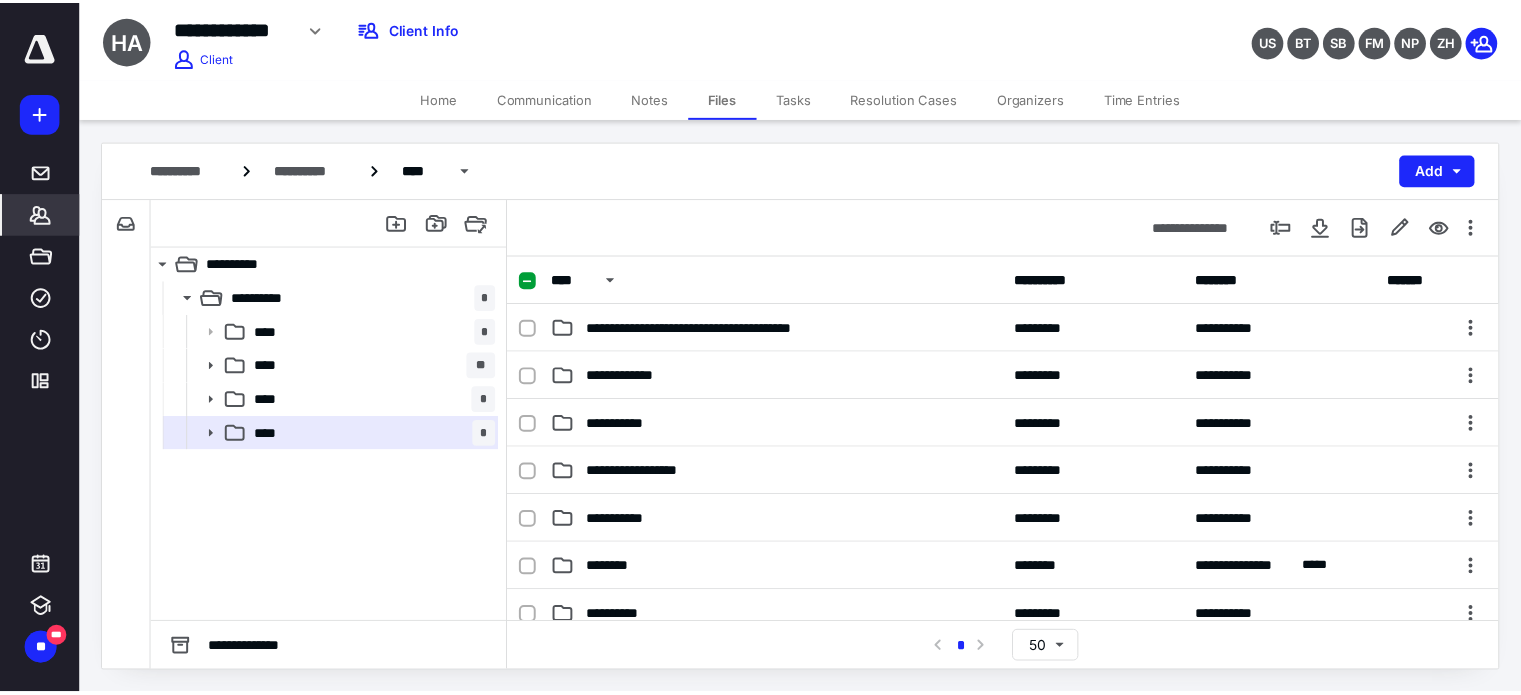 scroll, scrollTop: 0, scrollLeft: 0, axis: both 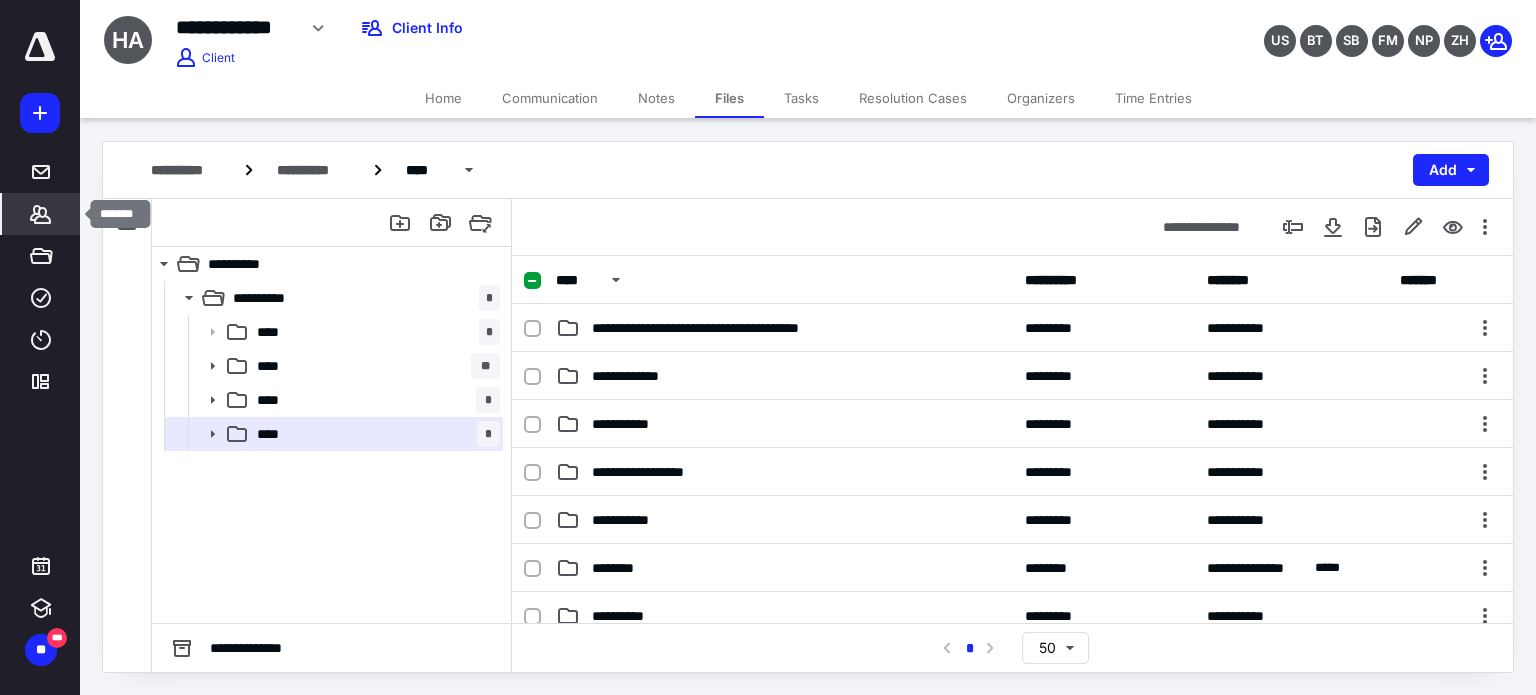 click on "*******" at bounding box center (41, 214) 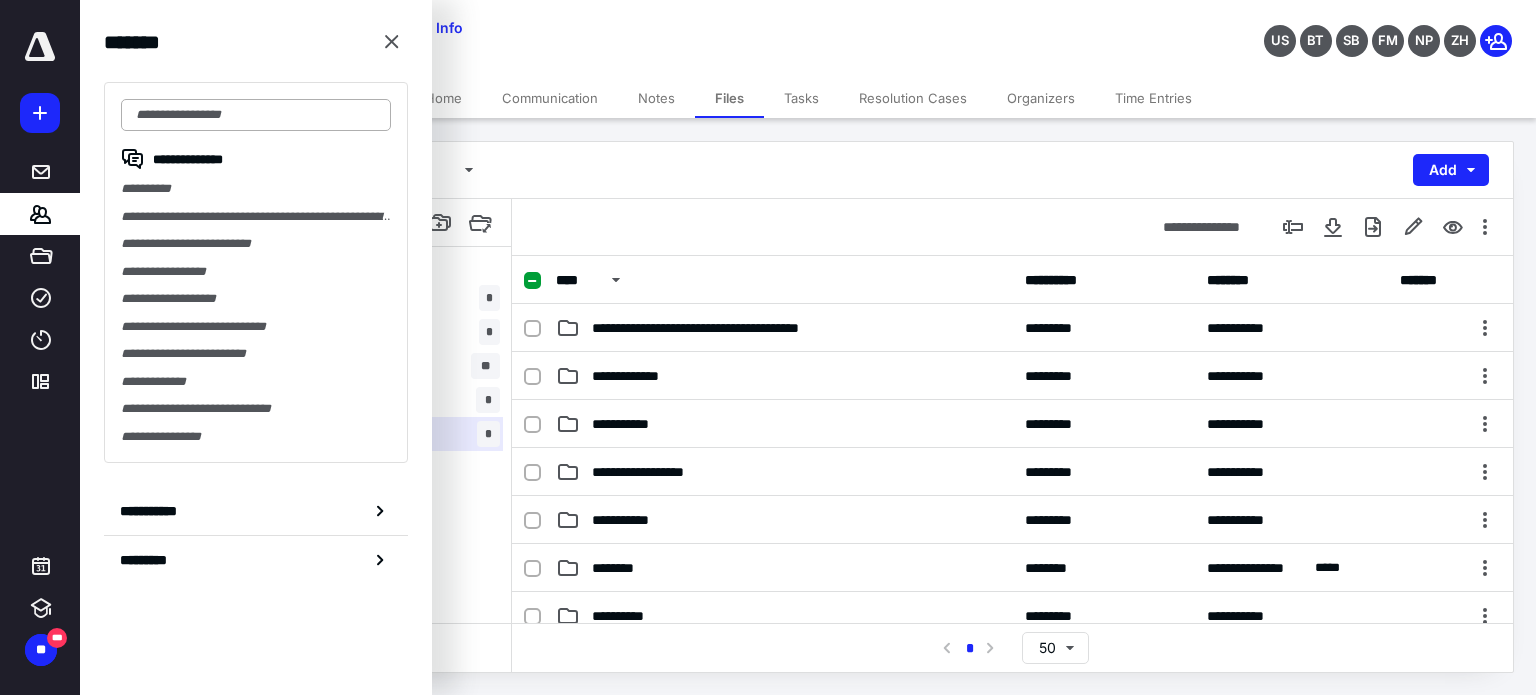 click at bounding box center (256, 115) 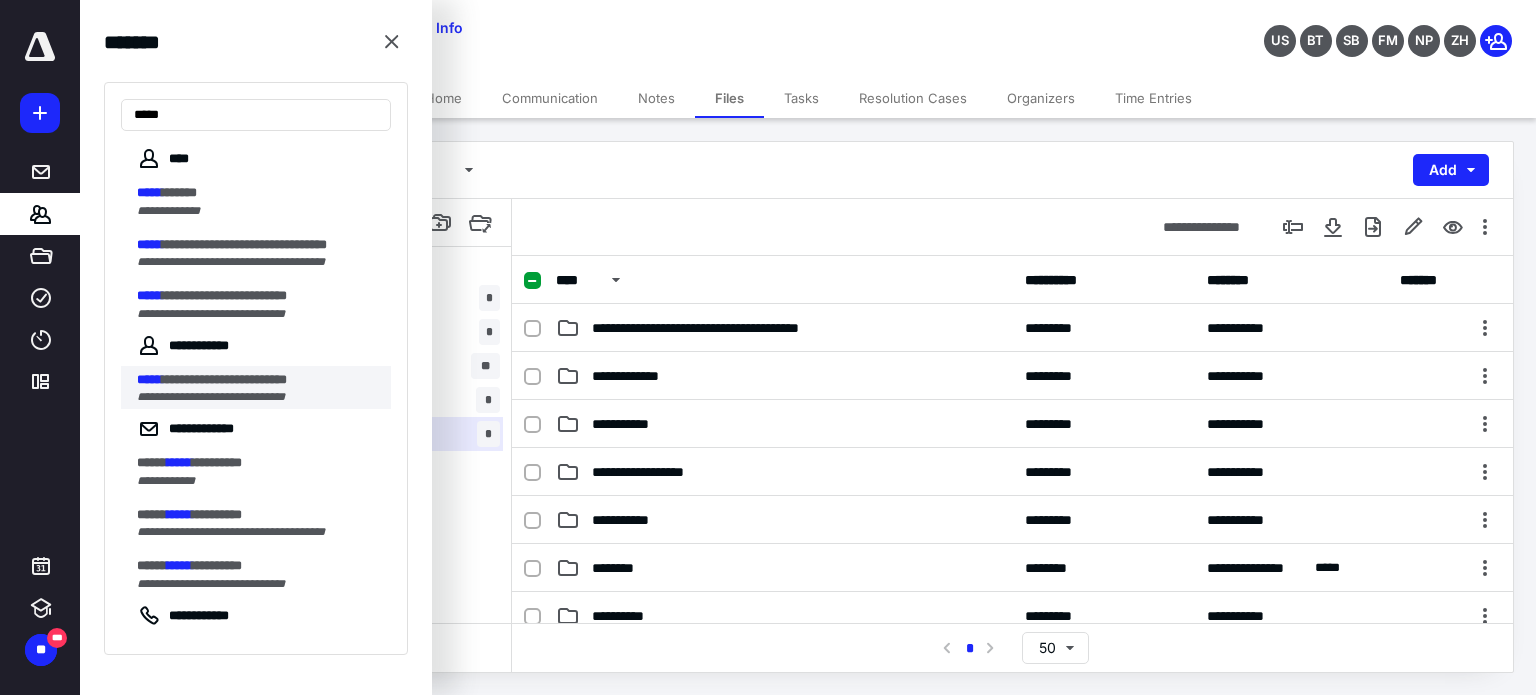 type on "*****" 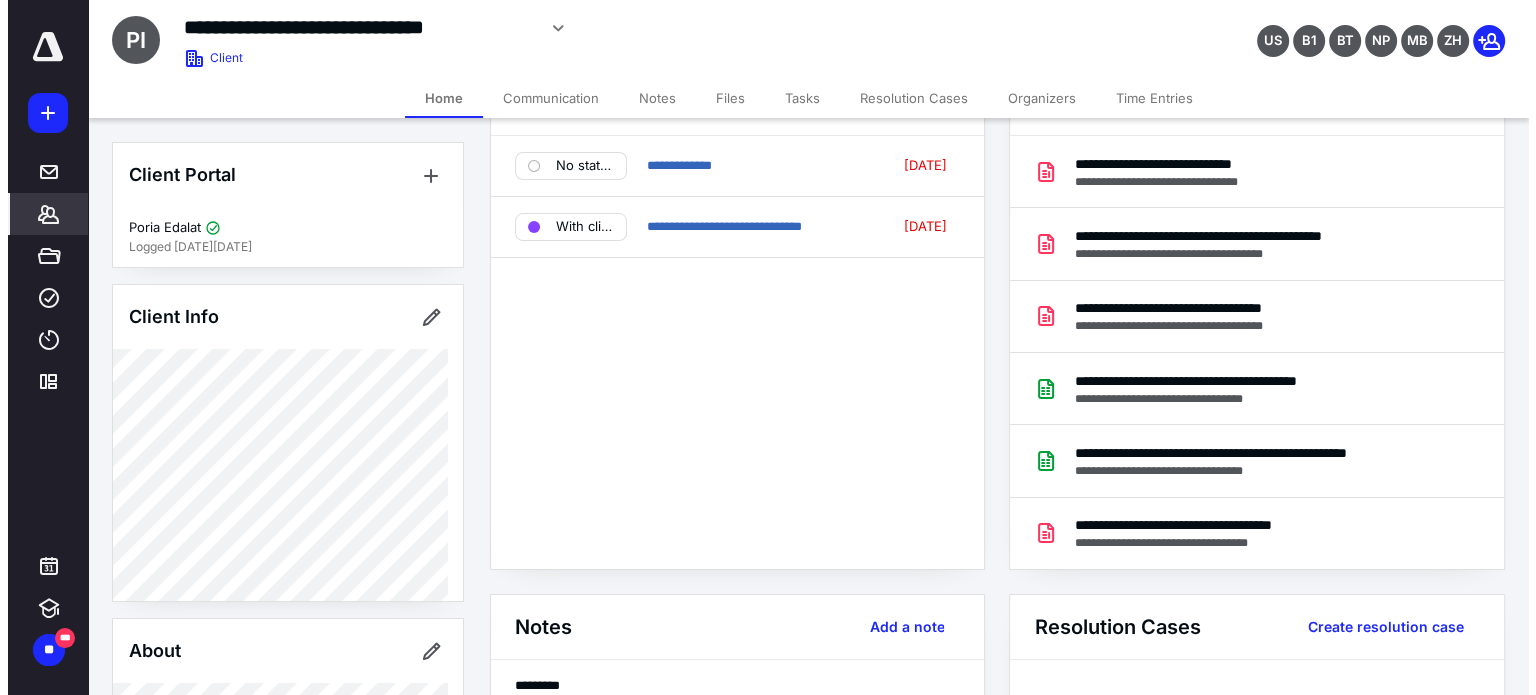 scroll, scrollTop: 0, scrollLeft: 0, axis: both 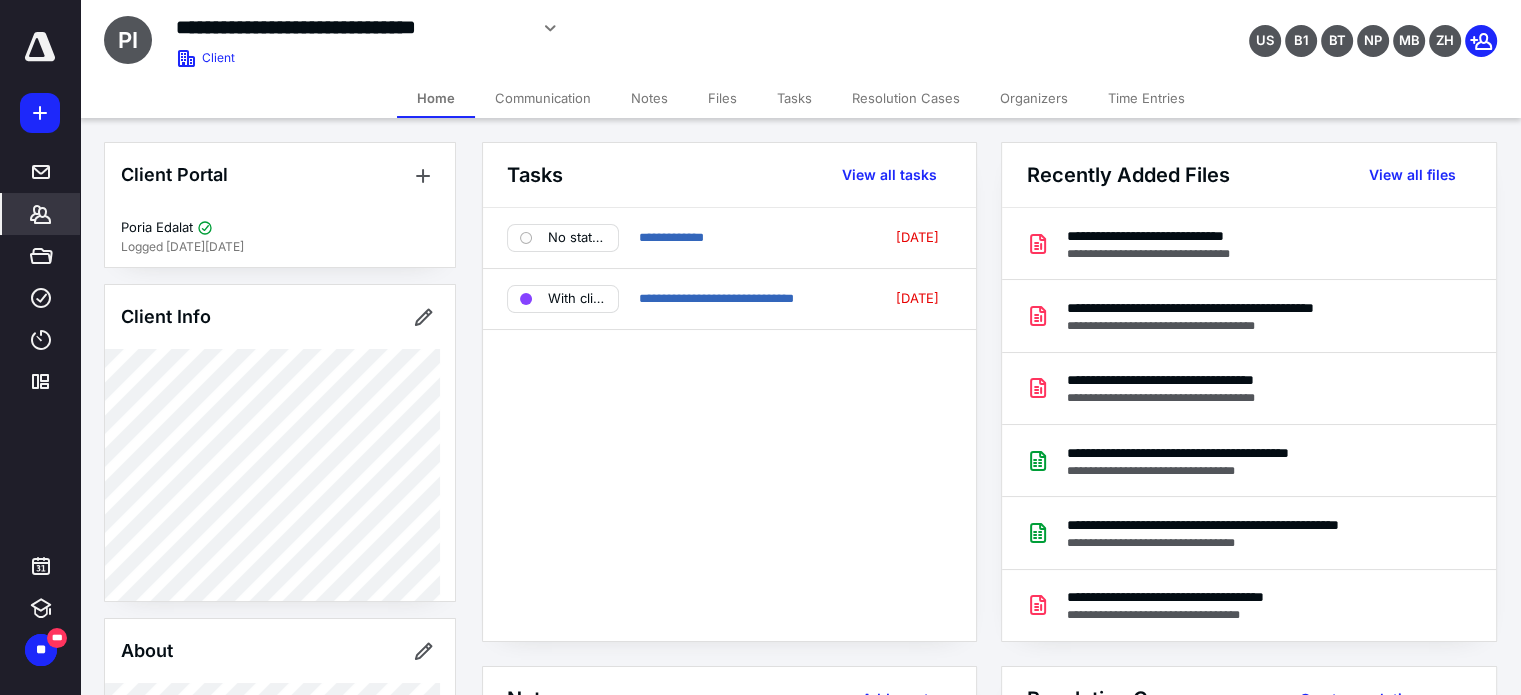 click on "Files" at bounding box center (722, 98) 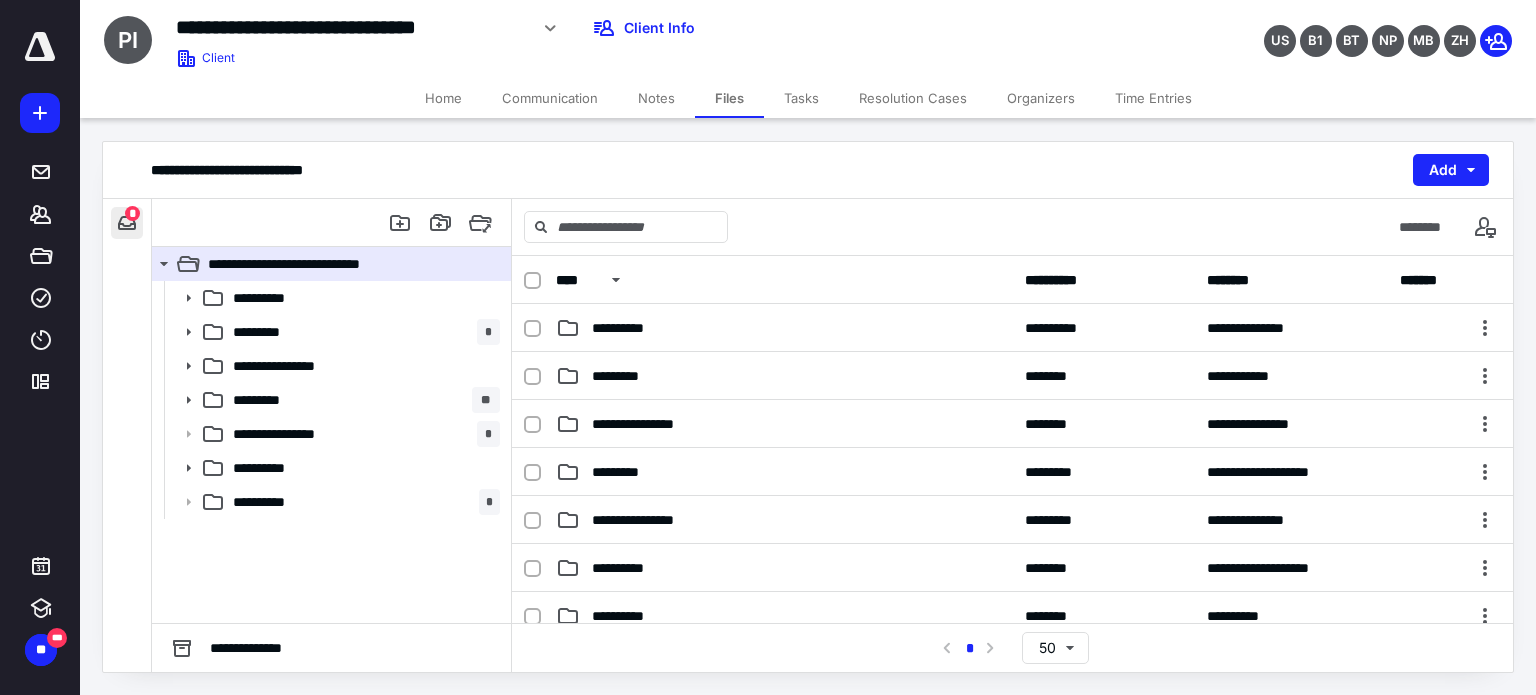 click at bounding box center [127, 223] 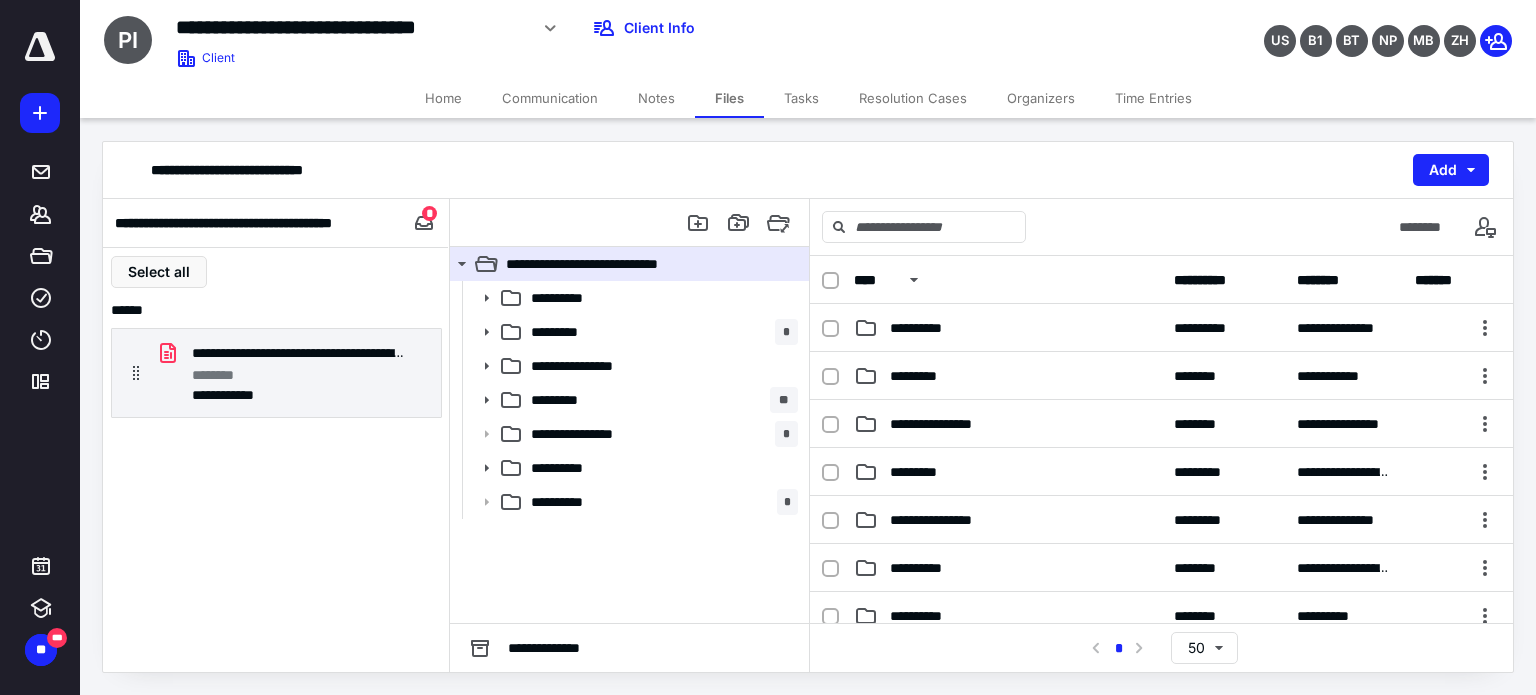 click on "*" at bounding box center [429, 213] 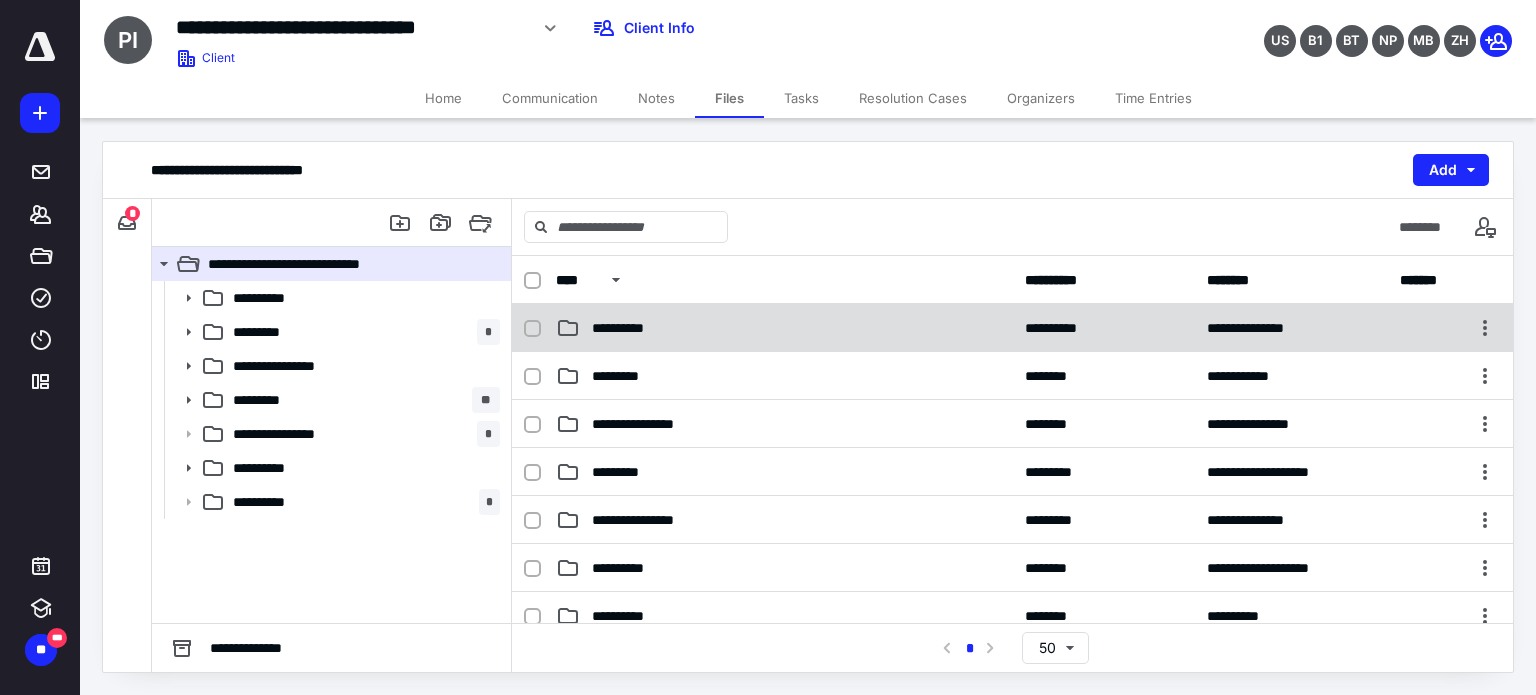 click on "**********" at bounding box center (784, 328) 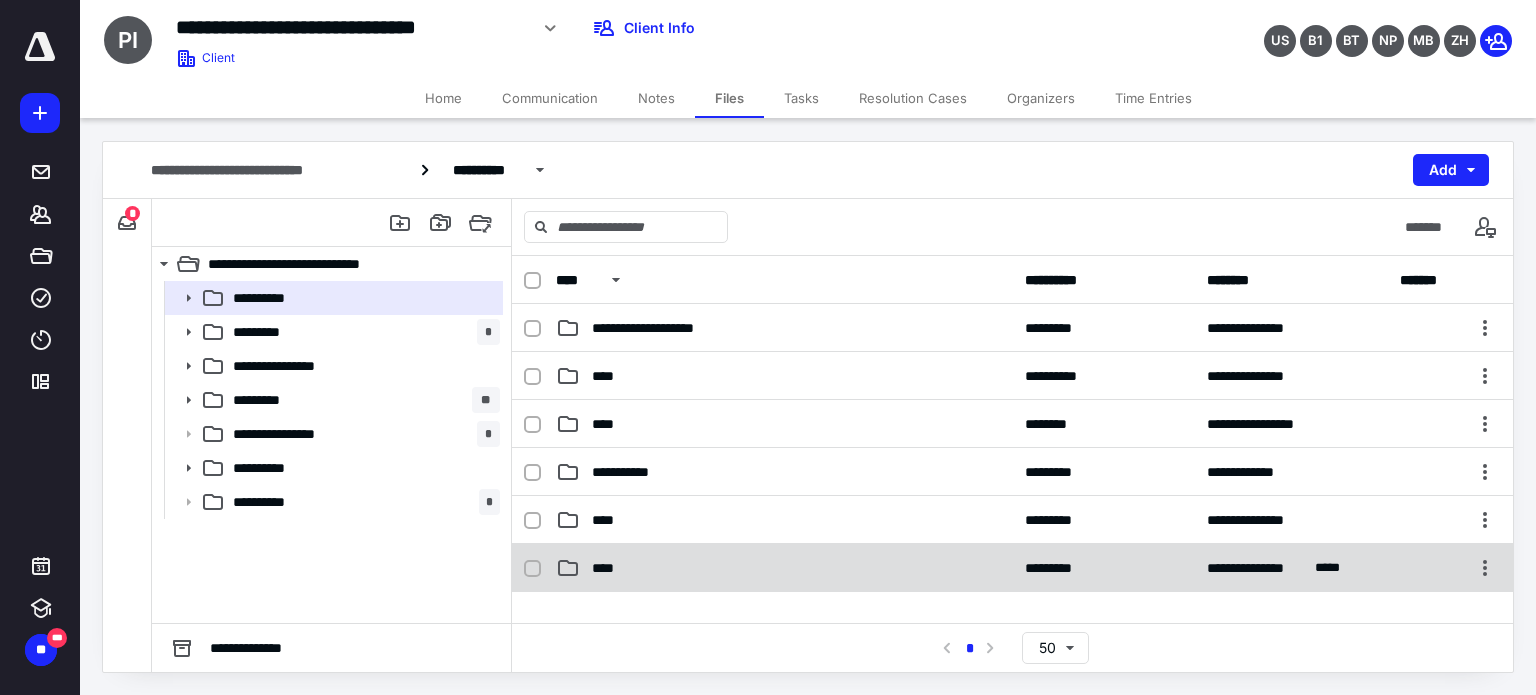 click on "****" at bounding box center [784, 568] 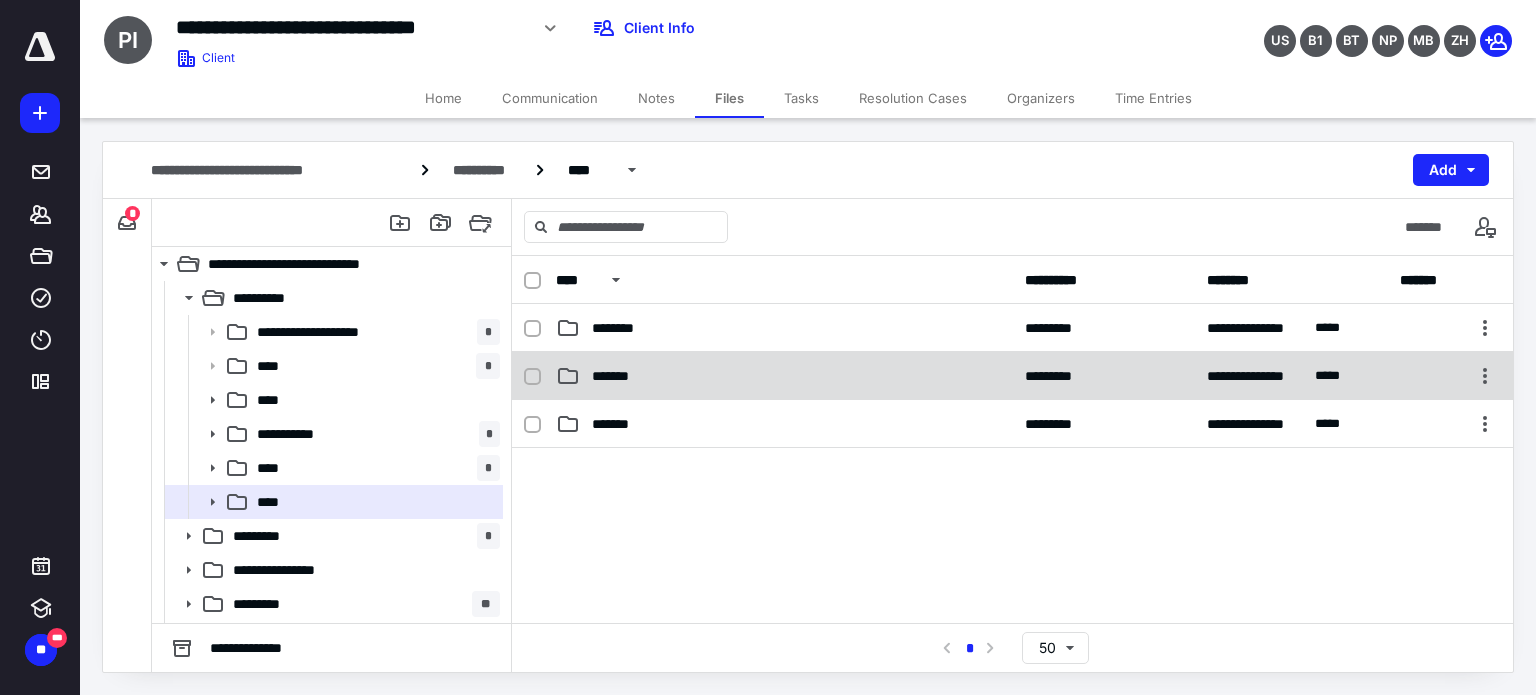 click on "*******" at bounding box center [784, 376] 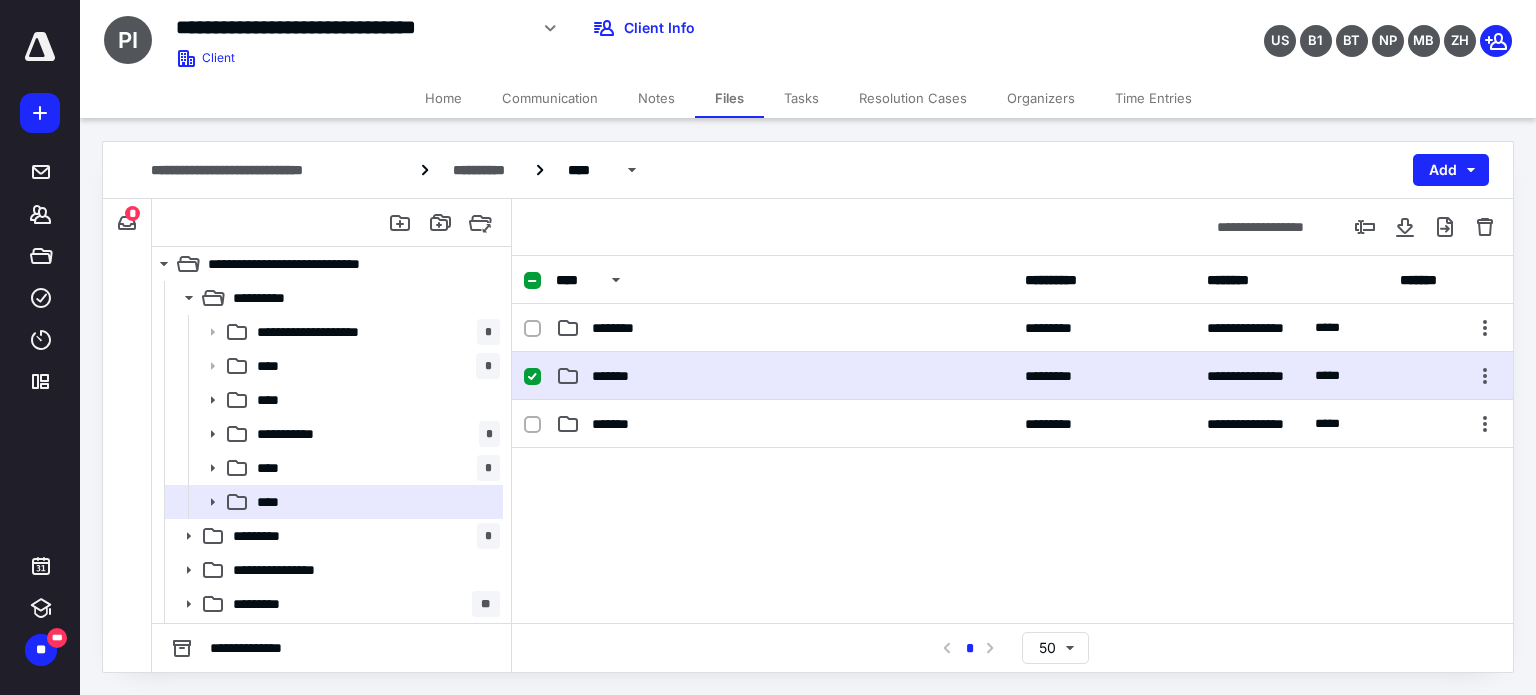 click on "*******" at bounding box center [784, 376] 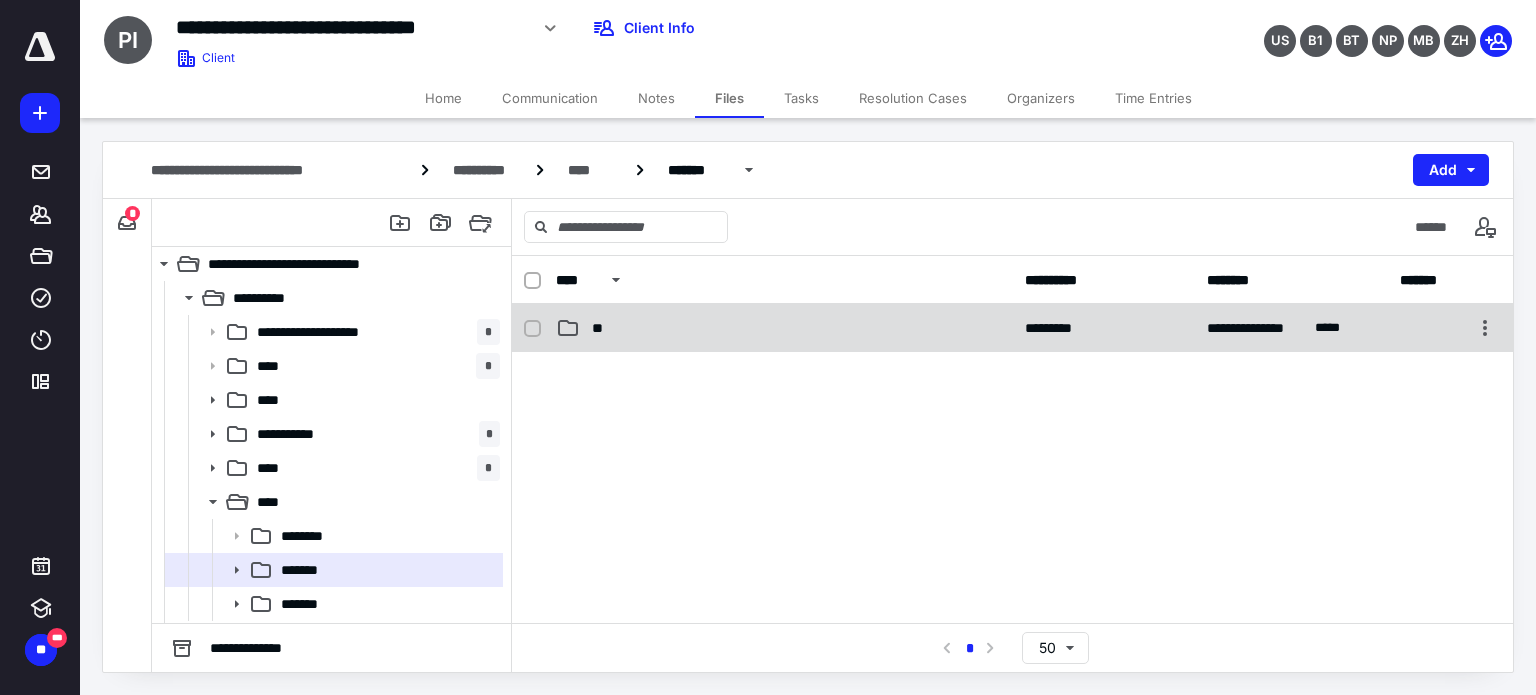 click on "**********" at bounding box center [1012, 328] 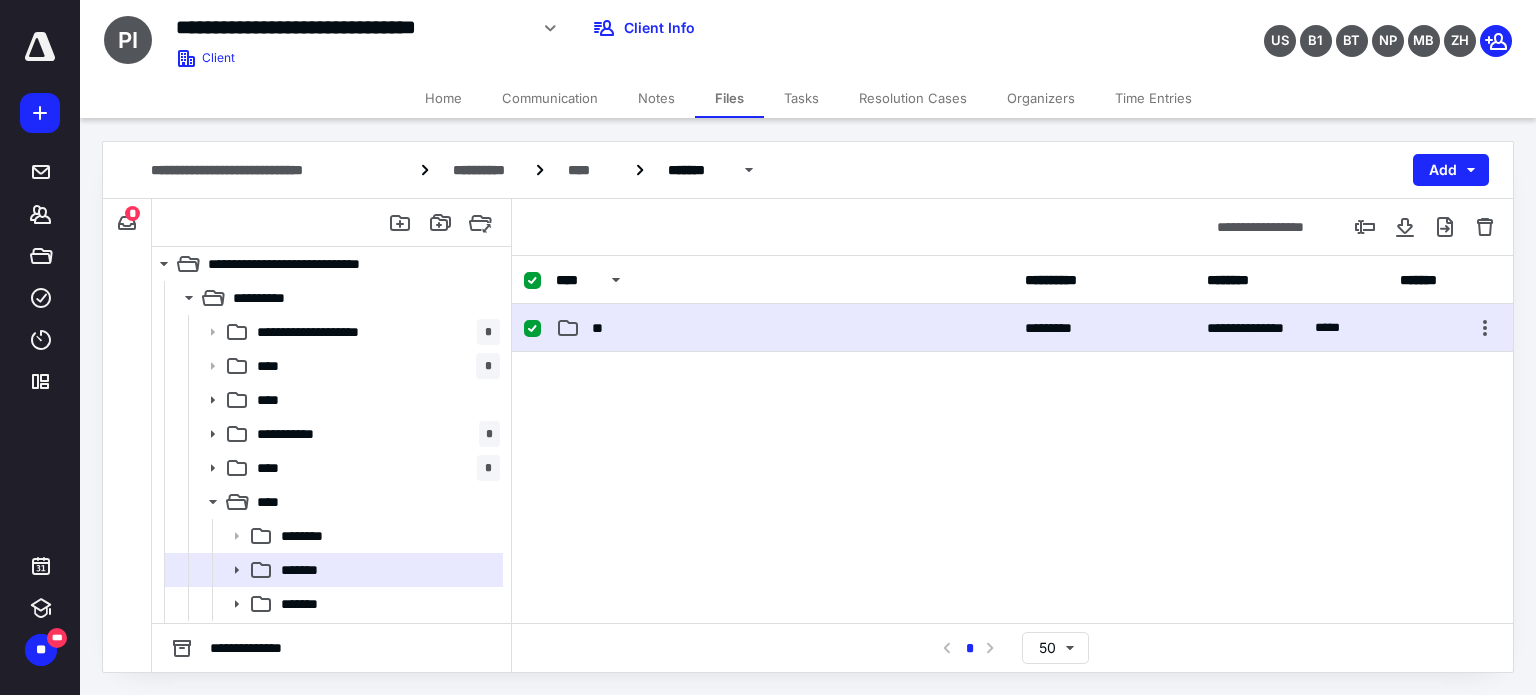 click on "**********" at bounding box center [1012, 328] 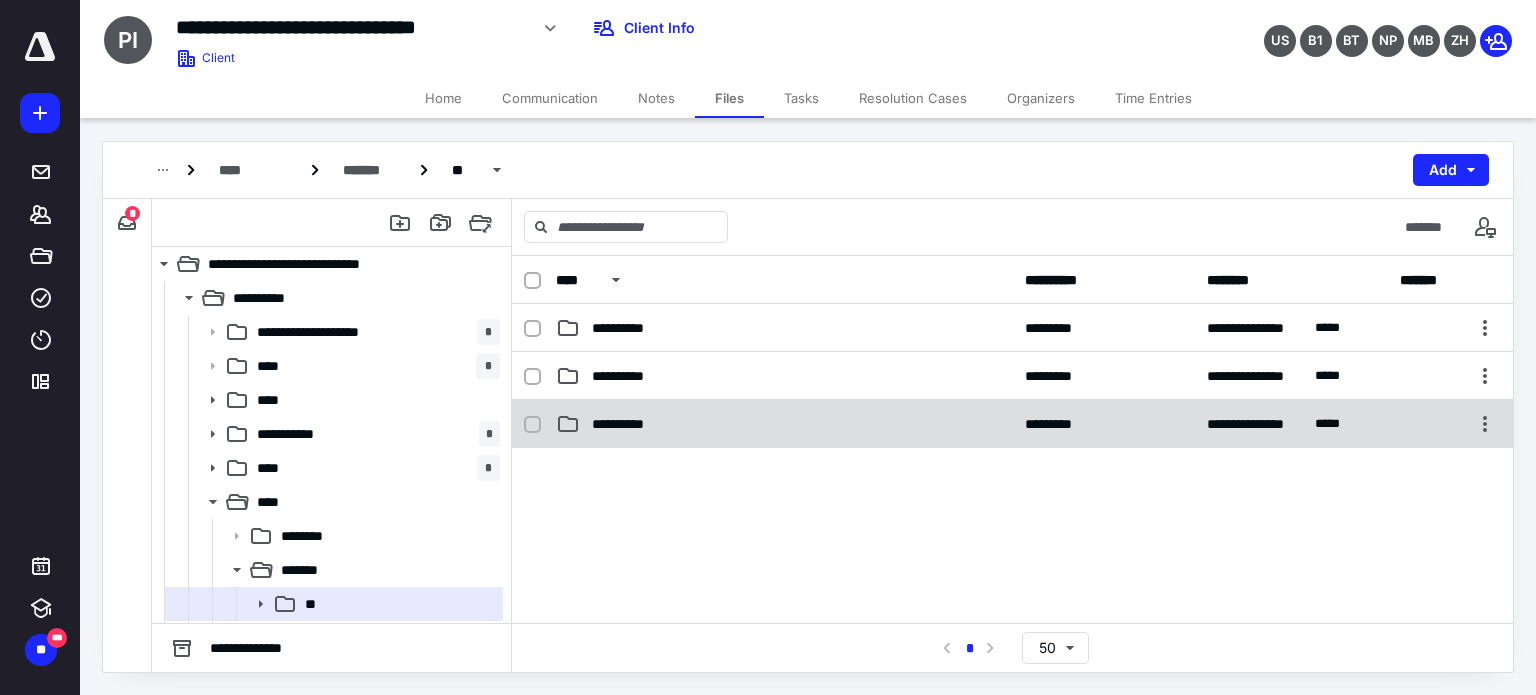 click on "**********" at bounding box center (784, 424) 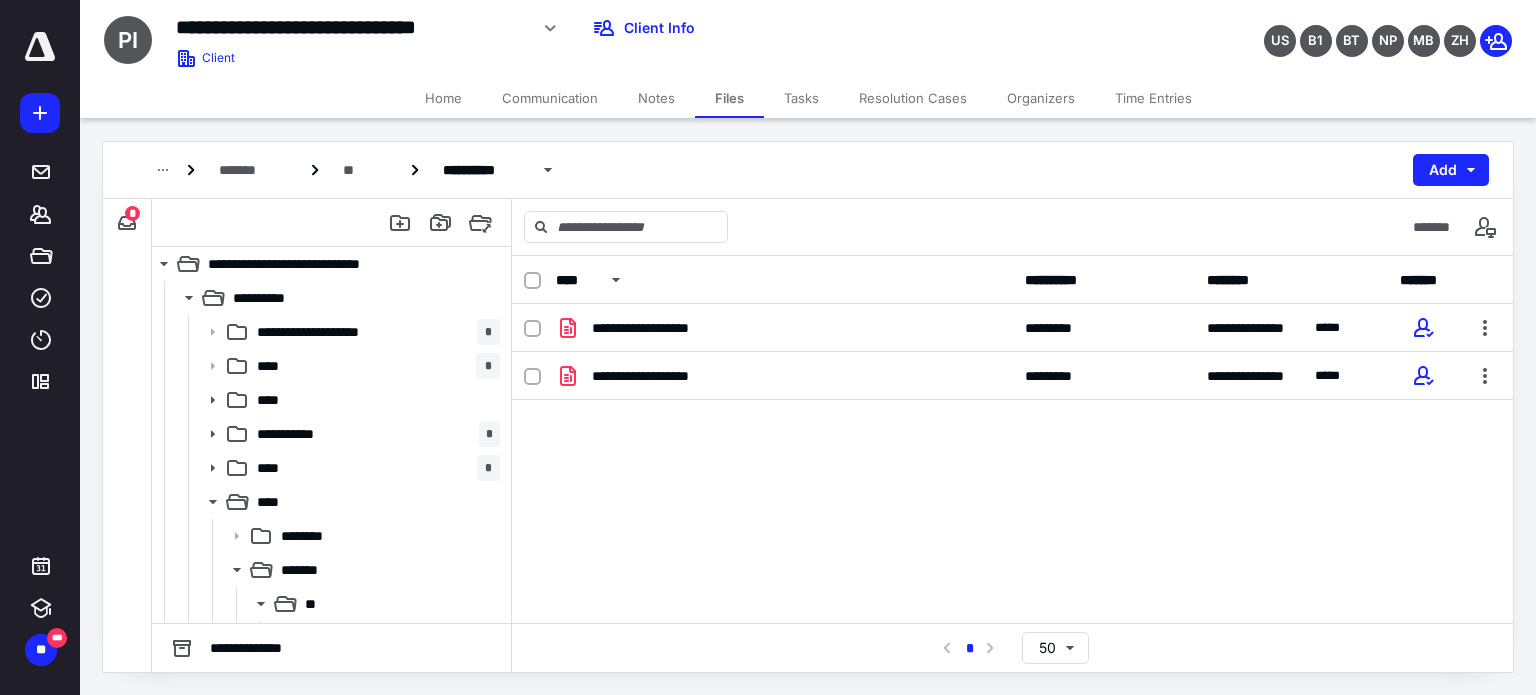 click on "**********" at bounding box center [1012, 454] 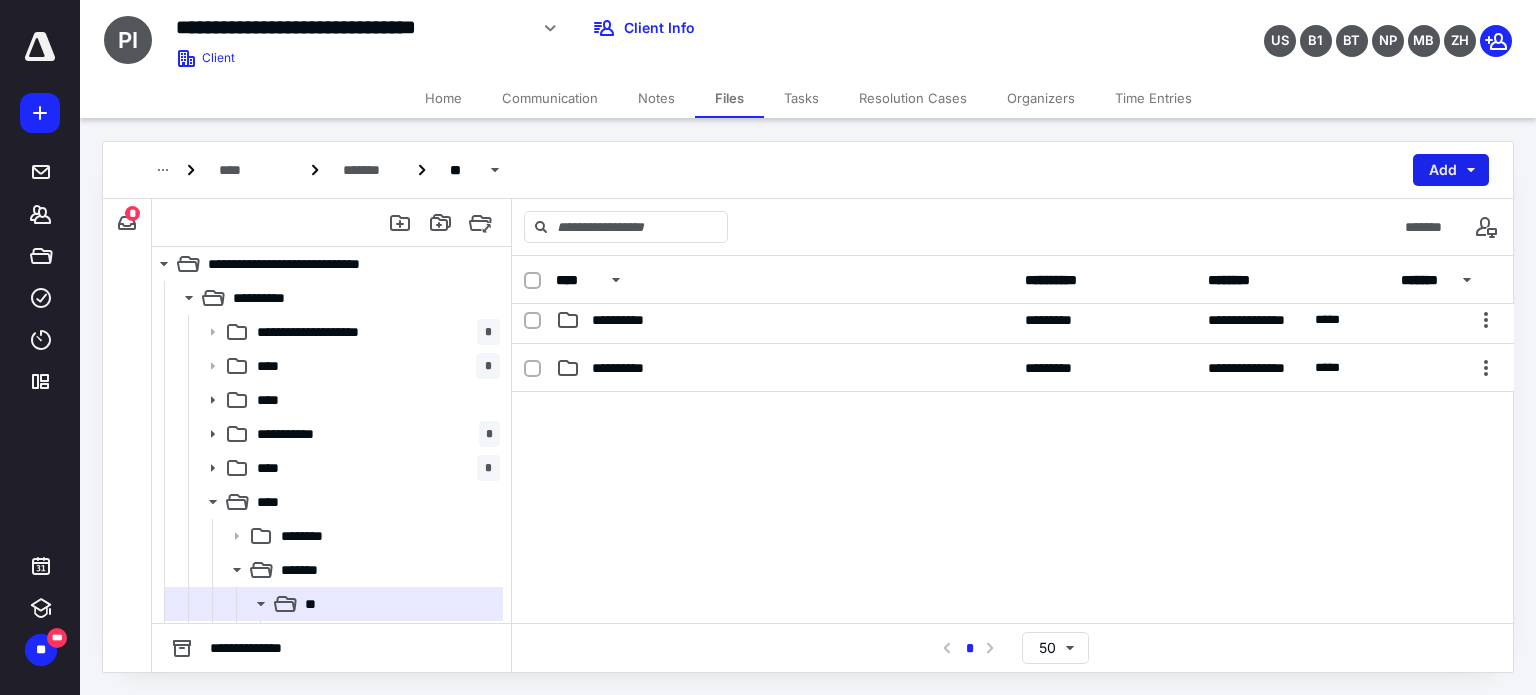 scroll, scrollTop: 0, scrollLeft: 0, axis: both 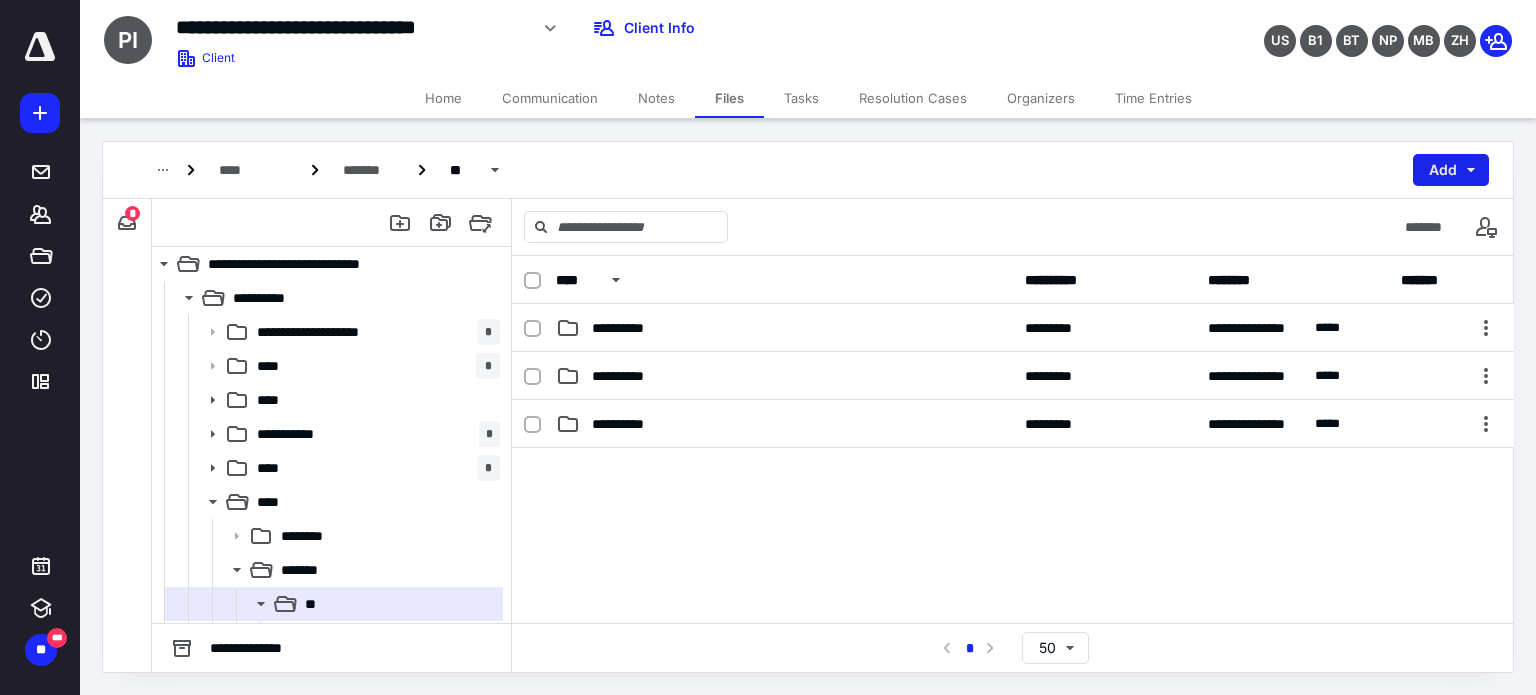 click on "Add" at bounding box center (1451, 170) 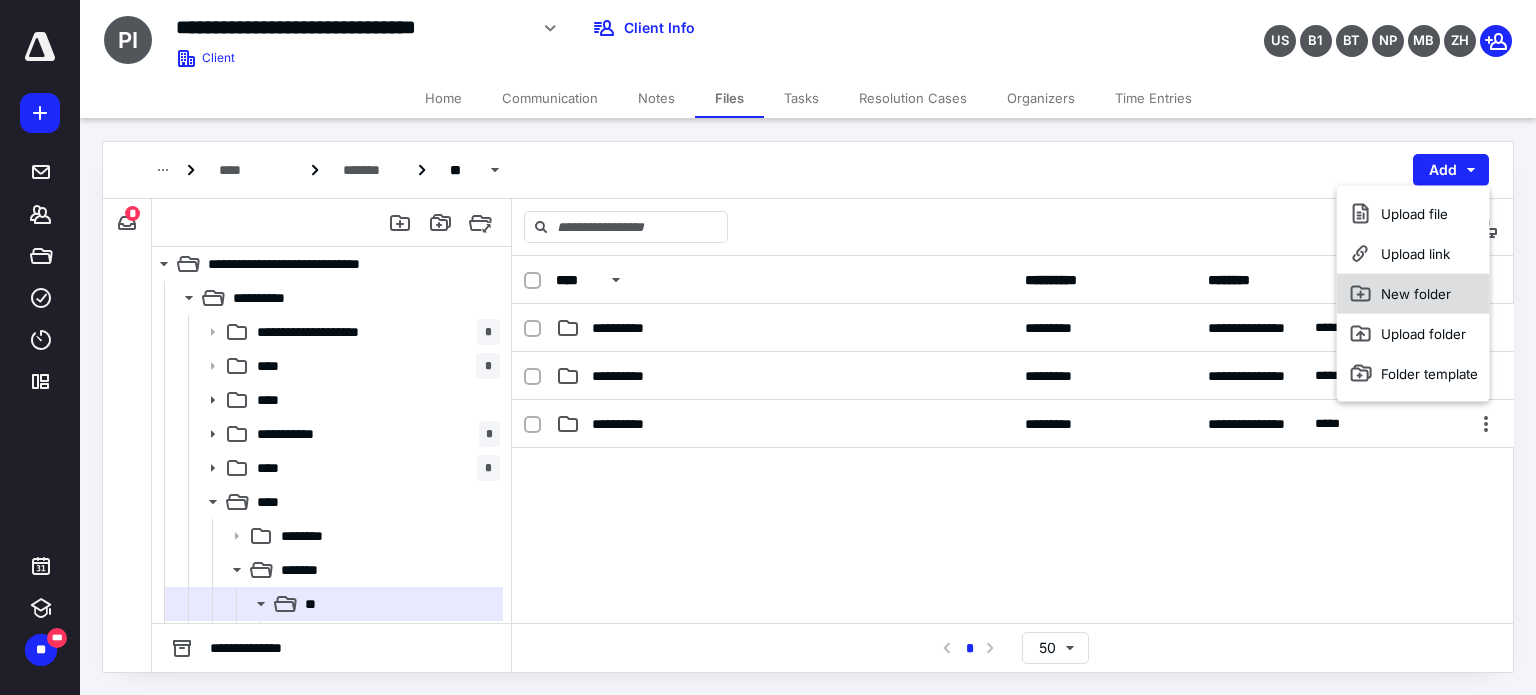 click on "New folder" at bounding box center [1413, 294] 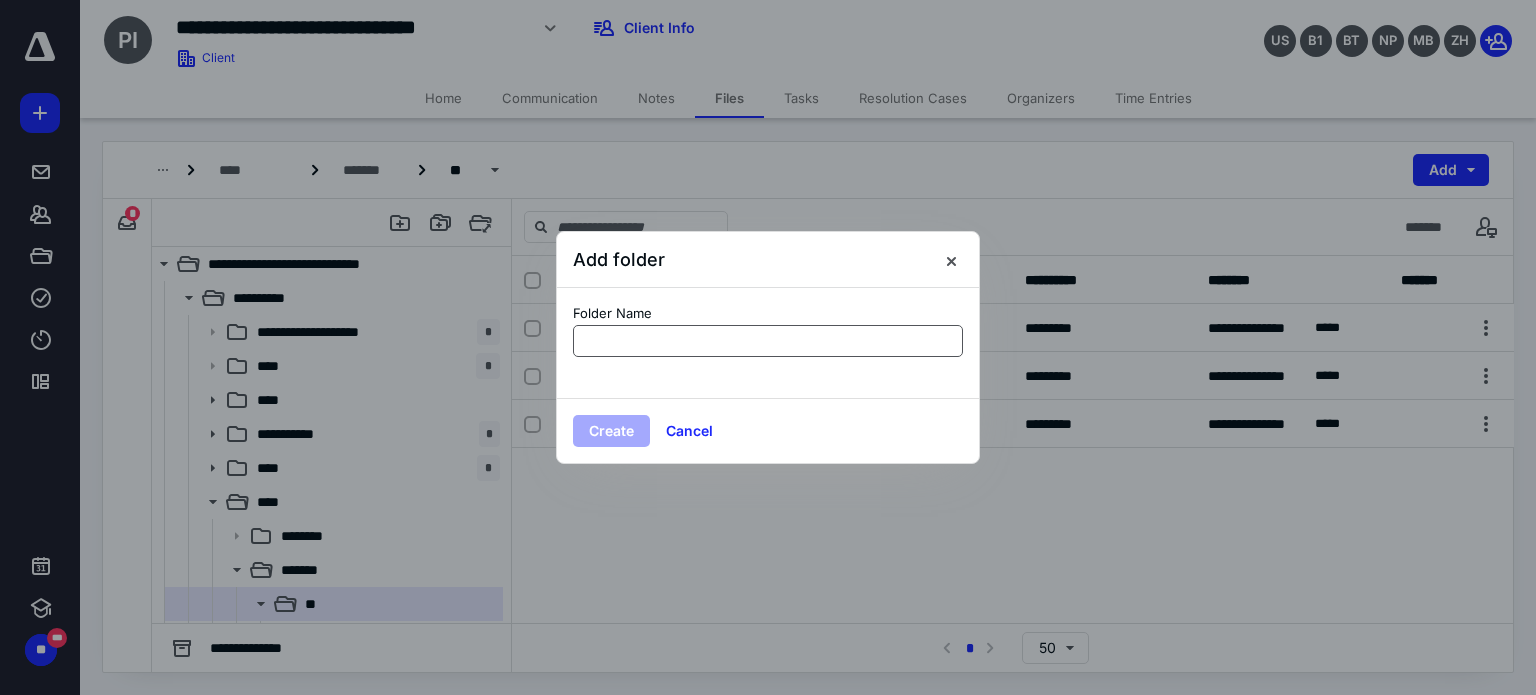 click at bounding box center (768, 341) 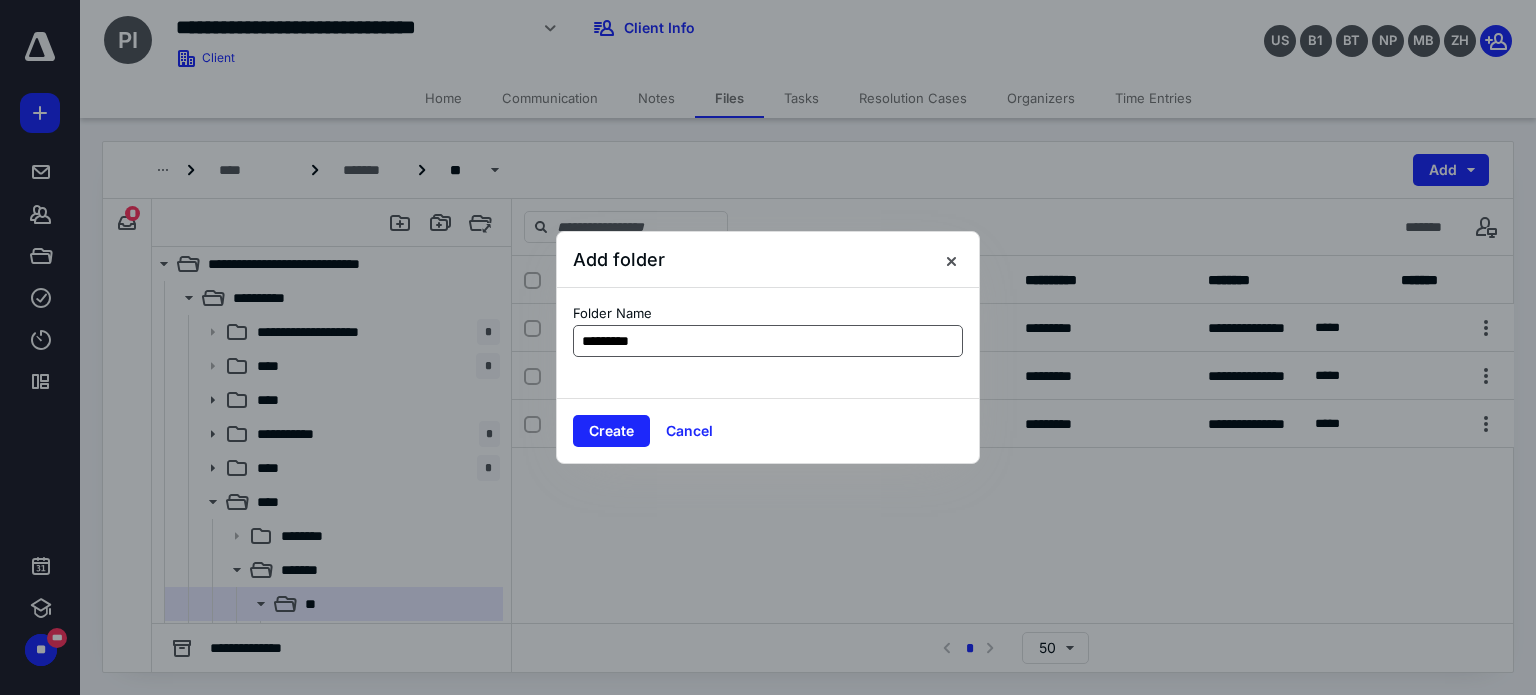 type on "**********" 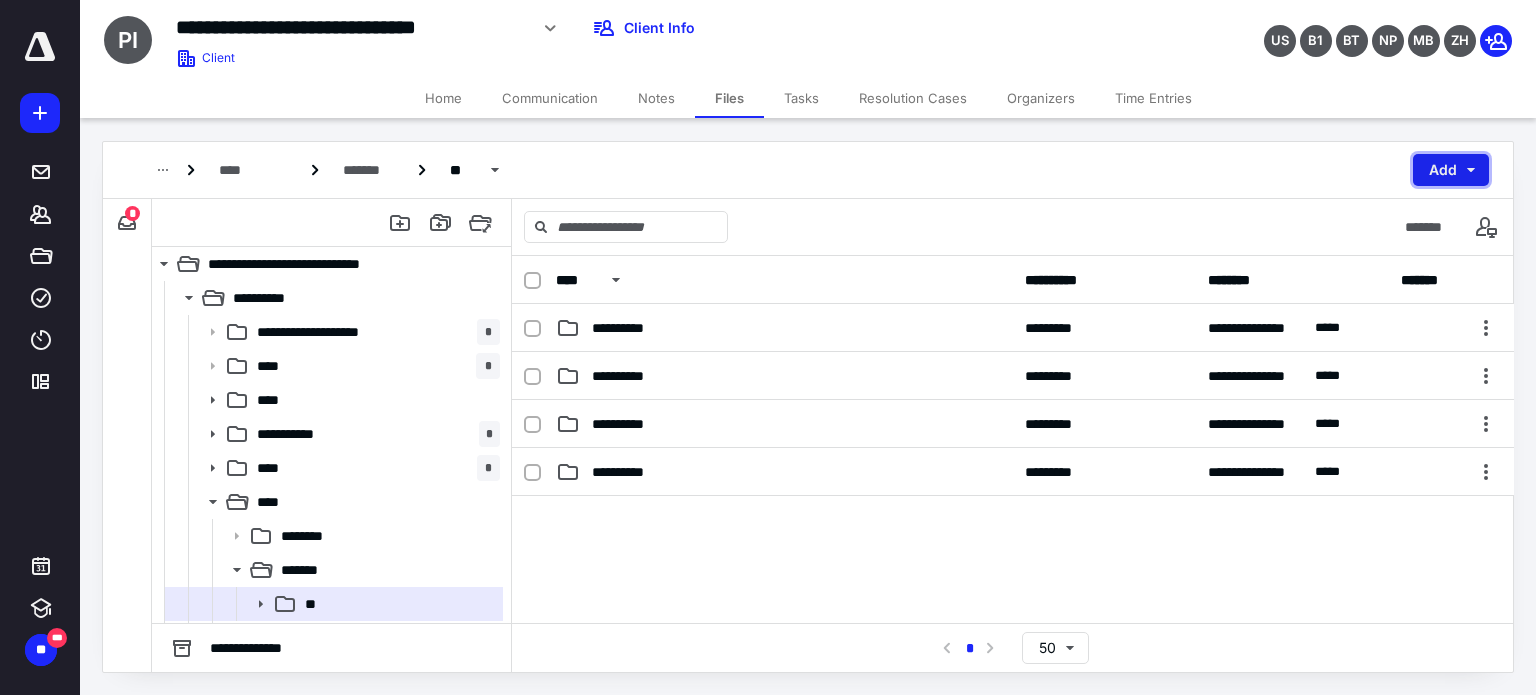 click on "Add" at bounding box center (1451, 170) 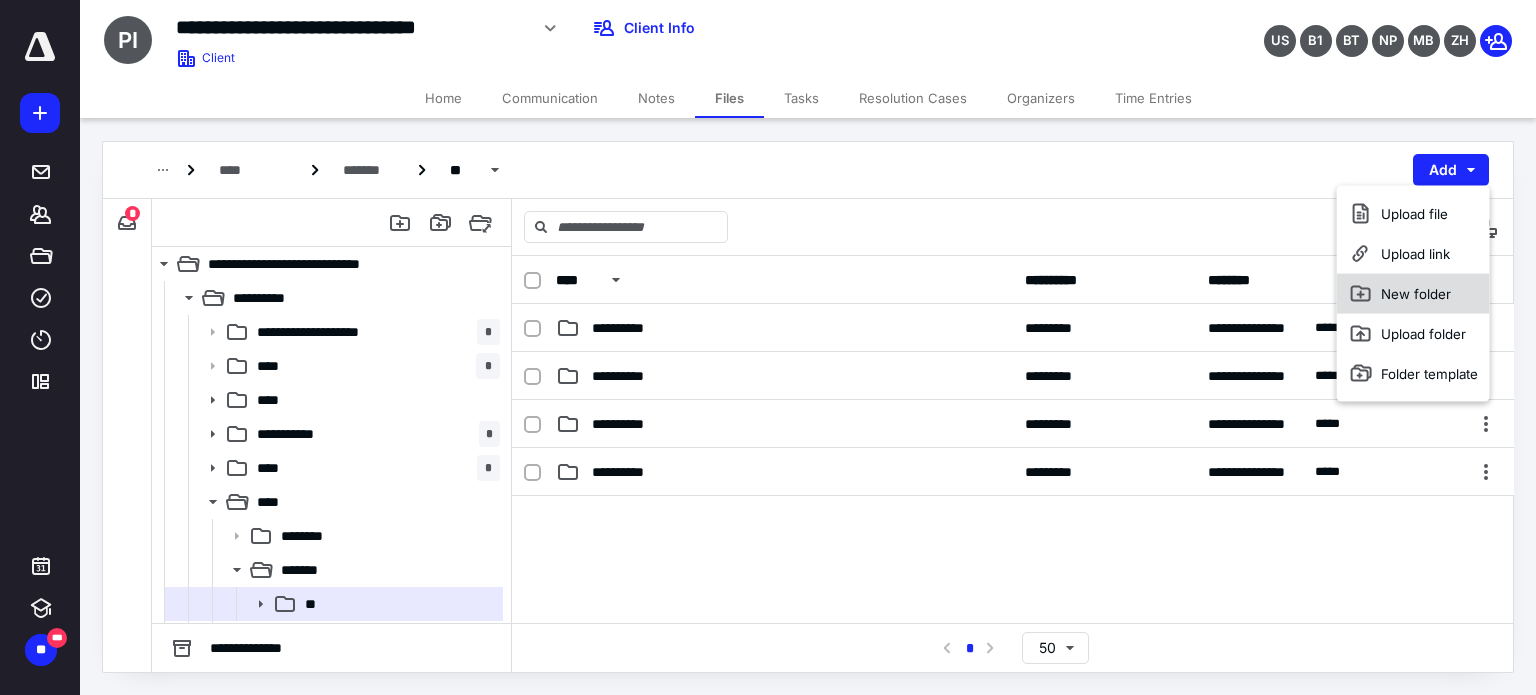 click on "New folder" at bounding box center [1413, 294] 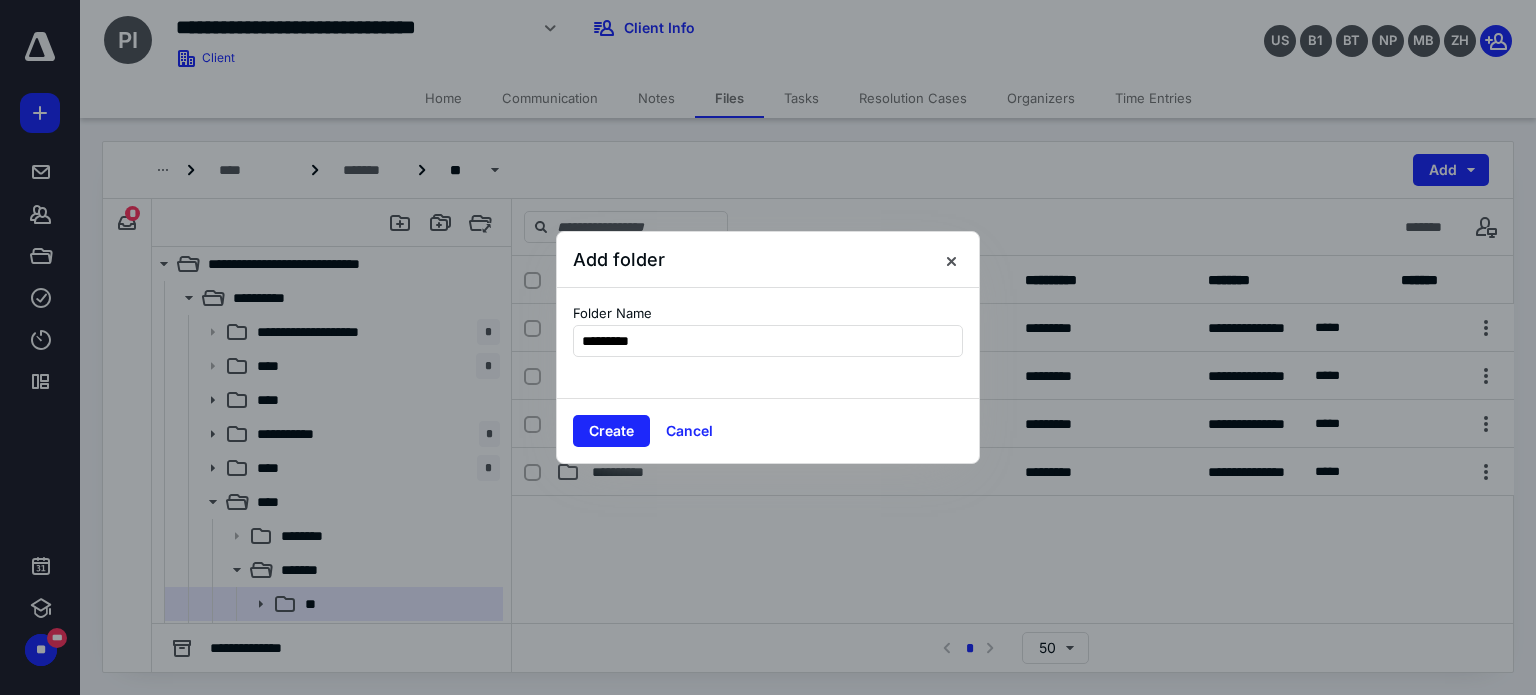 type on "**********" 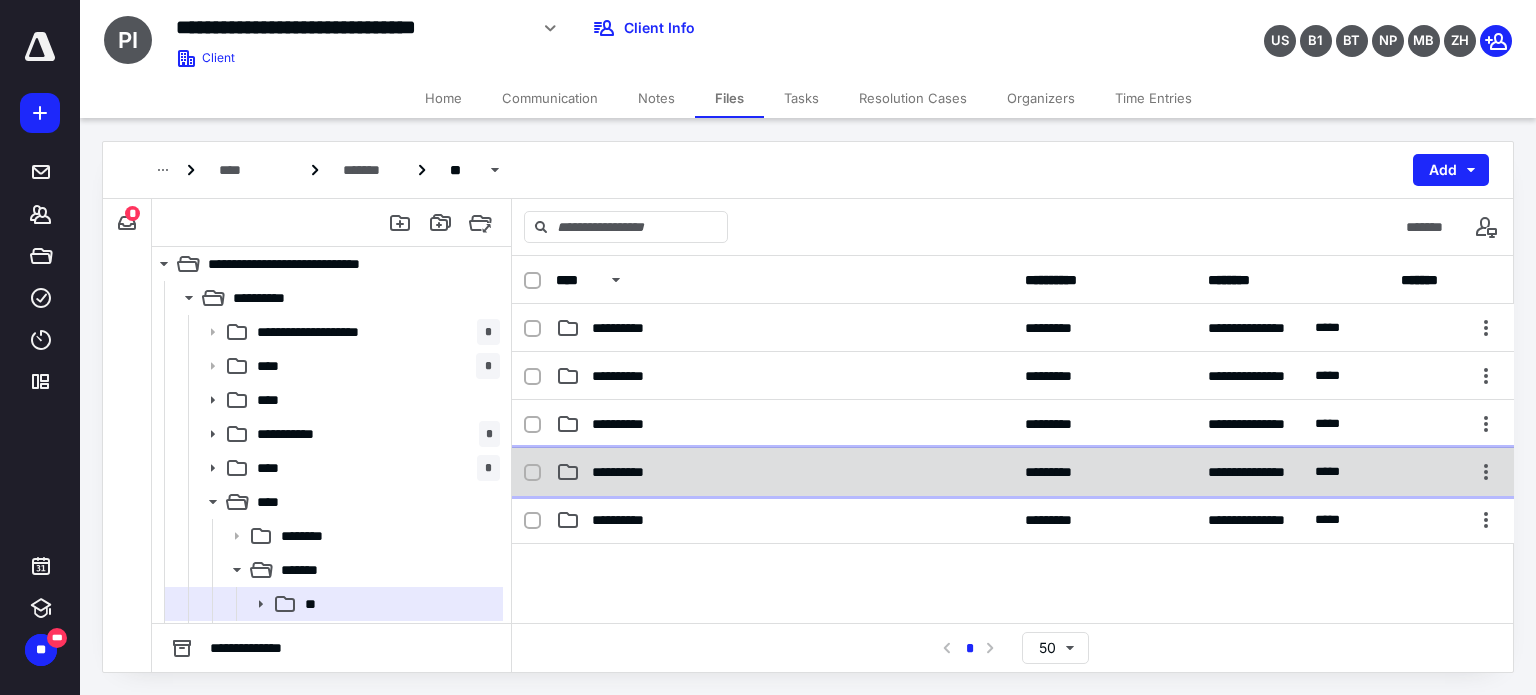 click on "**********" at bounding box center (784, 472) 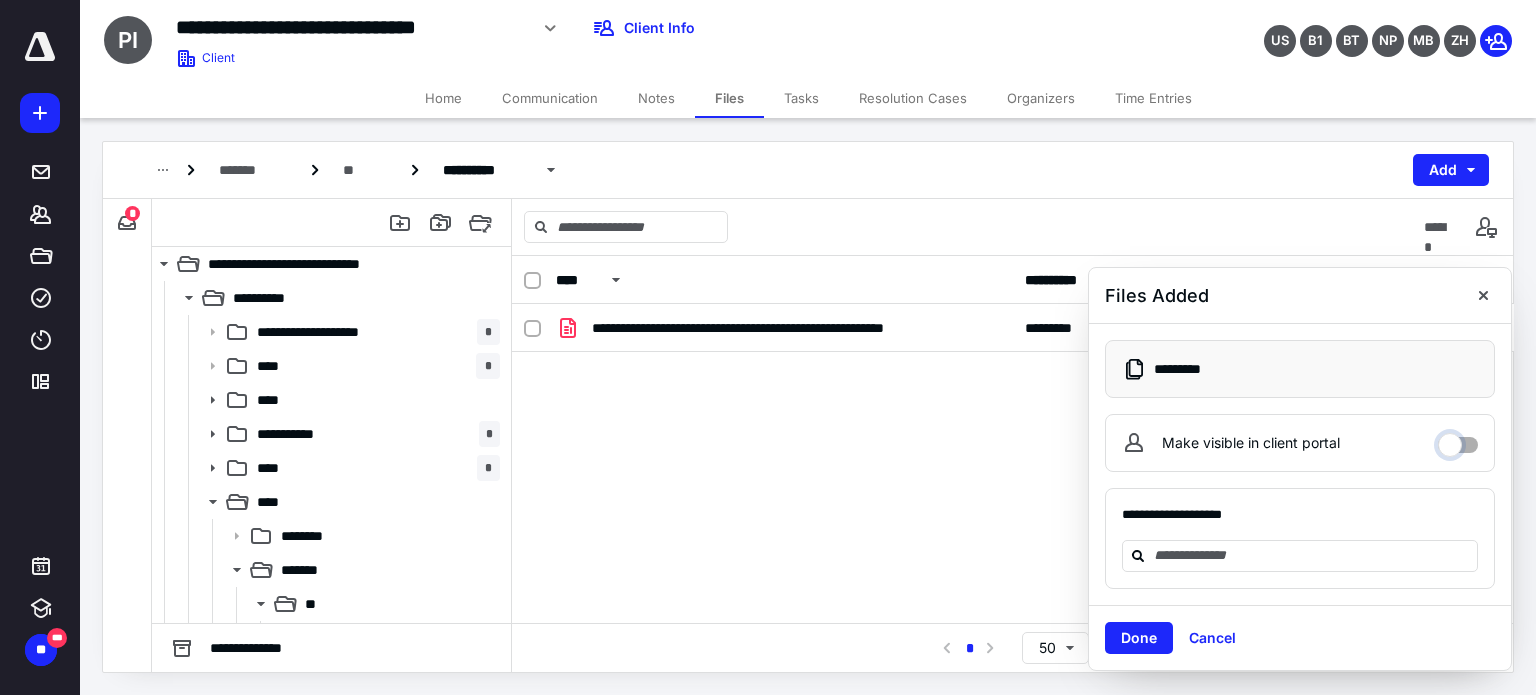 click on "Make visible in client portal" at bounding box center [1458, 440] 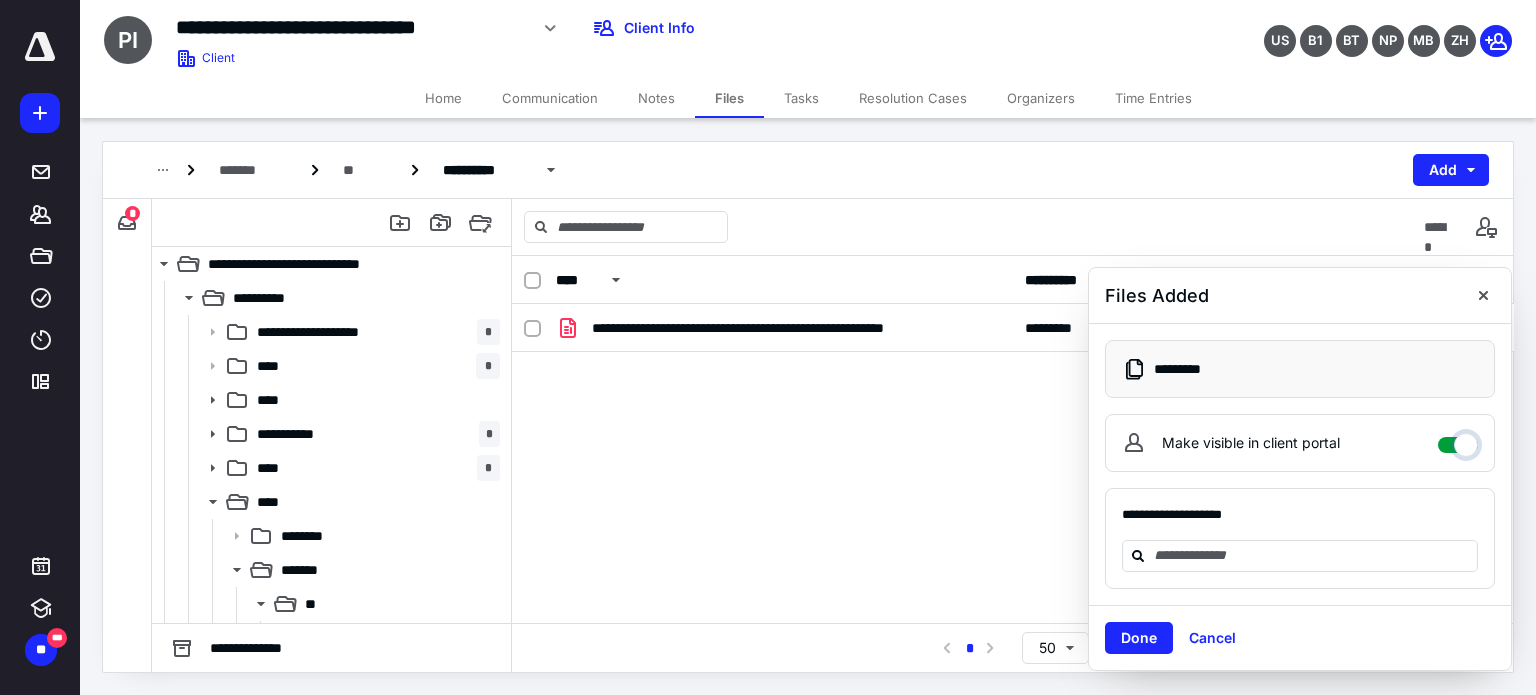 checkbox on "****" 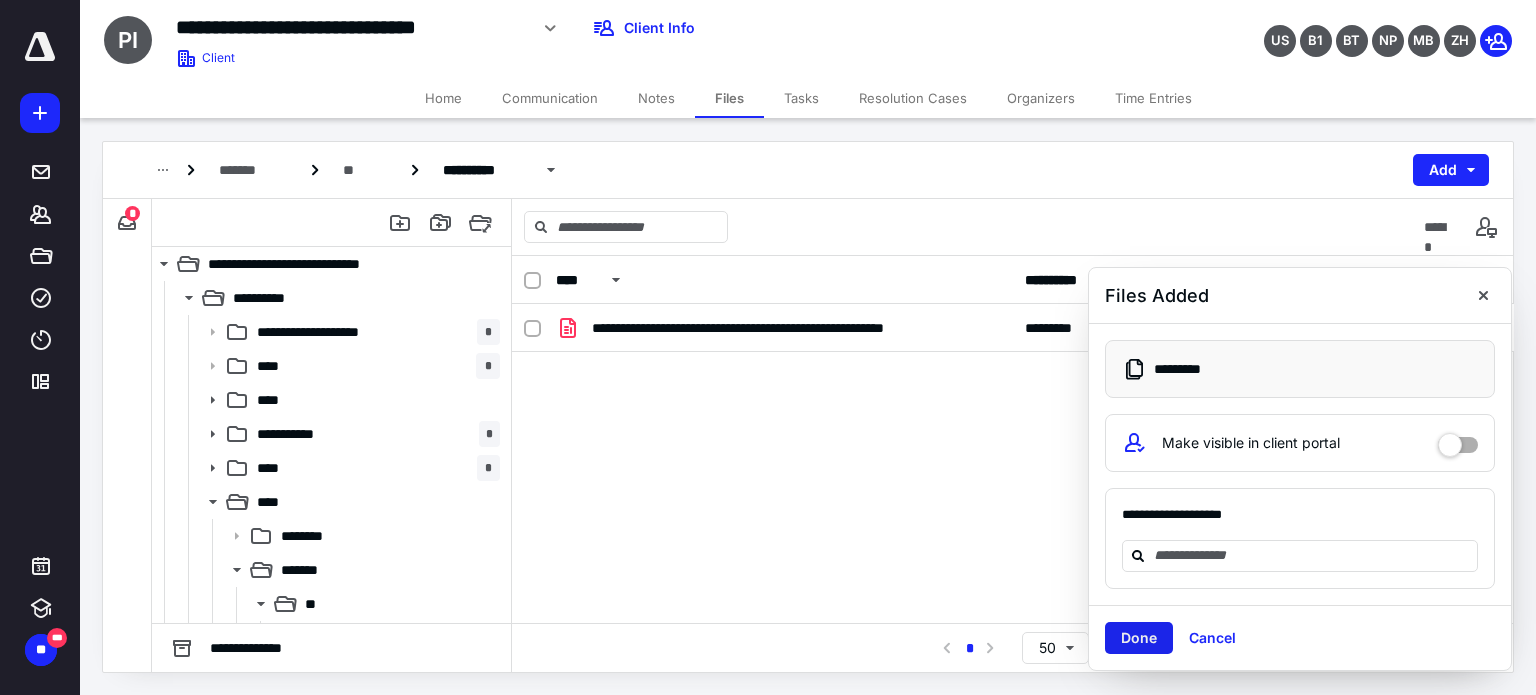 click on "Done" at bounding box center [1139, 638] 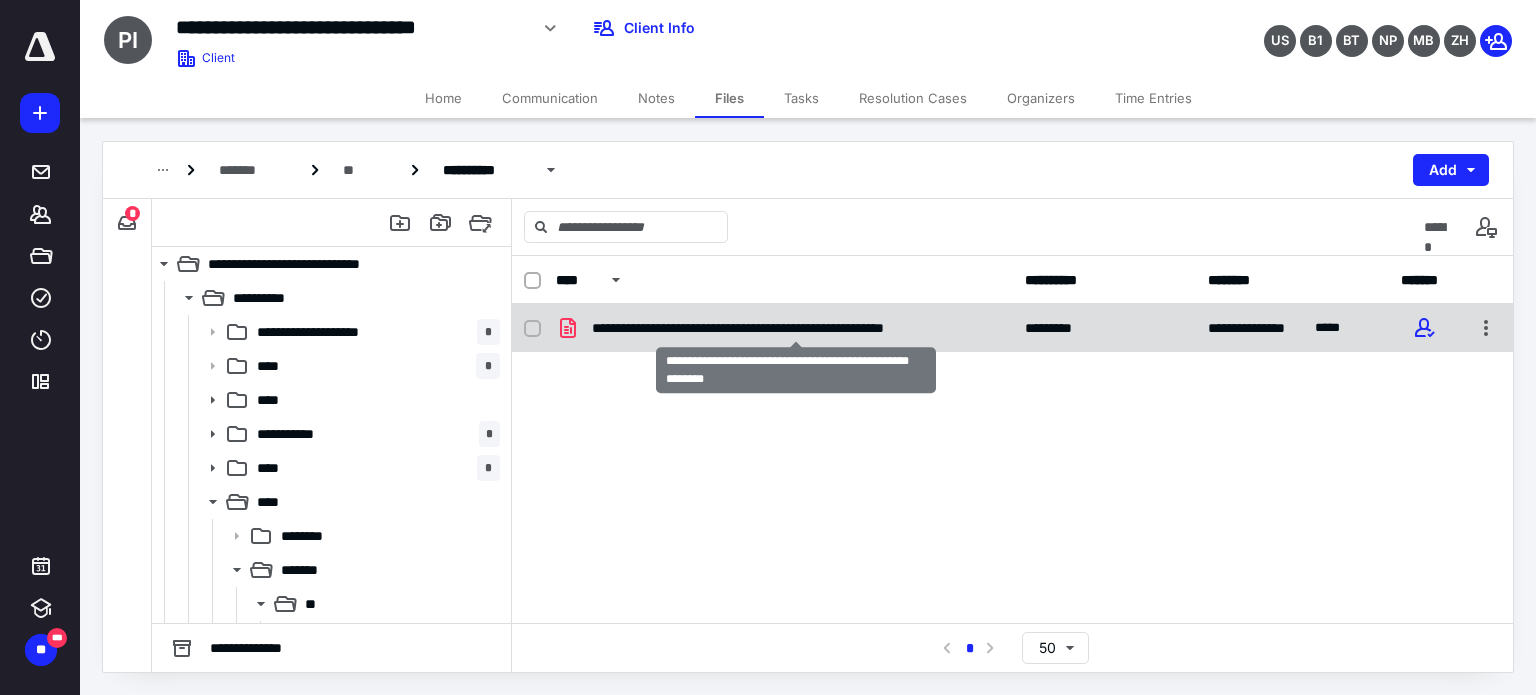 click on "**********" at bounding box center [796, 328] 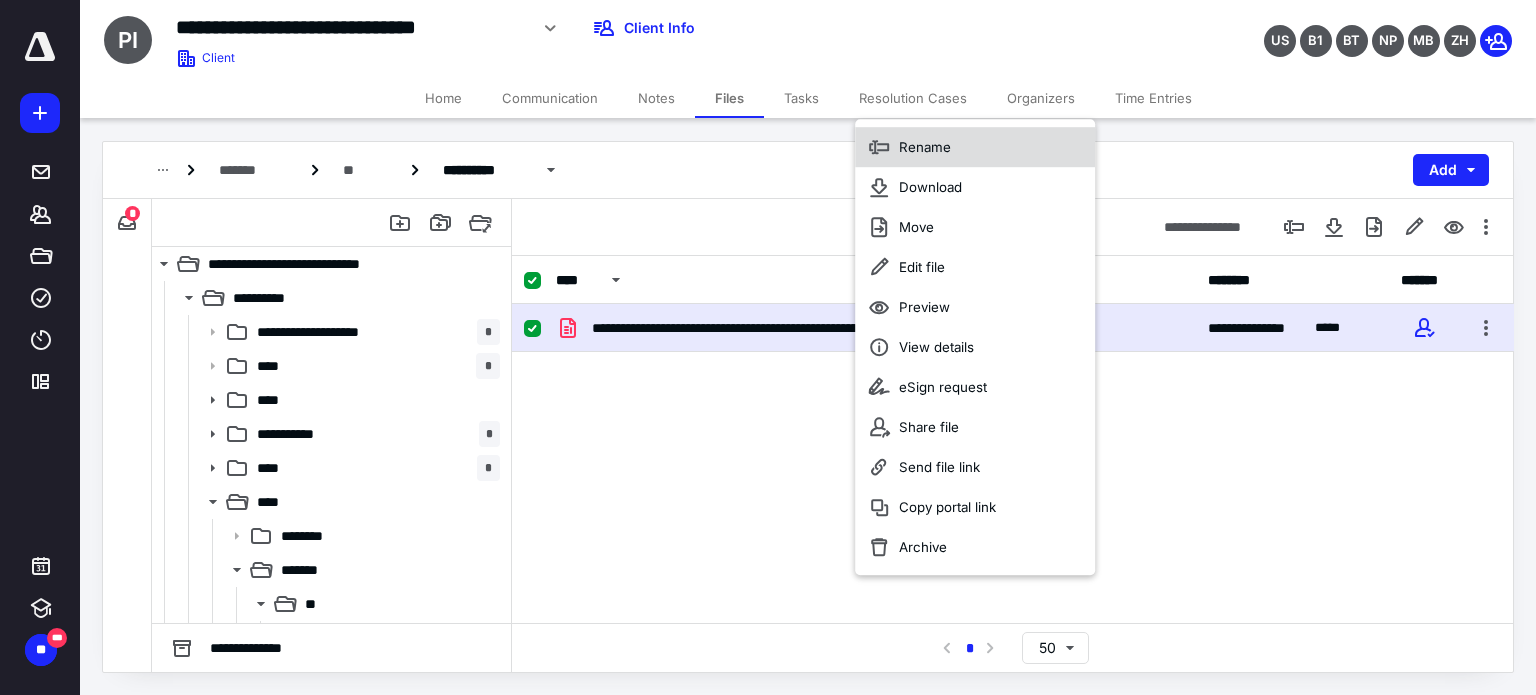 click on "Rename" at bounding box center (925, 147) 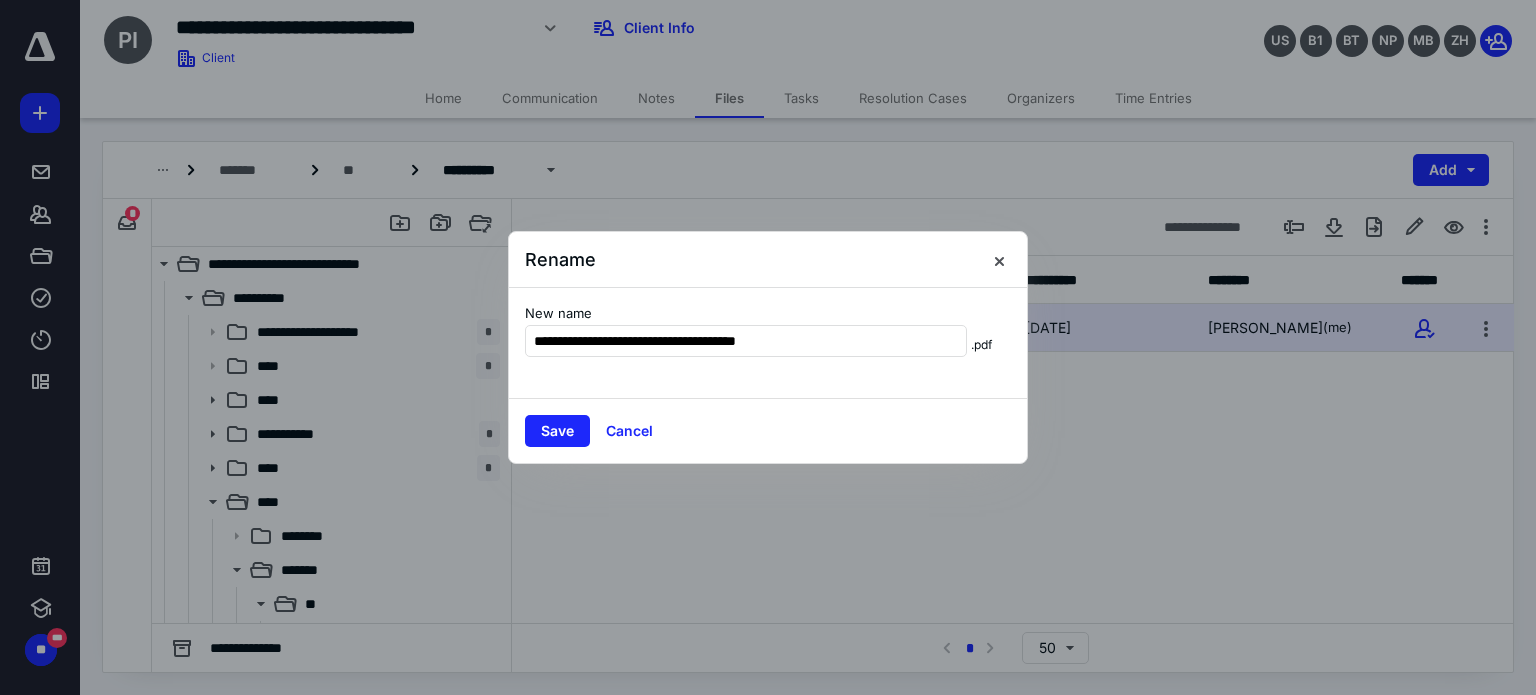 scroll, scrollTop: 0, scrollLeft: 0, axis: both 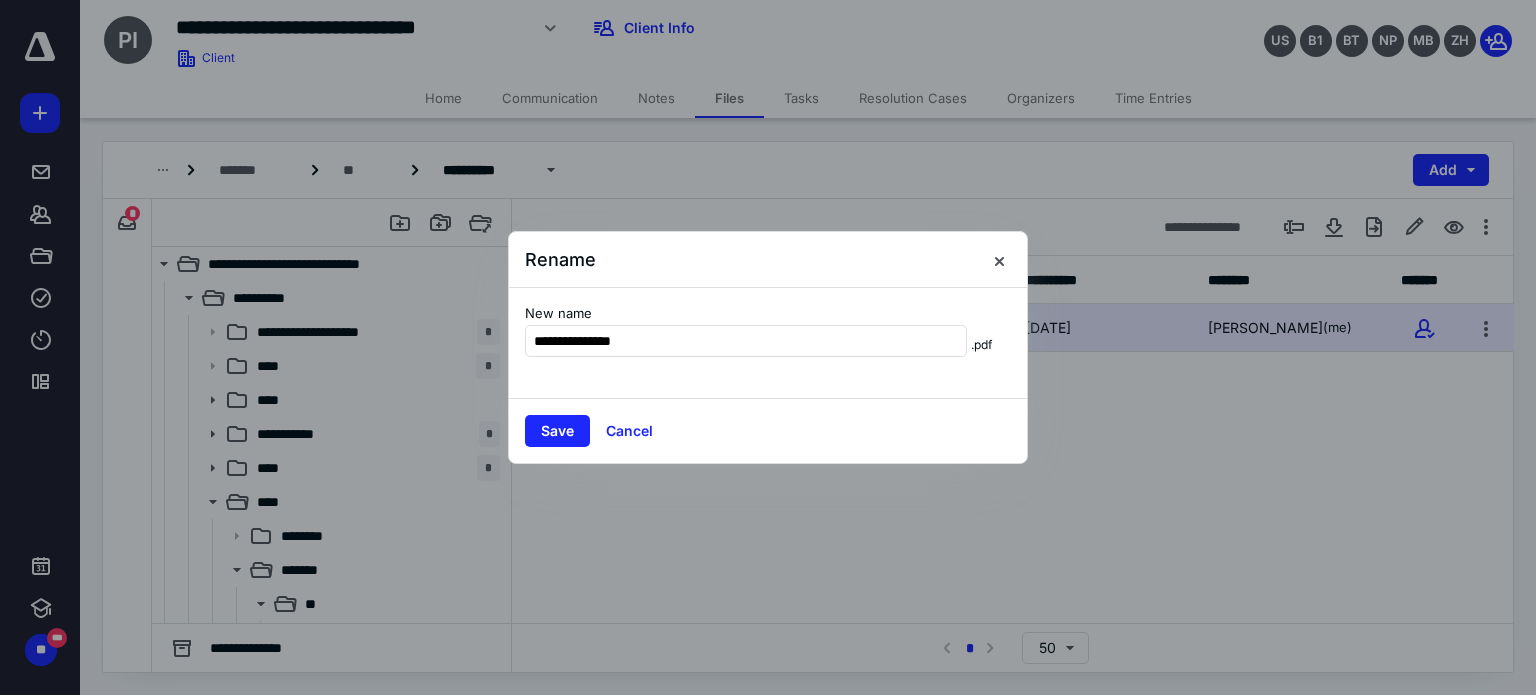 type on "**********" 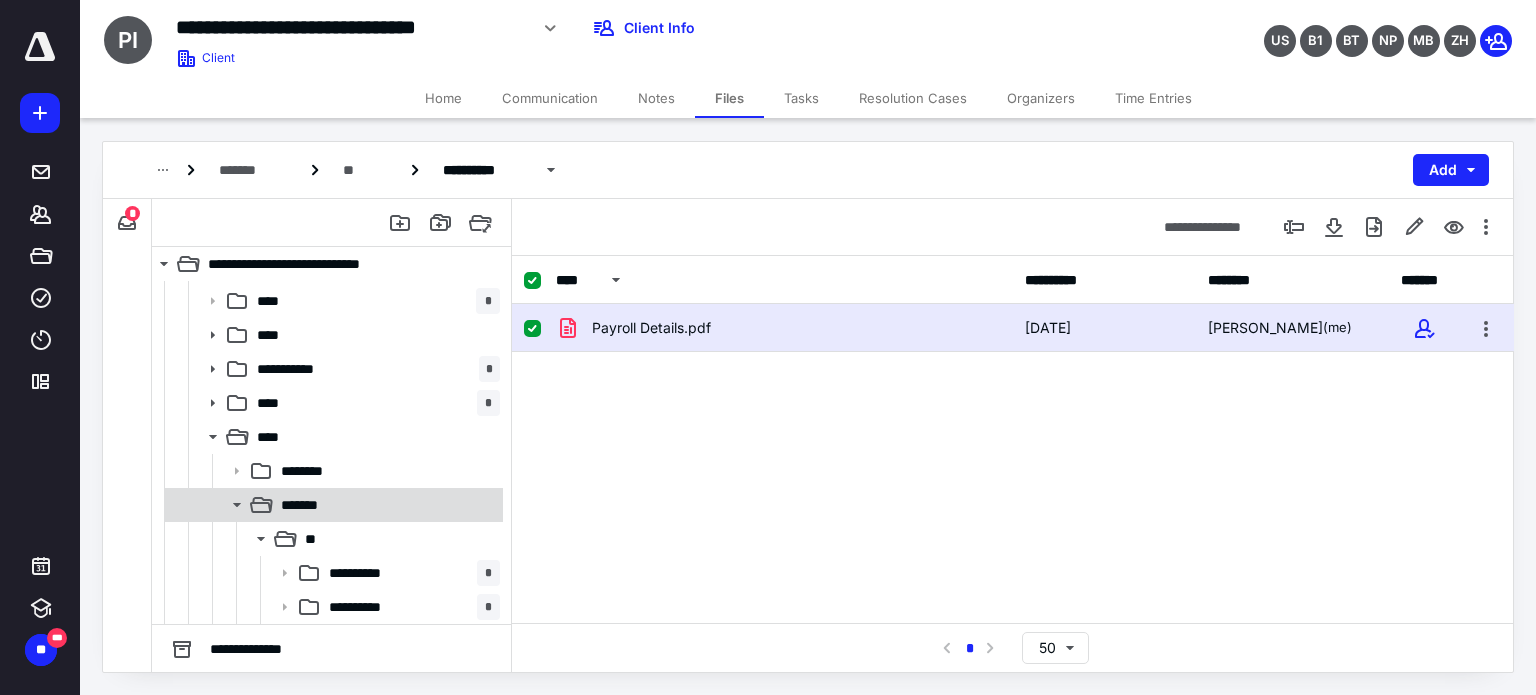 scroll, scrollTop: 100, scrollLeft: 0, axis: vertical 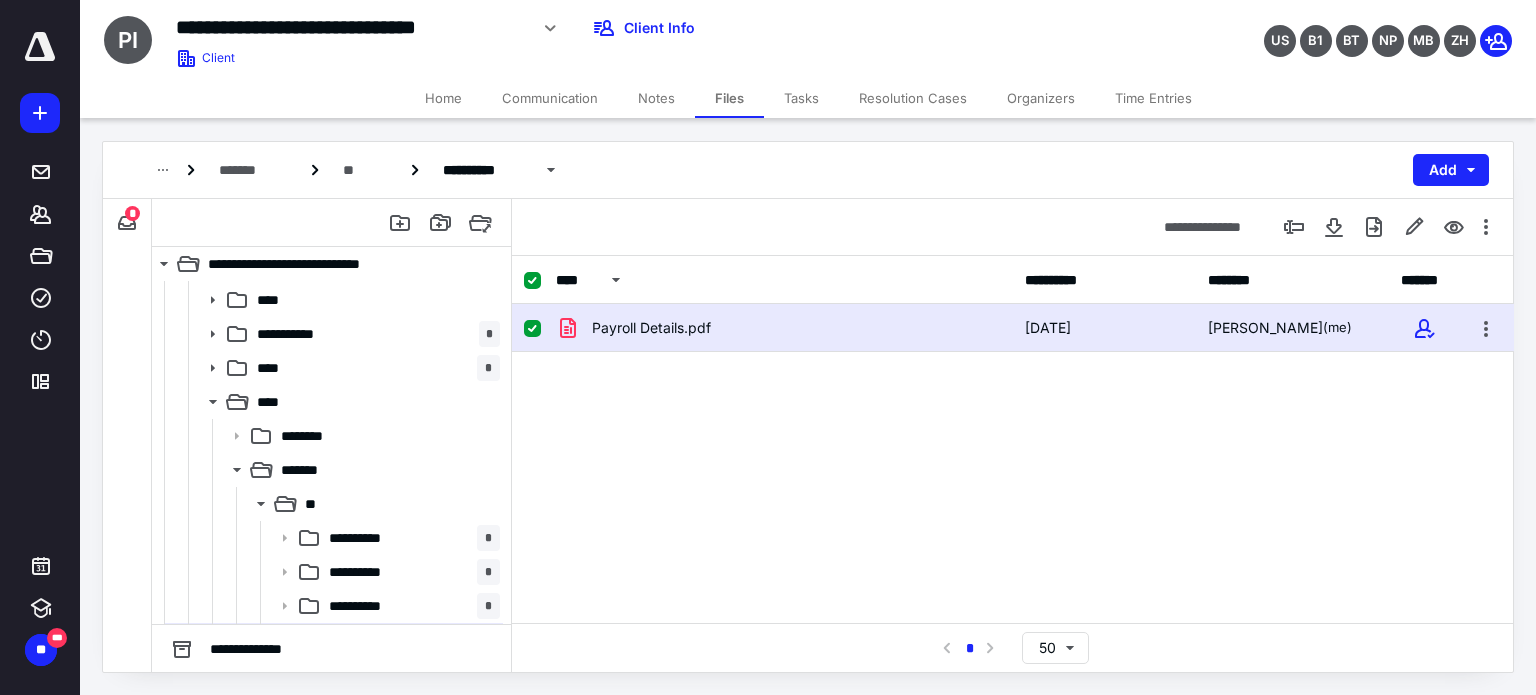 checkbox on "false" 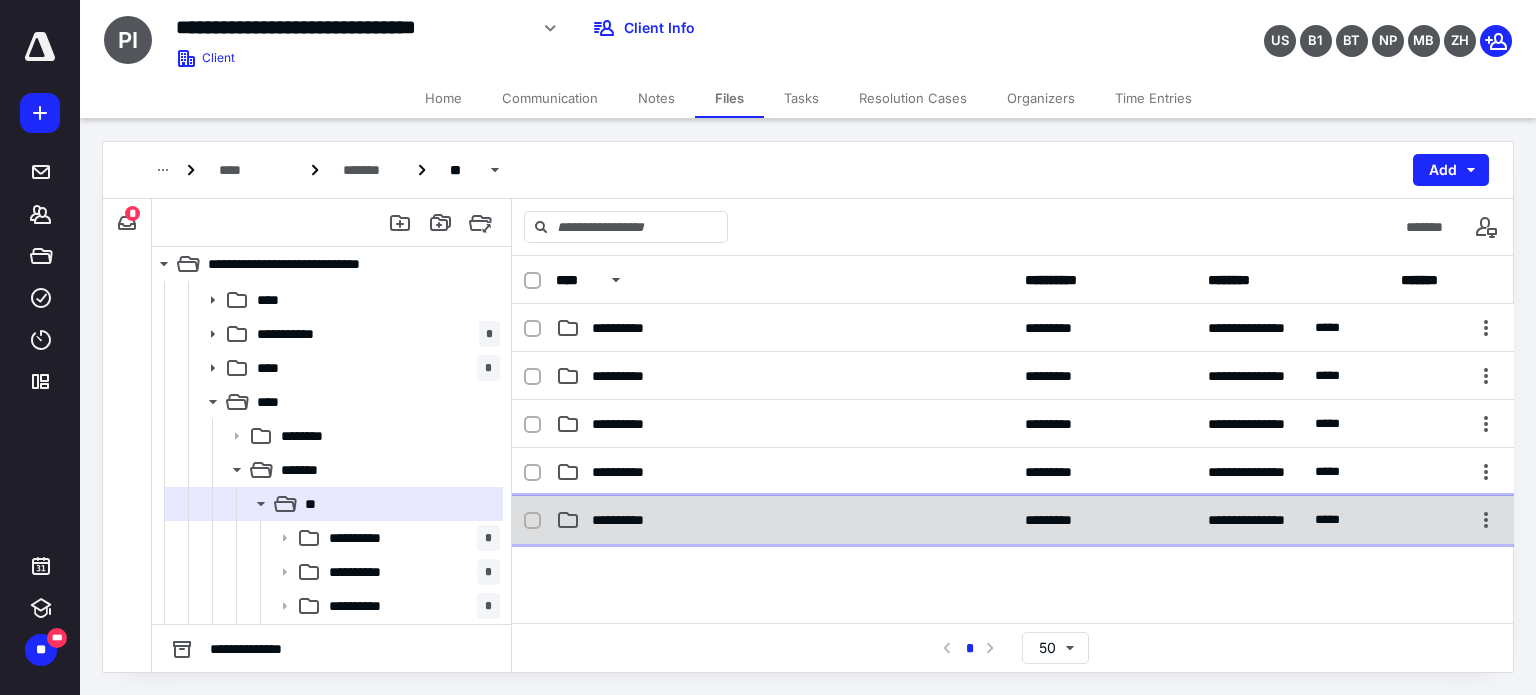 click on "**********" at bounding box center (784, 520) 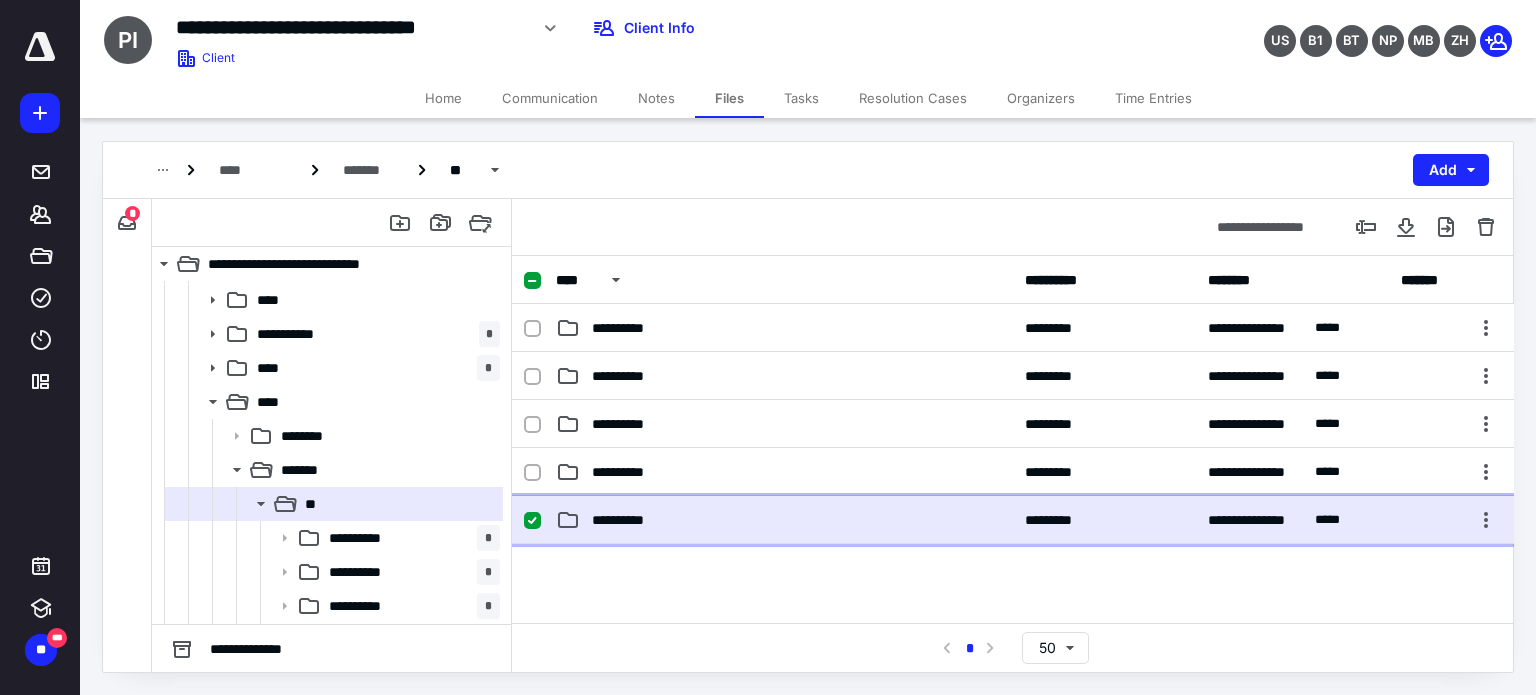click on "**********" at bounding box center [784, 520] 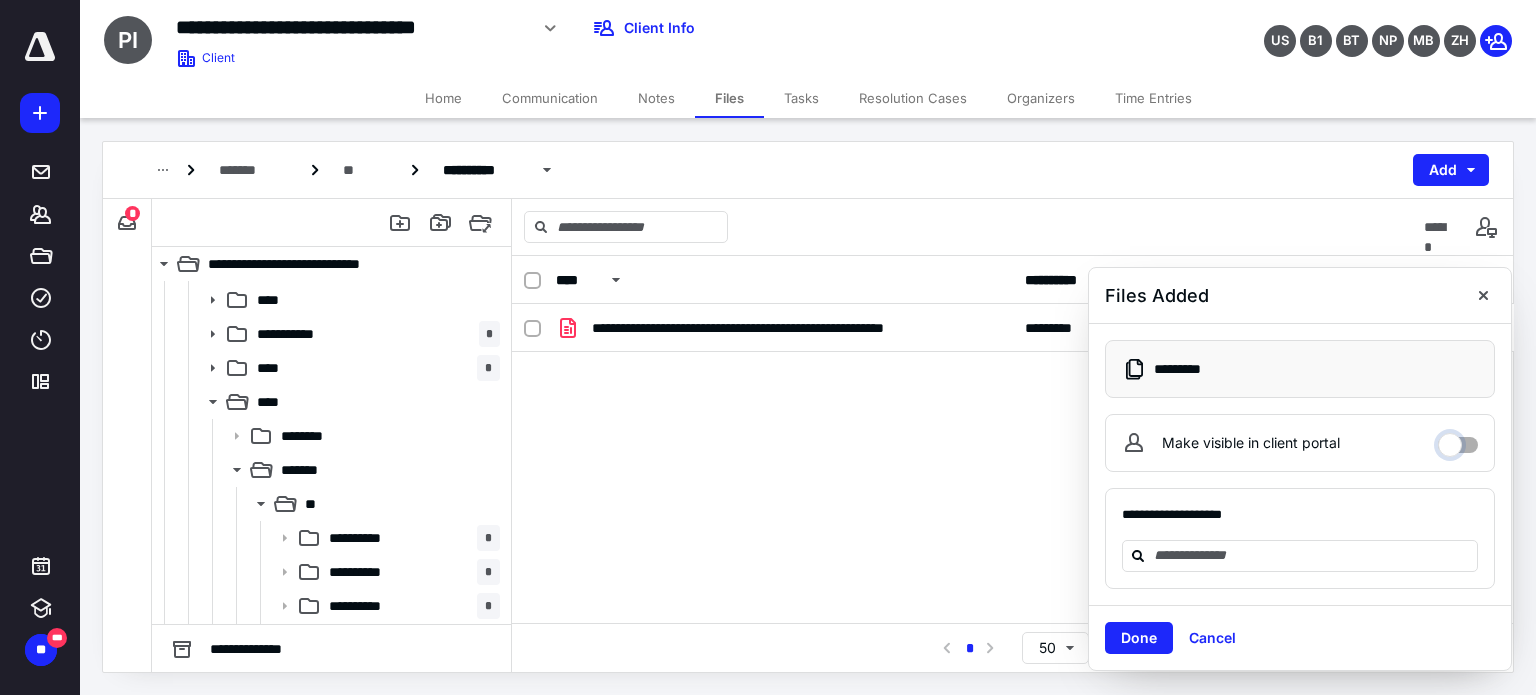 click on "Make visible in client portal" at bounding box center (1458, 440) 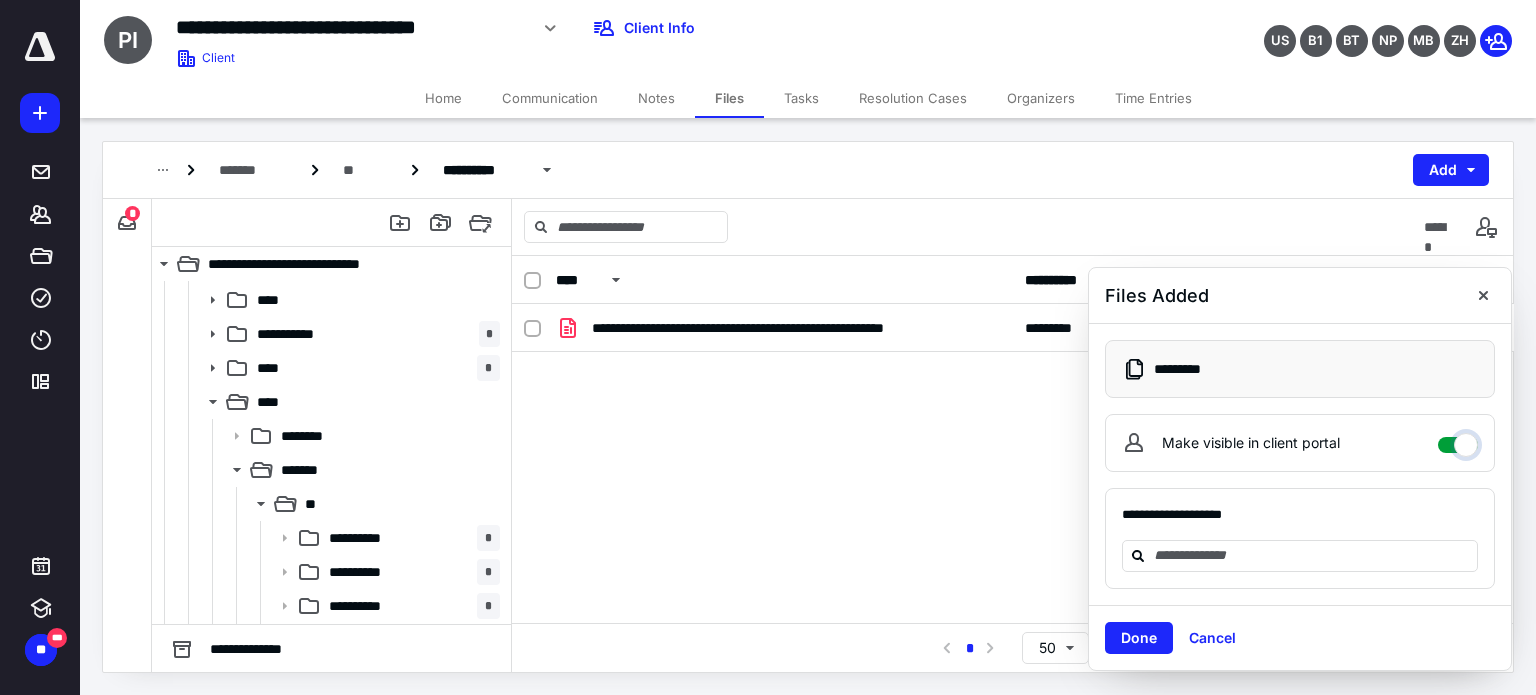 checkbox on "****" 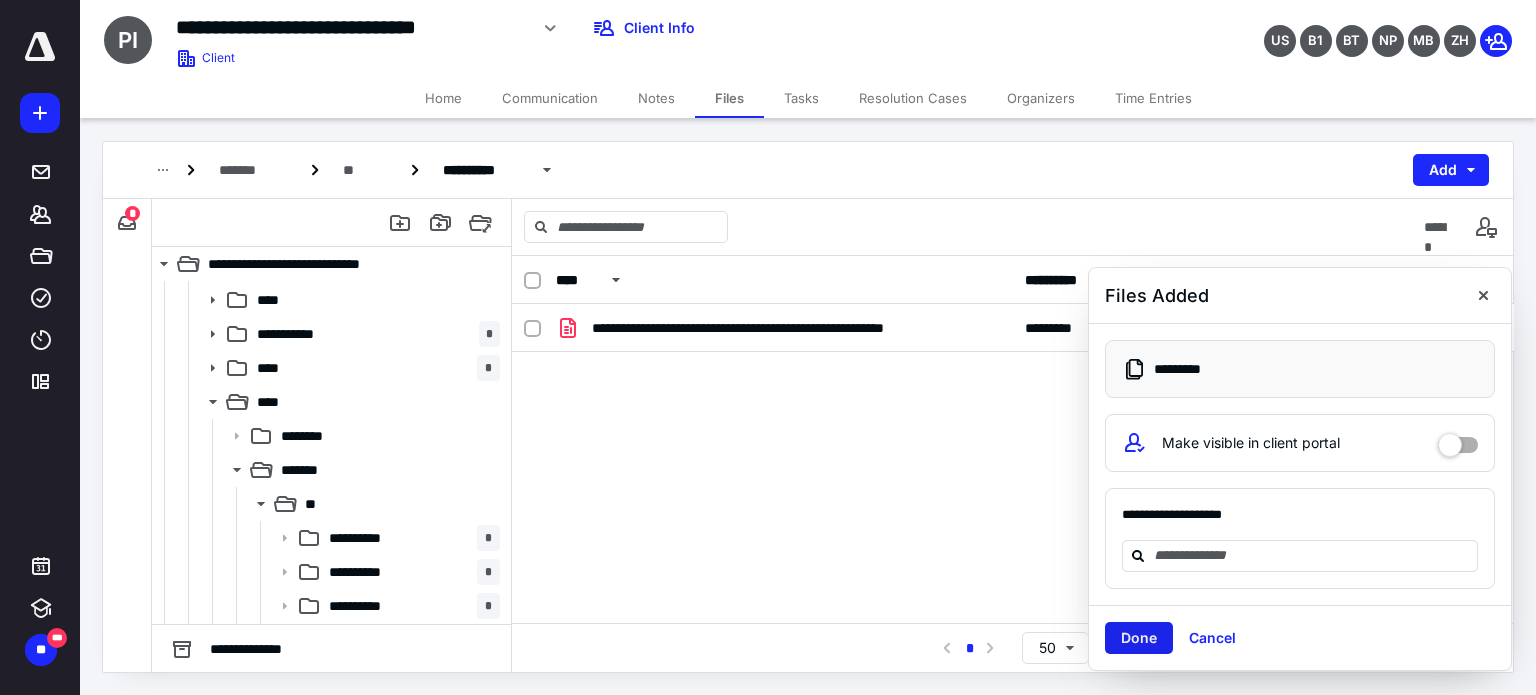 click on "Done" at bounding box center (1139, 638) 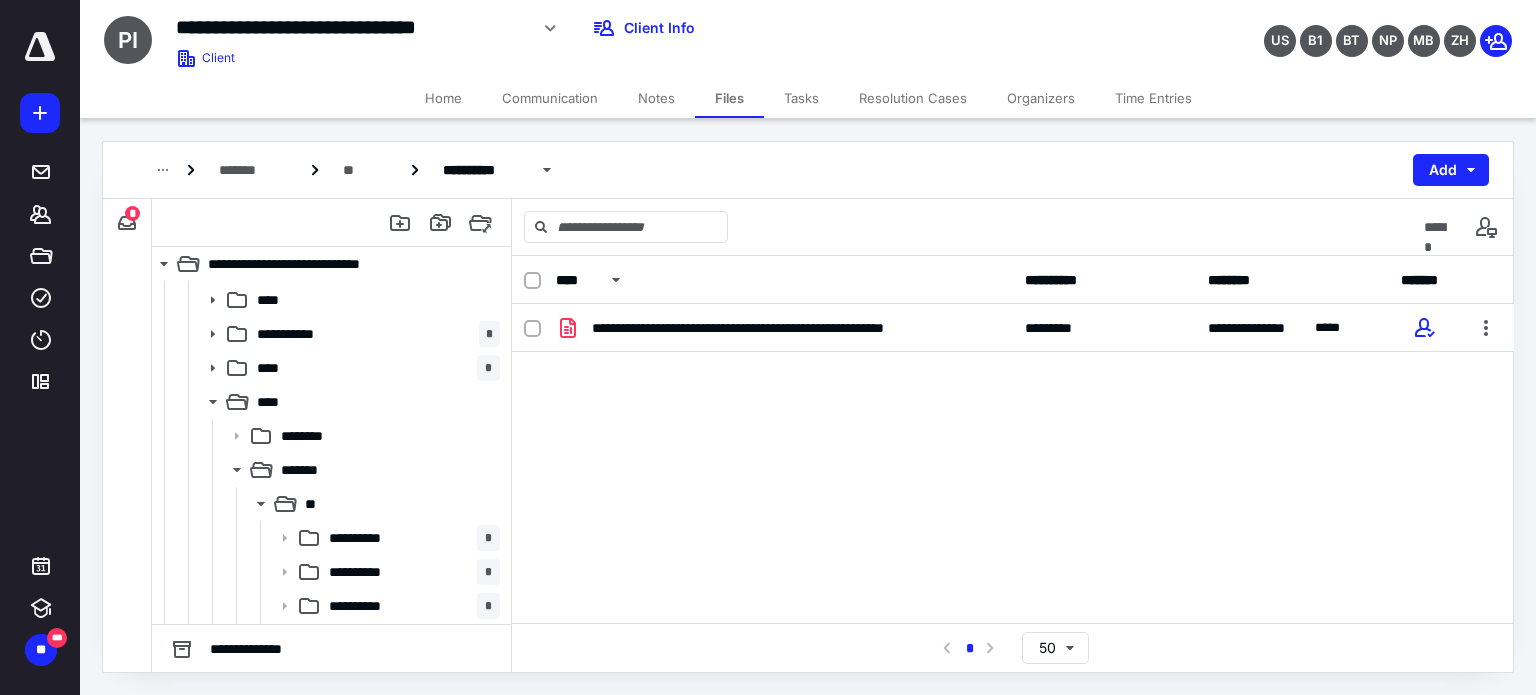 click on "**********" at bounding box center (1013, 454) 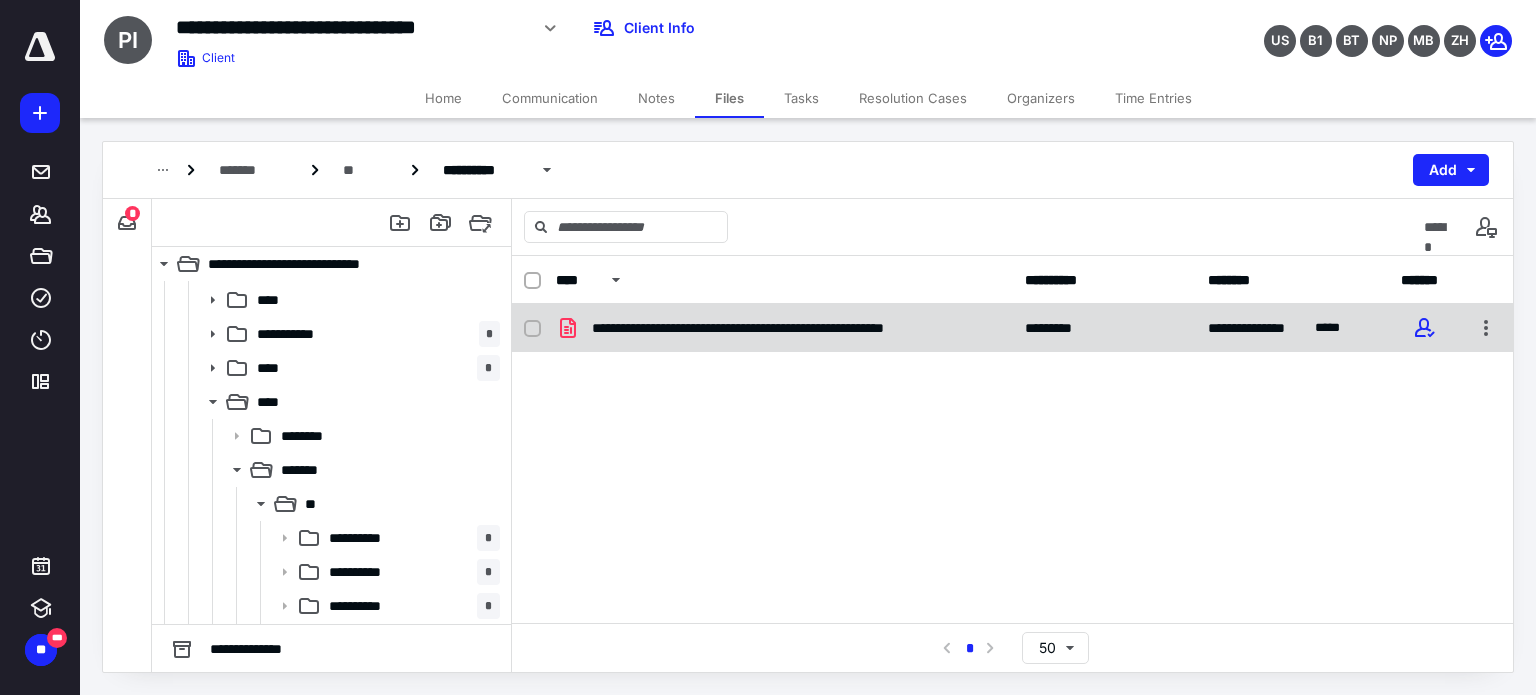 click on "**********" at bounding box center (796, 328) 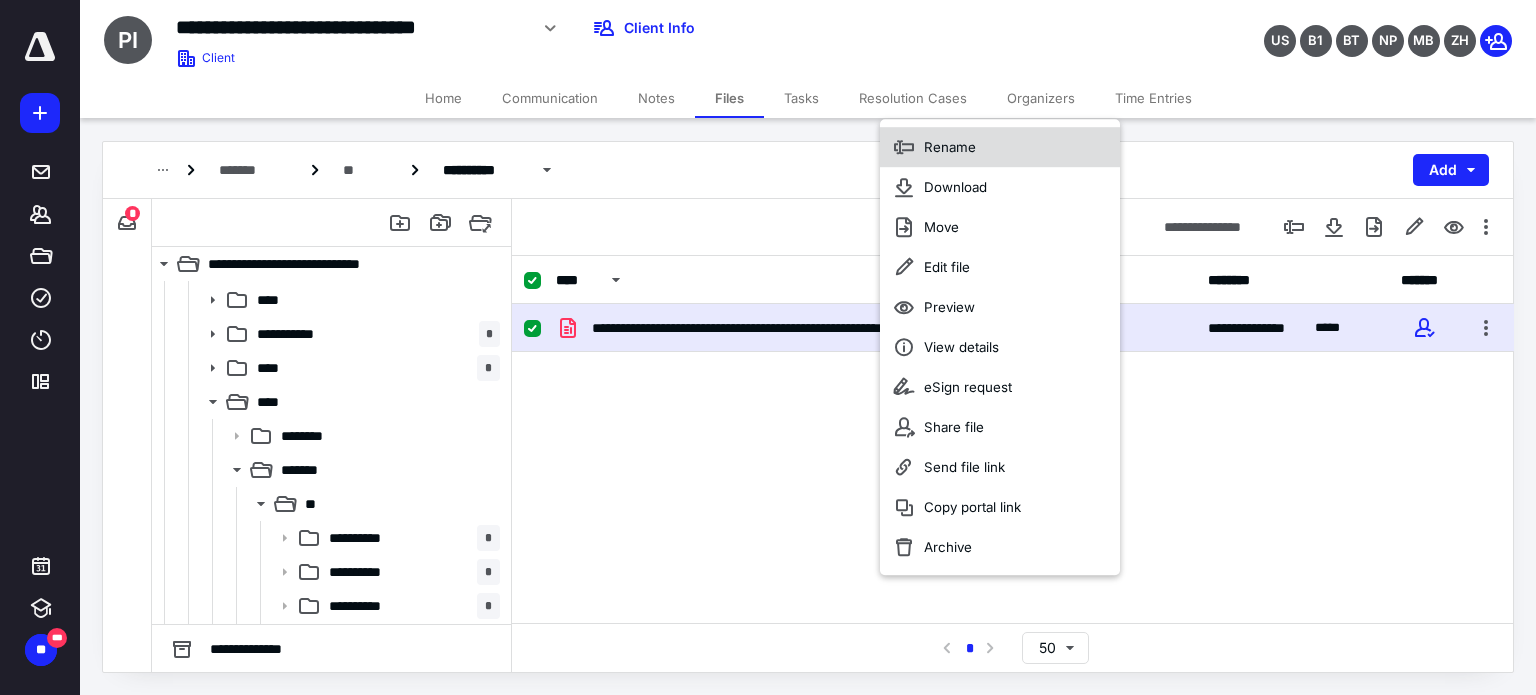 click on "Rename" at bounding box center (950, 147) 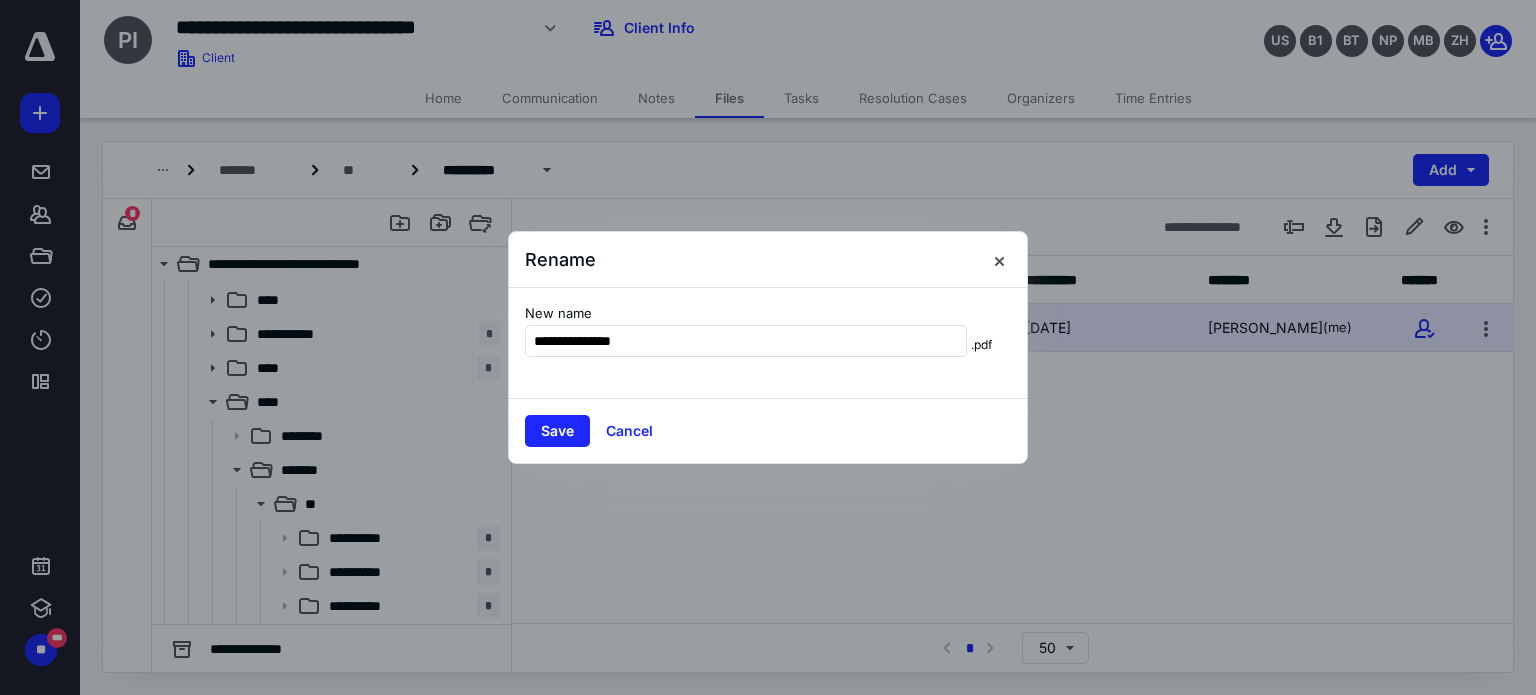 type on "**********" 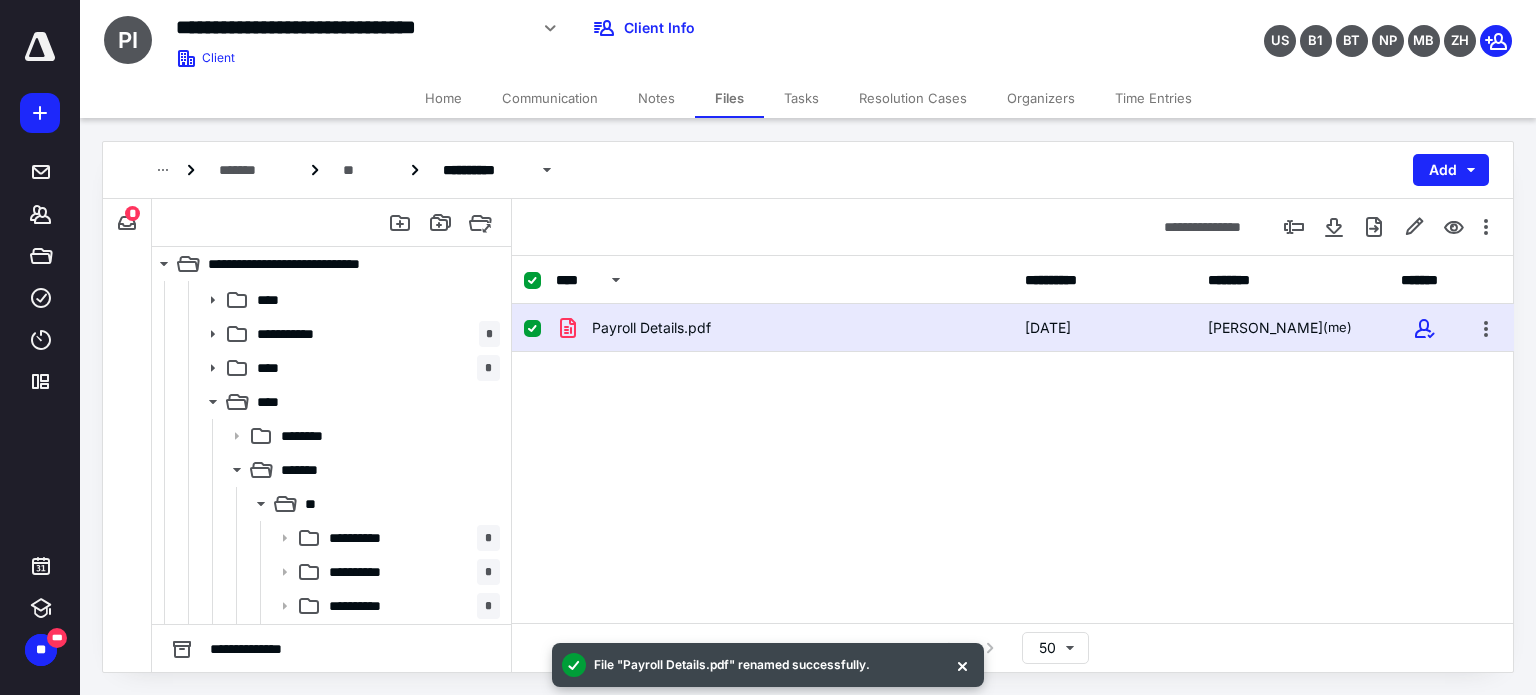 click on "Payroll Details.pdf [DATE] [PERSON_NAME]  (me)" at bounding box center [1013, 454] 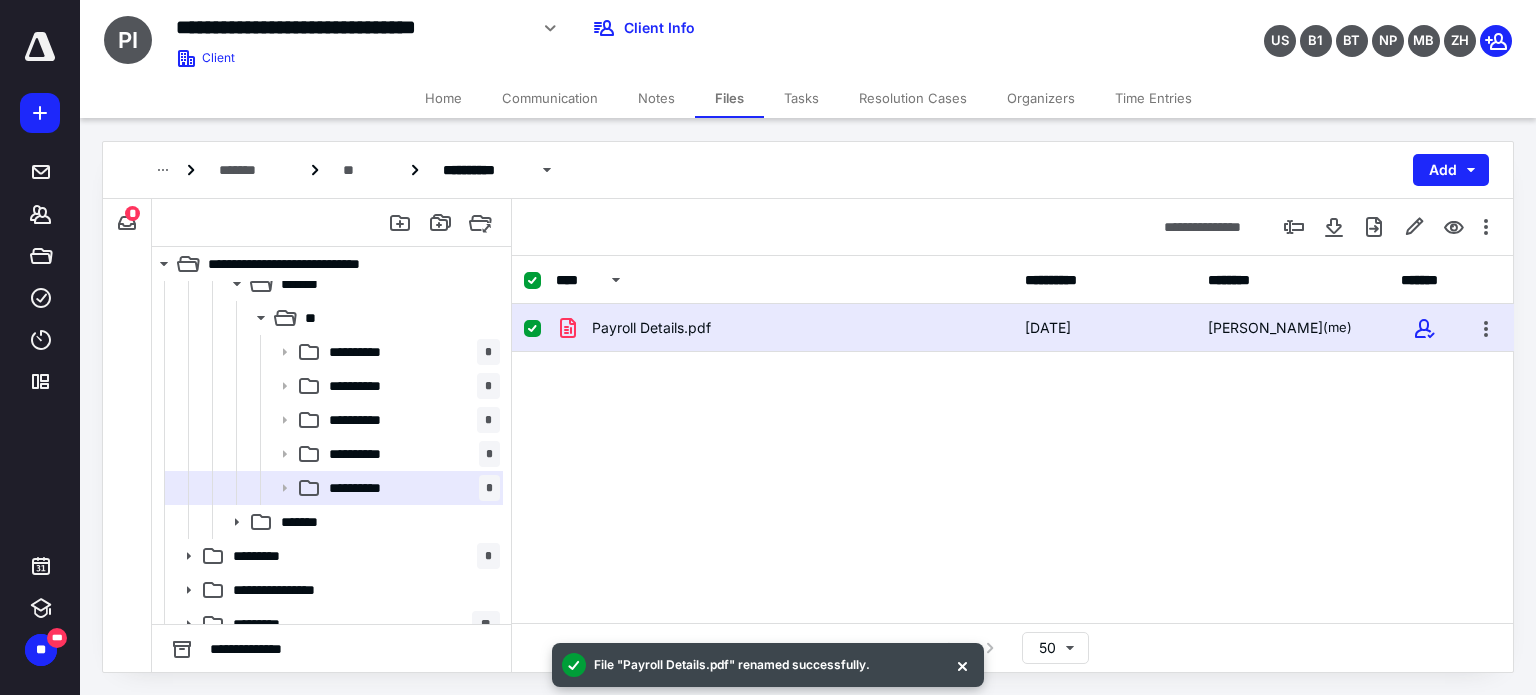 scroll, scrollTop: 404, scrollLeft: 0, axis: vertical 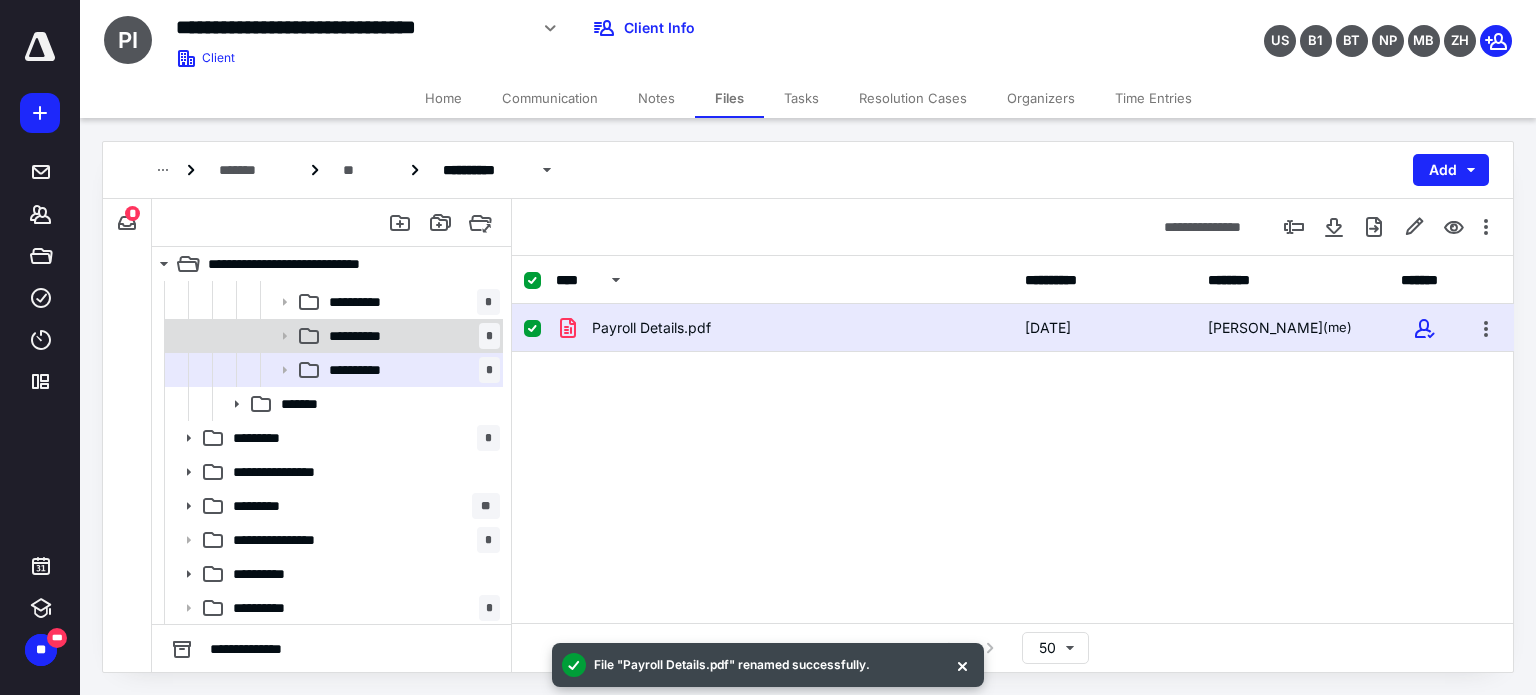 click on "**********" at bounding box center [367, 336] 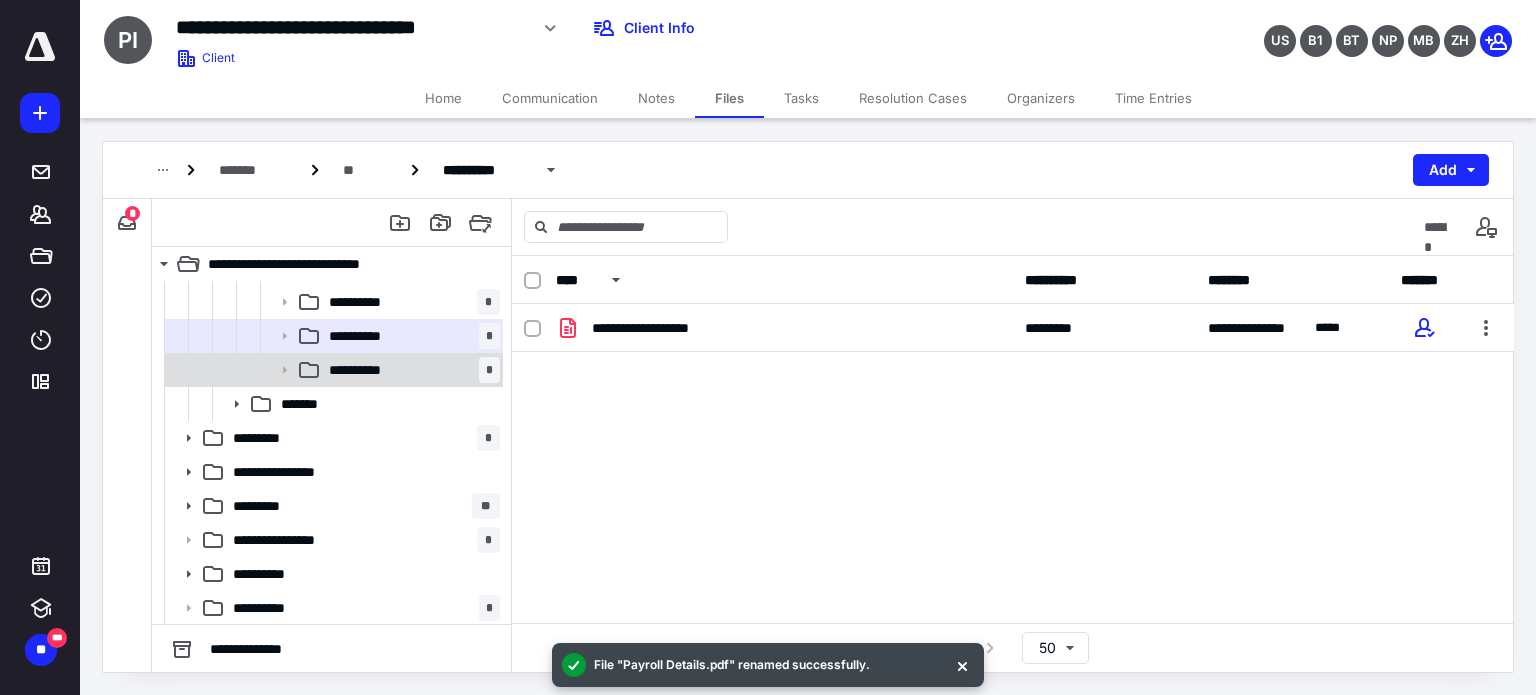 click on "**********" at bounding box center (365, 370) 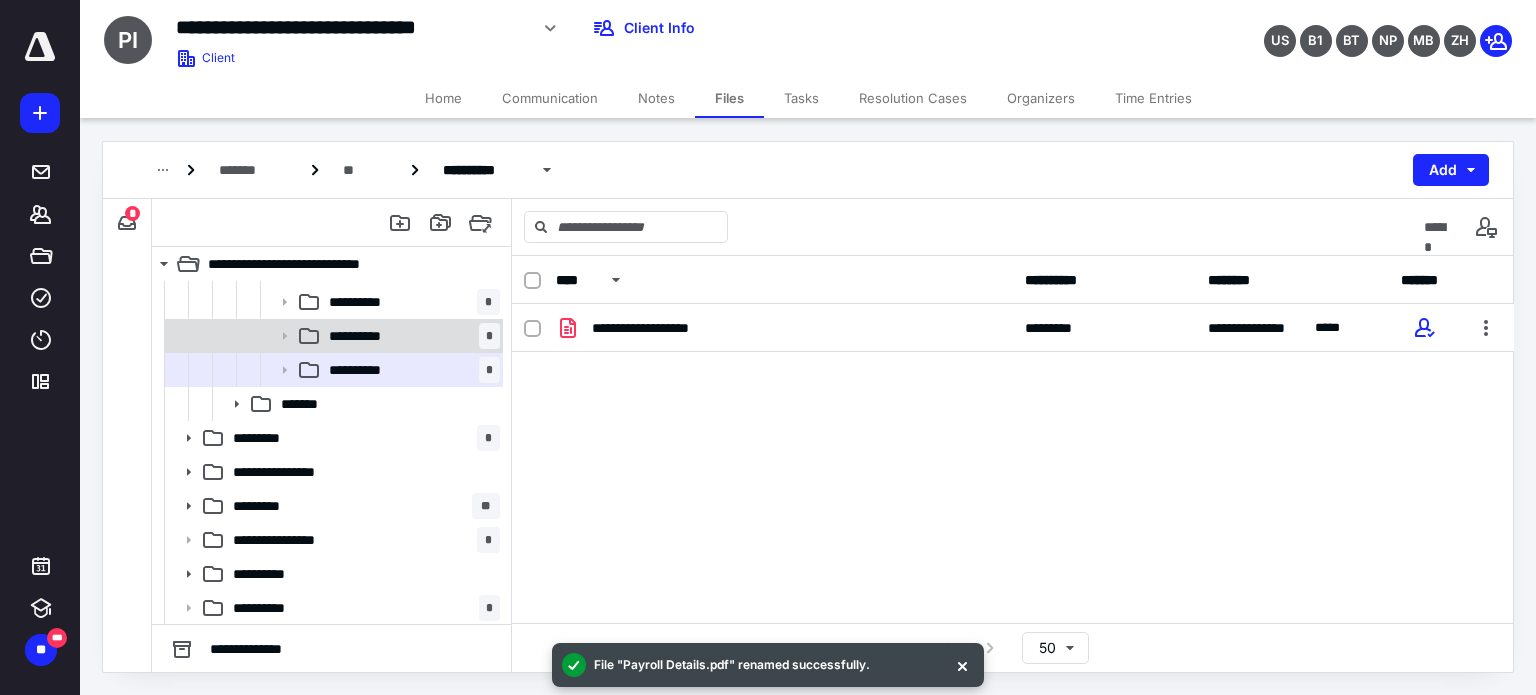 scroll, scrollTop: 104, scrollLeft: 0, axis: vertical 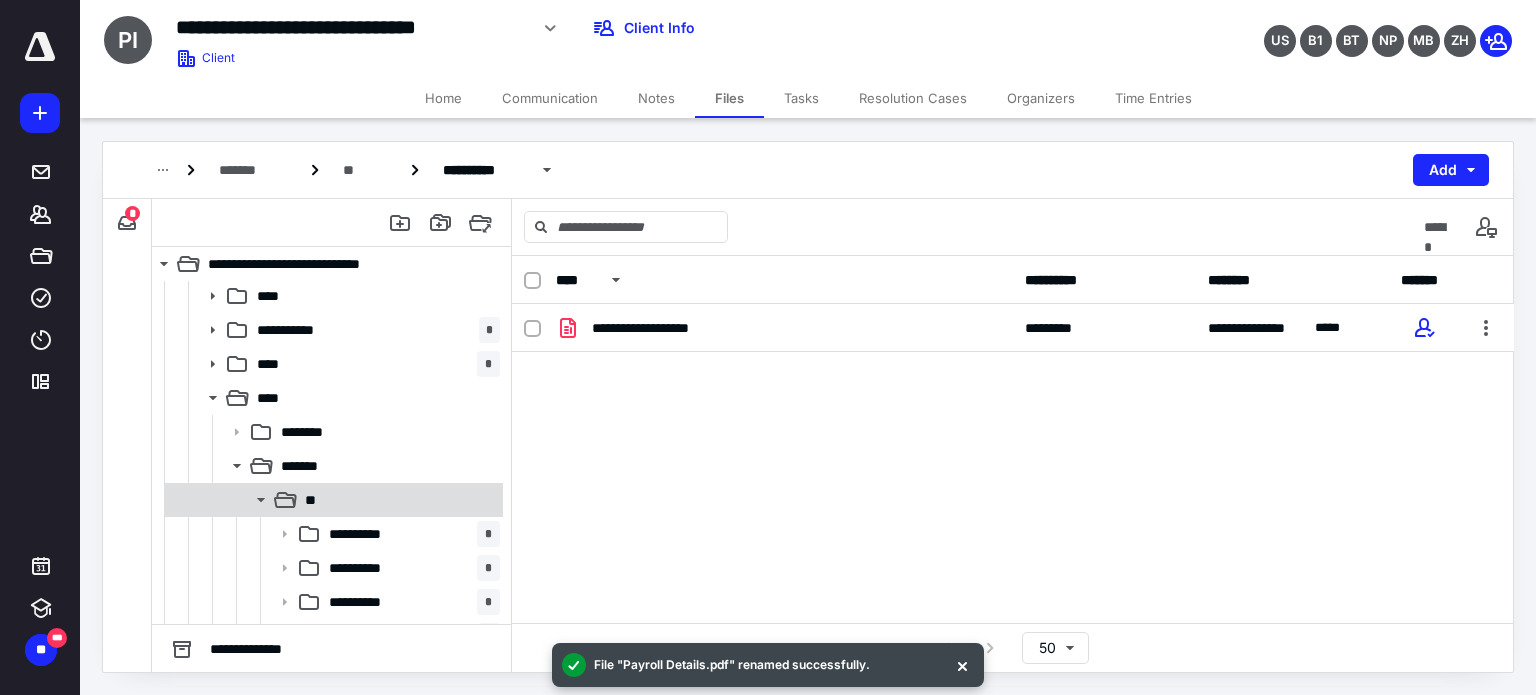 click on "**" at bounding box center (398, 500) 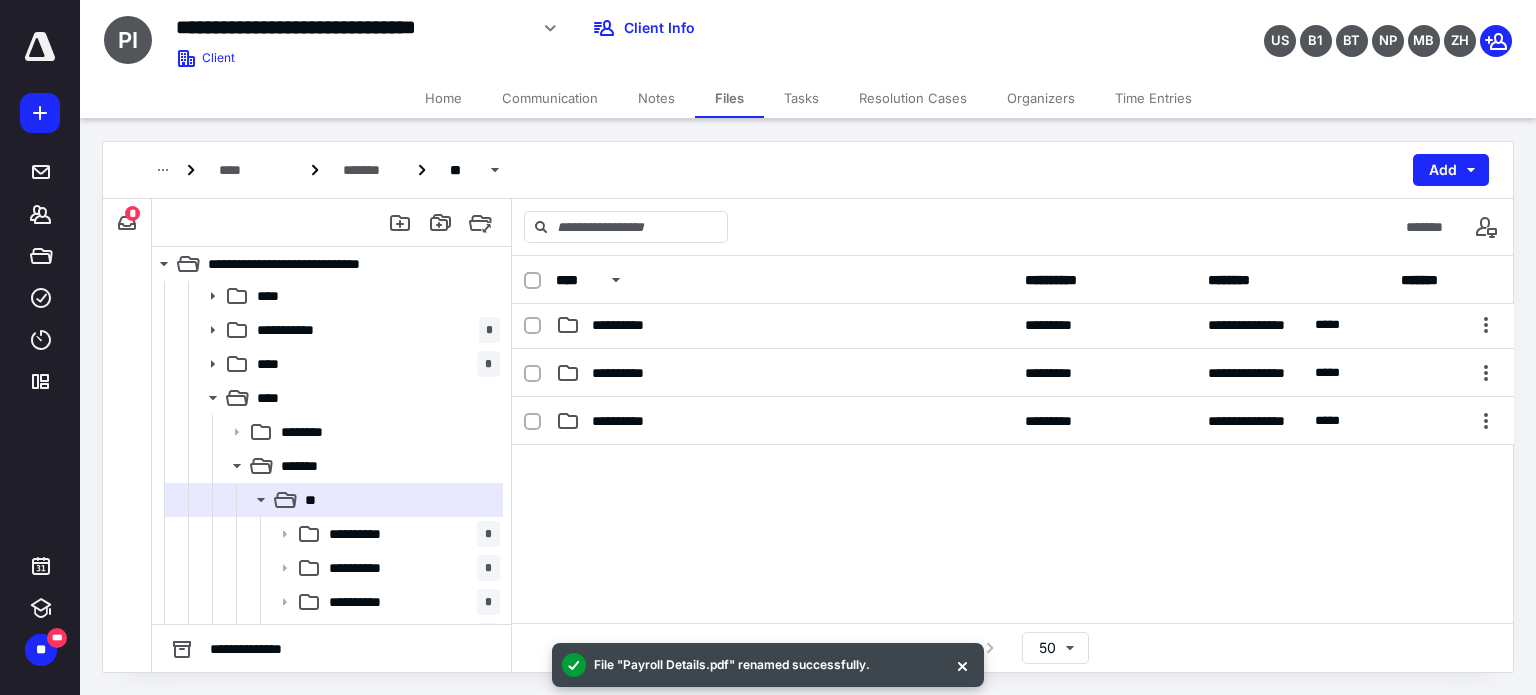 scroll, scrollTop: 100, scrollLeft: 0, axis: vertical 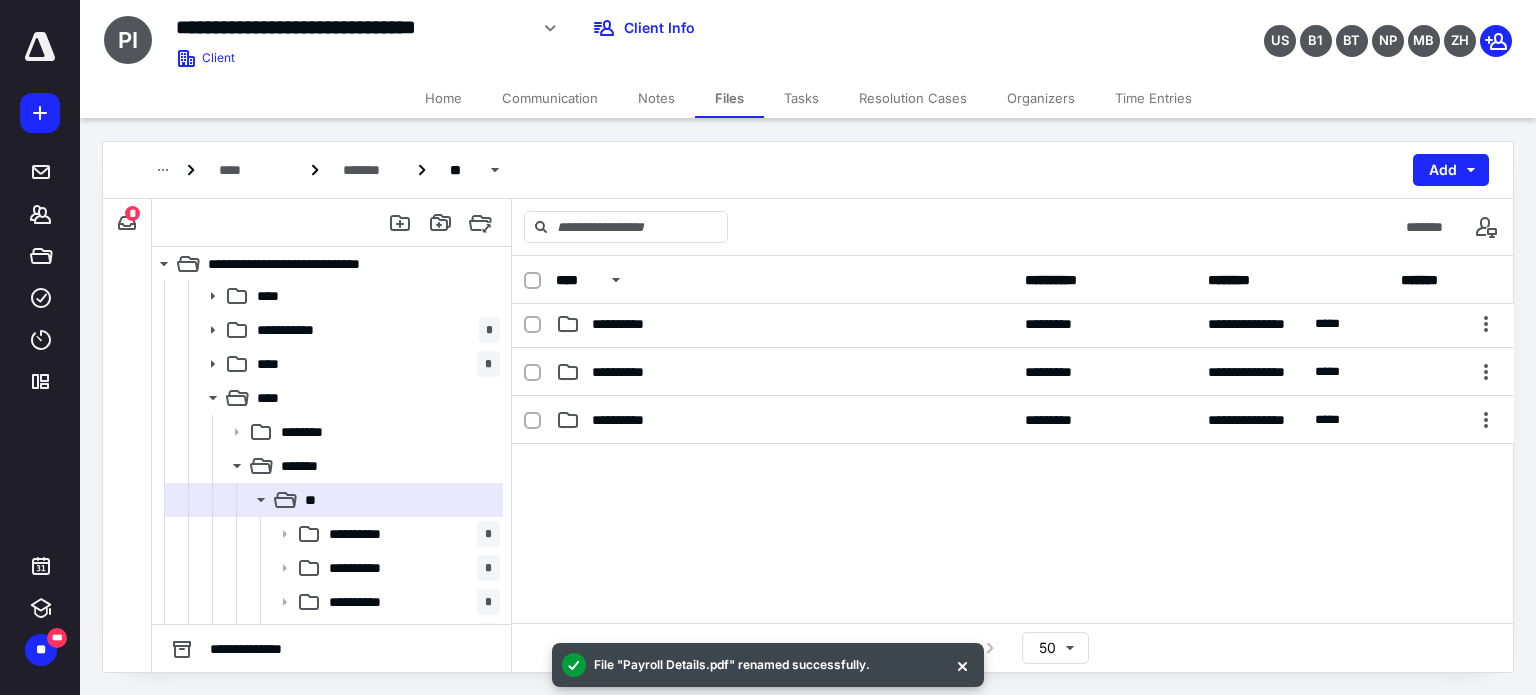 click at bounding box center [1013, 594] 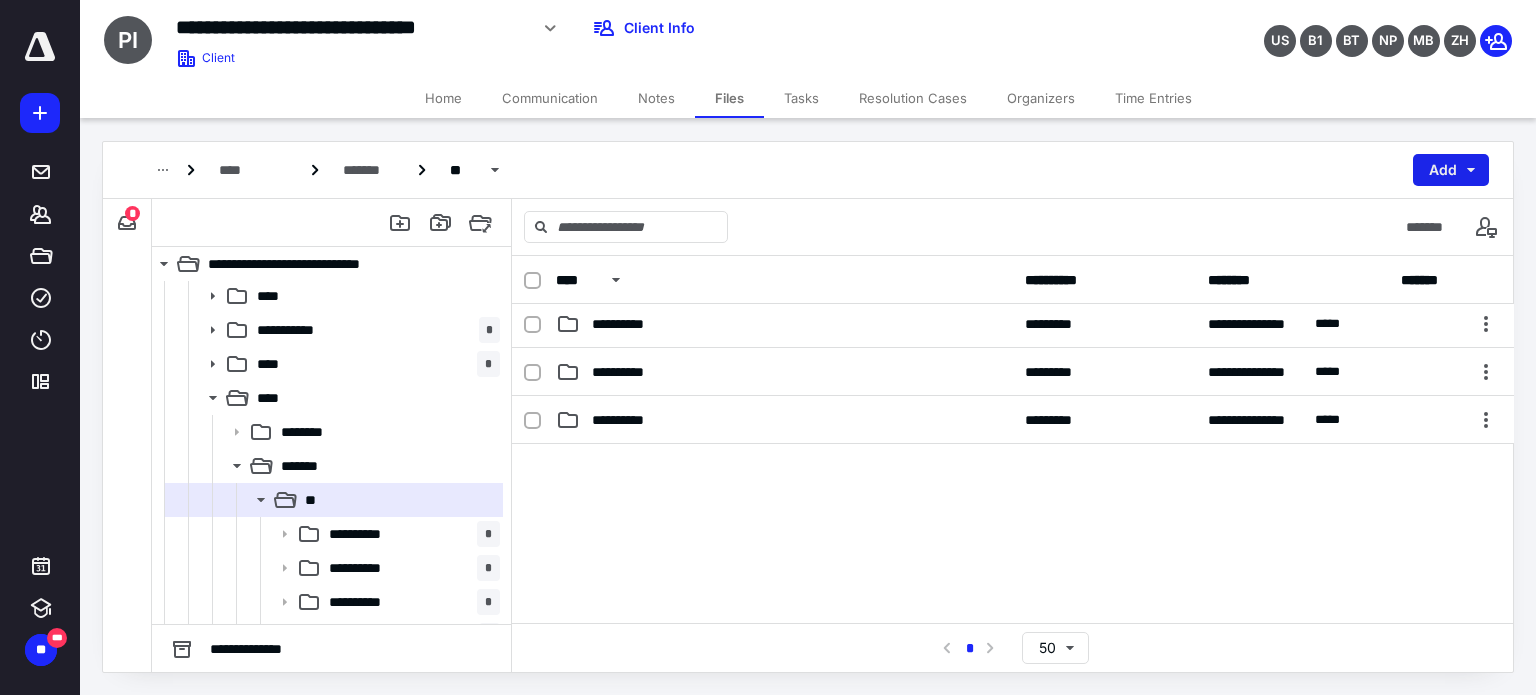 click on "Add" at bounding box center [1451, 170] 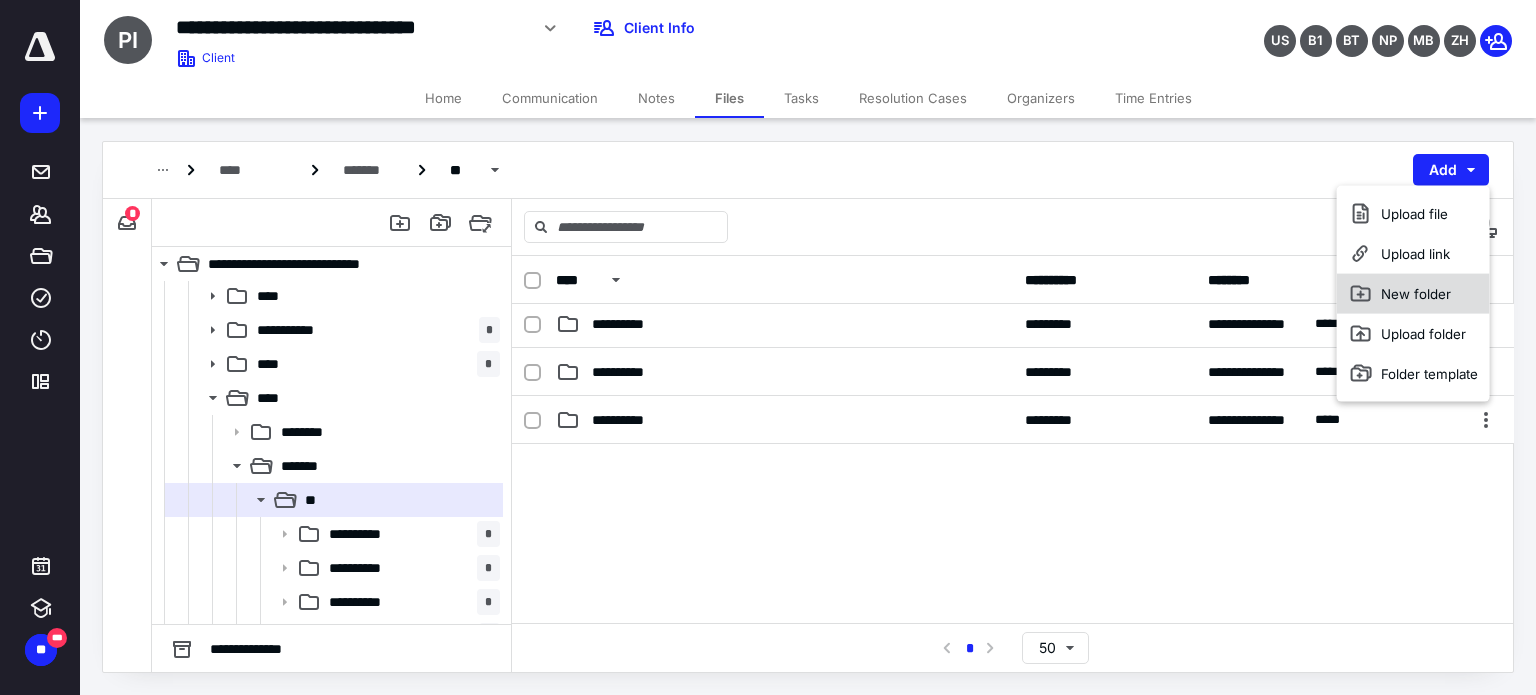 click 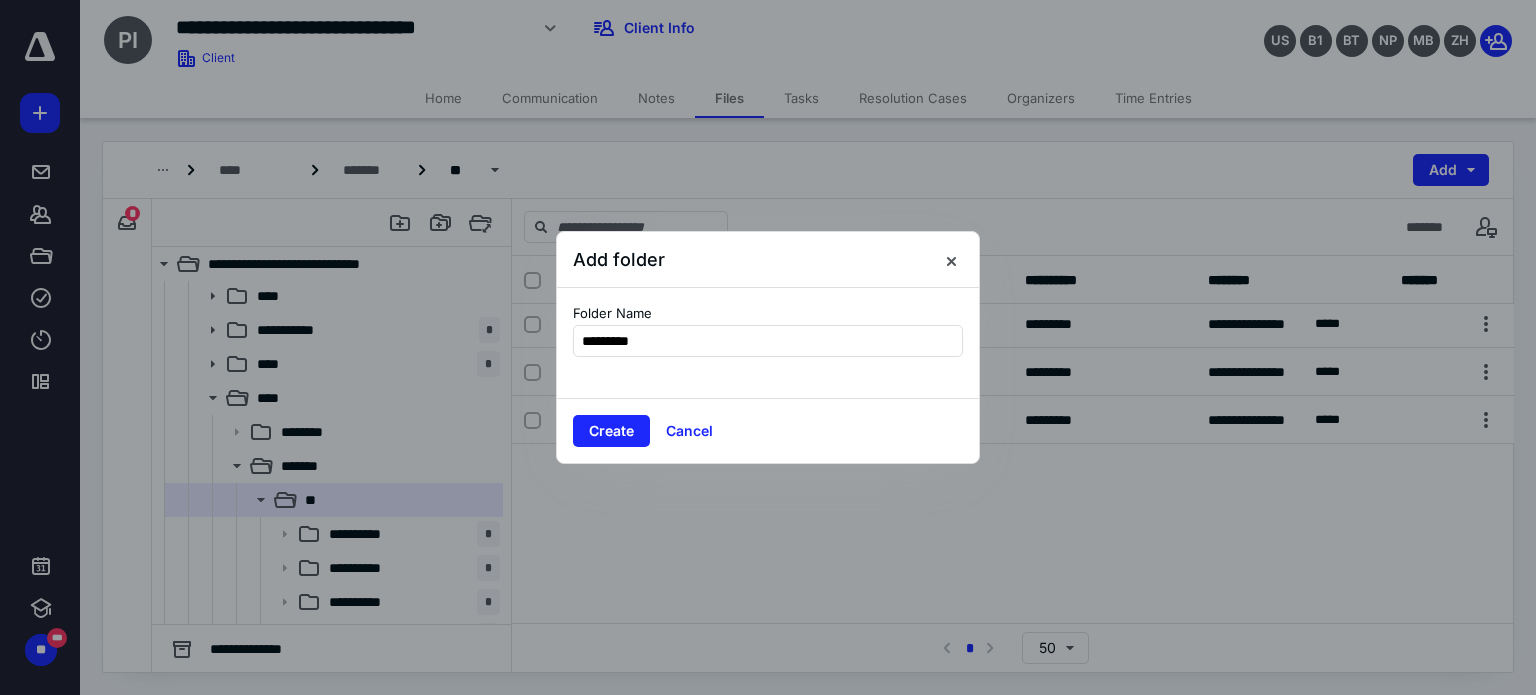 type on "**********" 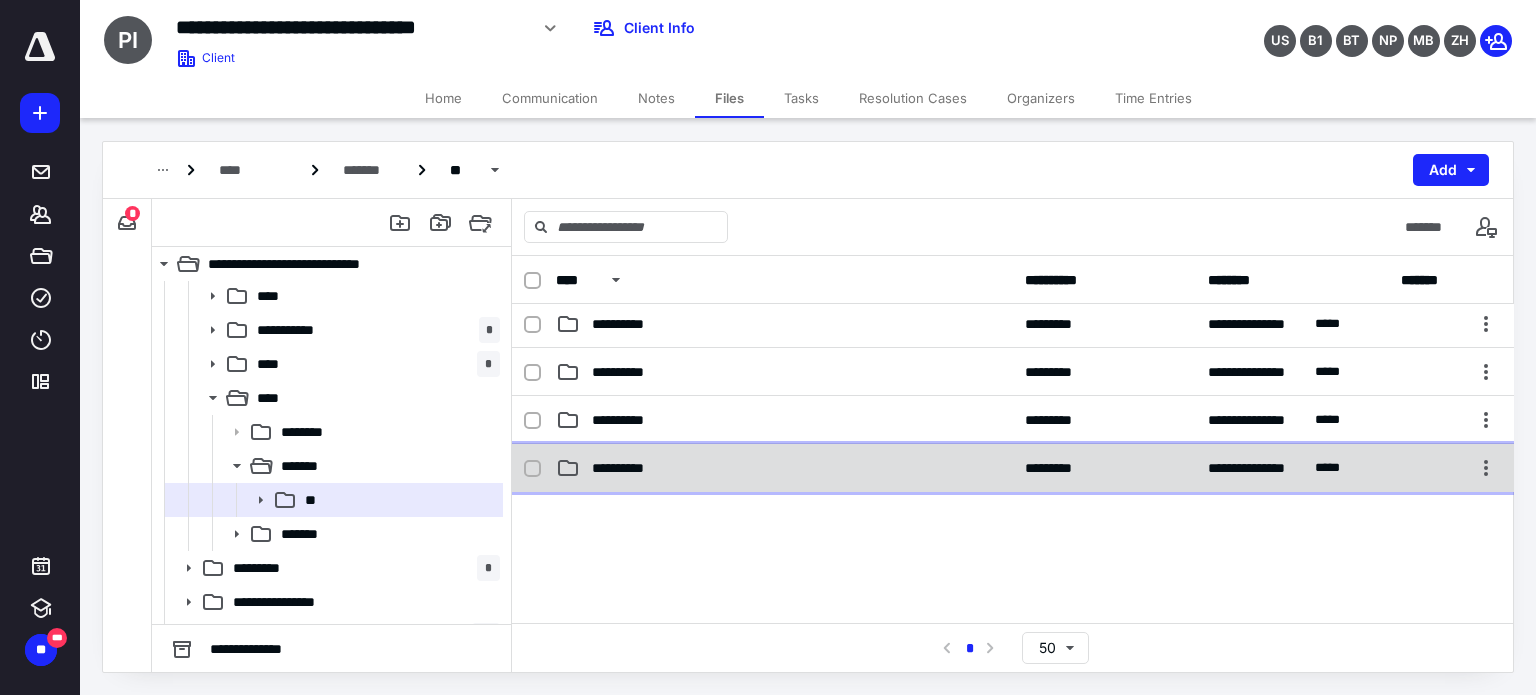 click on "**********" at bounding box center [784, 468] 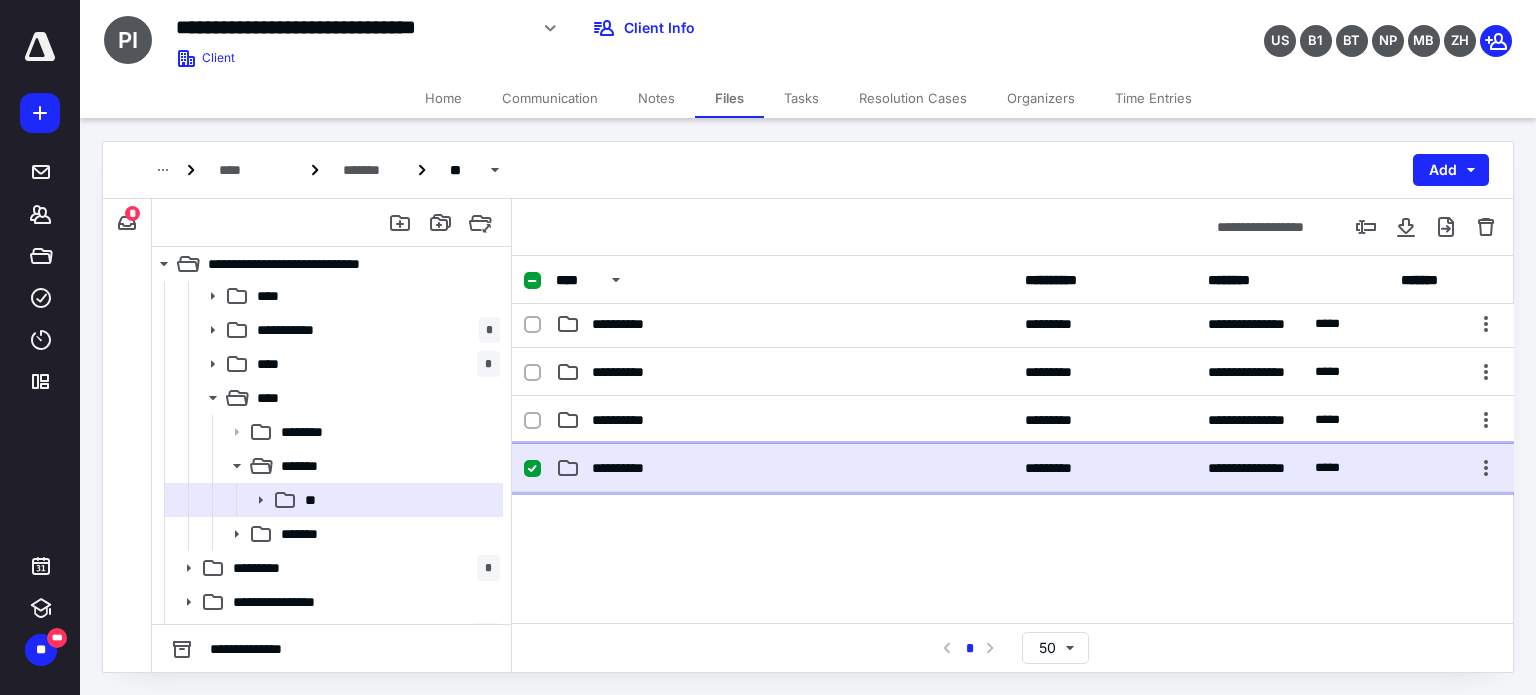 click on "**********" at bounding box center (784, 468) 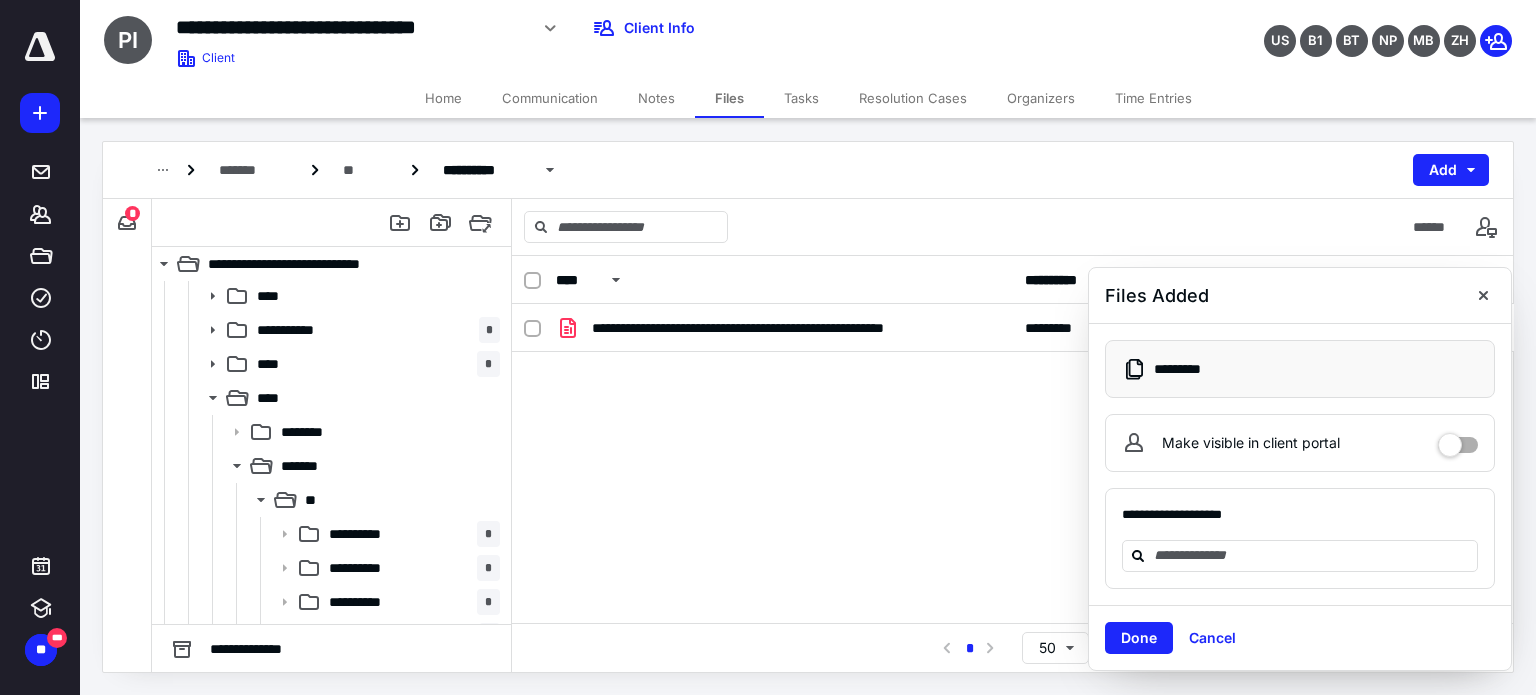 scroll, scrollTop: 0, scrollLeft: 0, axis: both 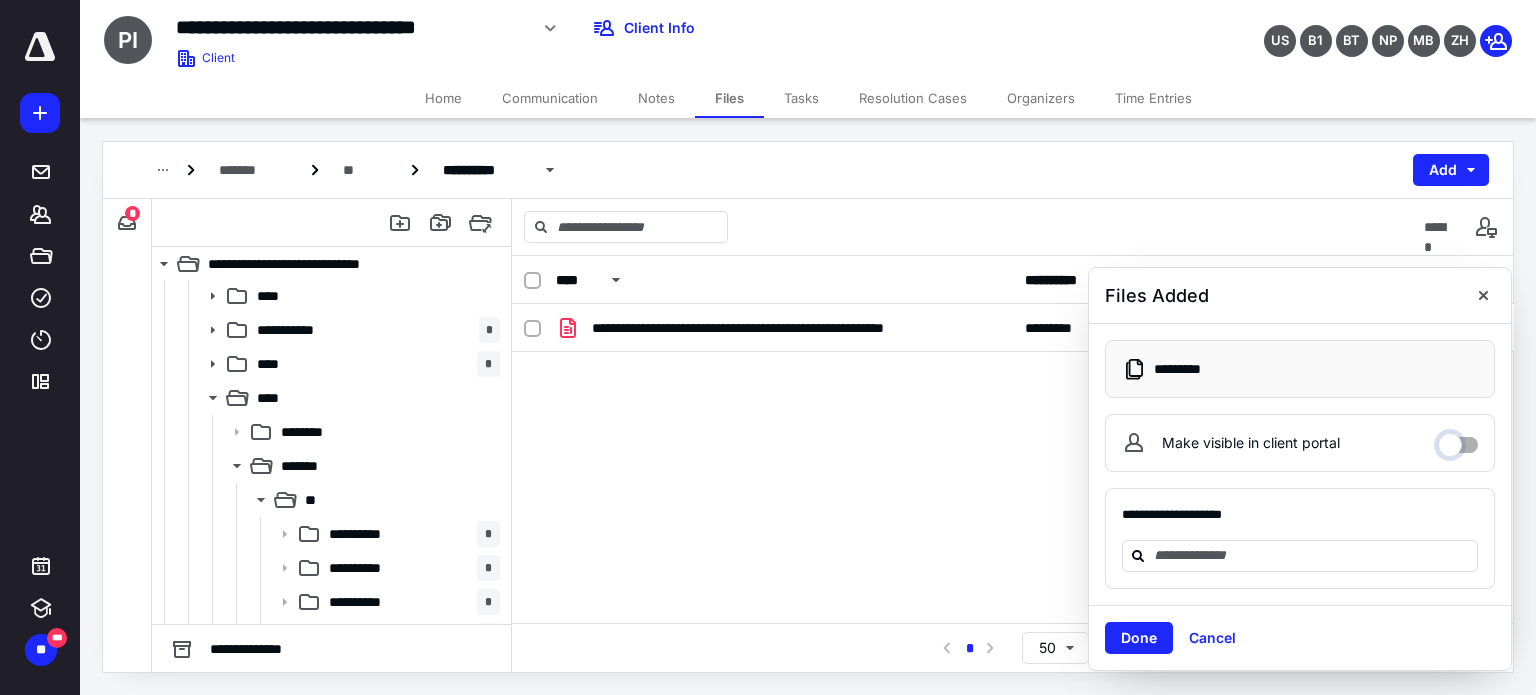 click on "Make visible in client portal" at bounding box center (1458, 440) 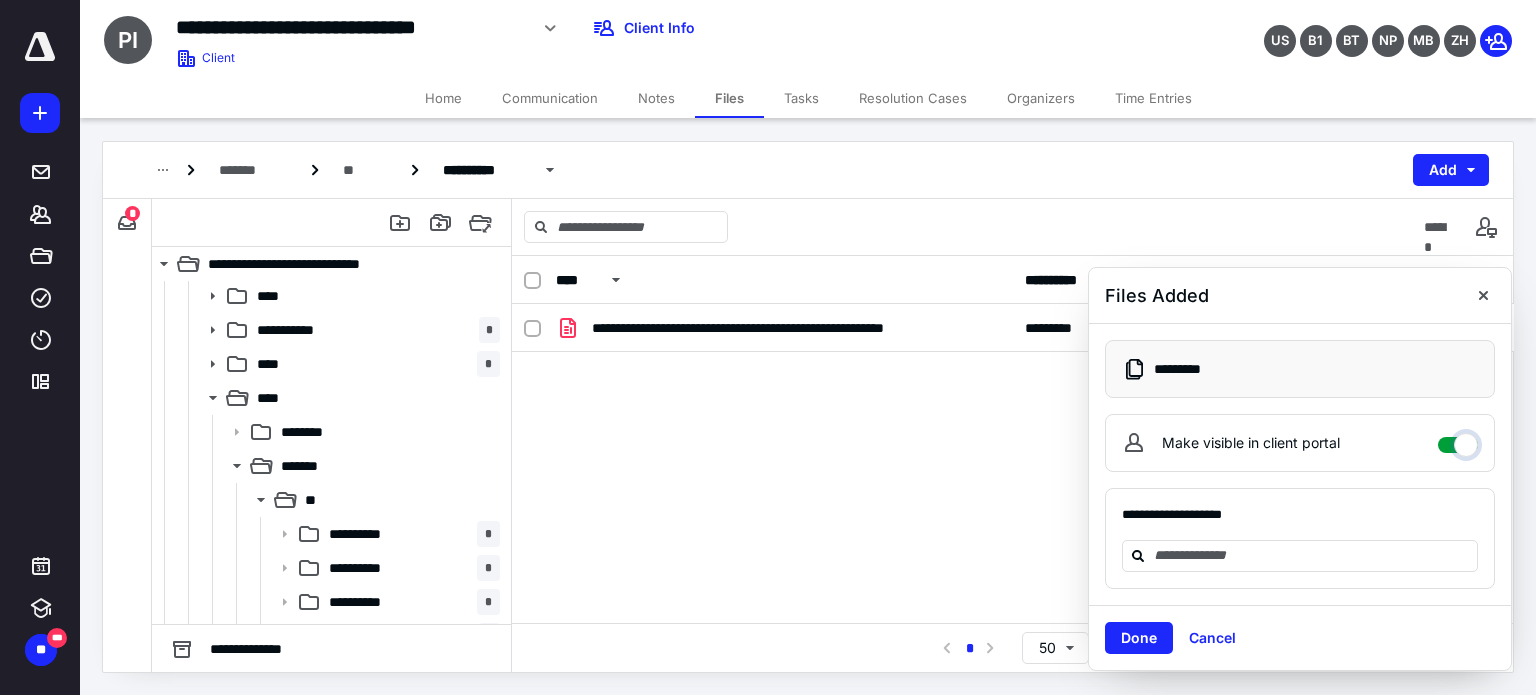 checkbox on "****" 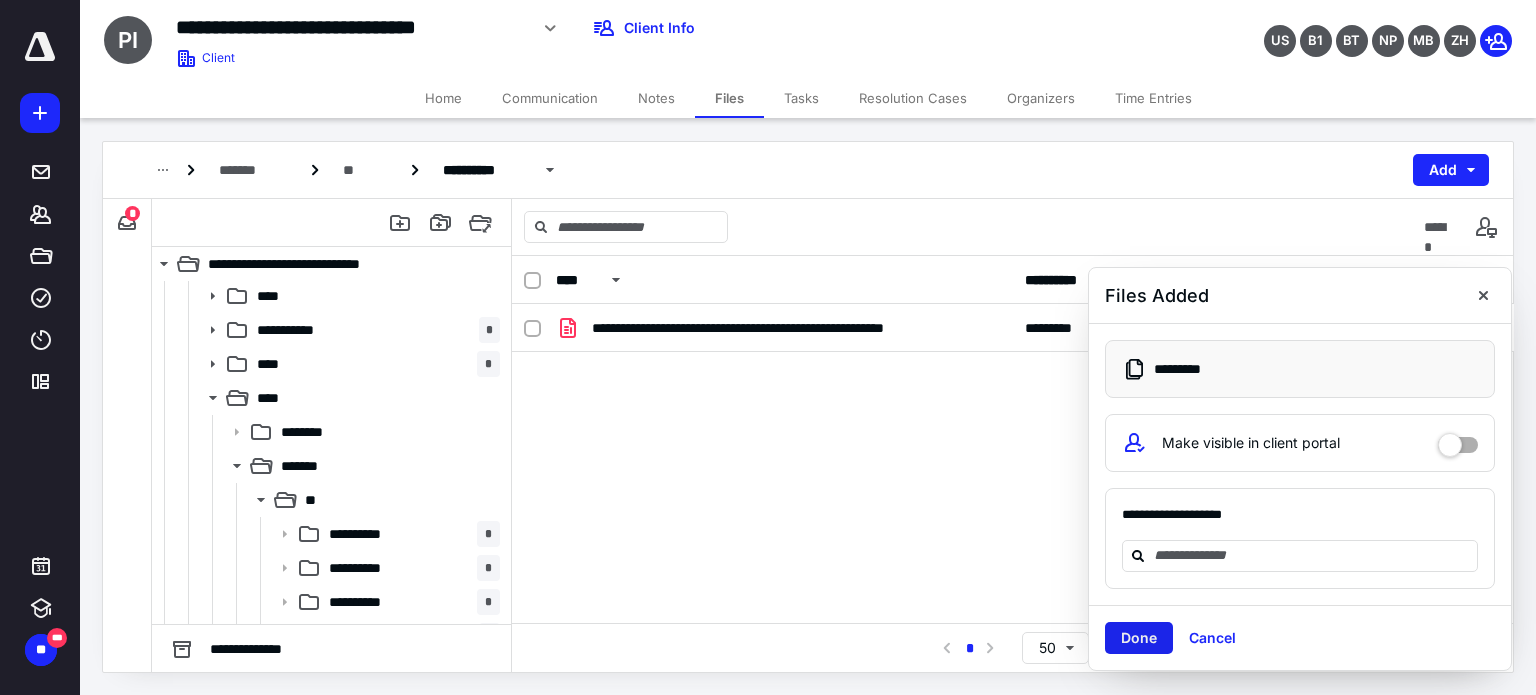 click on "Done" at bounding box center [1139, 638] 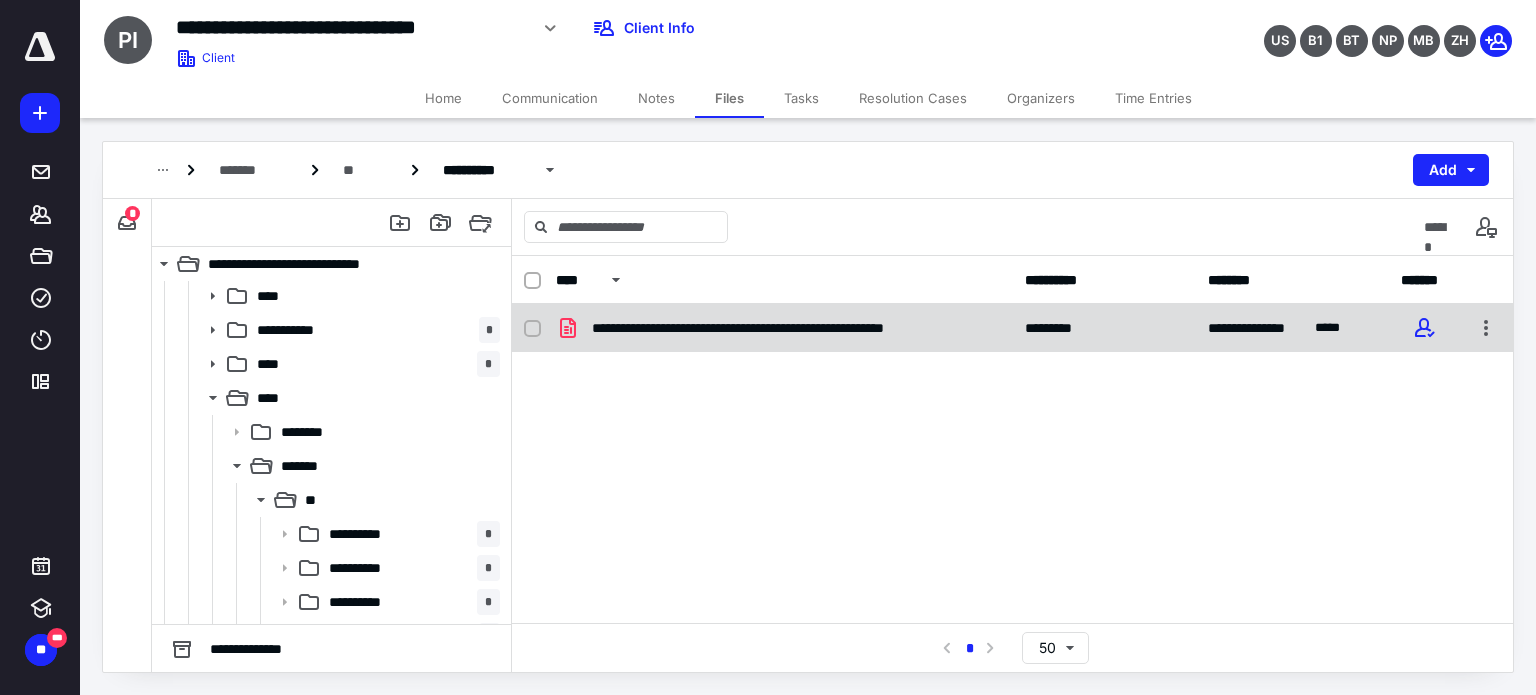 click on "**********" at bounding box center (796, 328) 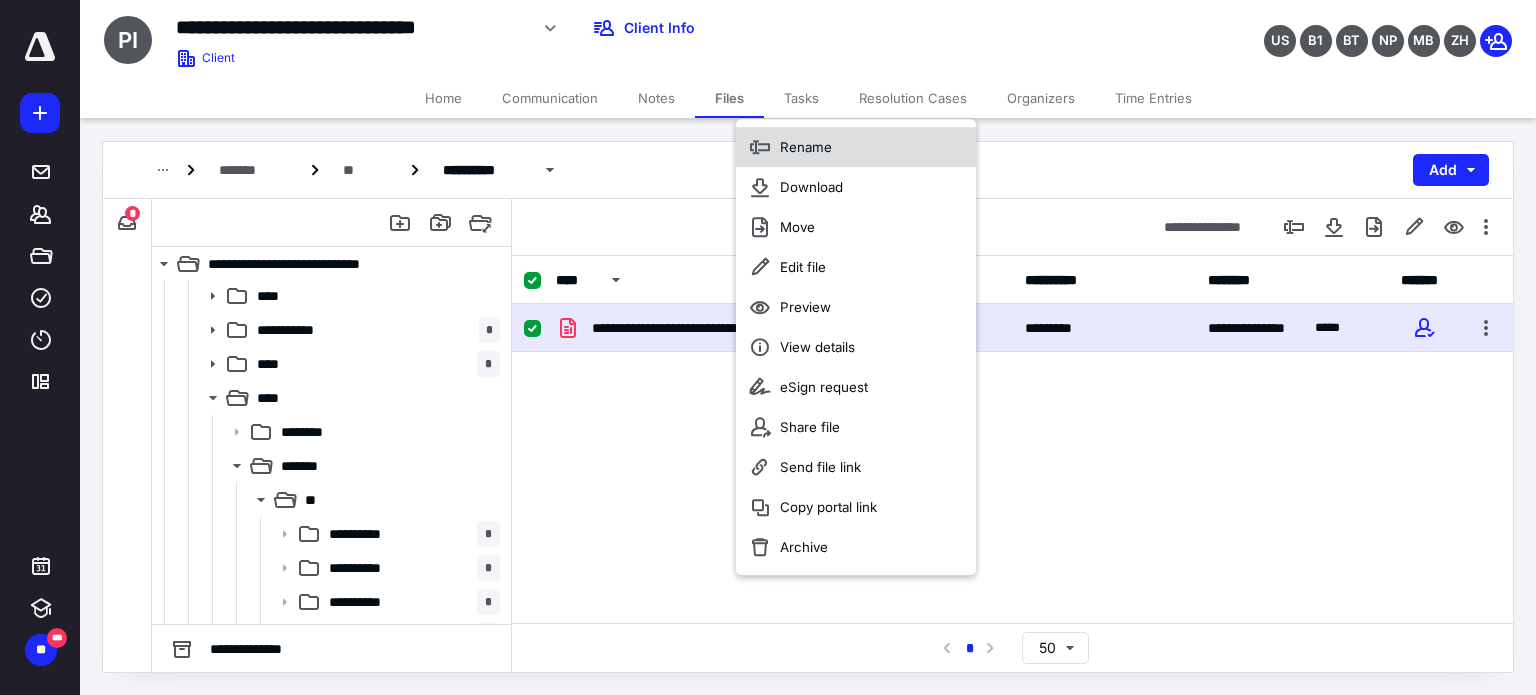 click on "Rename" at bounding box center [856, 147] 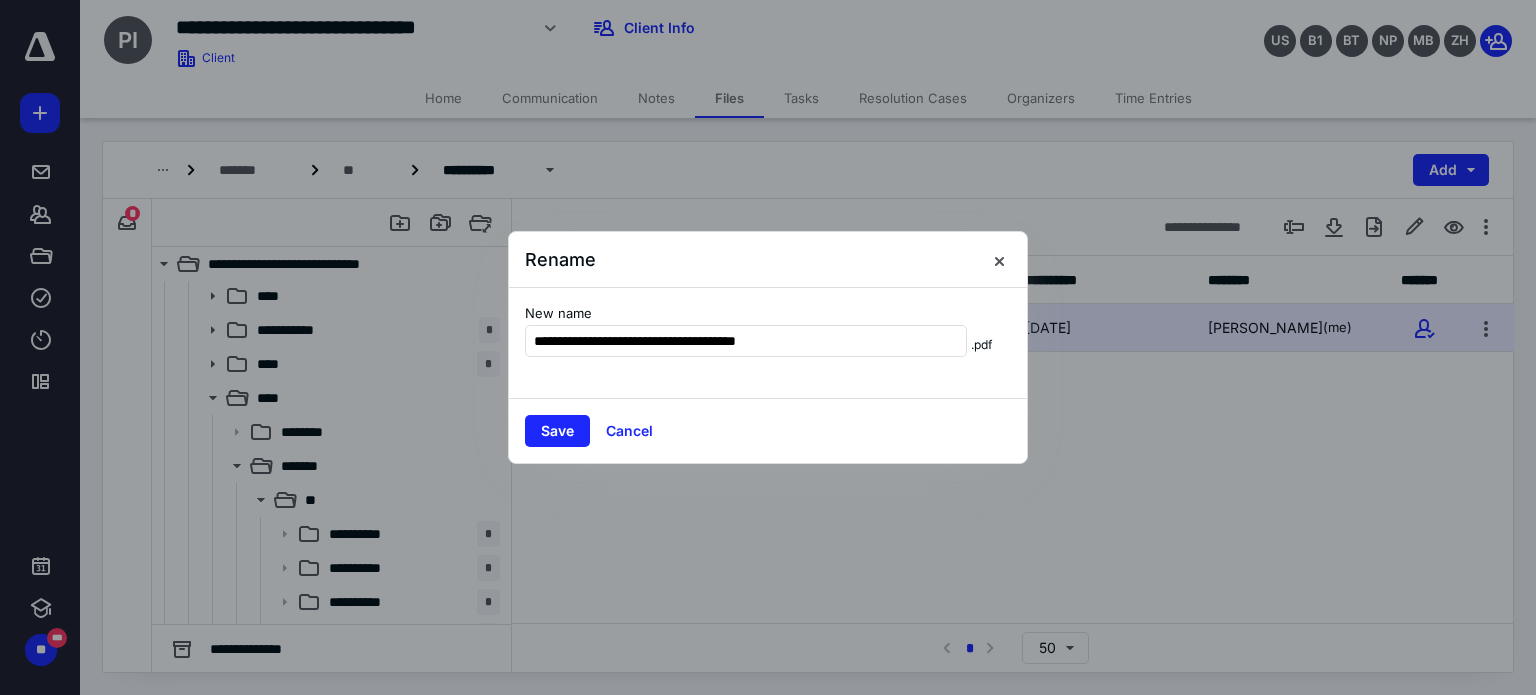 scroll, scrollTop: 0, scrollLeft: 0, axis: both 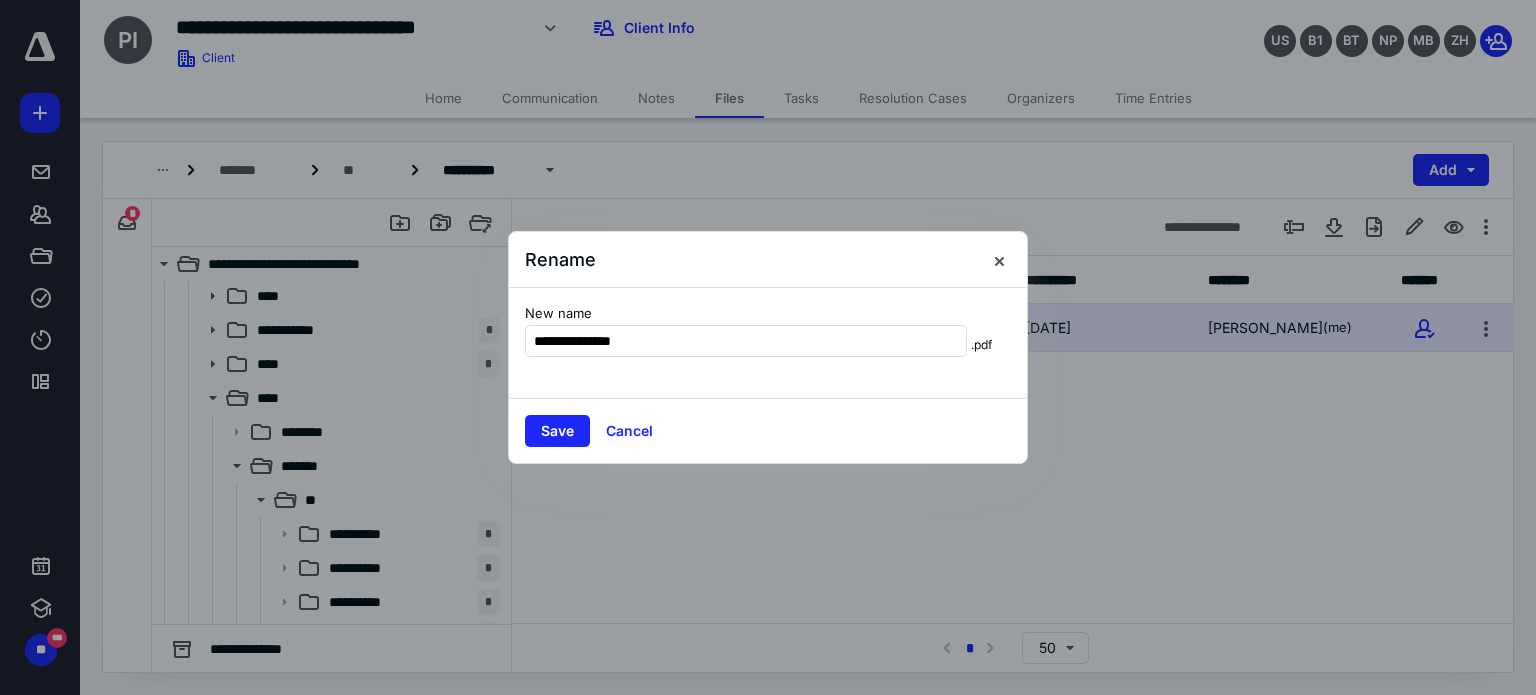 type on "**********" 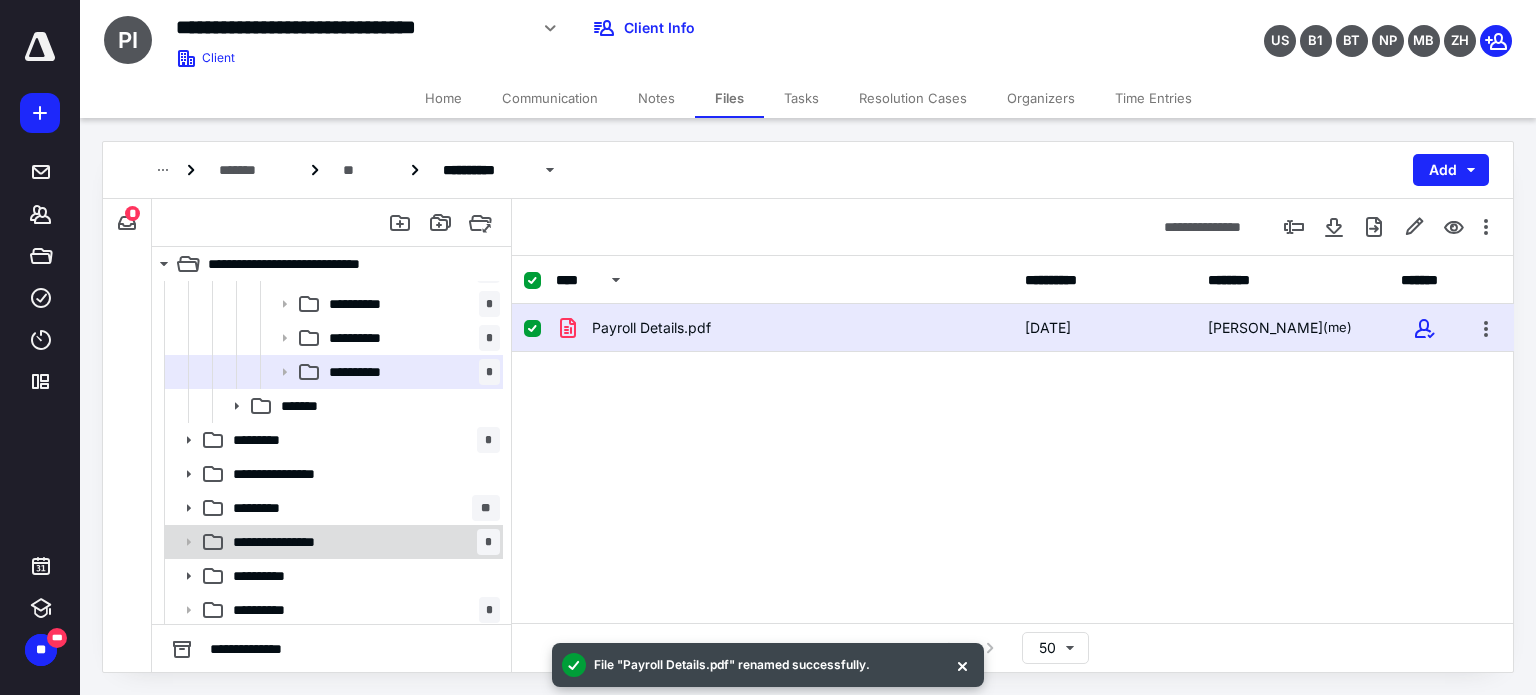 scroll, scrollTop: 438, scrollLeft: 0, axis: vertical 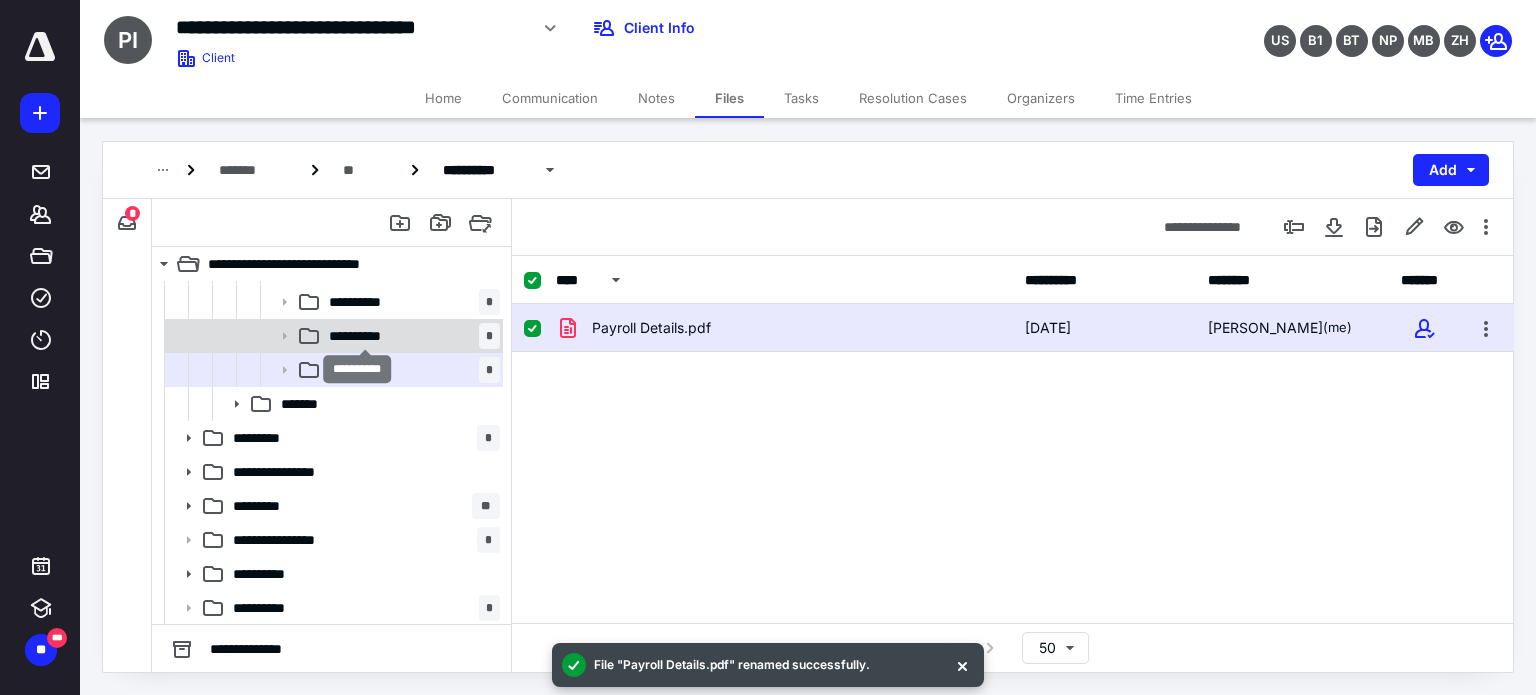 click on "**********" at bounding box center [365, 336] 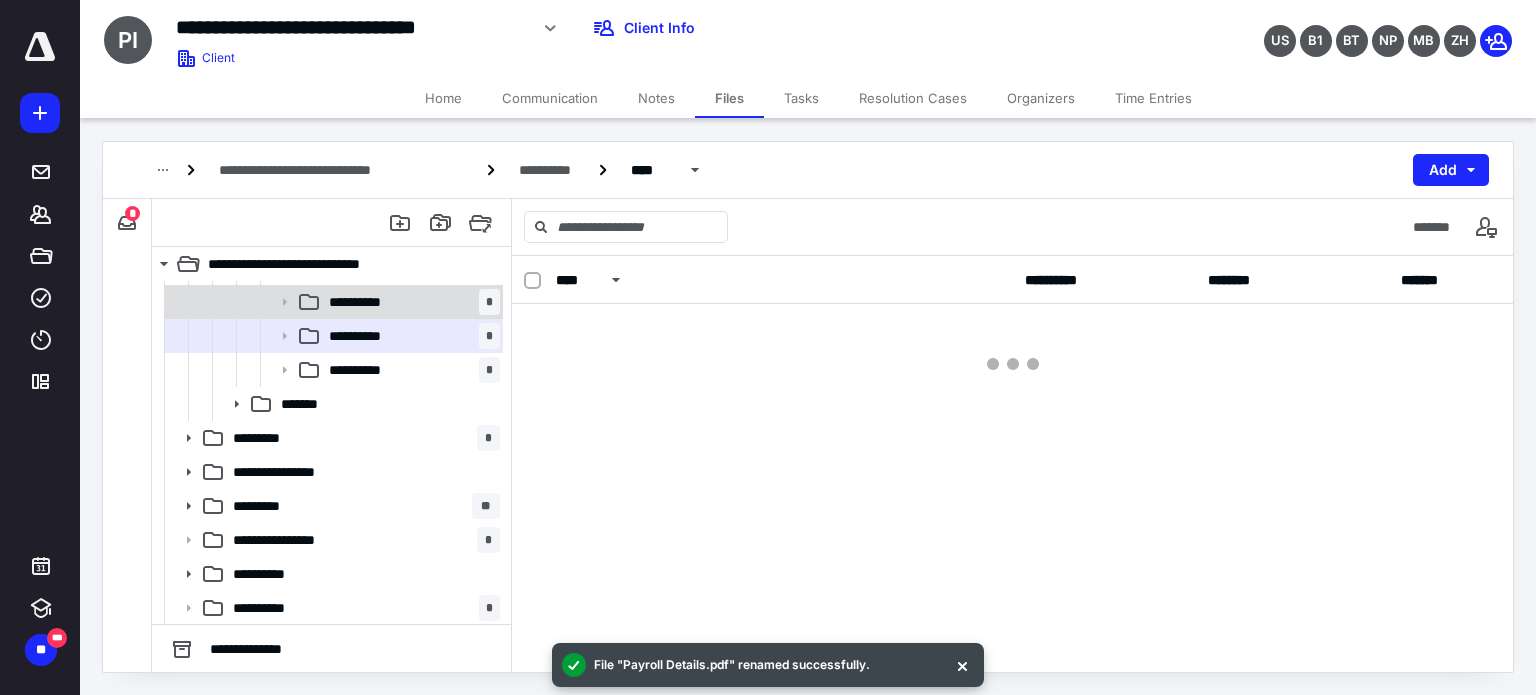 click on "**********" at bounding box center [332, 302] 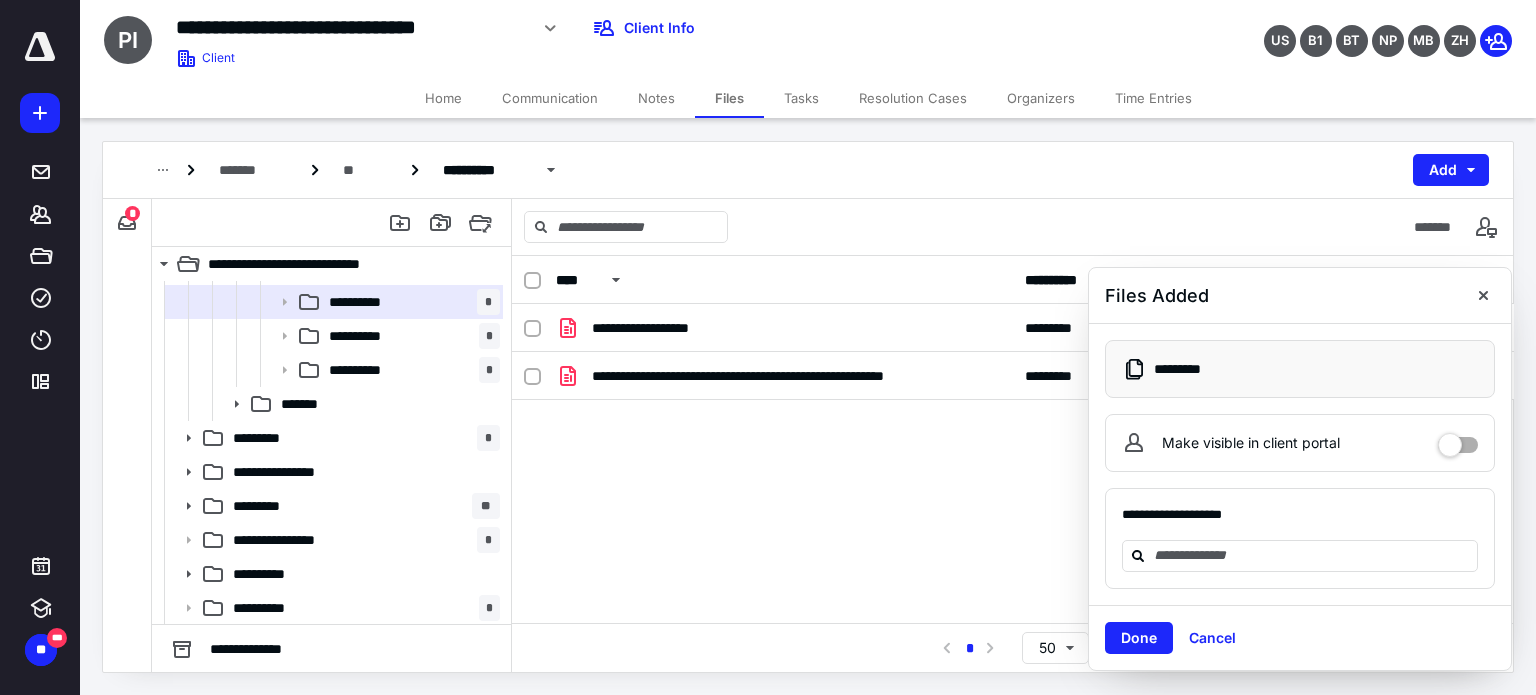 click at bounding box center (1458, 438) 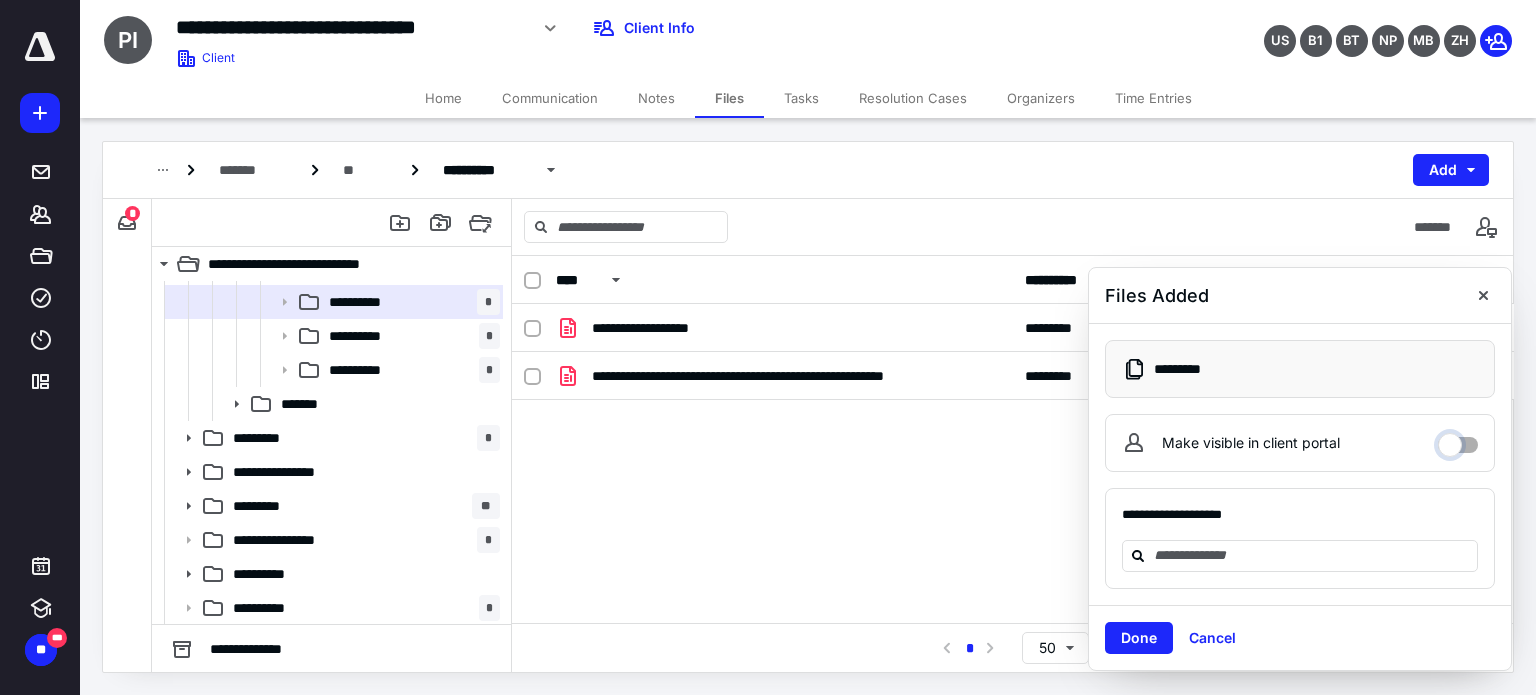 click on "Make visible in client portal" at bounding box center (1458, 440) 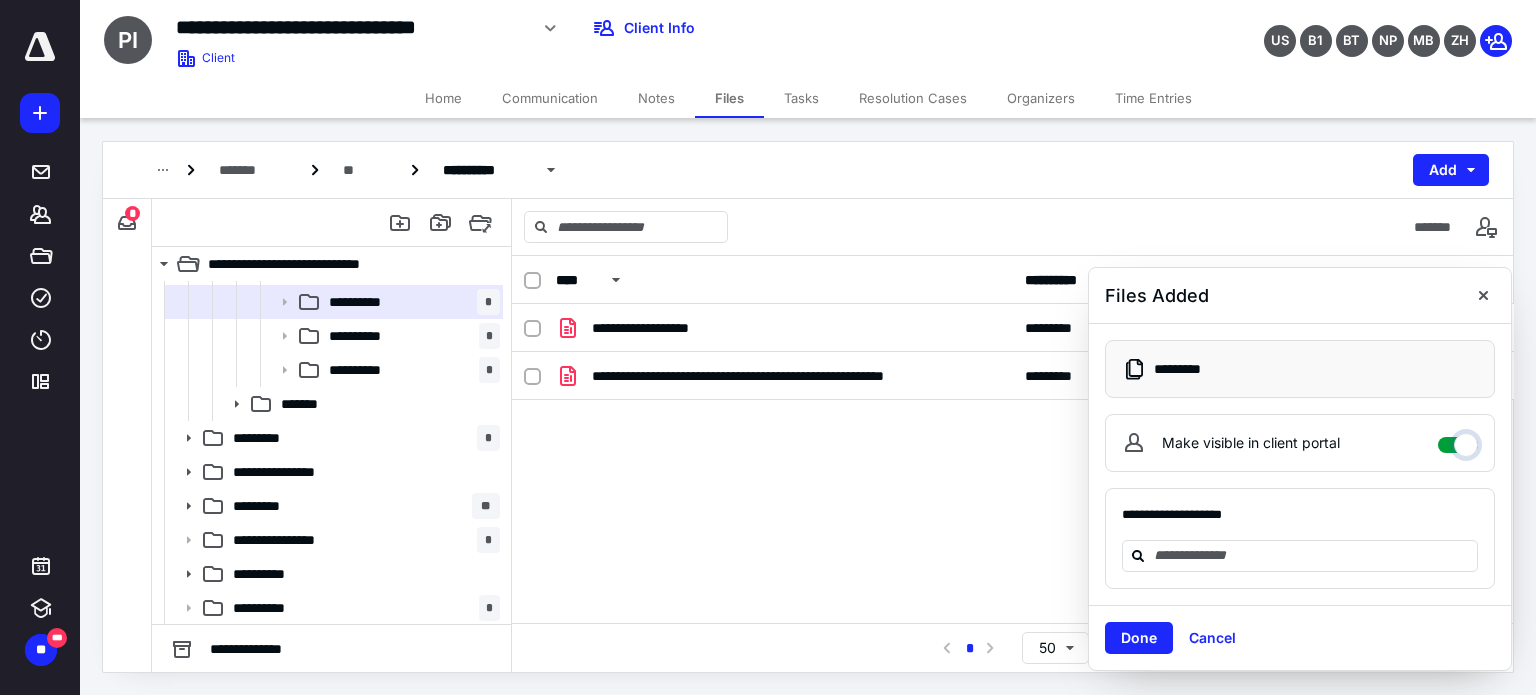 checkbox on "****" 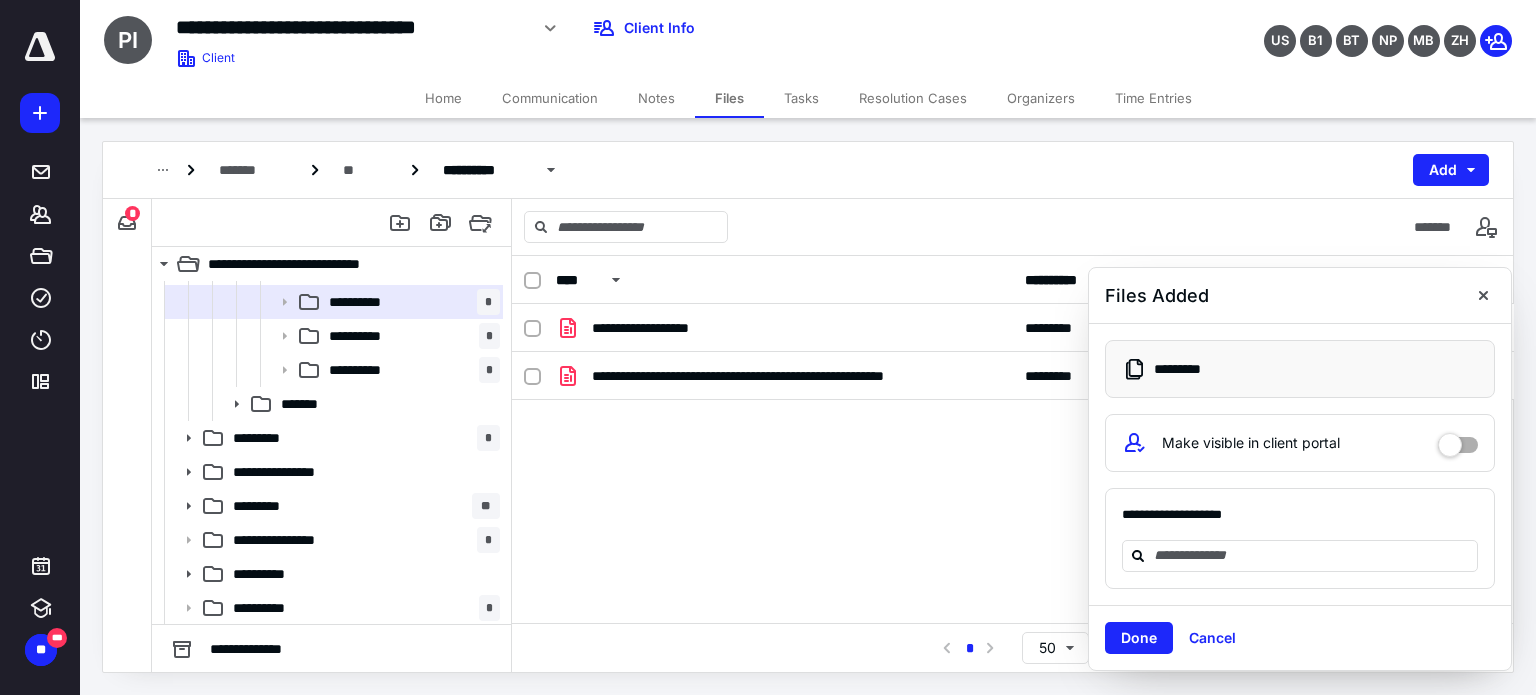 drag, startPoint x: 1138, startPoint y: 642, endPoint x: 1128, endPoint y: 632, distance: 14.142136 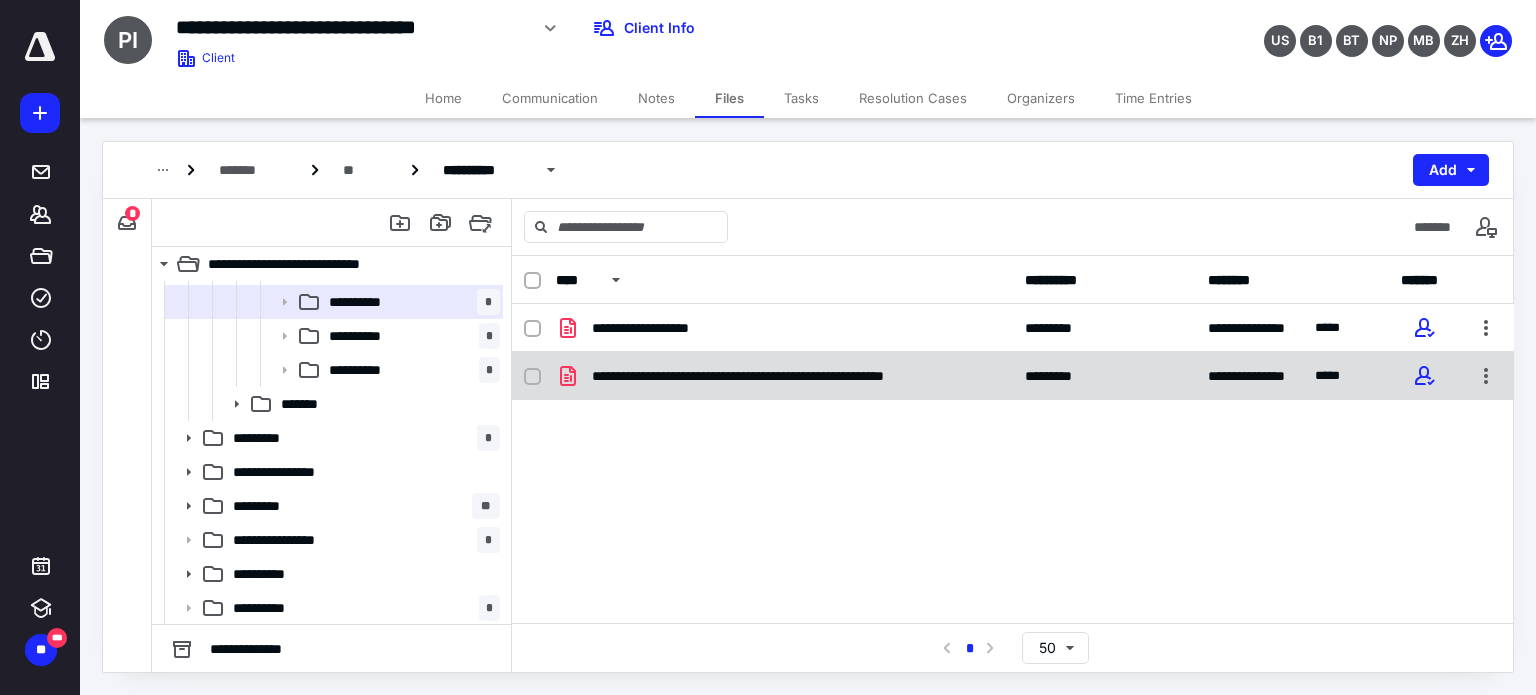 click on "**********" at bounding box center [796, 376] 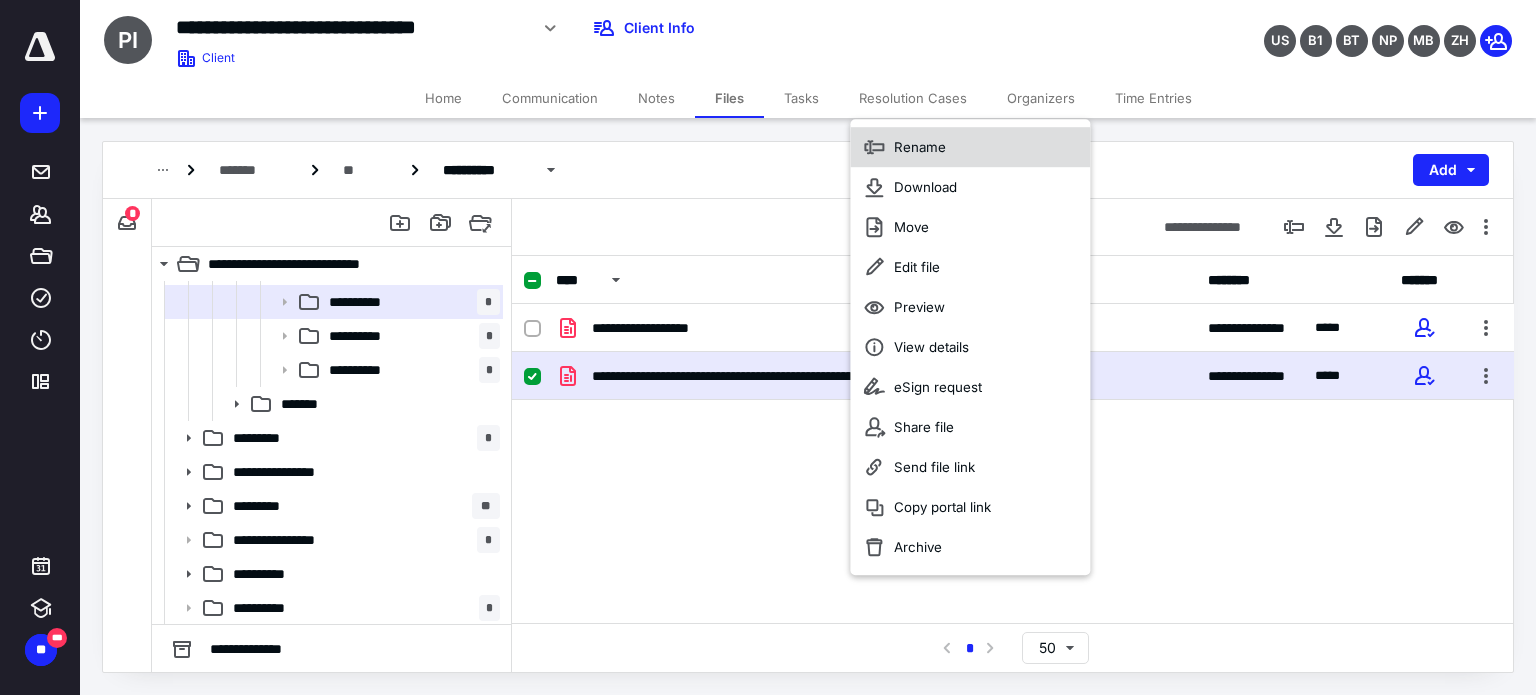 click on "Rename" at bounding box center (920, 147) 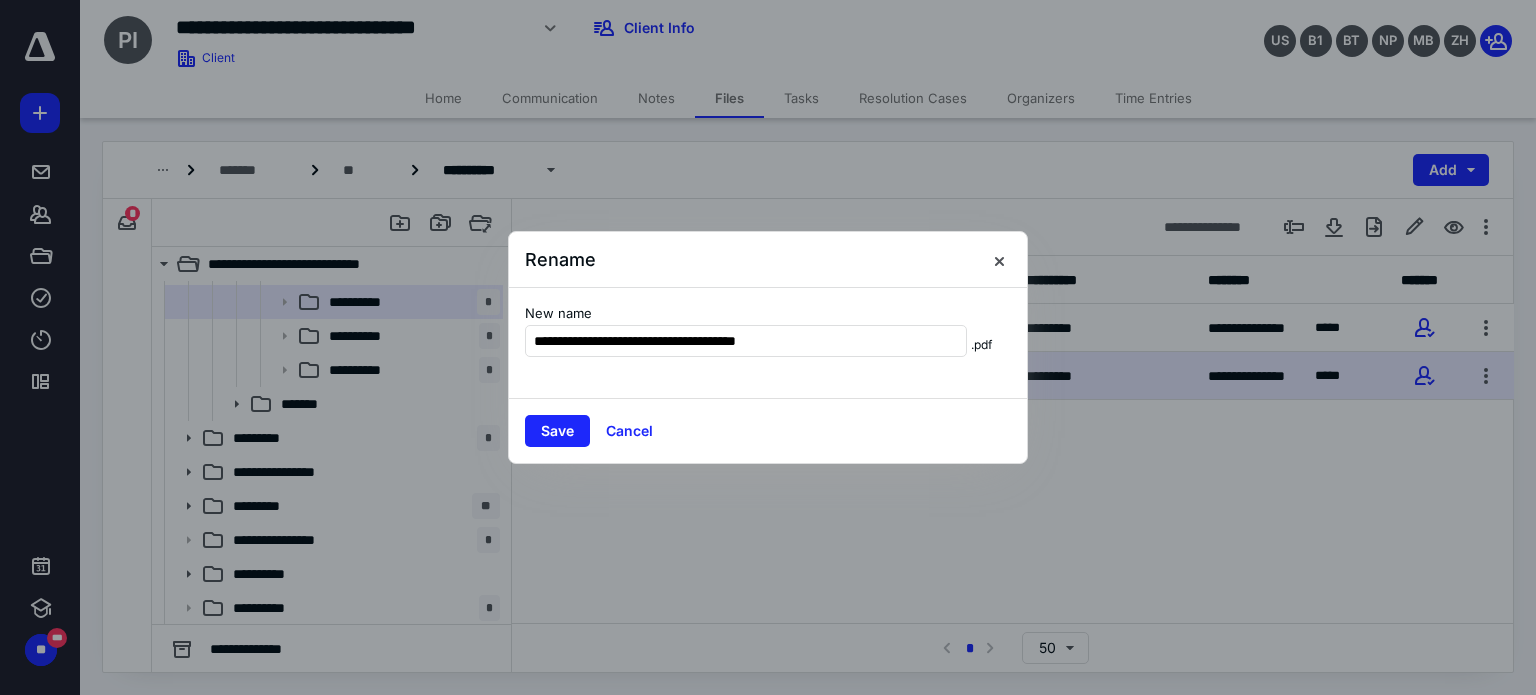 scroll, scrollTop: 0, scrollLeft: 0, axis: both 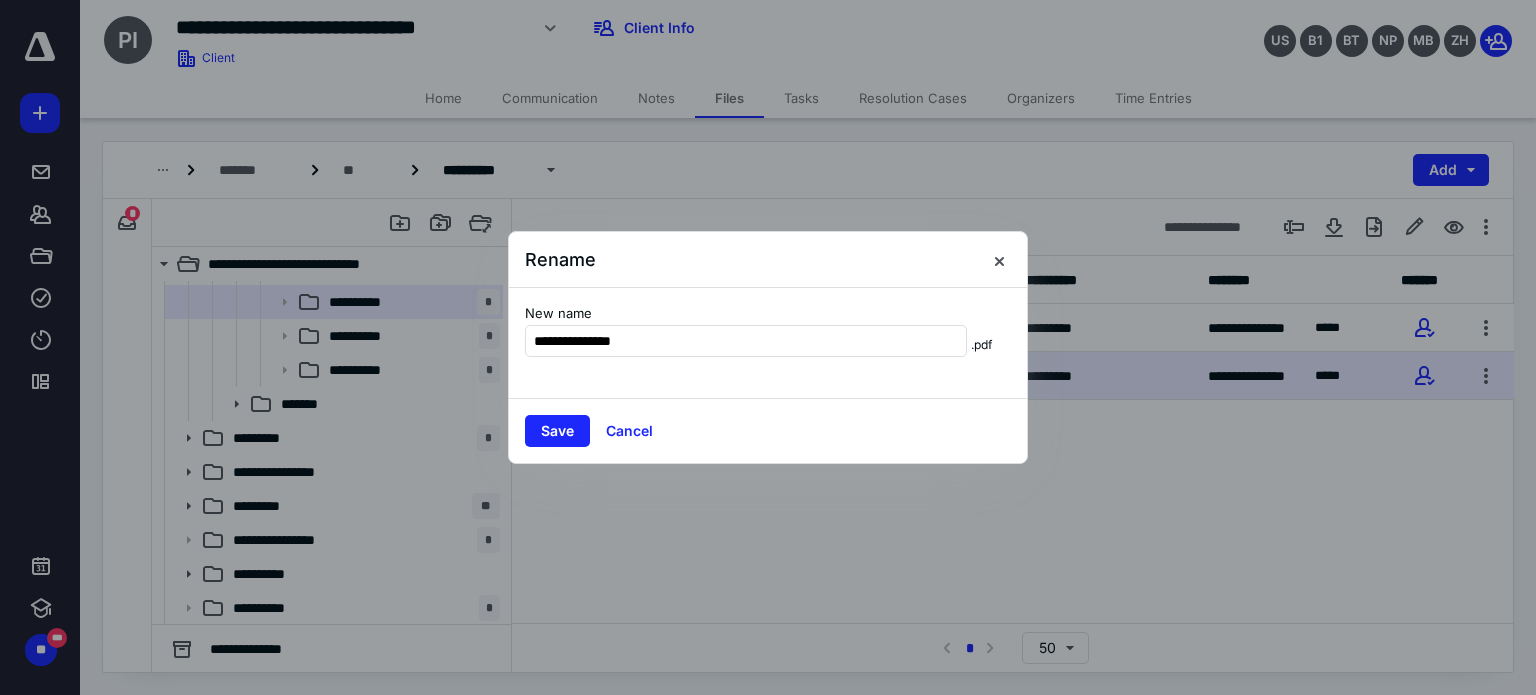 type on "**********" 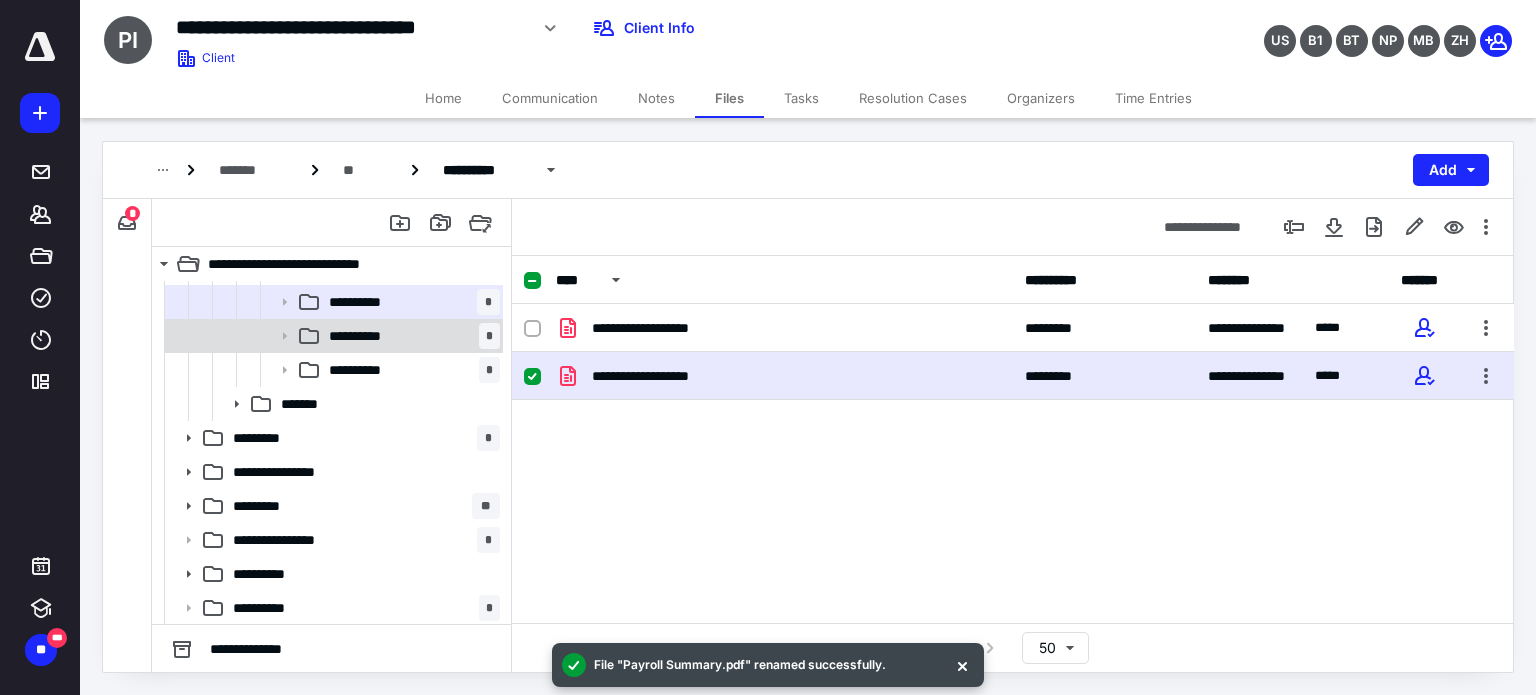 click on "**********" at bounding box center (410, 336) 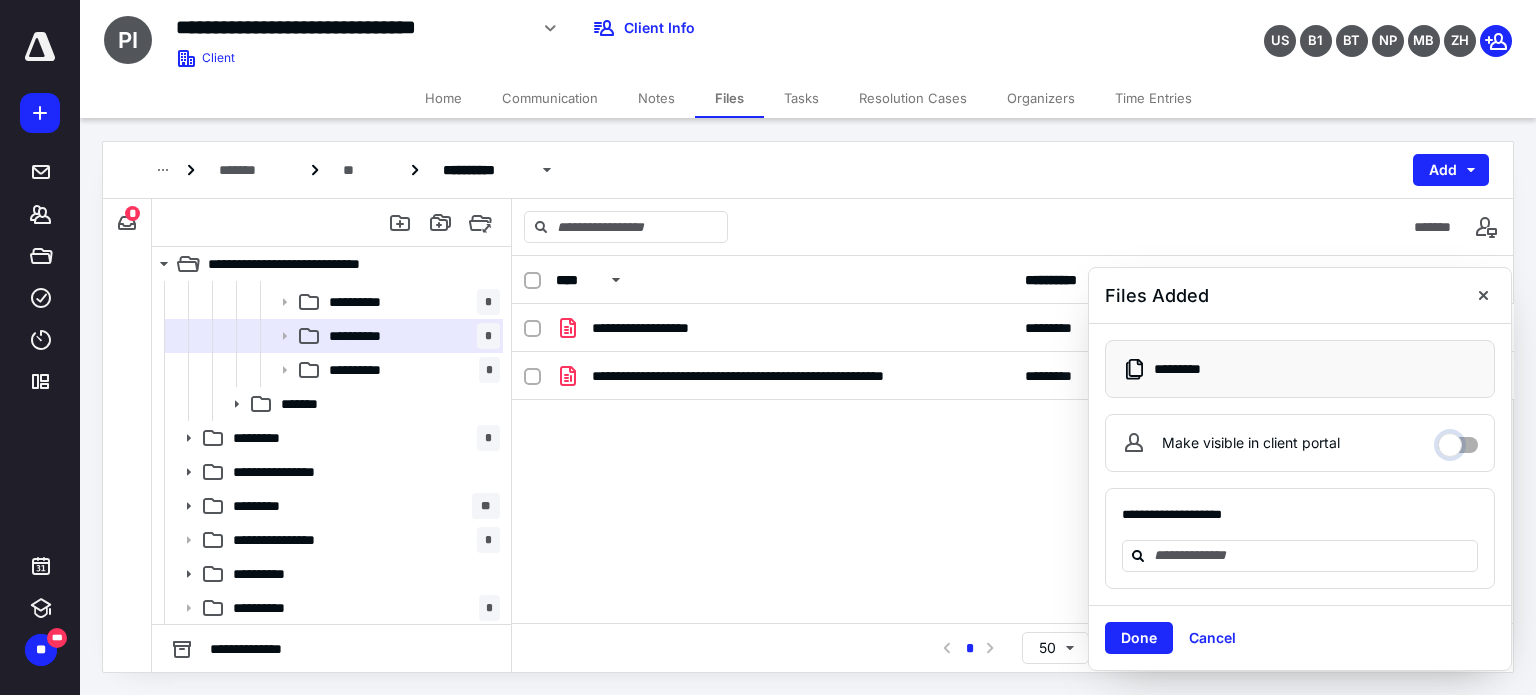 click on "Make visible in client portal" at bounding box center [1458, 440] 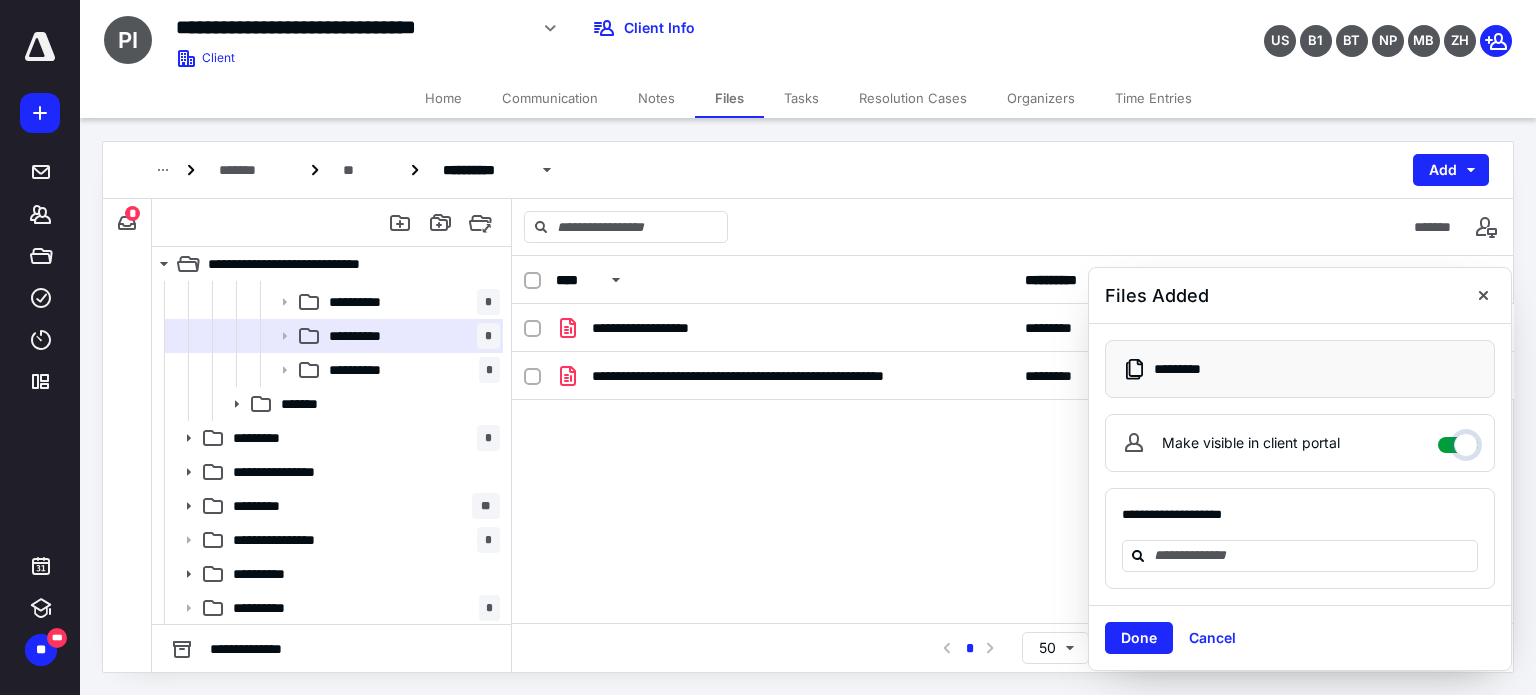 checkbox on "****" 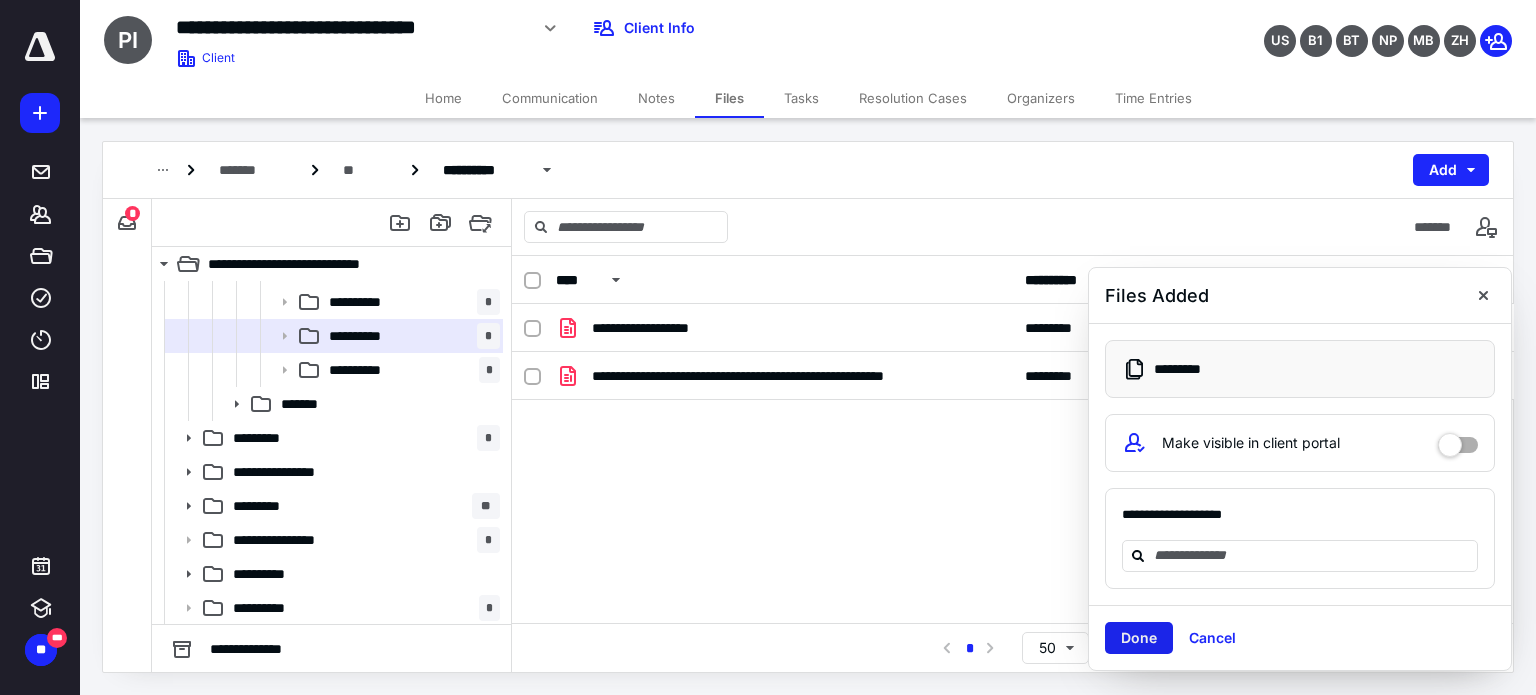 click on "Done" at bounding box center [1139, 638] 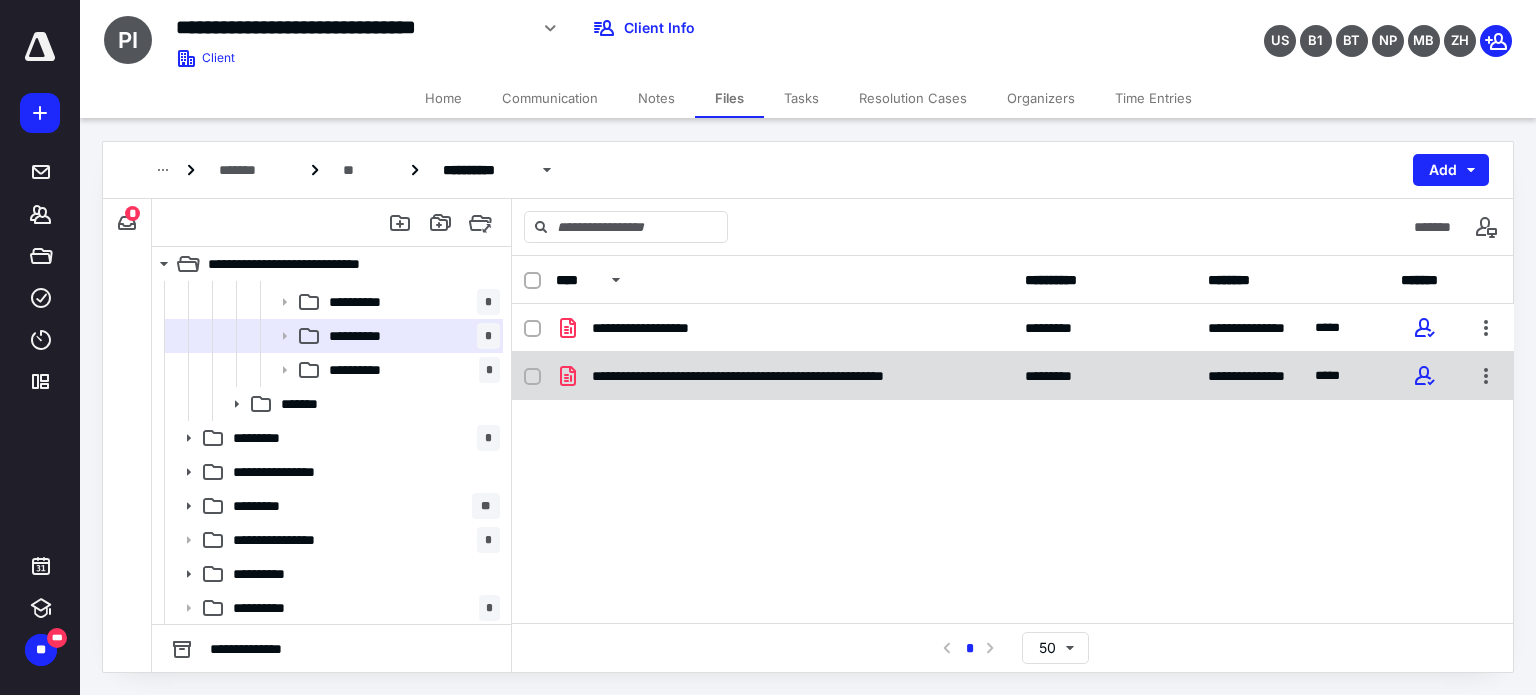 click on "**********" at bounding box center [1013, 376] 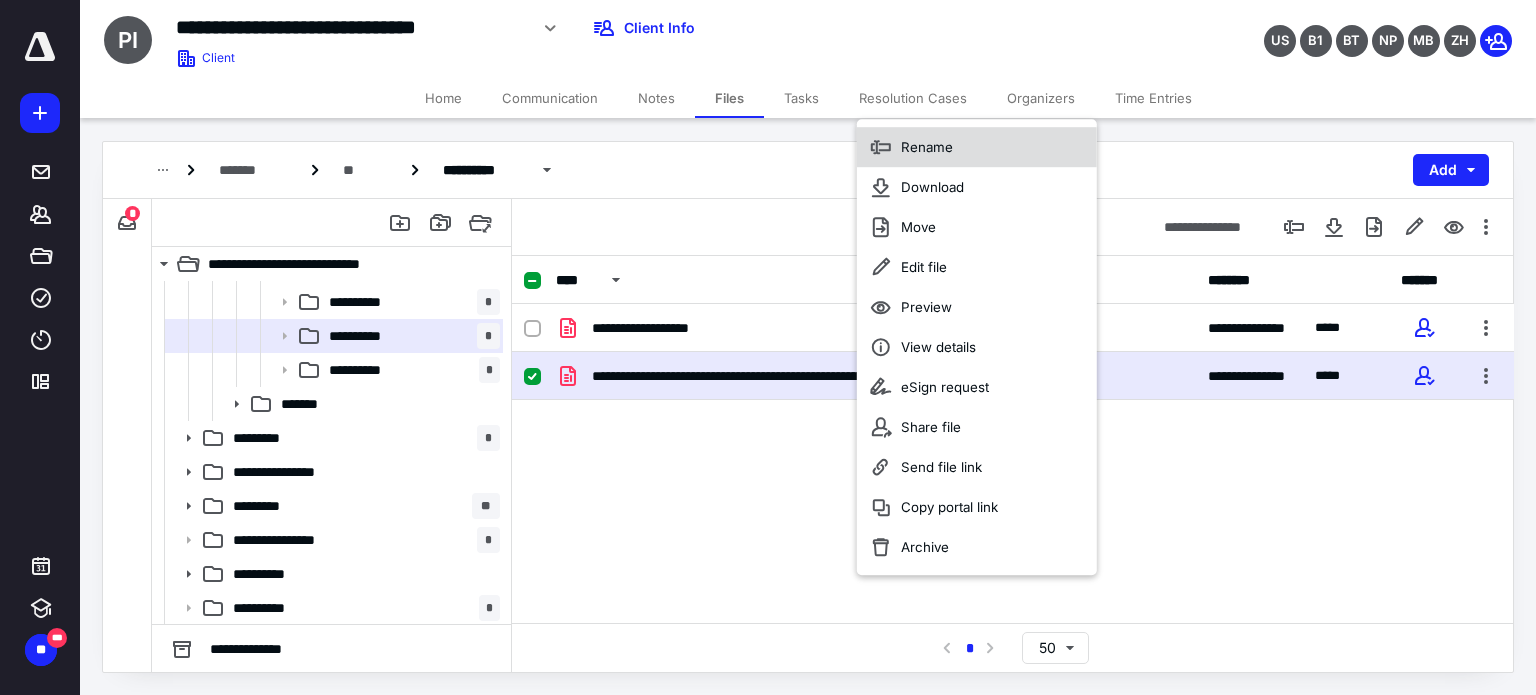 click on "Rename" at bounding box center (927, 147) 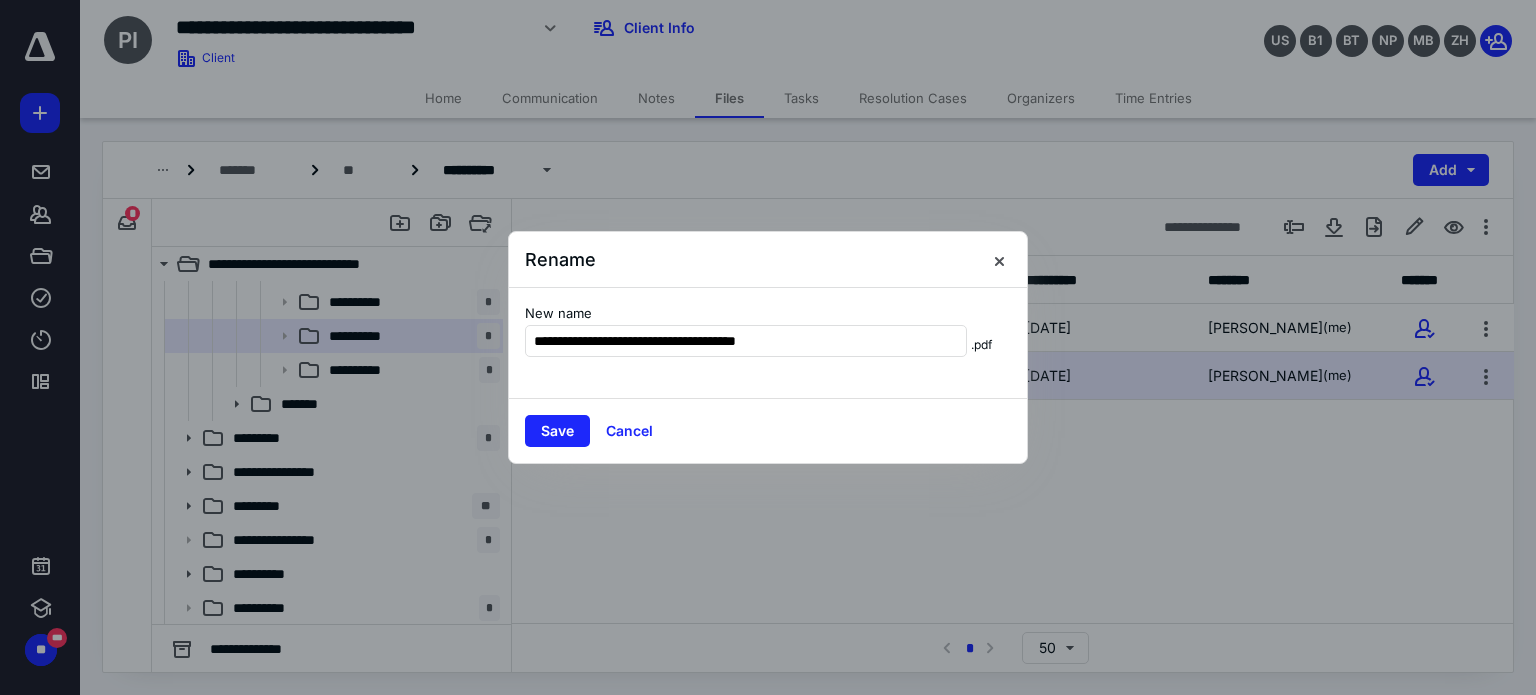 scroll, scrollTop: 0, scrollLeft: 0, axis: both 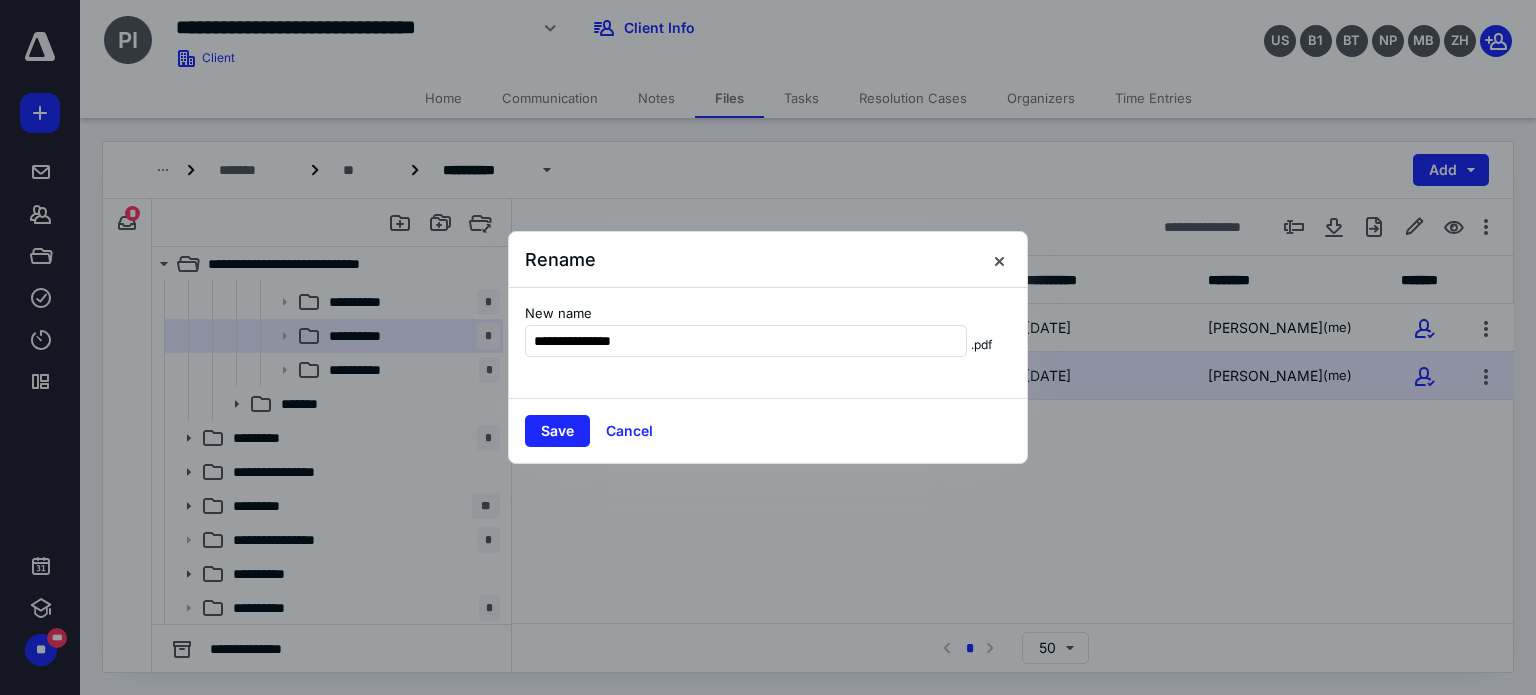 type on "**********" 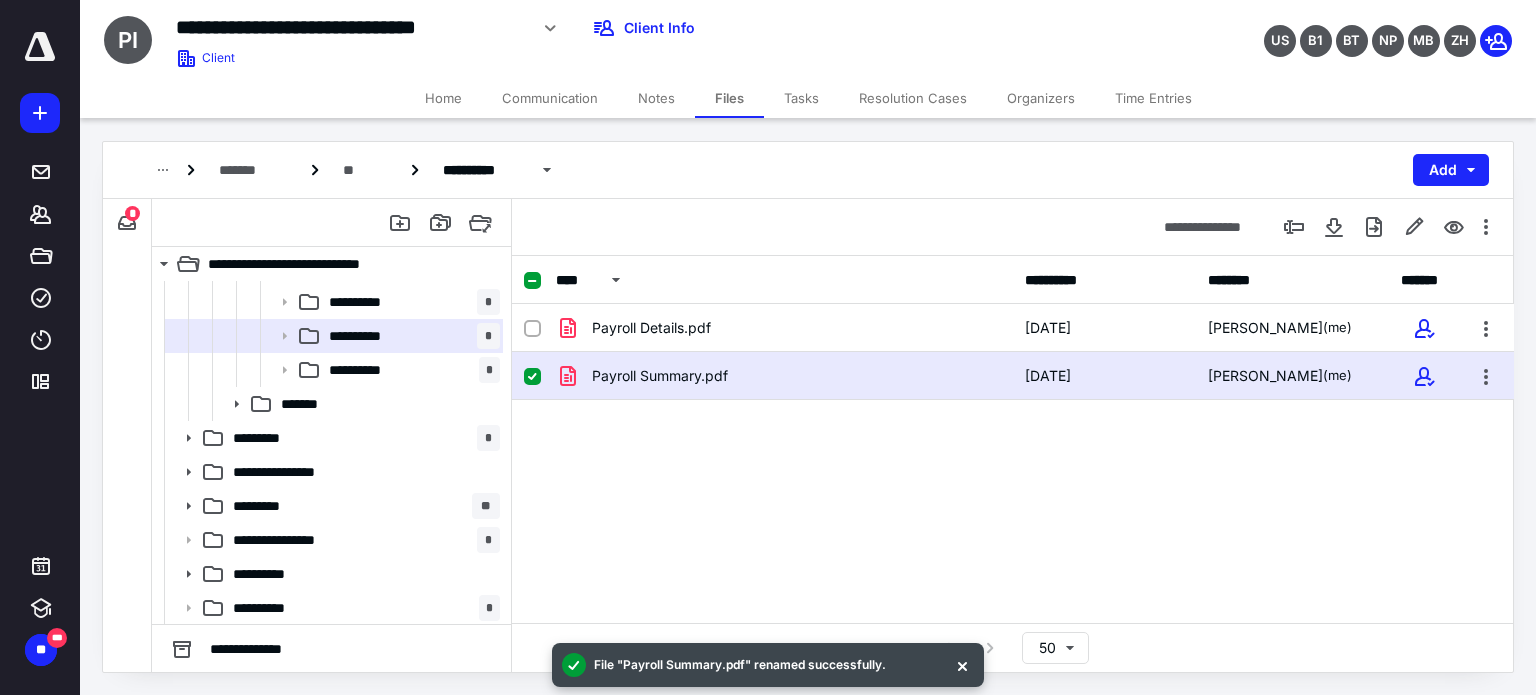 click on "Payroll Details.pdf [DATE] [PERSON_NAME]  (me) Payroll Summary.pdf [DATE] [PERSON_NAME]  (me)" at bounding box center [1013, 454] 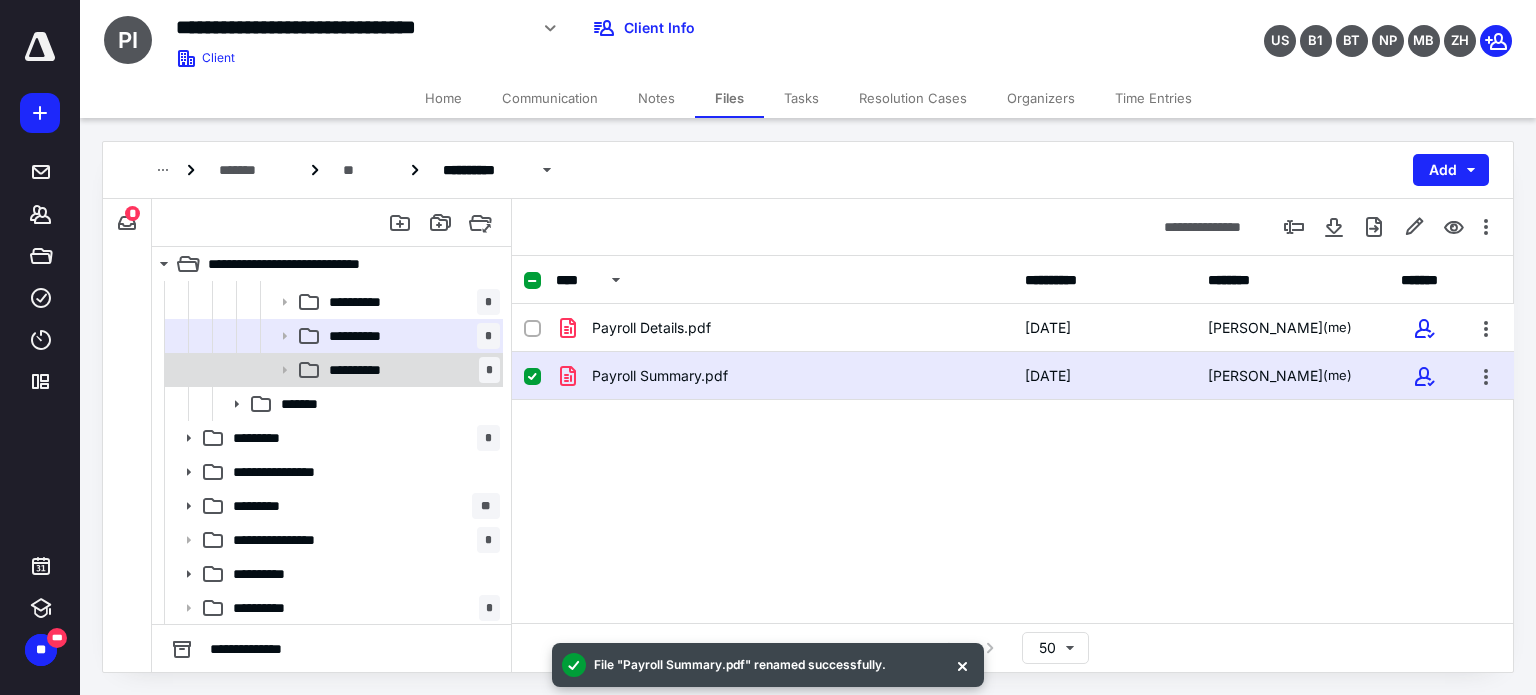 click on "**********" at bounding box center (410, 370) 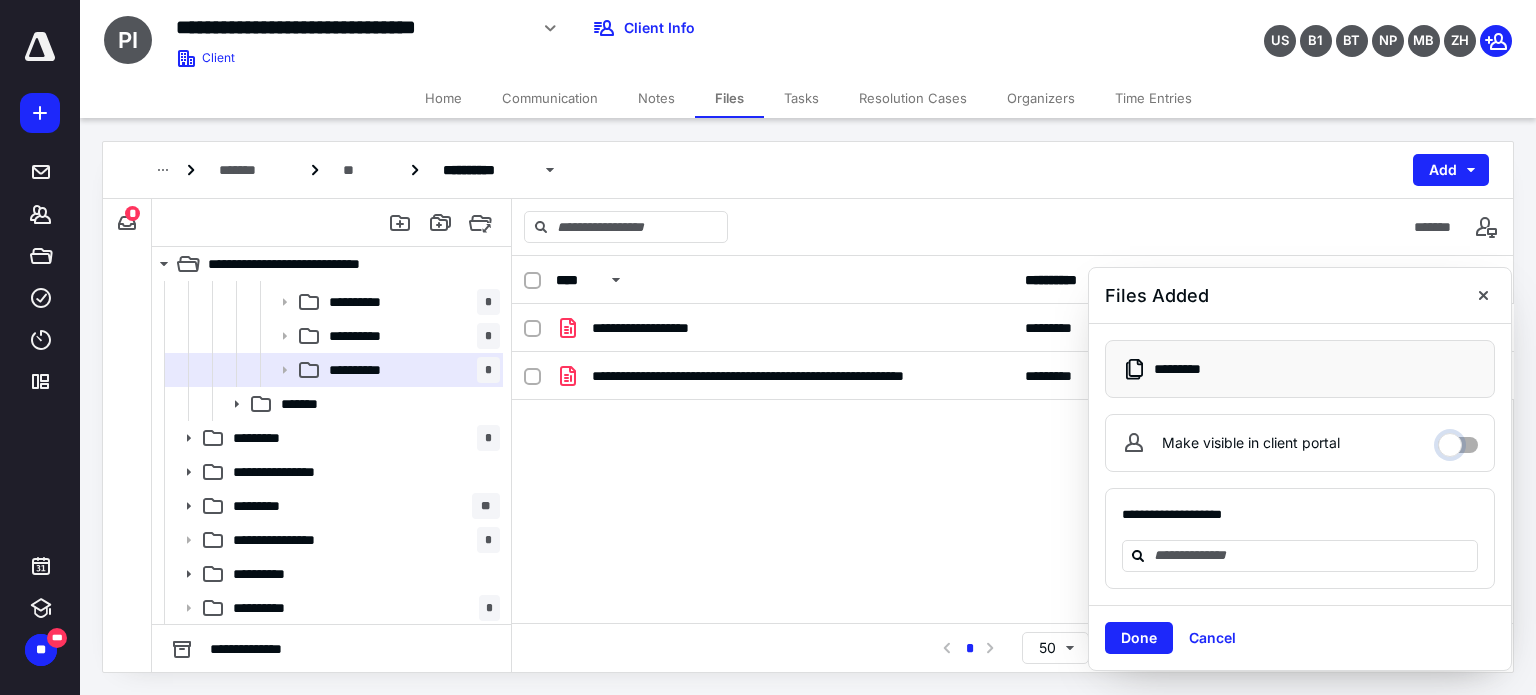 click on "Make visible in client portal" at bounding box center [1458, 440] 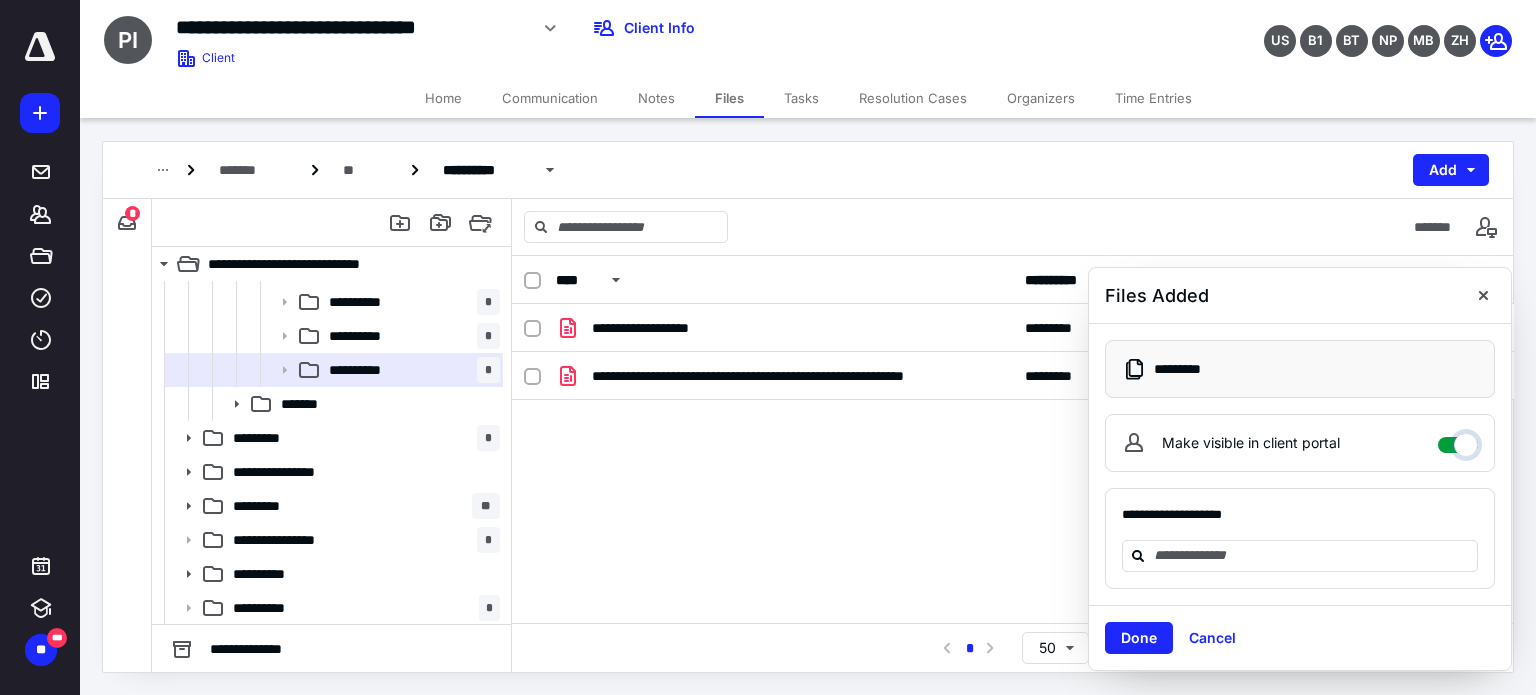 checkbox on "****" 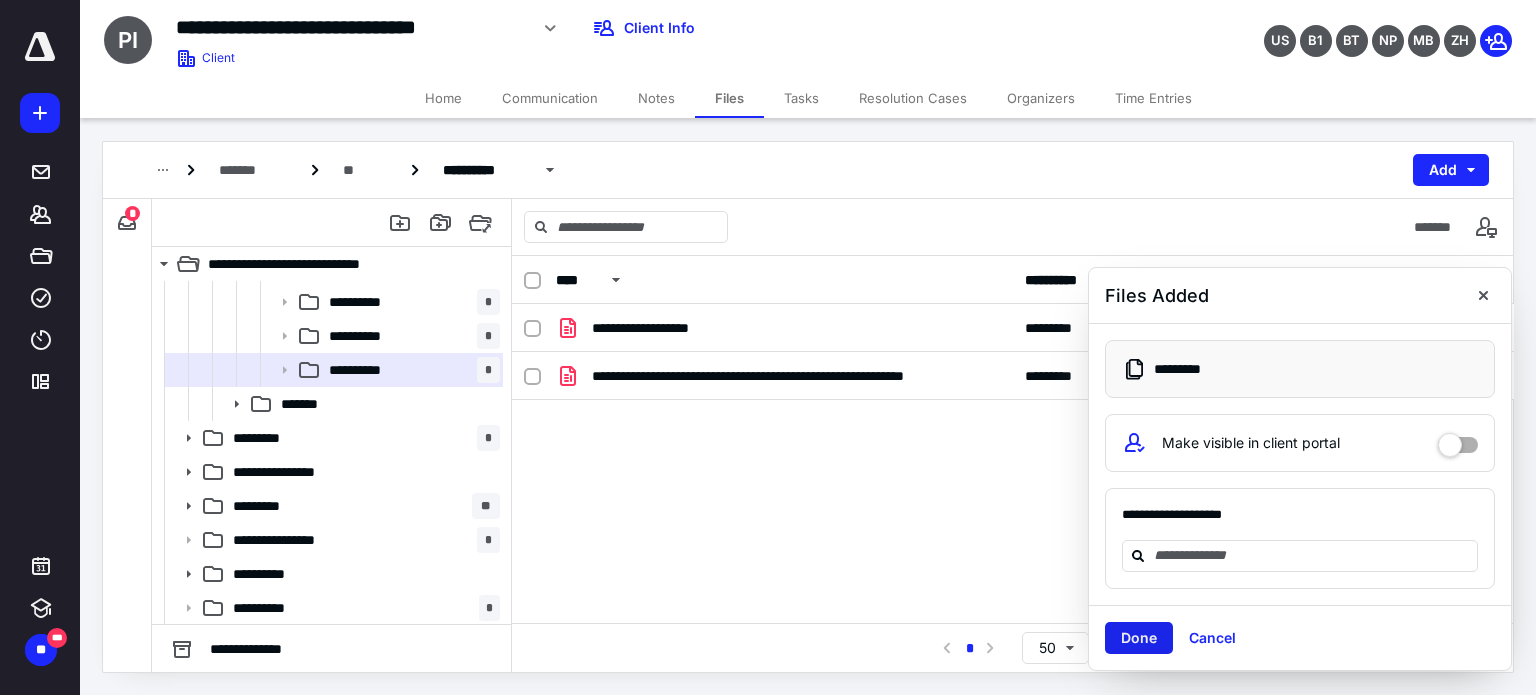 click on "Done" at bounding box center [1139, 638] 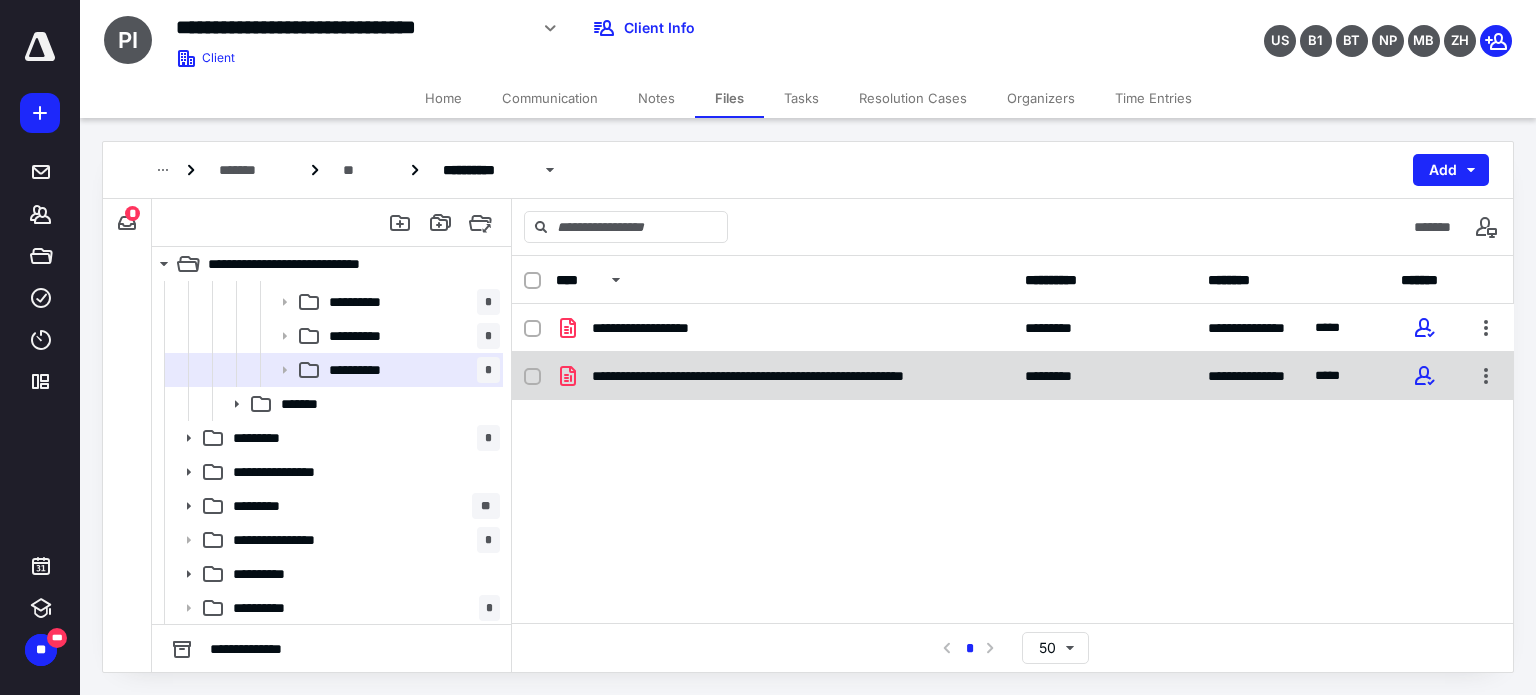click on "**********" at bounding box center (1013, 376) 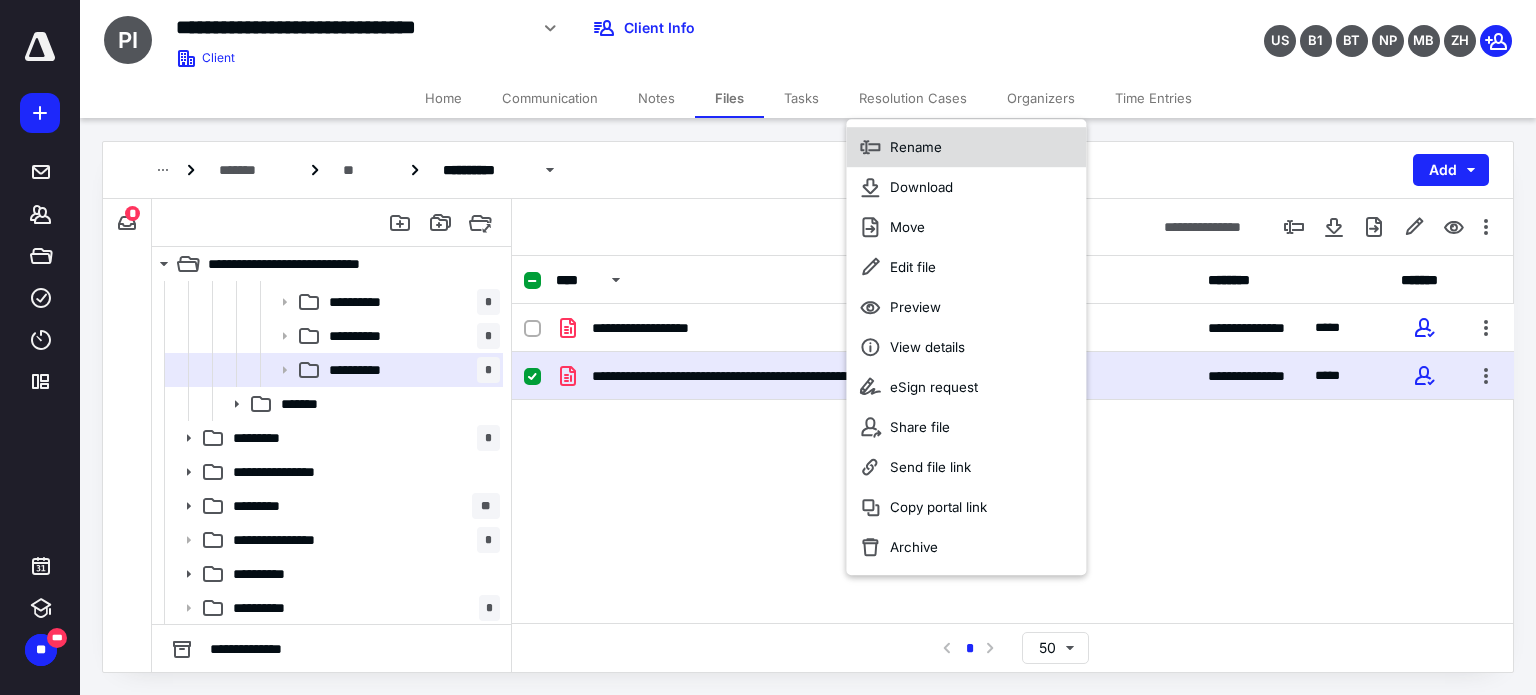 click on "Rename" at bounding box center (966, 147) 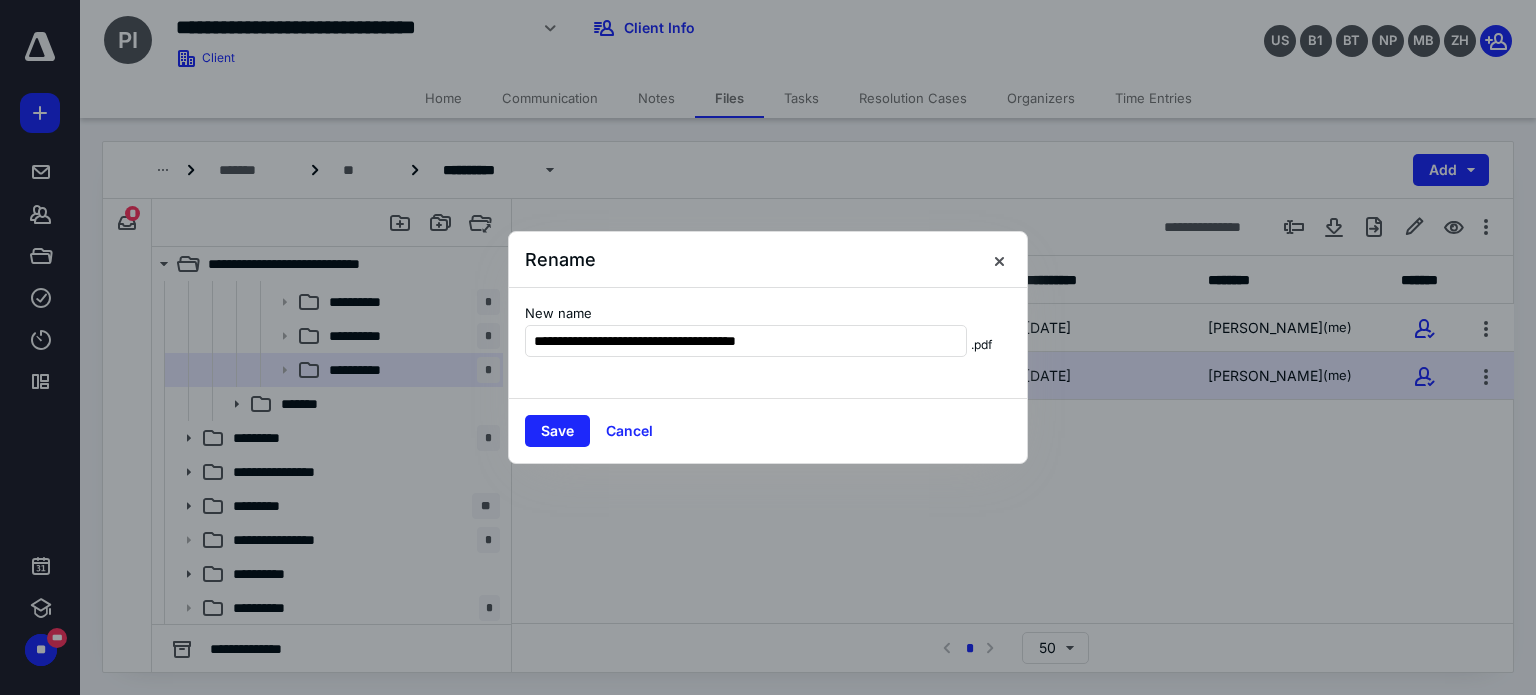 scroll, scrollTop: 0, scrollLeft: 0, axis: both 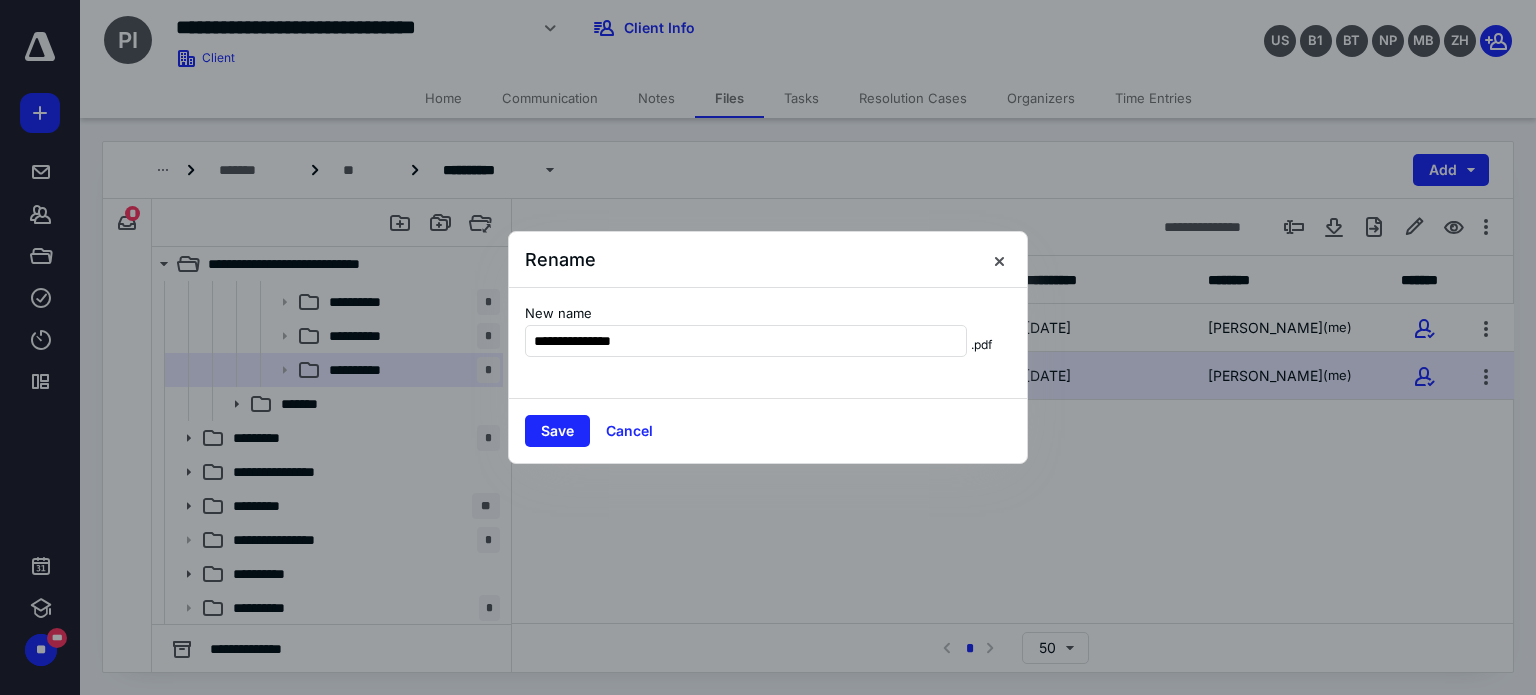 type on "**********" 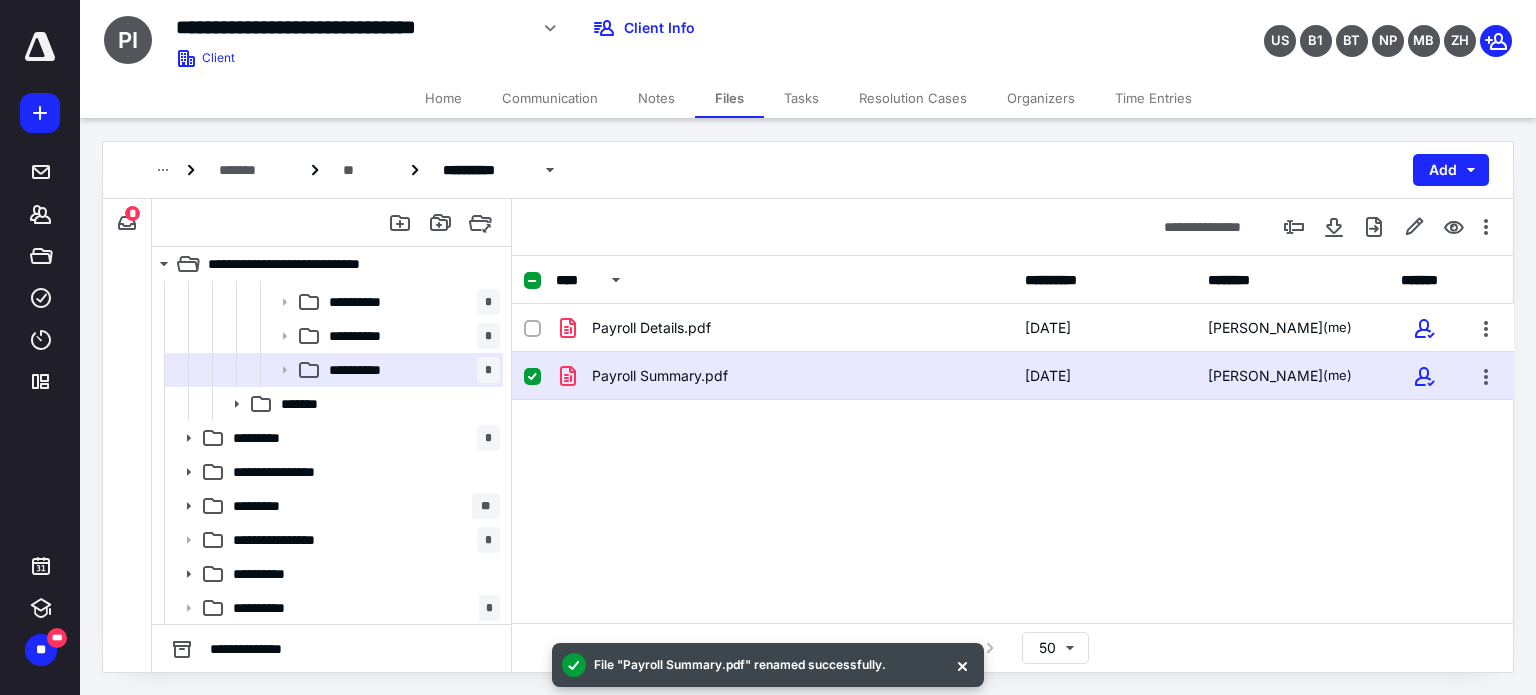 click on "Payroll Details.pdf [DATE] [PERSON_NAME]  (me) Payroll Summary.pdf [DATE] [PERSON_NAME]  (me)" at bounding box center (1013, 454) 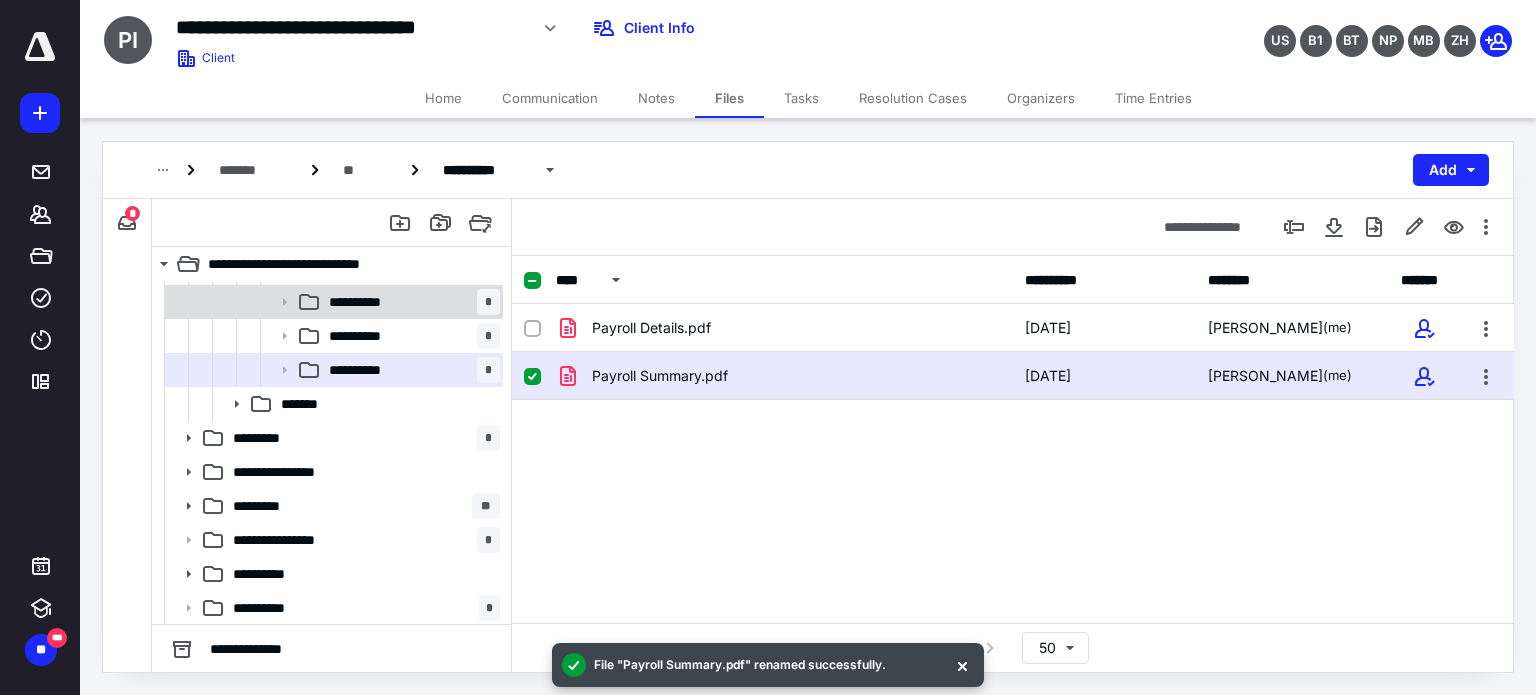 click on "**********" at bounding box center [410, 302] 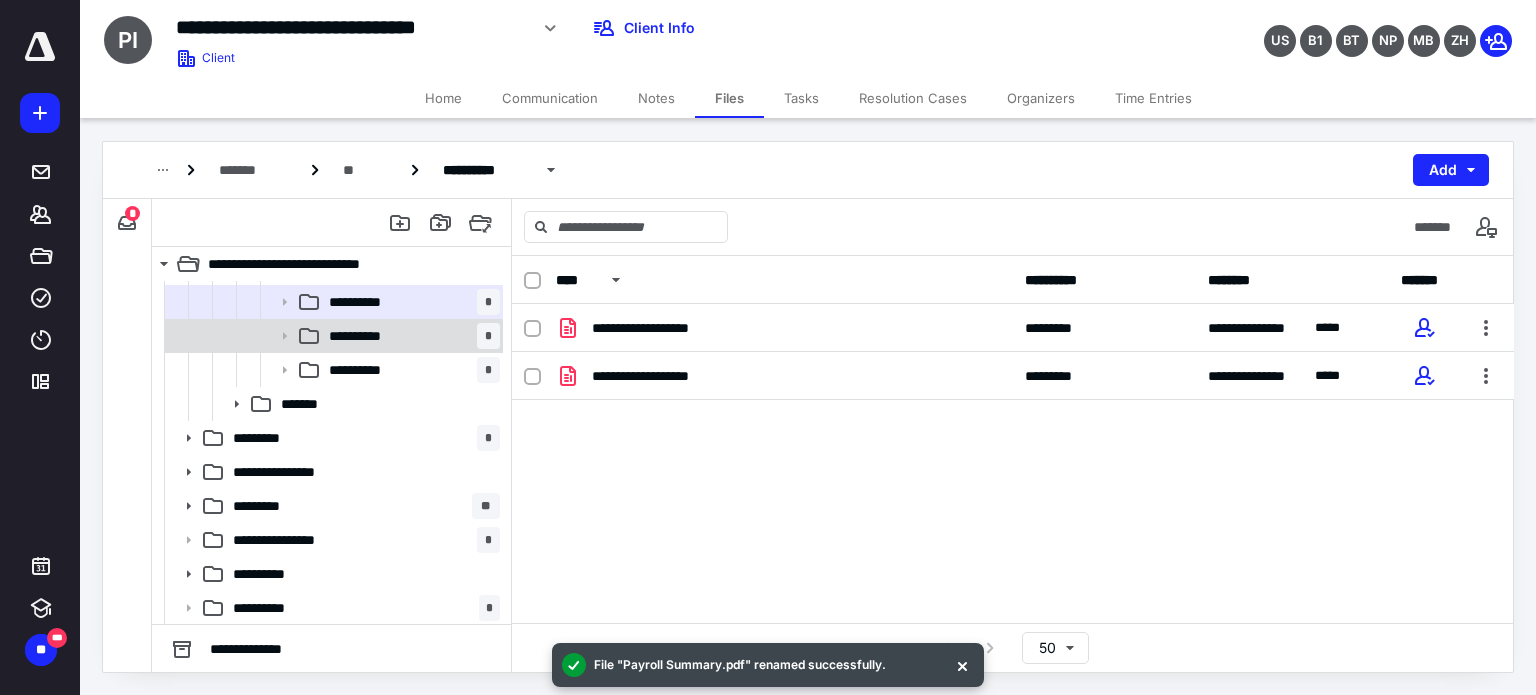 click on "**********" at bounding box center (410, 336) 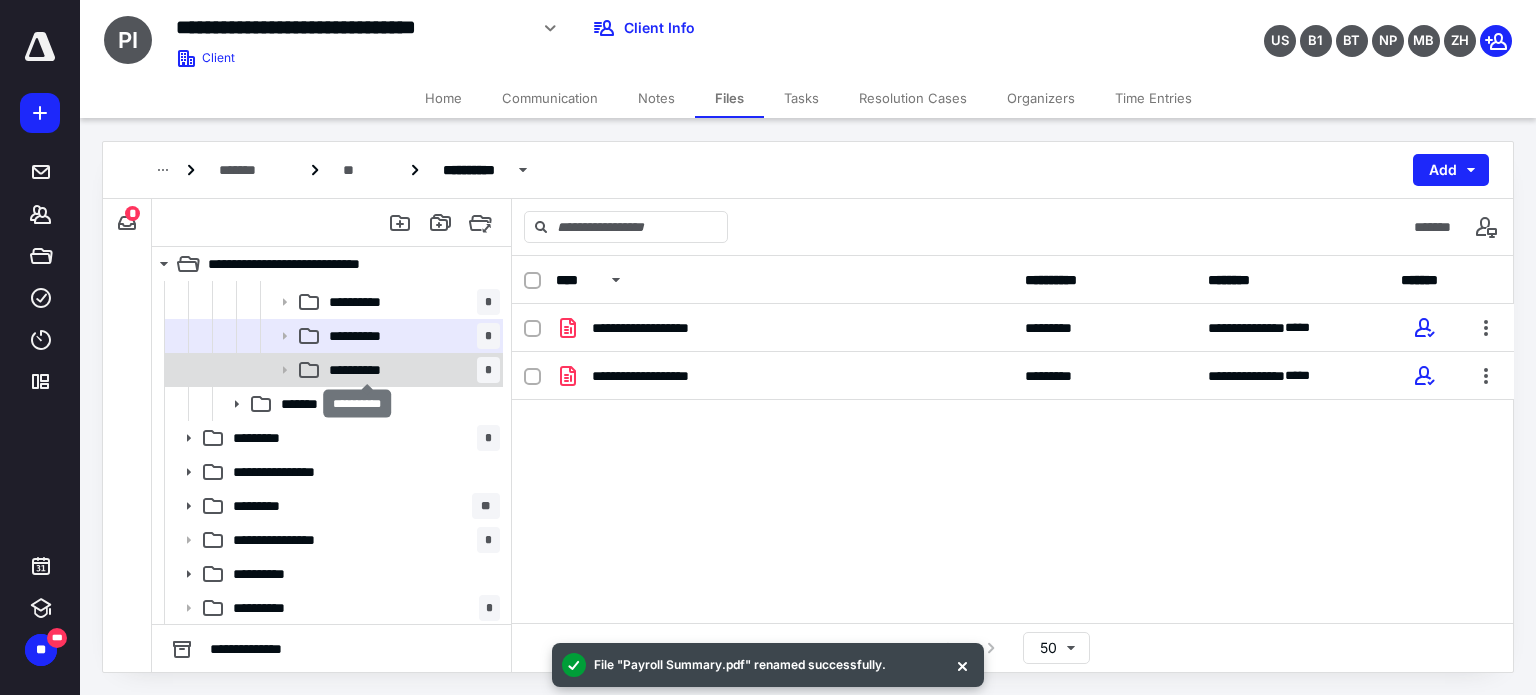 click on "**********" at bounding box center [367, 370] 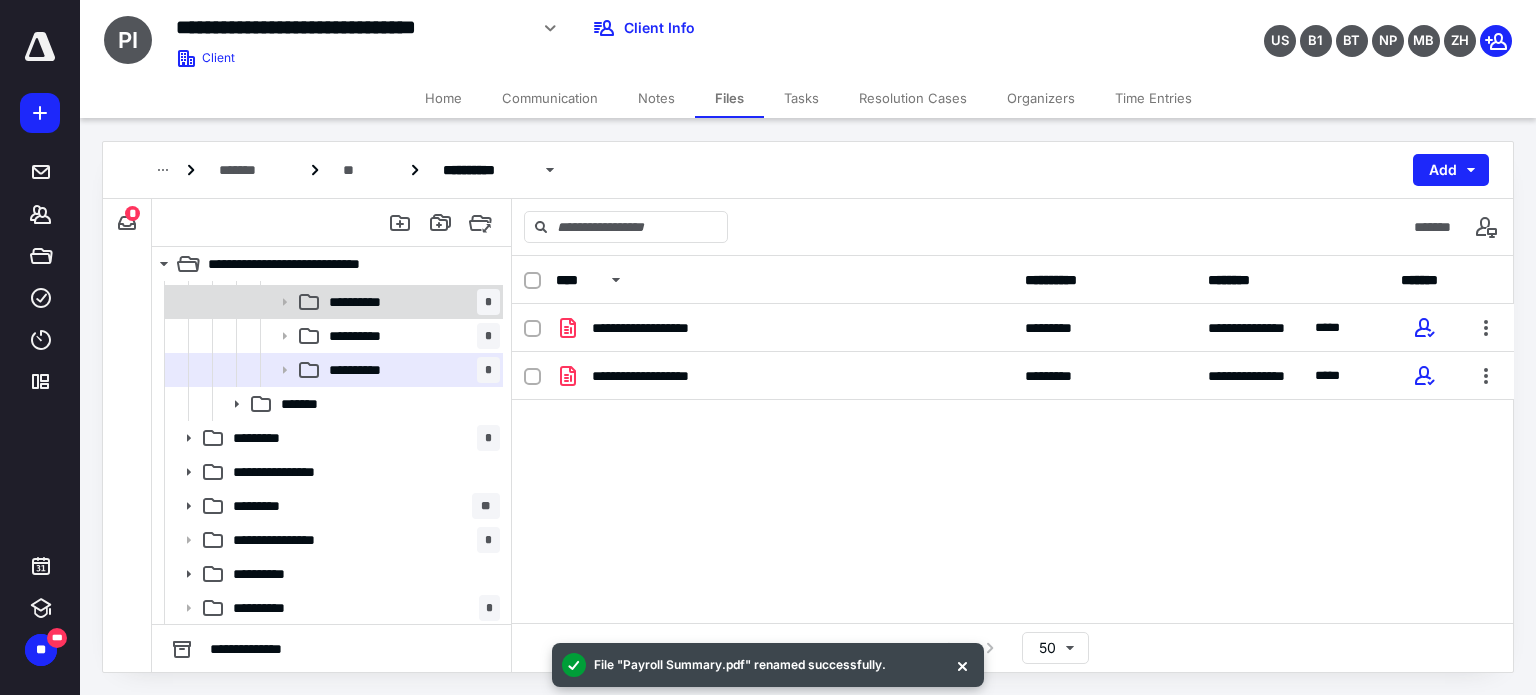 click on "**********" at bounding box center (410, 302) 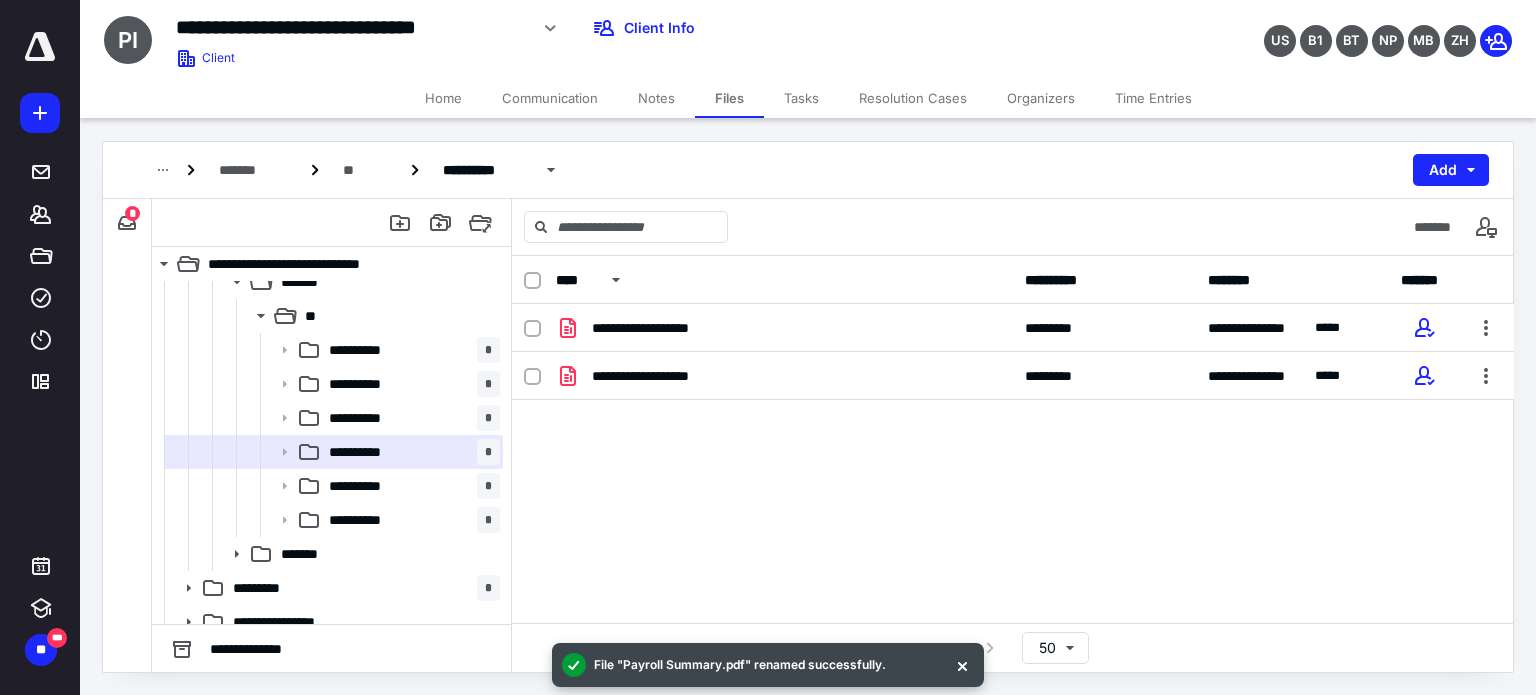 scroll, scrollTop: 138, scrollLeft: 0, axis: vertical 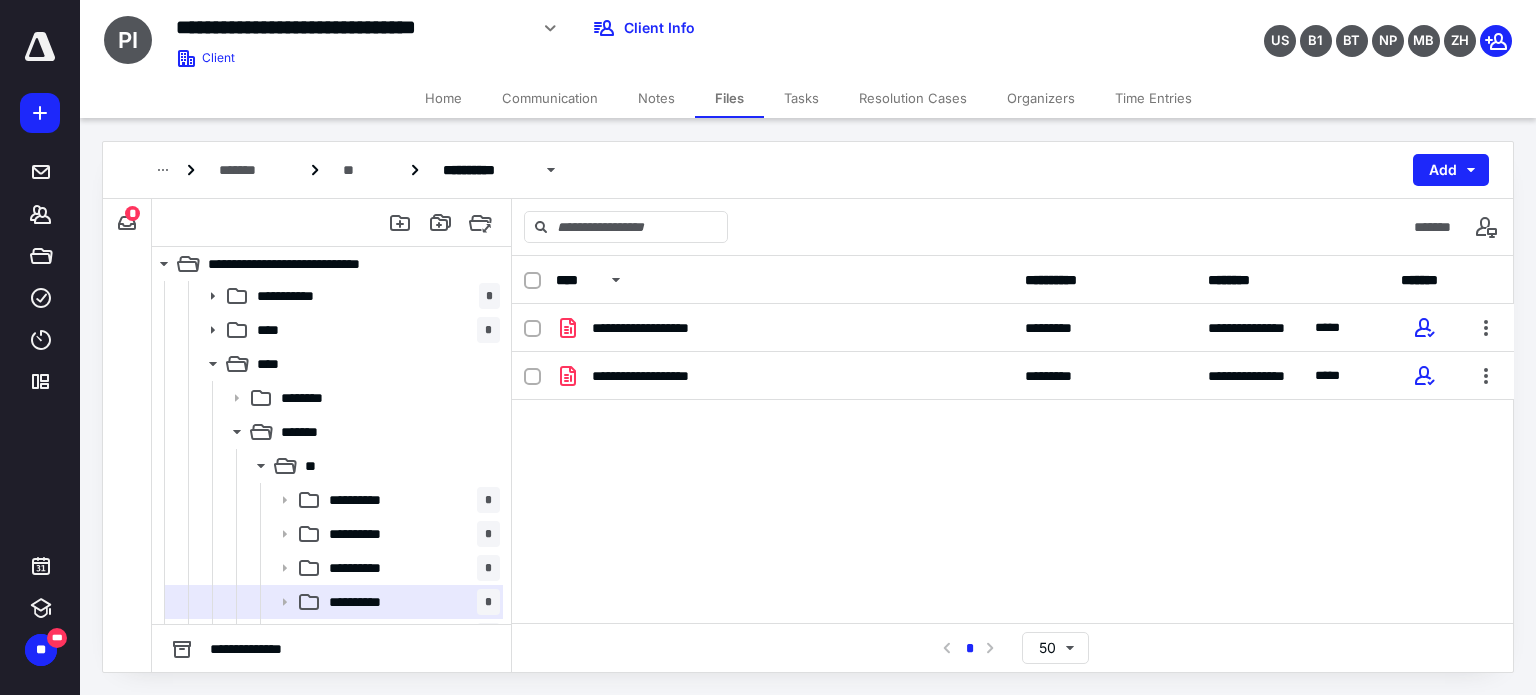 click on "**********" at bounding box center (1013, 454) 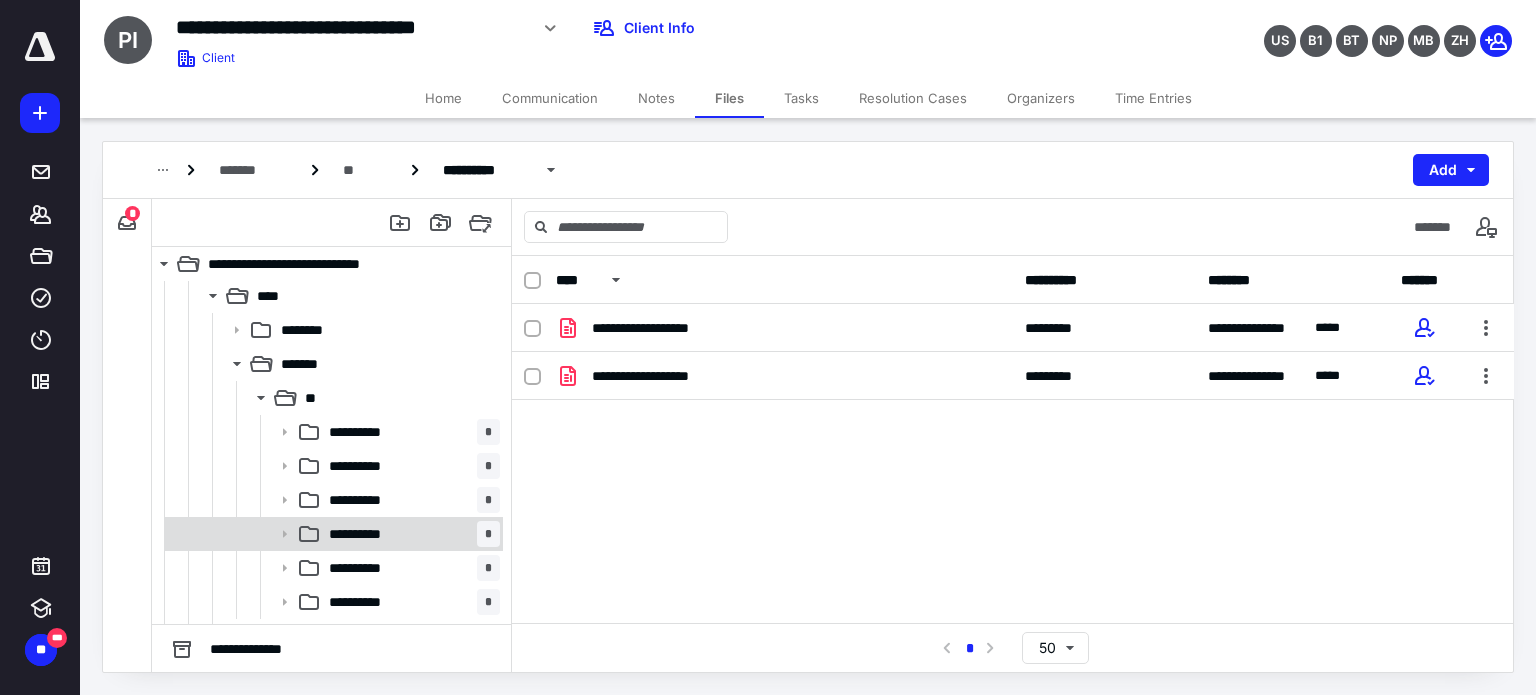 scroll, scrollTop: 238, scrollLeft: 0, axis: vertical 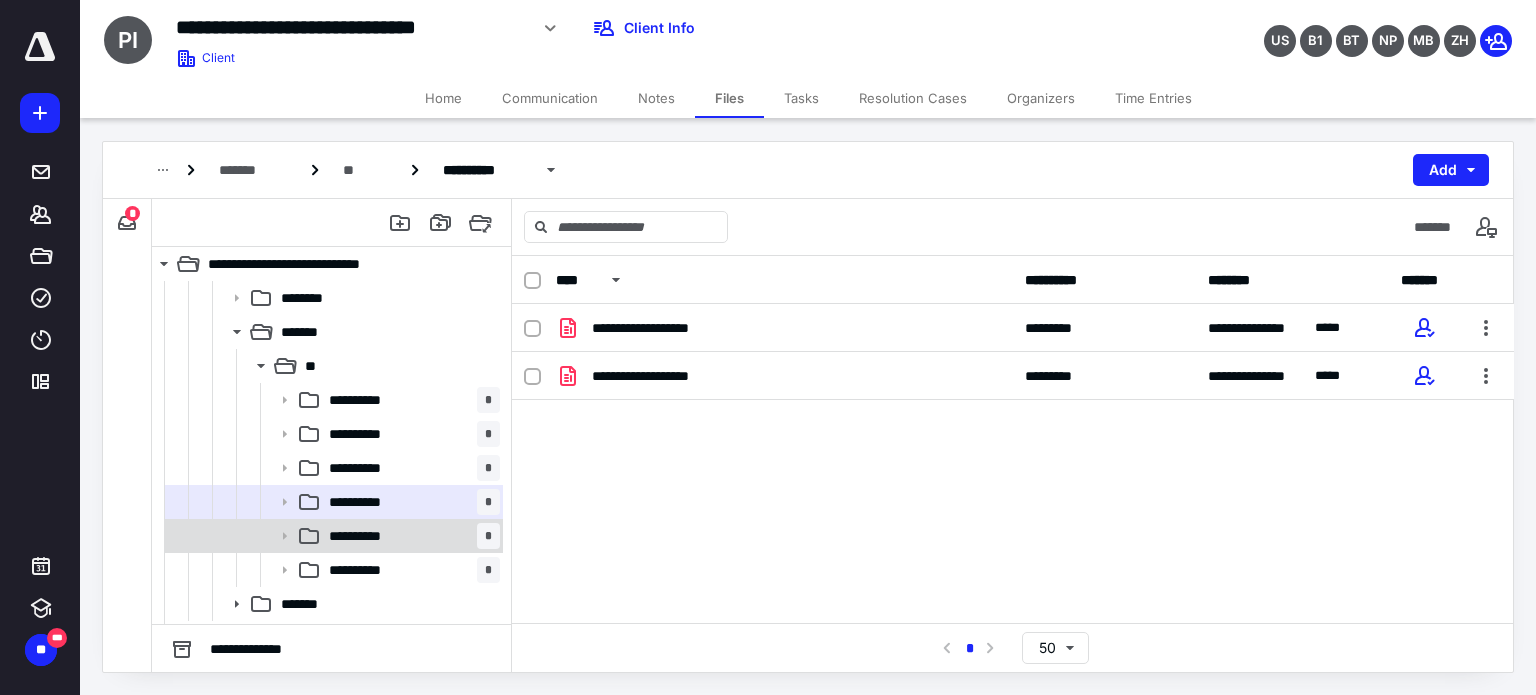 click on "**********" at bounding box center (410, 536) 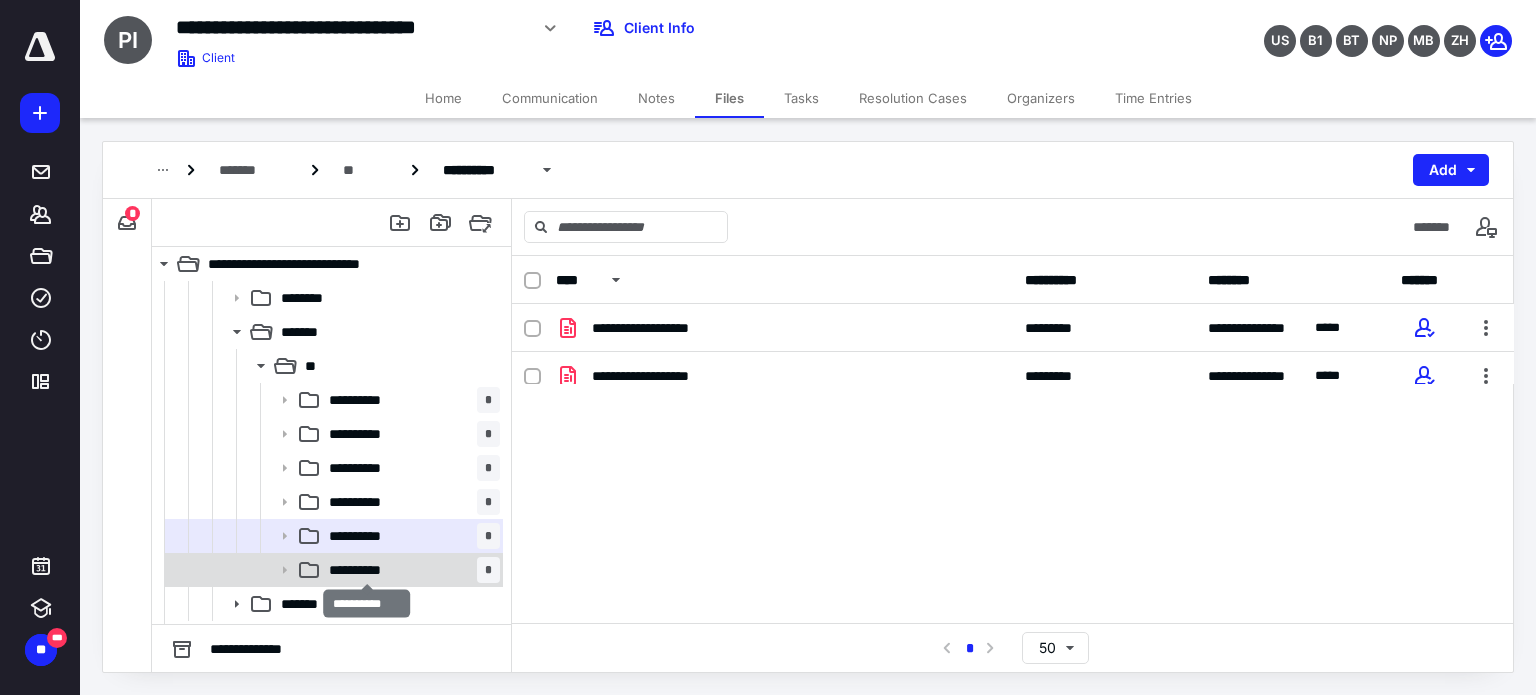 click on "**********" at bounding box center [367, 570] 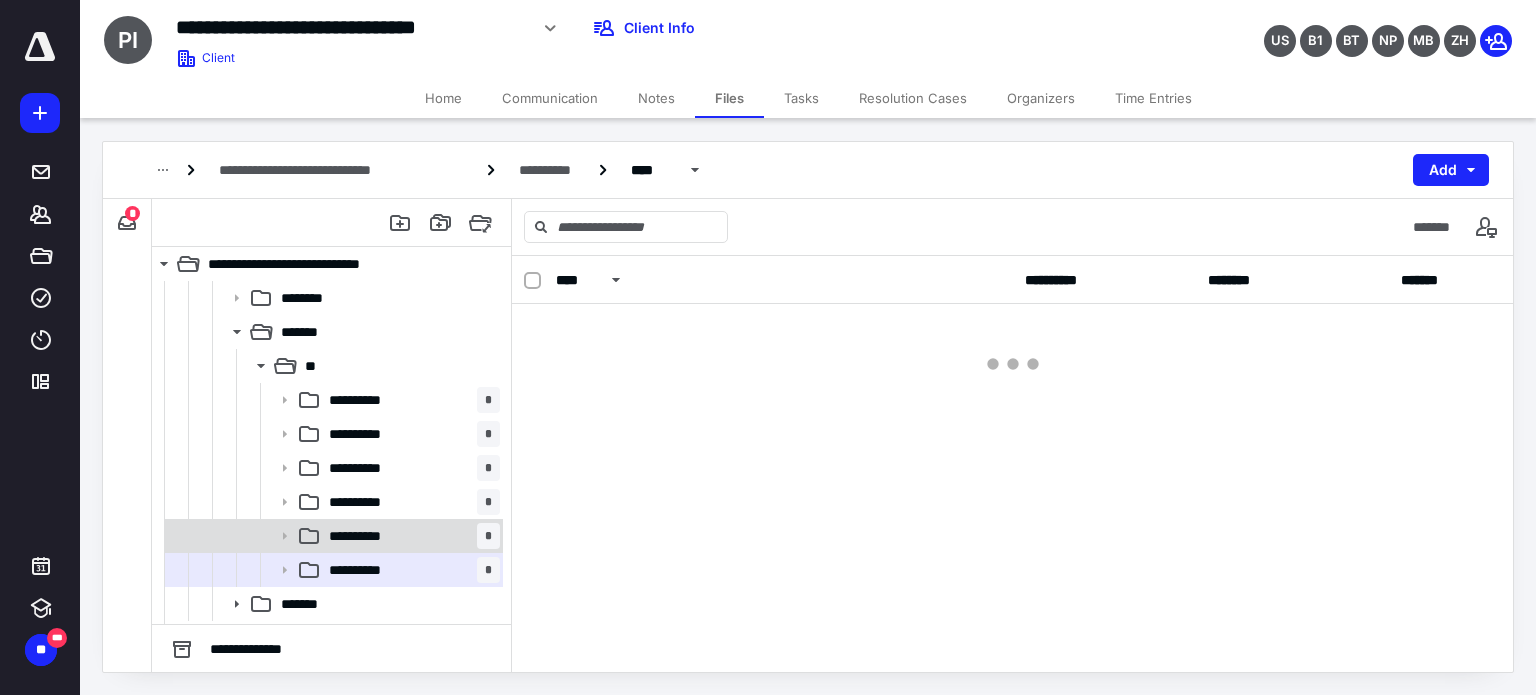click on "**********" at bounding box center (410, 536) 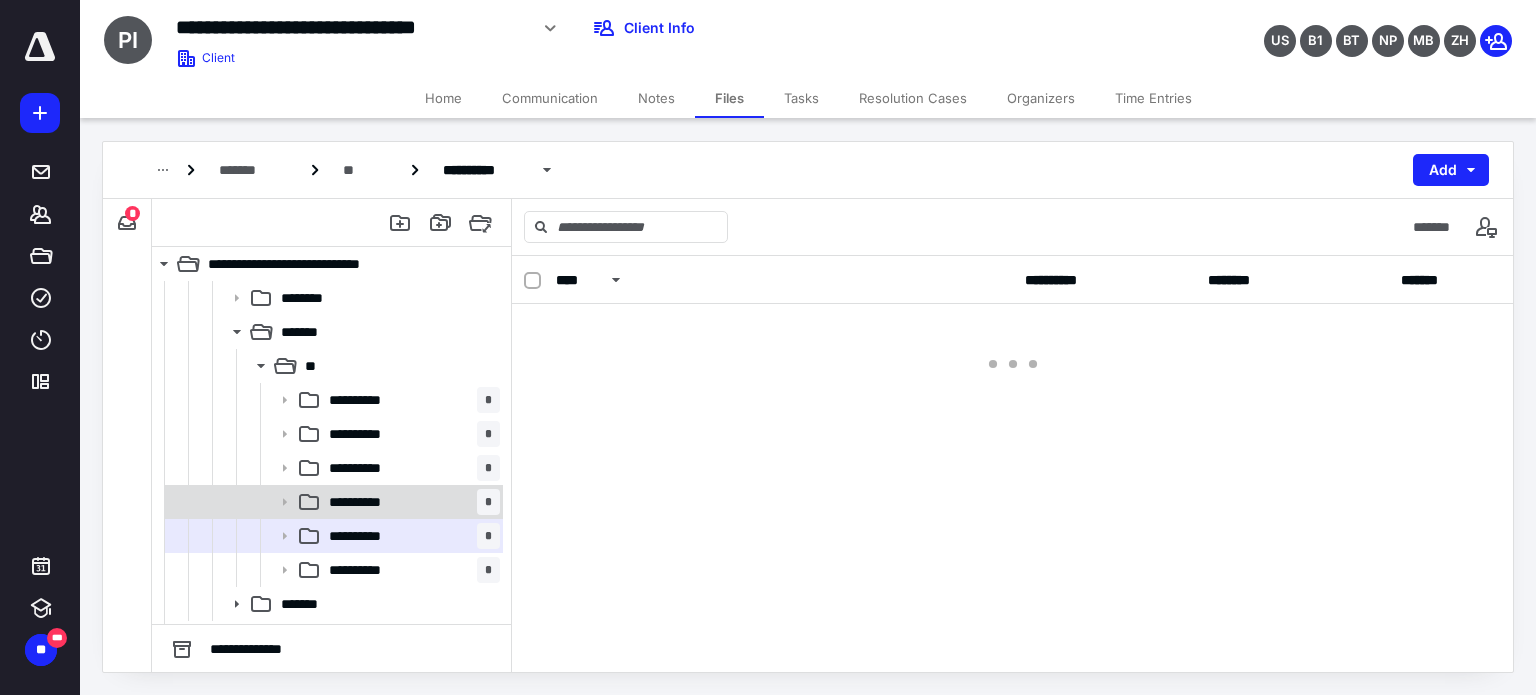 click on "**********" at bounding box center (367, 502) 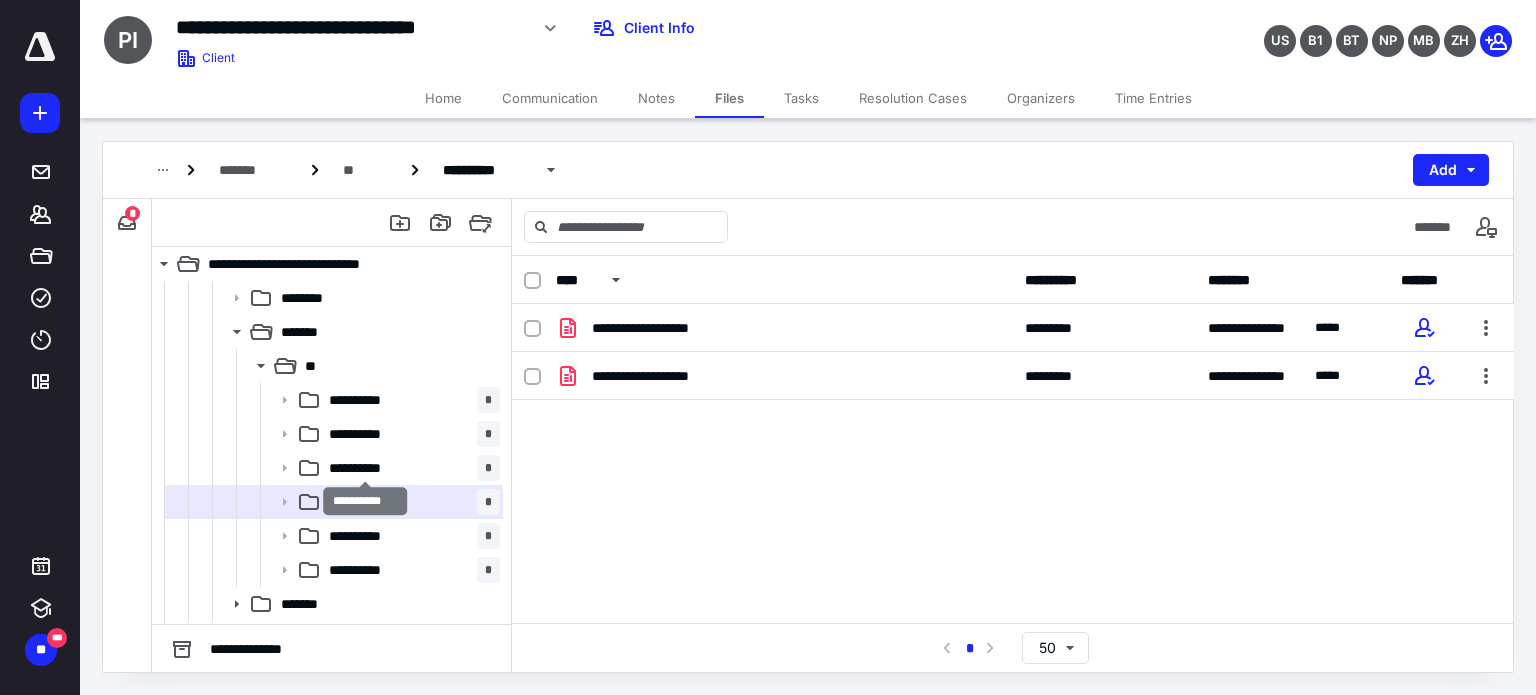 drag, startPoint x: 392, startPoint y: 474, endPoint x: 532, endPoint y: 465, distance: 140.28899 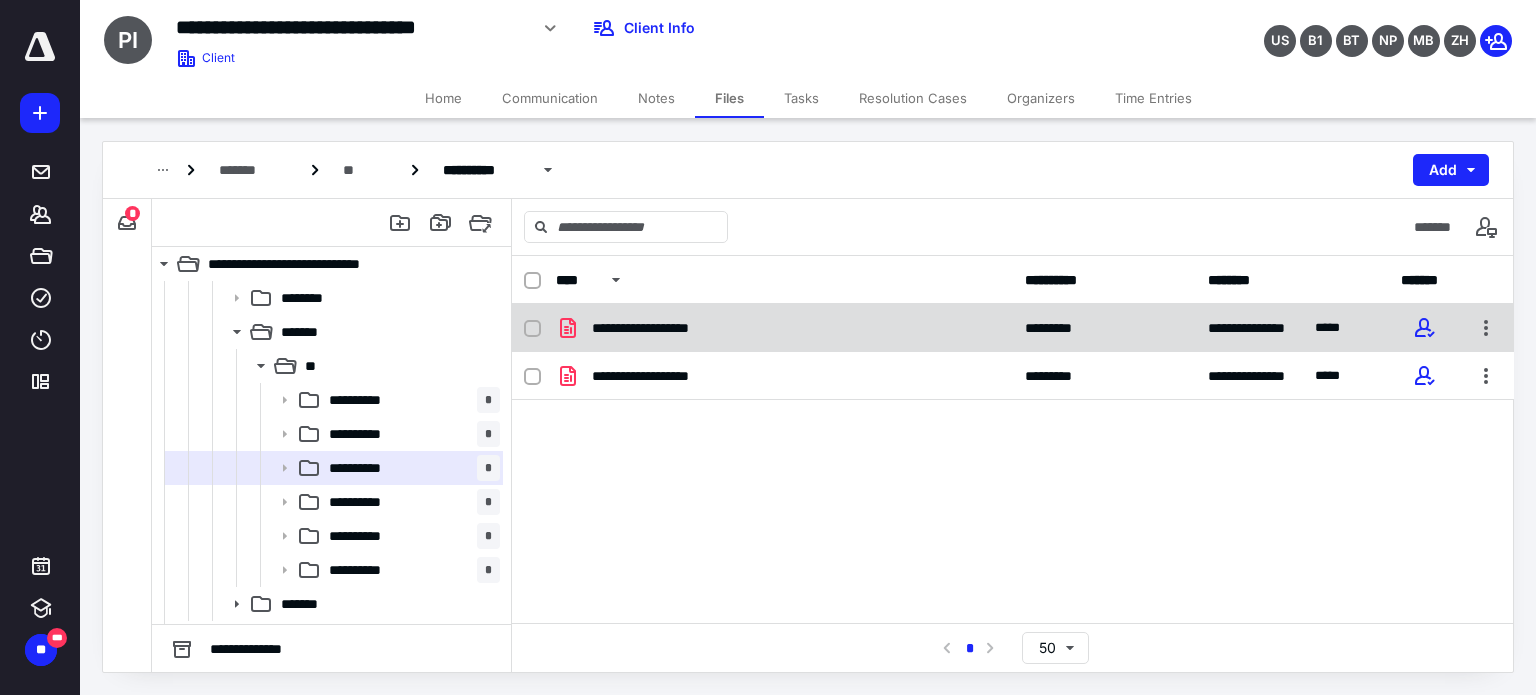 click on "**********" at bounding box center [784, 328] 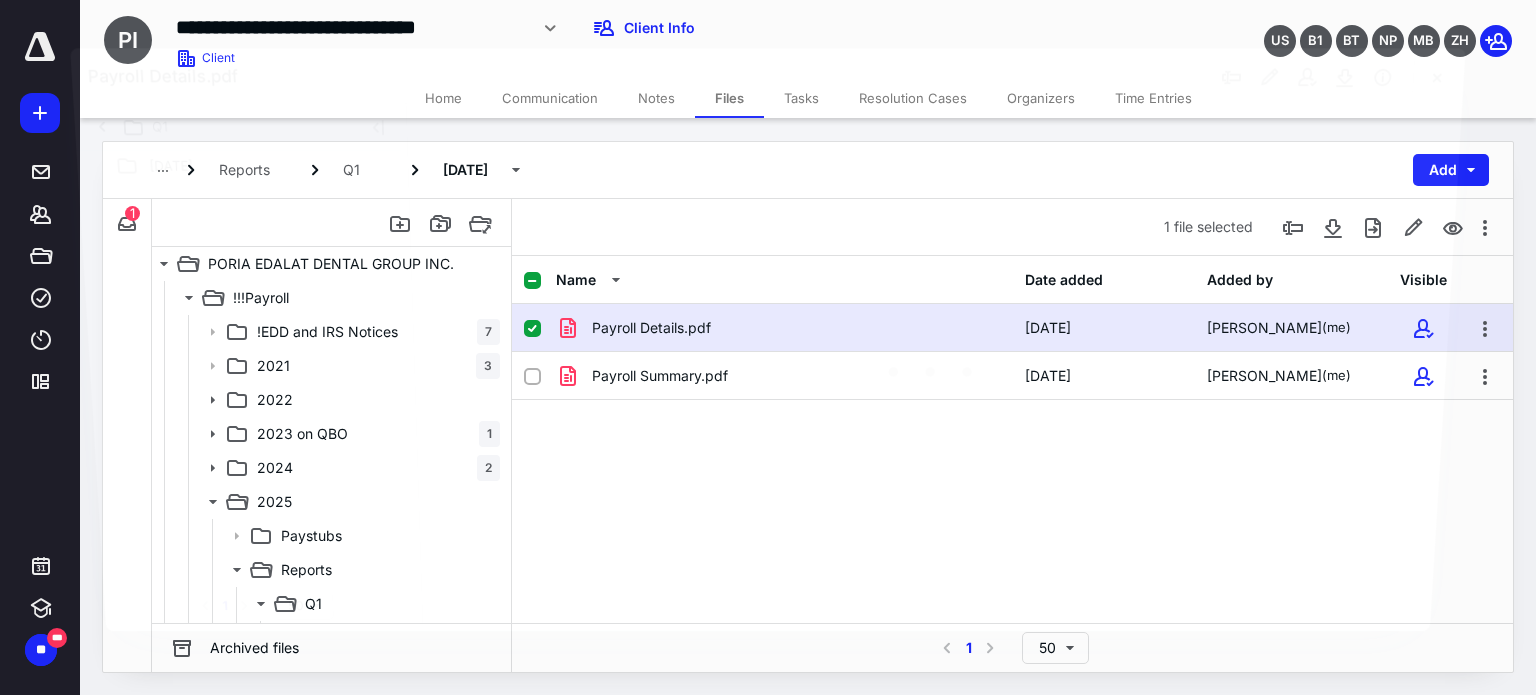 scroll, scrollTop: 238, scrollLeft: 0, axis: vertical 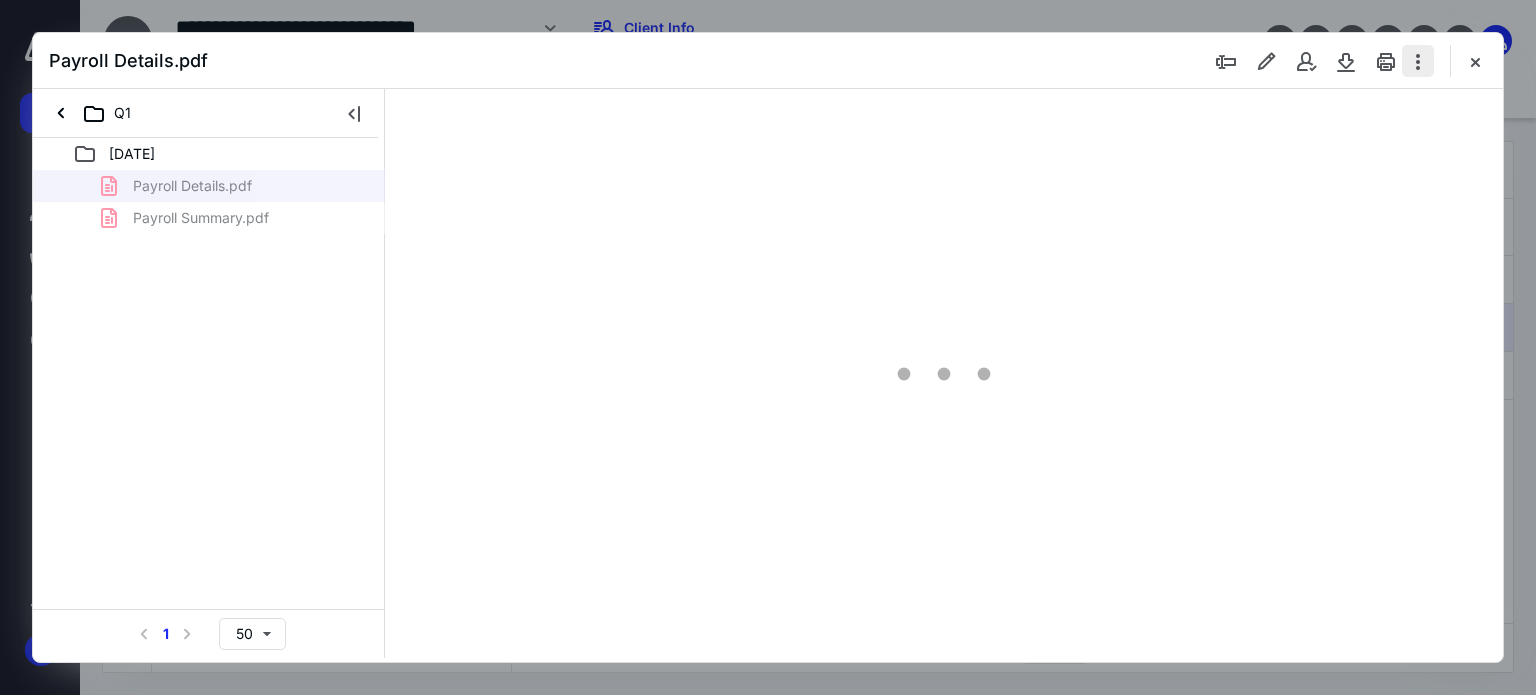 click at bounding box center [1418, 61] 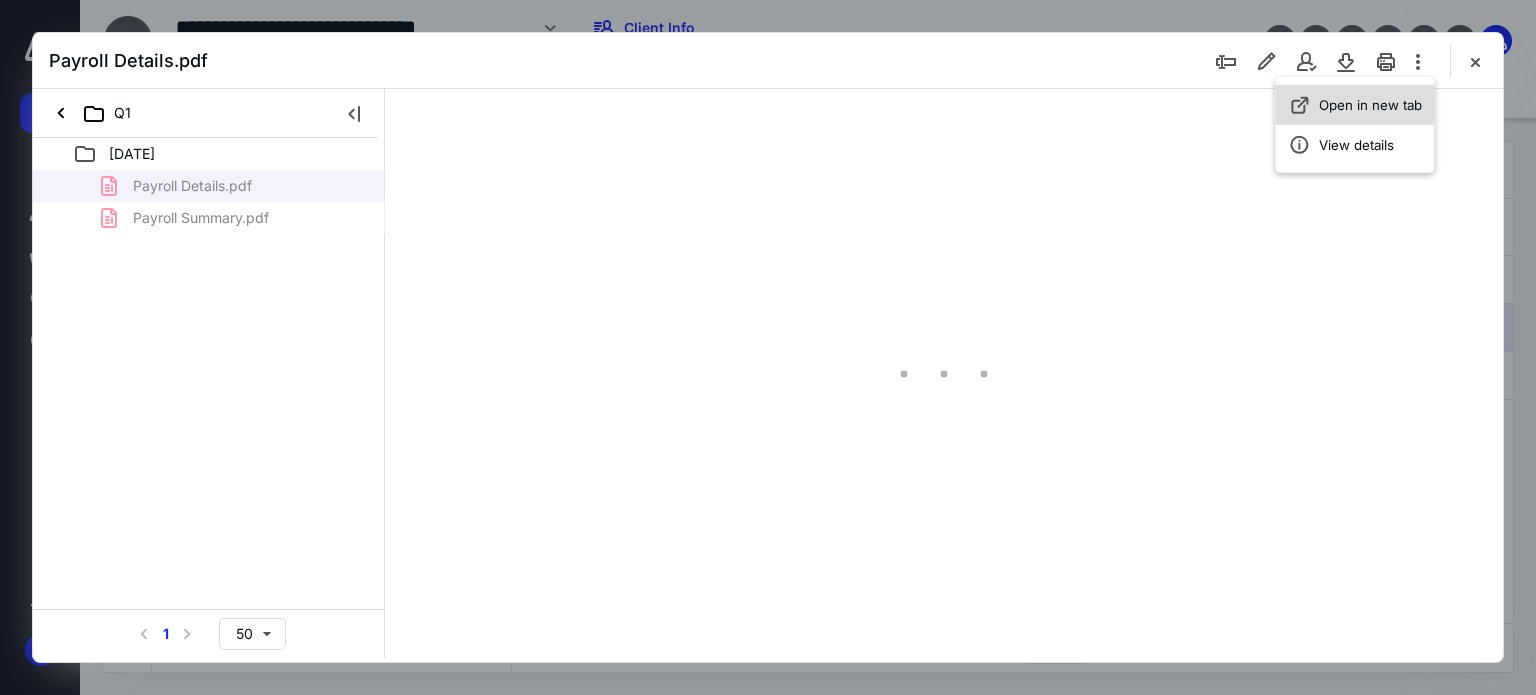 type on "82" 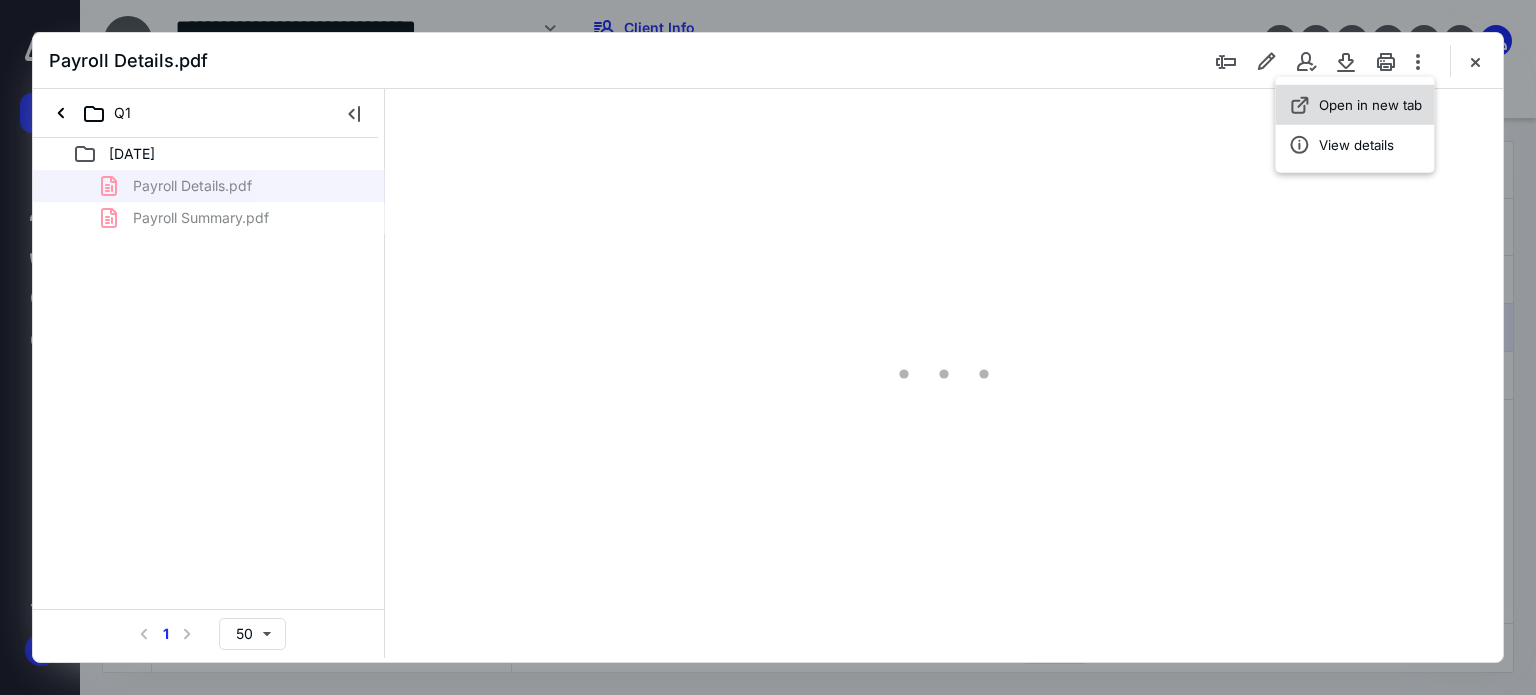 click on "Open in new tab" at bounding box center [1370, 105] 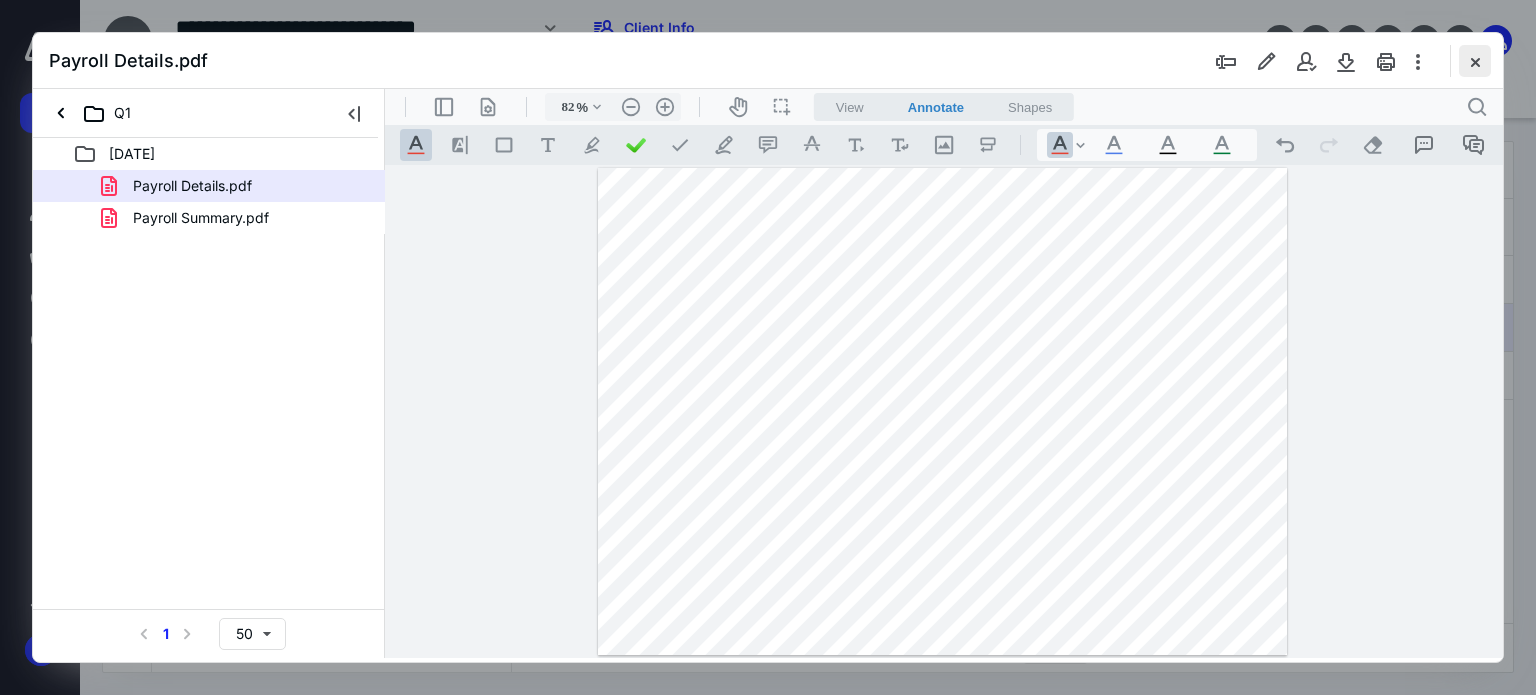 click at bounding box center (1475, 61) 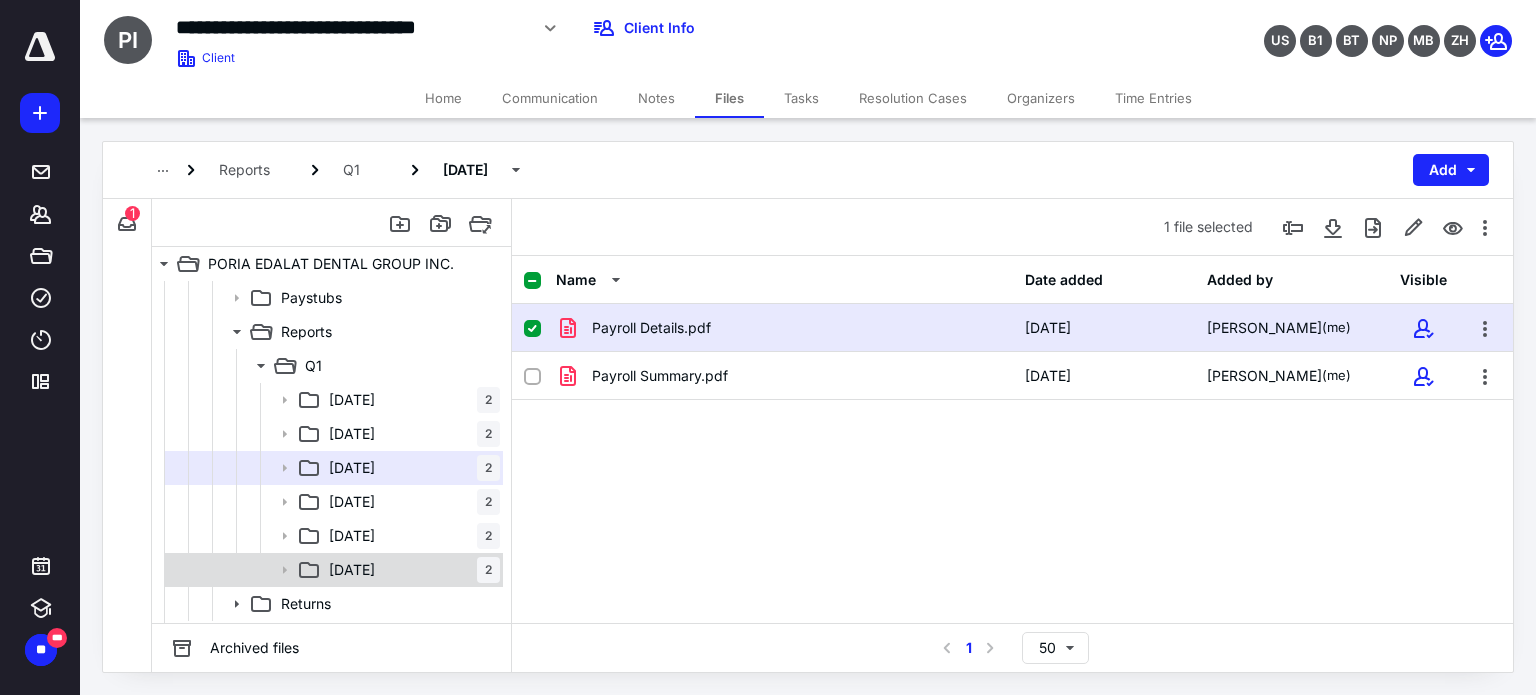 scroll, scrollTop: 338, scrollLeft: 0, axis: vertical 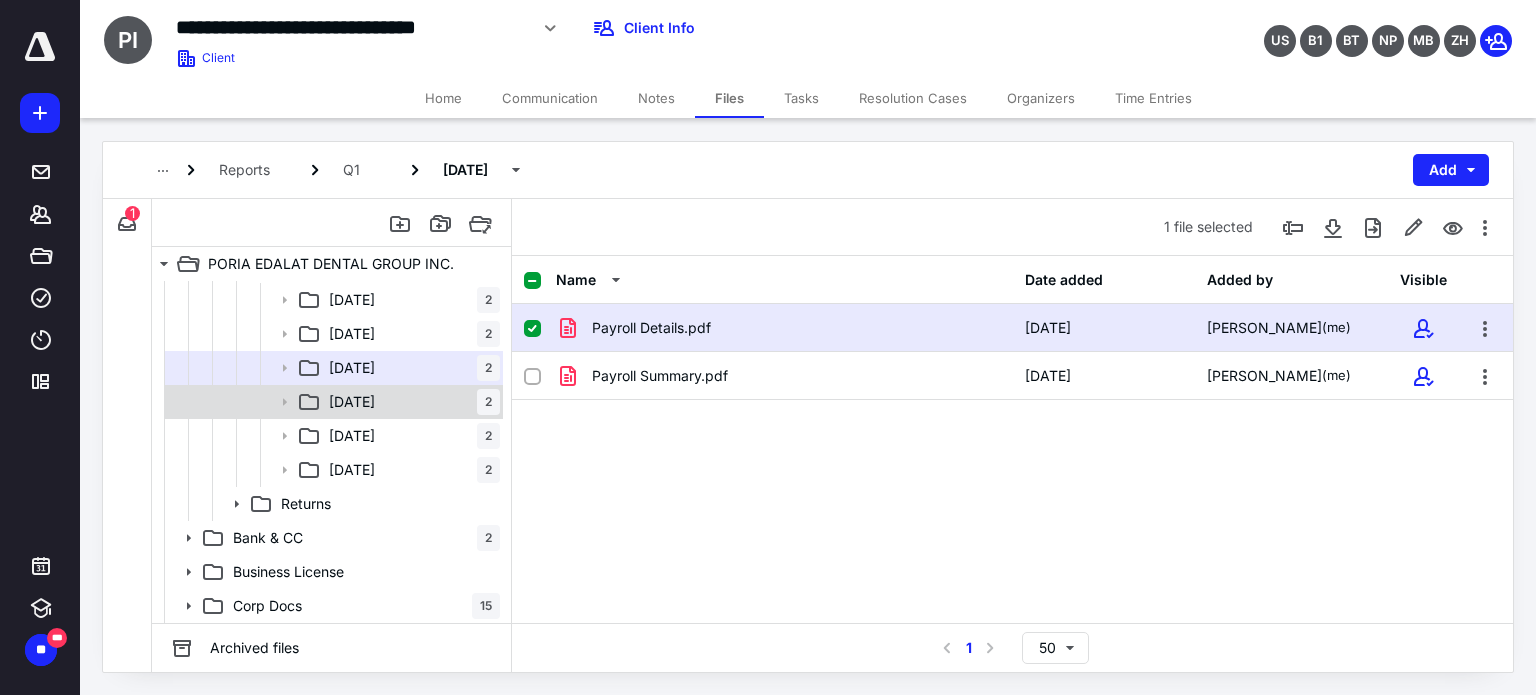 click on "[DATE]" at bounding box center [352, 402] 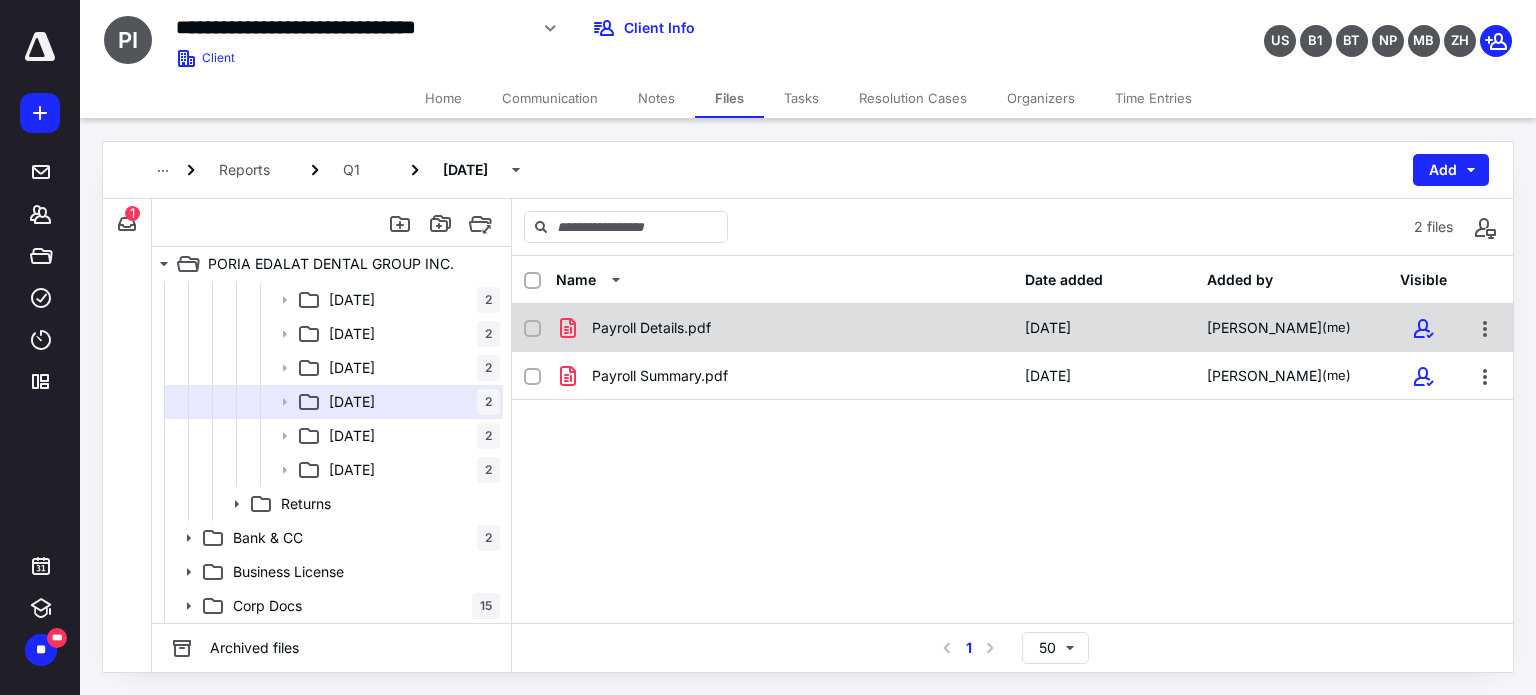 click on "Payroll Details.pdf" at bounding box center (651, 328) 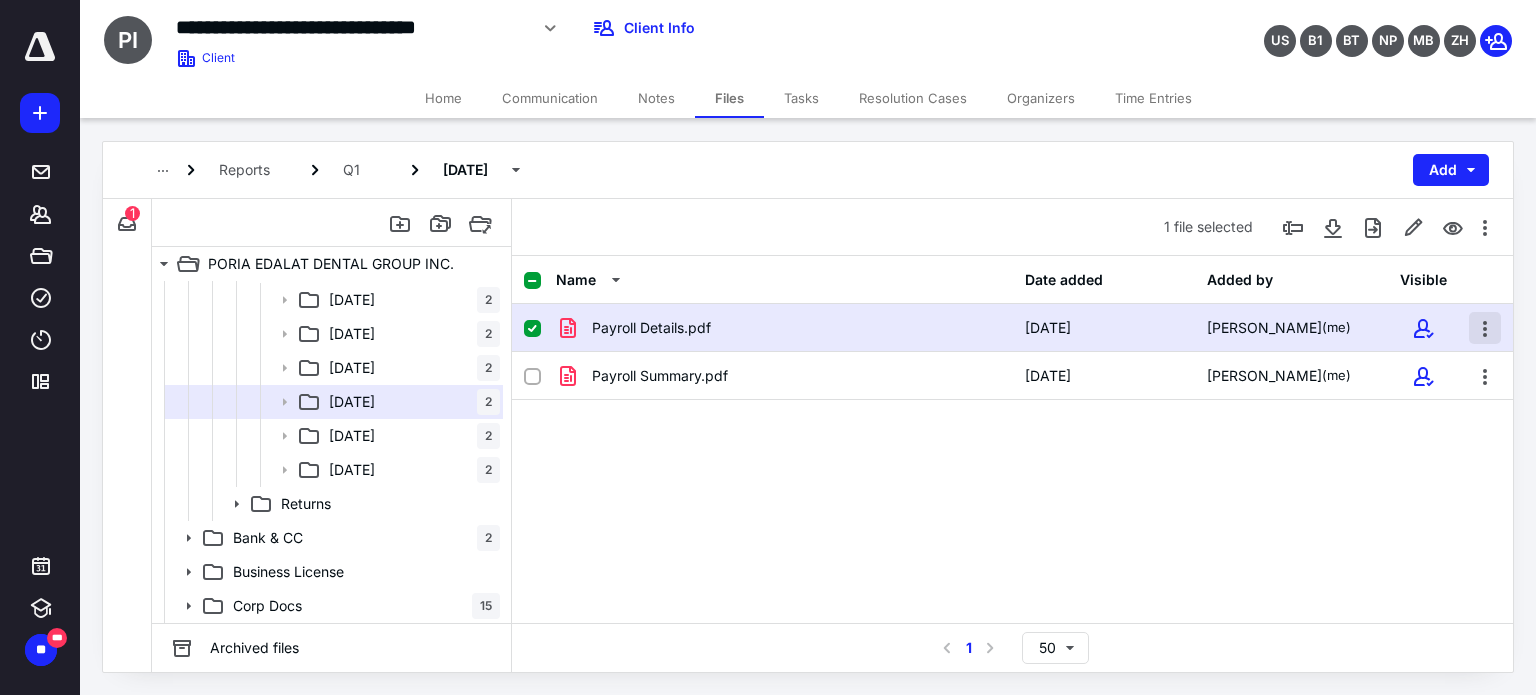 click at bounding box center [1485, 328] 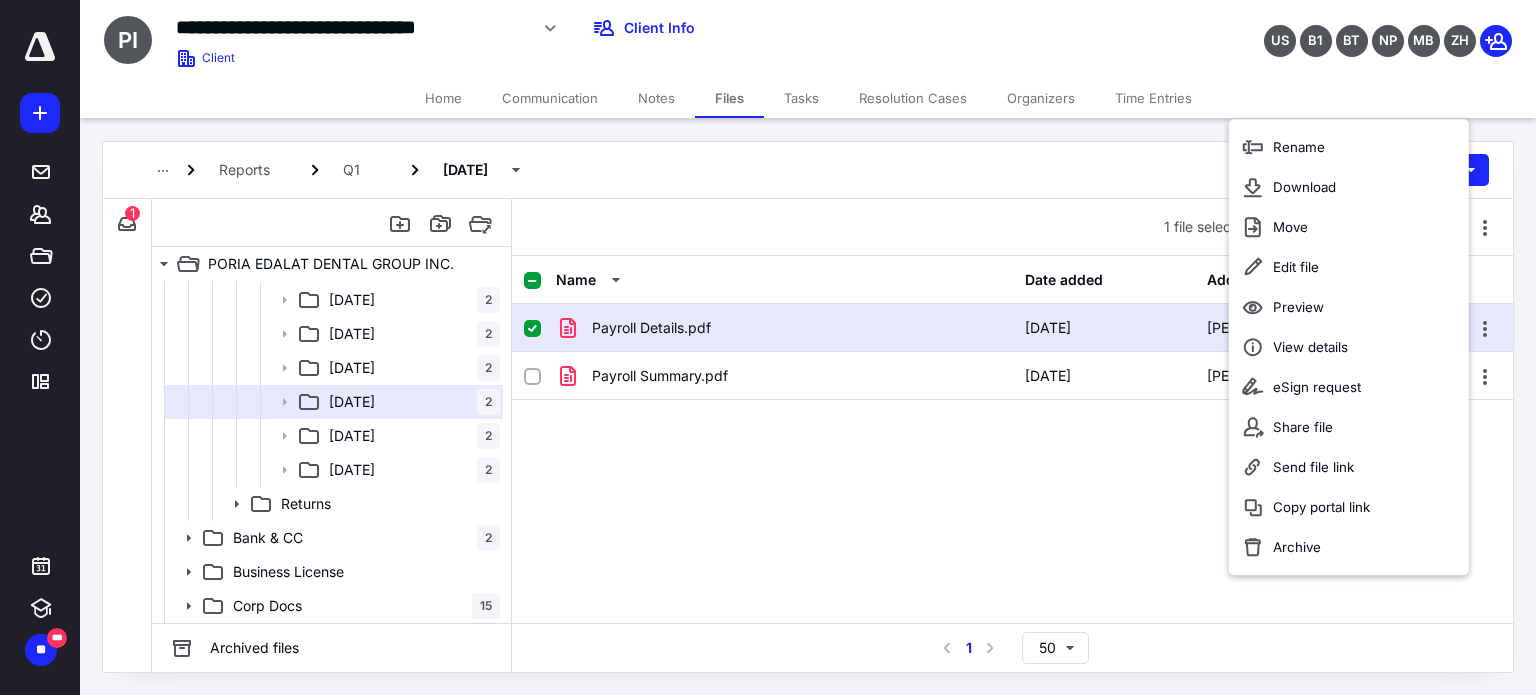 click on "Payroll Details.pdf [DATE] [PERSON_NAME]  (me) Payroll Summary.pdf [DATE] [PERSON_NAME]  (me)" at bounding box center (1012, 454) 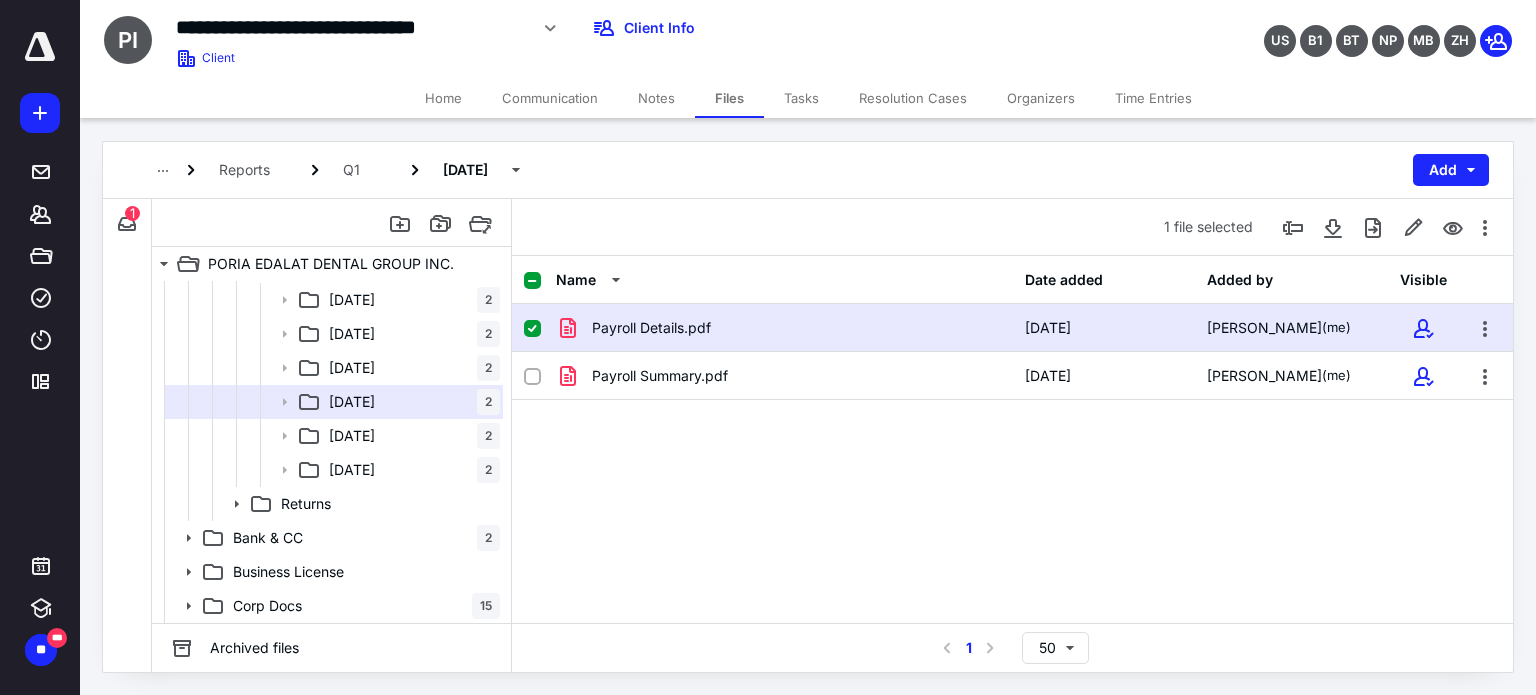 click on "Payroll Details.pdf" at bounding box center [784, 328] 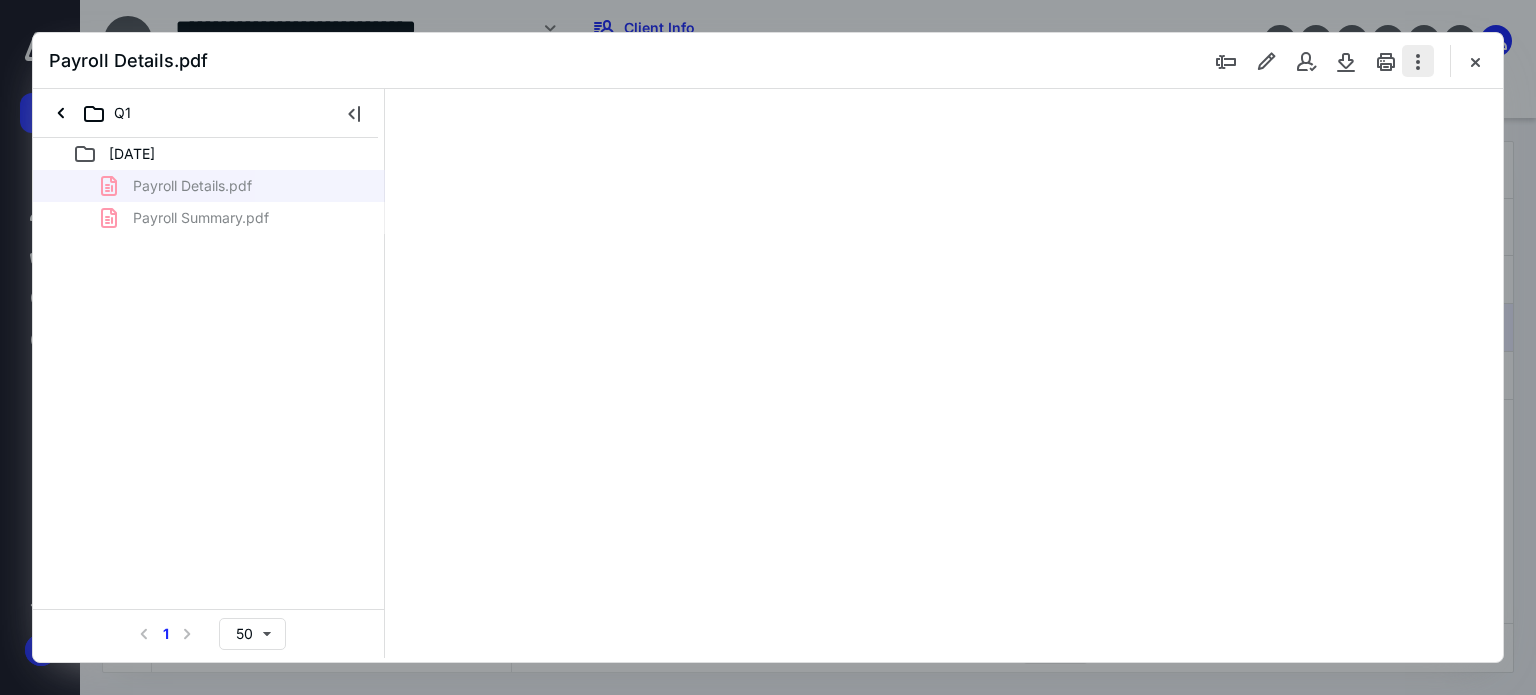 click at bounding box center [1418, 61] 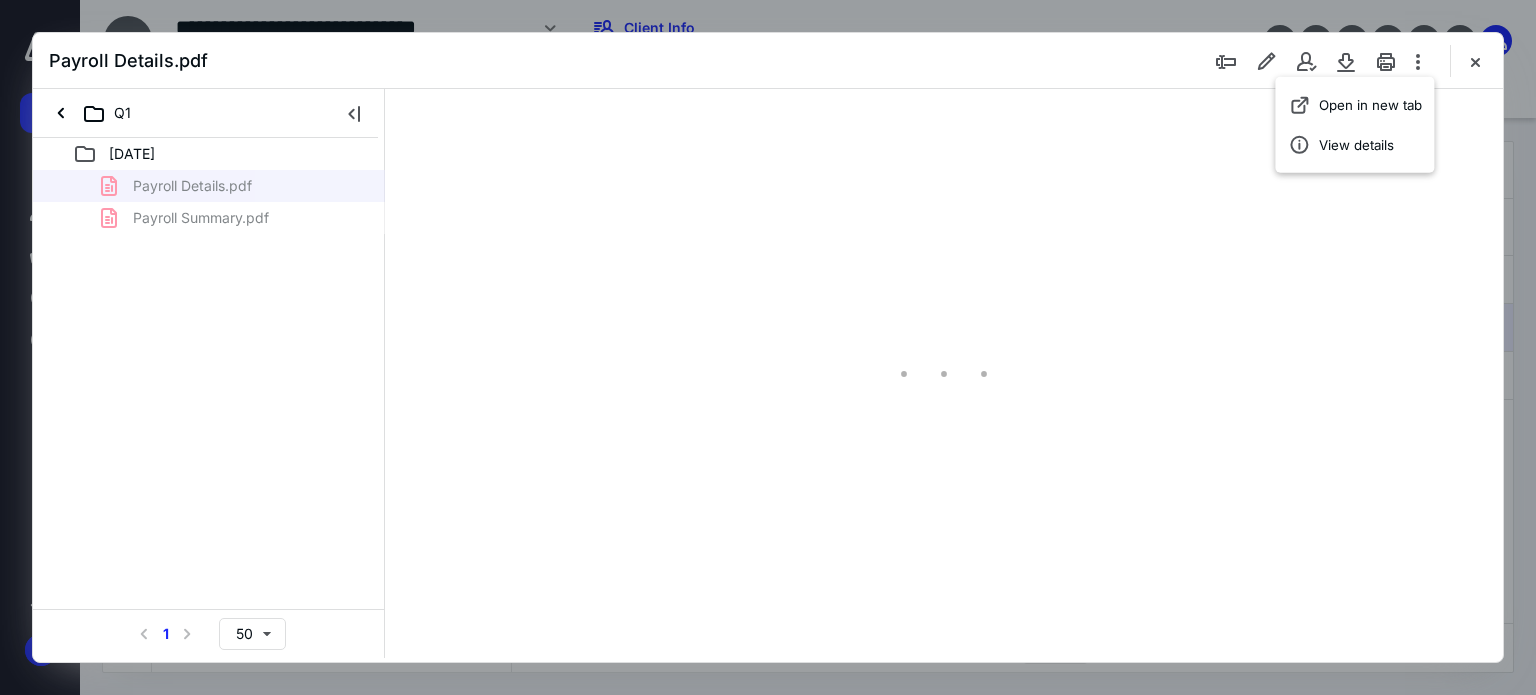 scroll, scrollTop: 0, scrollLeft: 0, axis: both 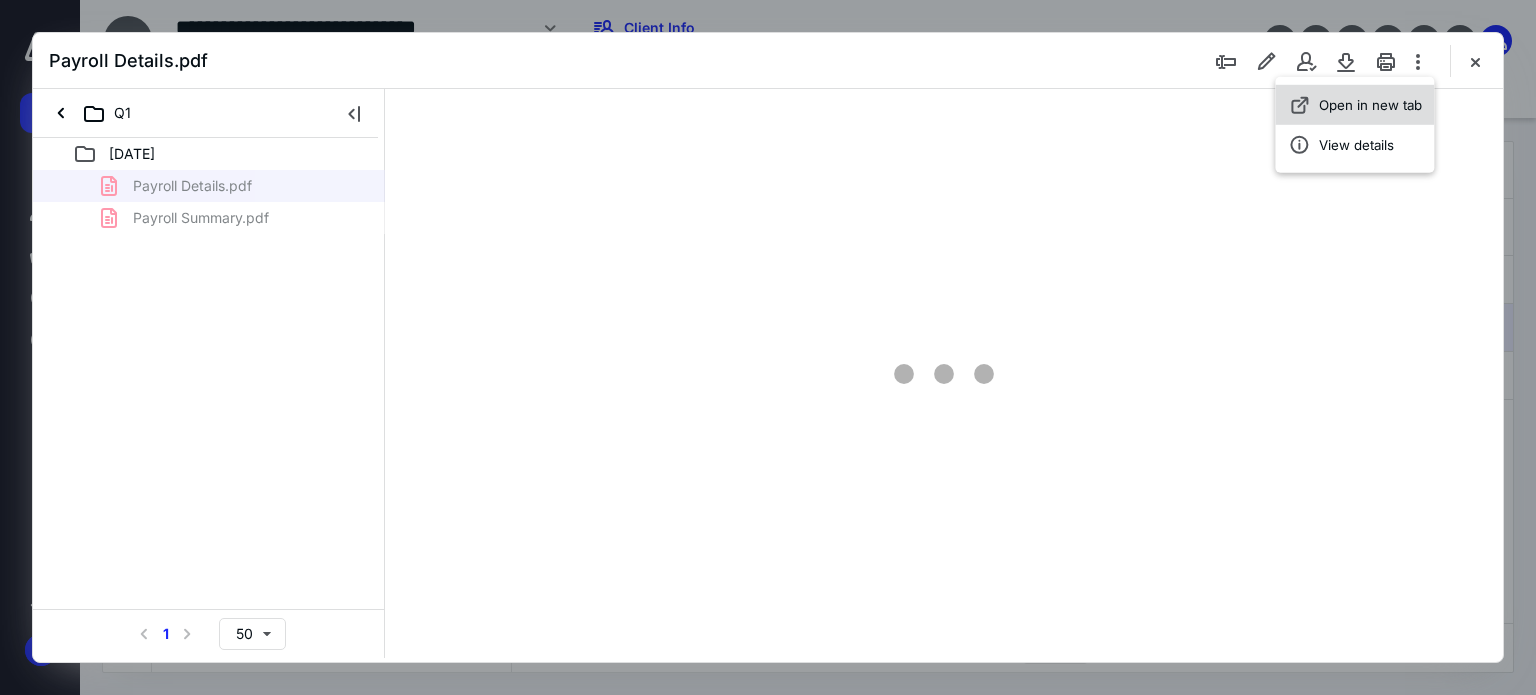 click on "Open in new tab" at bounding box center (1370, 105) 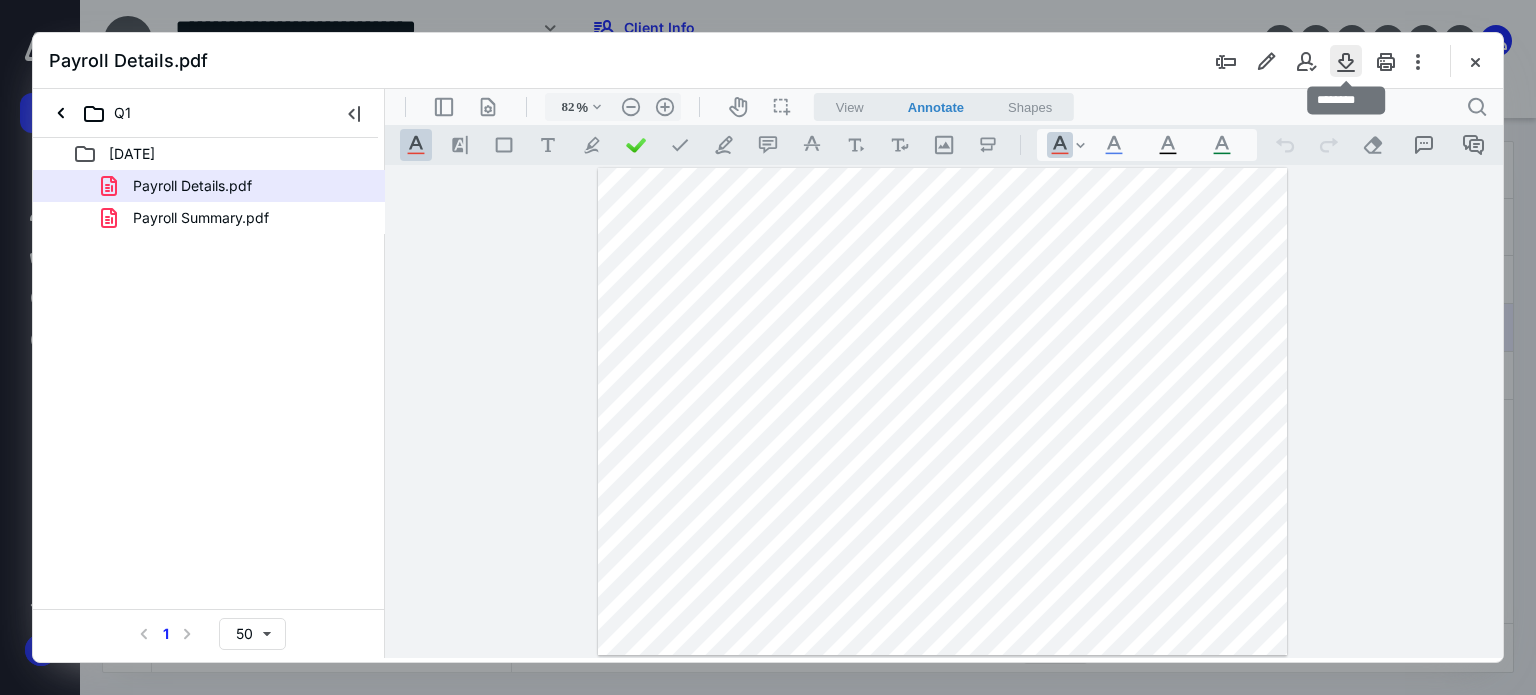 drag, startPoint x: 1344, startPoint y: 64, endPoint x: 776, endPoint y: 61, distance: 568.00793 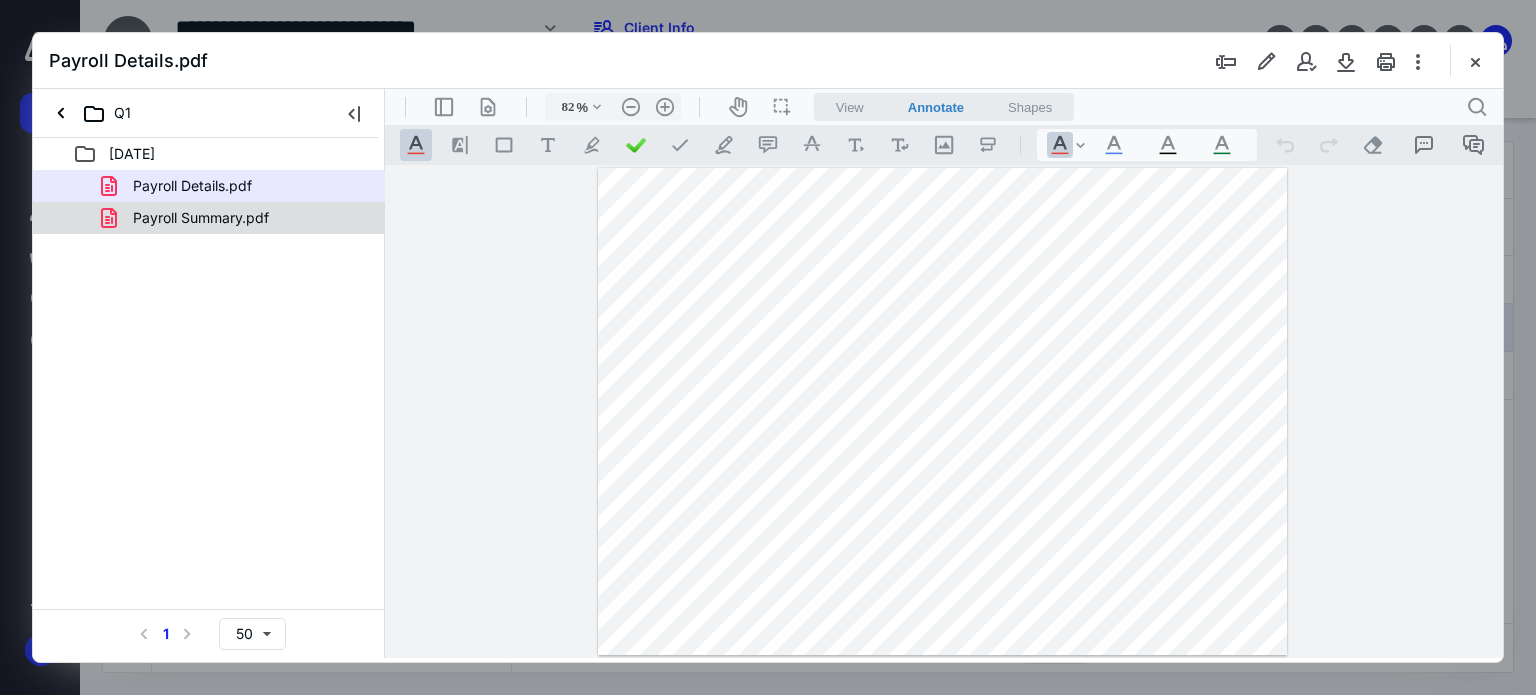 click on "Payroll Summary.pdf" at bounding box center [201, 218] 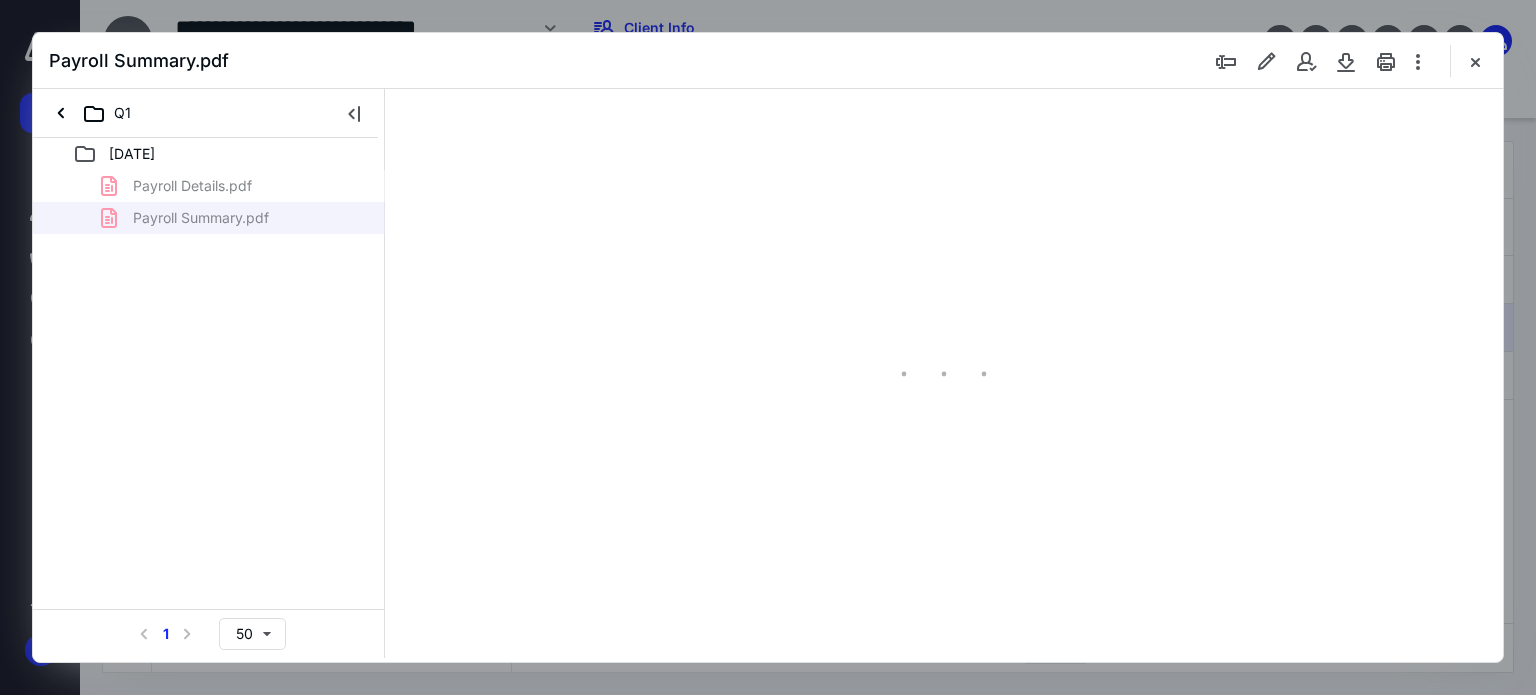type on "59" 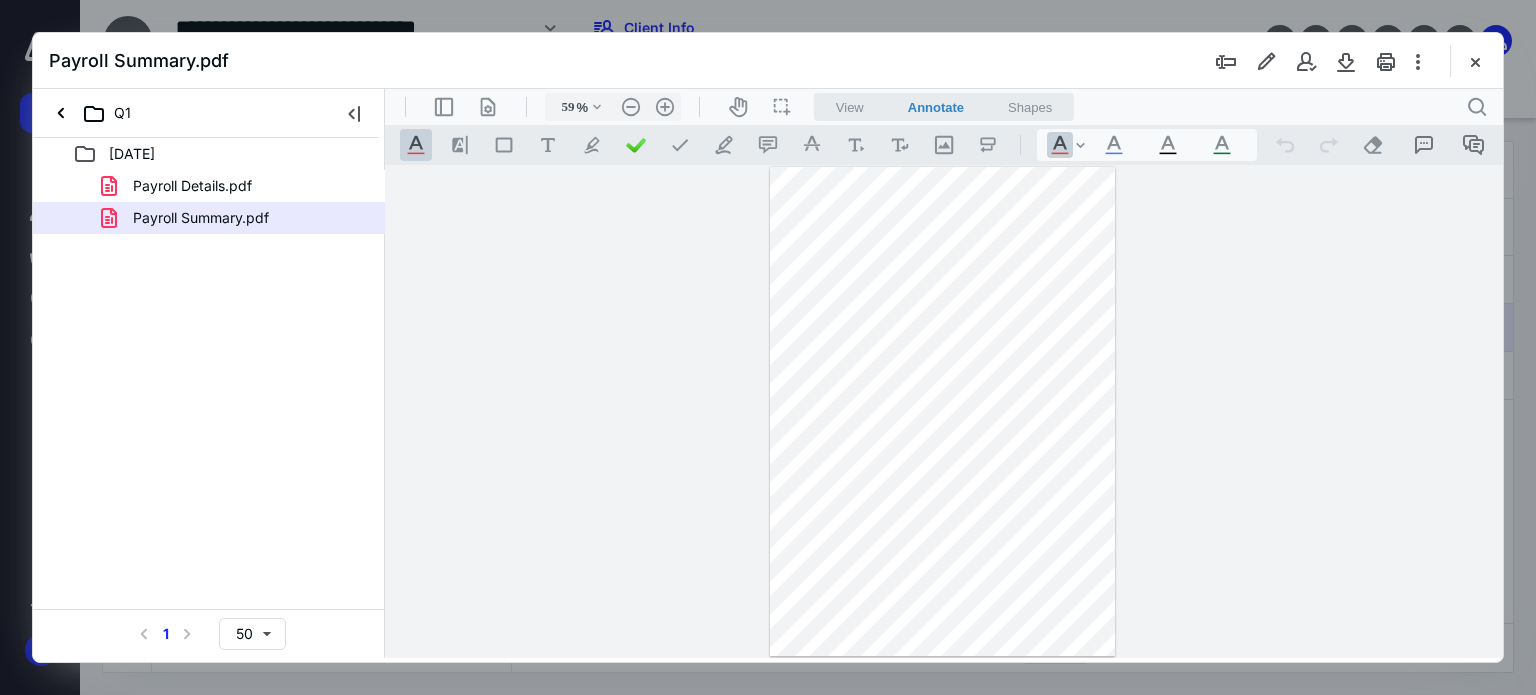 drag, startPoint x: 725, startPoint y: 270, endPoint x: 856, endPoint y: 234, distance: 135.85654 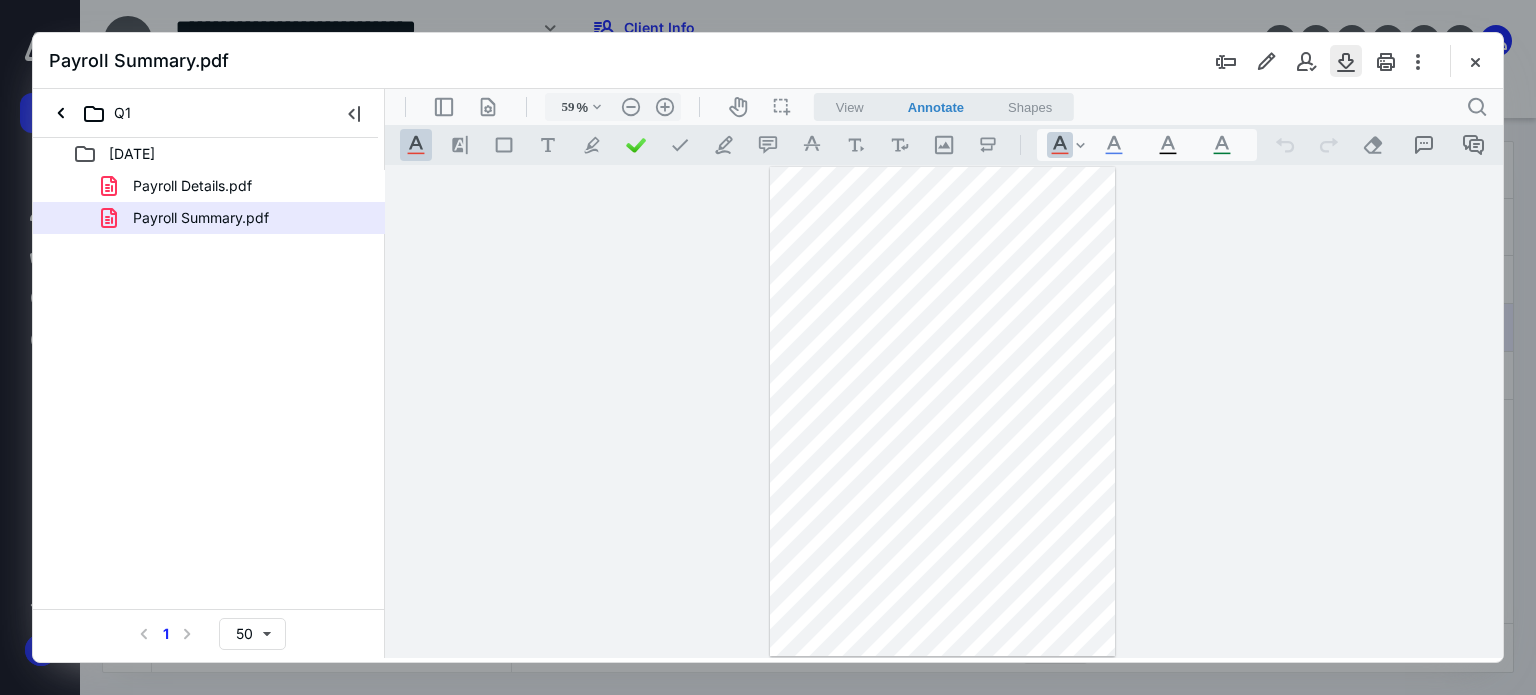 click at bounding box center (1346, 61) 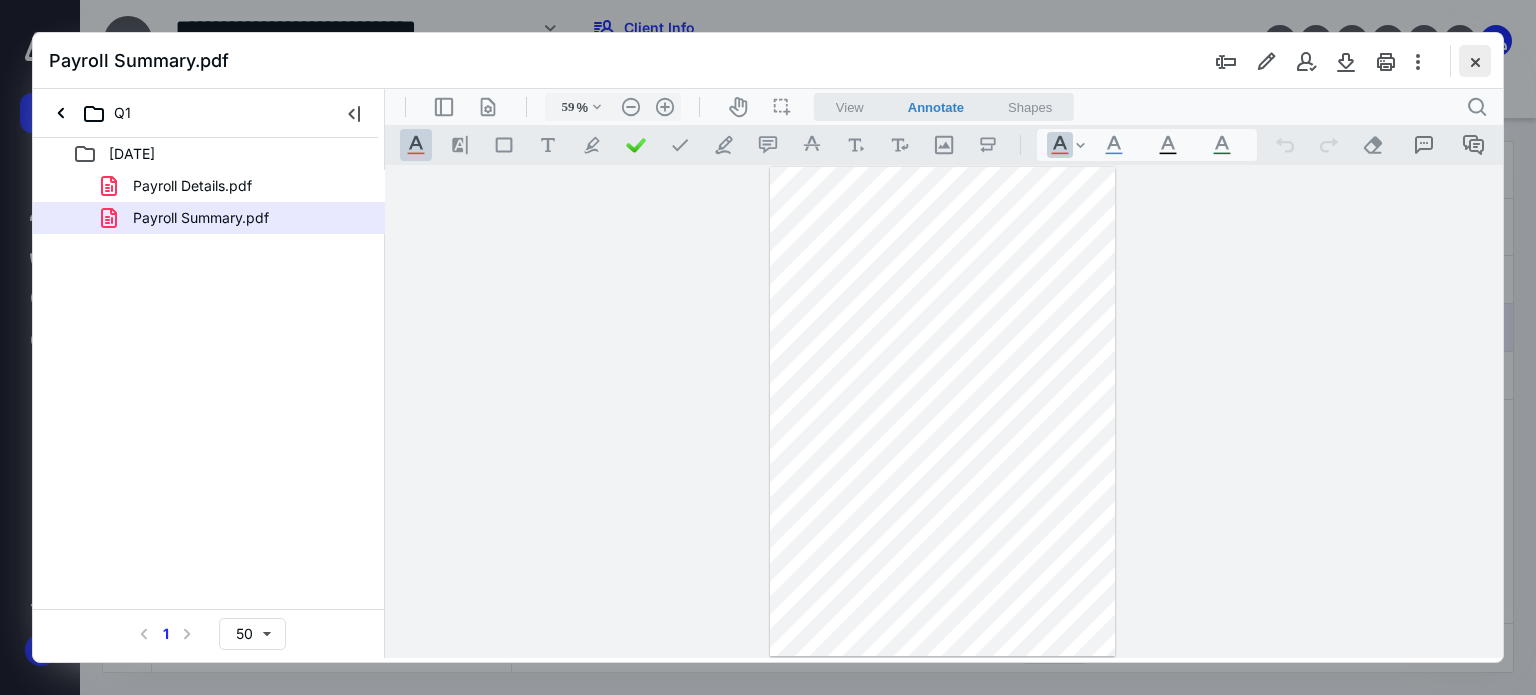 click at bounding box center (1475, 61) 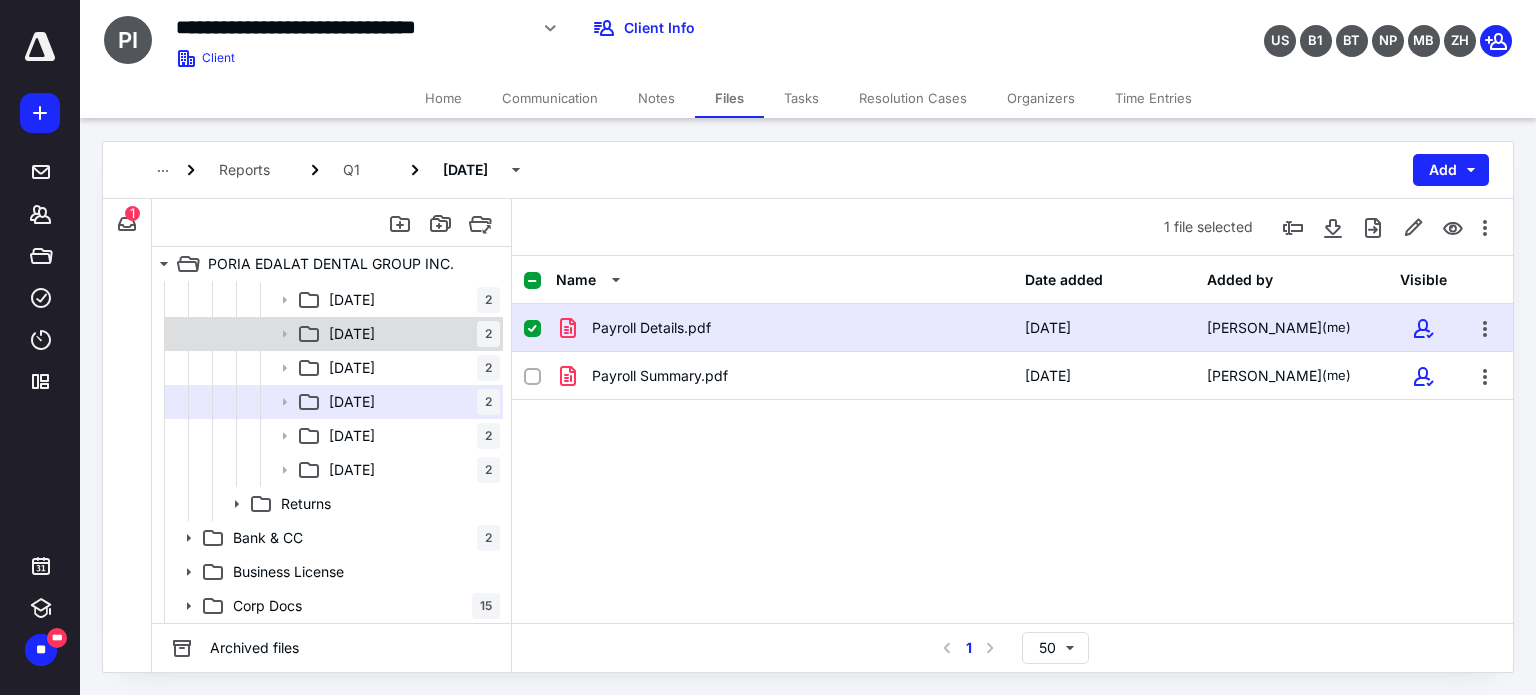 click on "[DATE]" at bounding box center [352, 334] 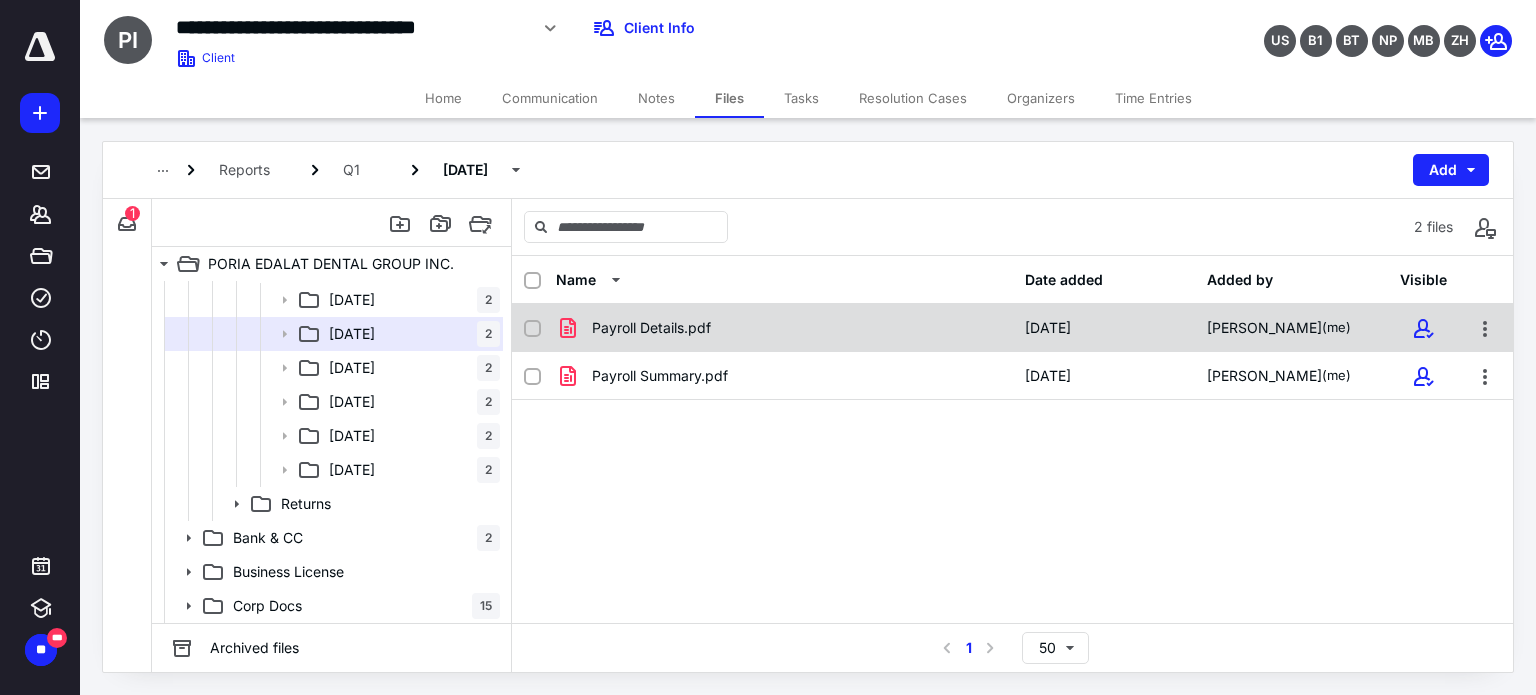 click on "Payroll Details.pdf" at bounding box center (651, 328) 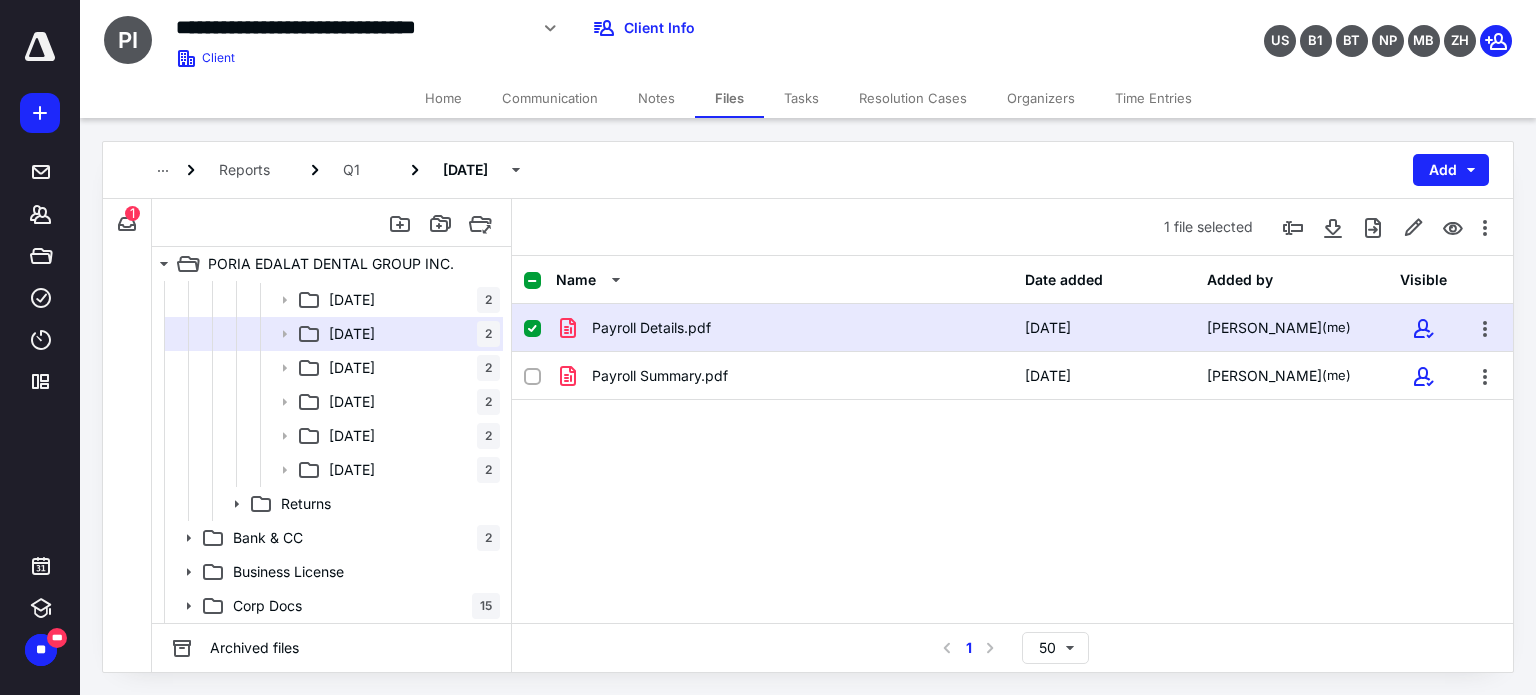 click on "Payroll Details.pdf" at bounding box center [651, 328] 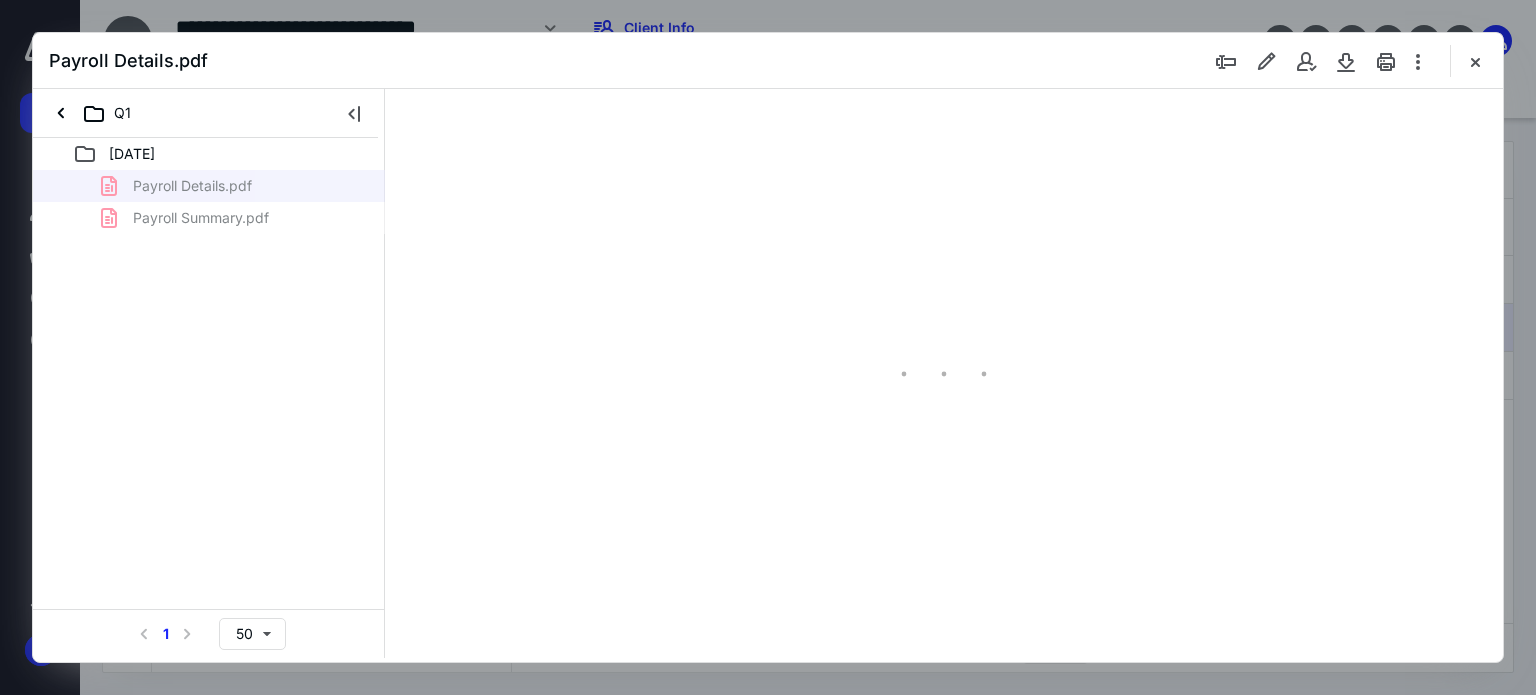 scroll, scrollTop: 0, scrollLeft: 0, axis: both 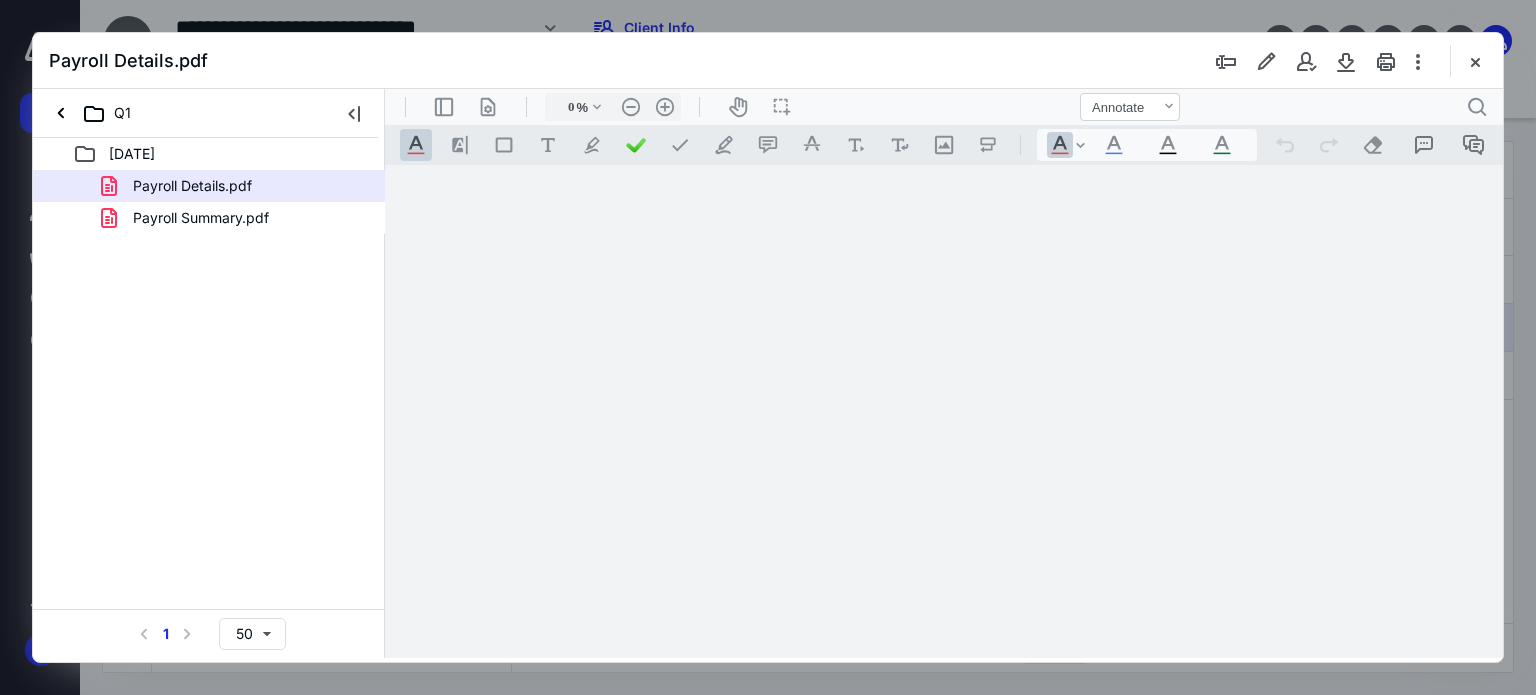 type on "82" 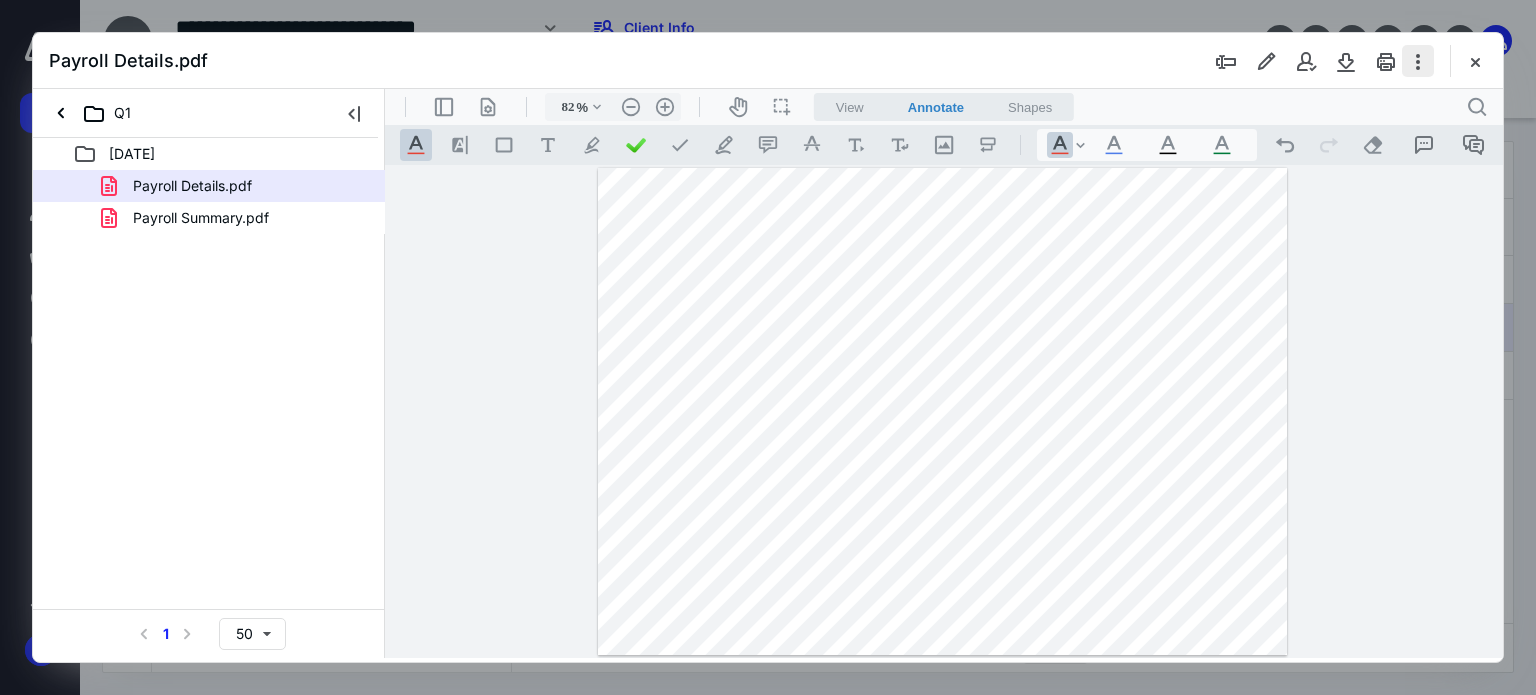 click at bounding box center (1418, 61) 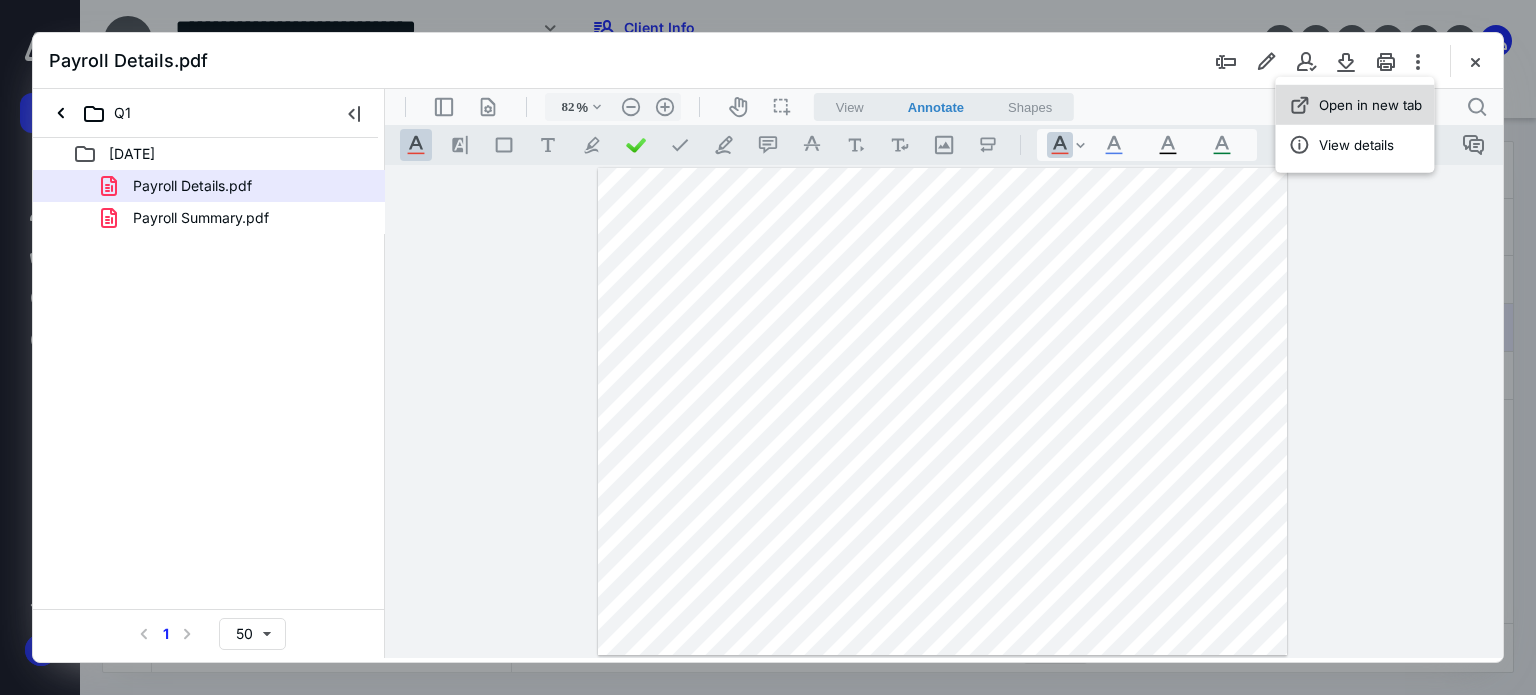 click on "Open in new tab" at bounding box center [1354, 105] 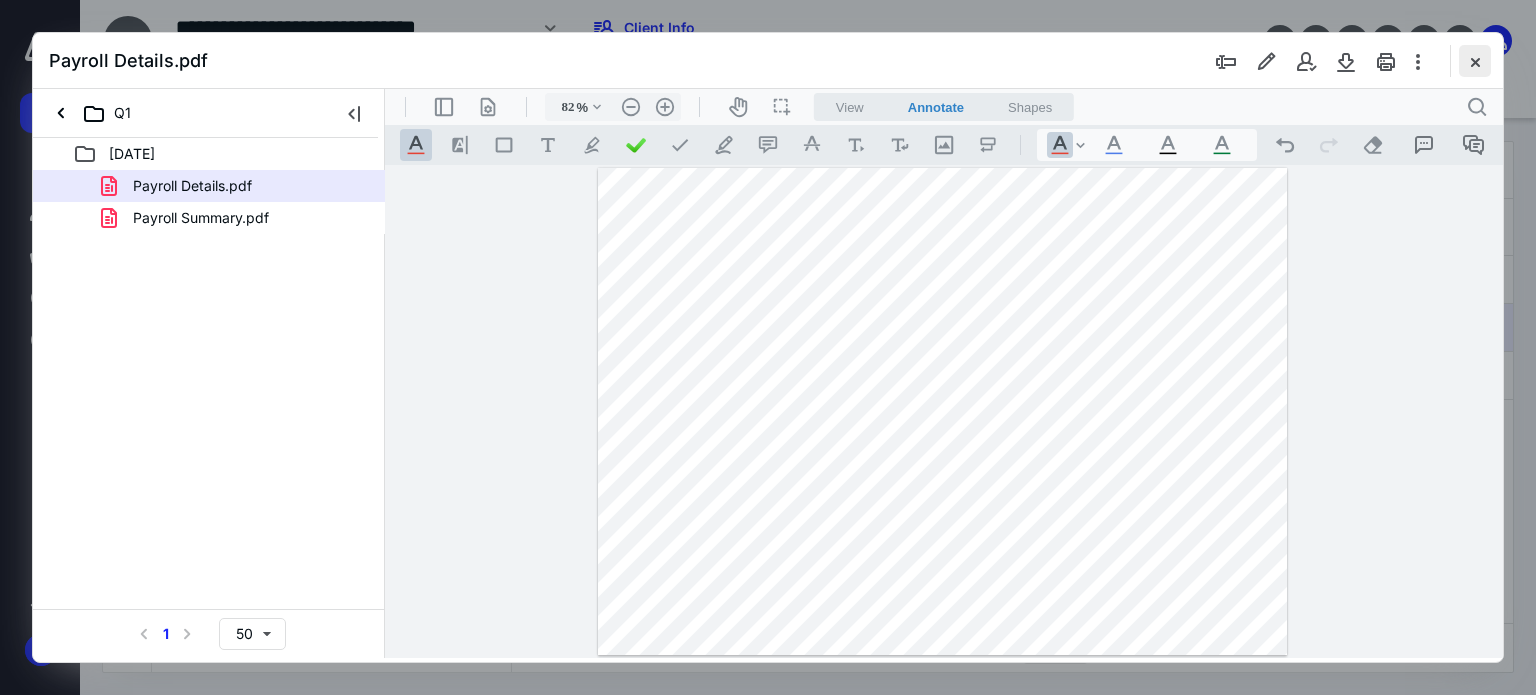 click at bounding box center (1475, 61) 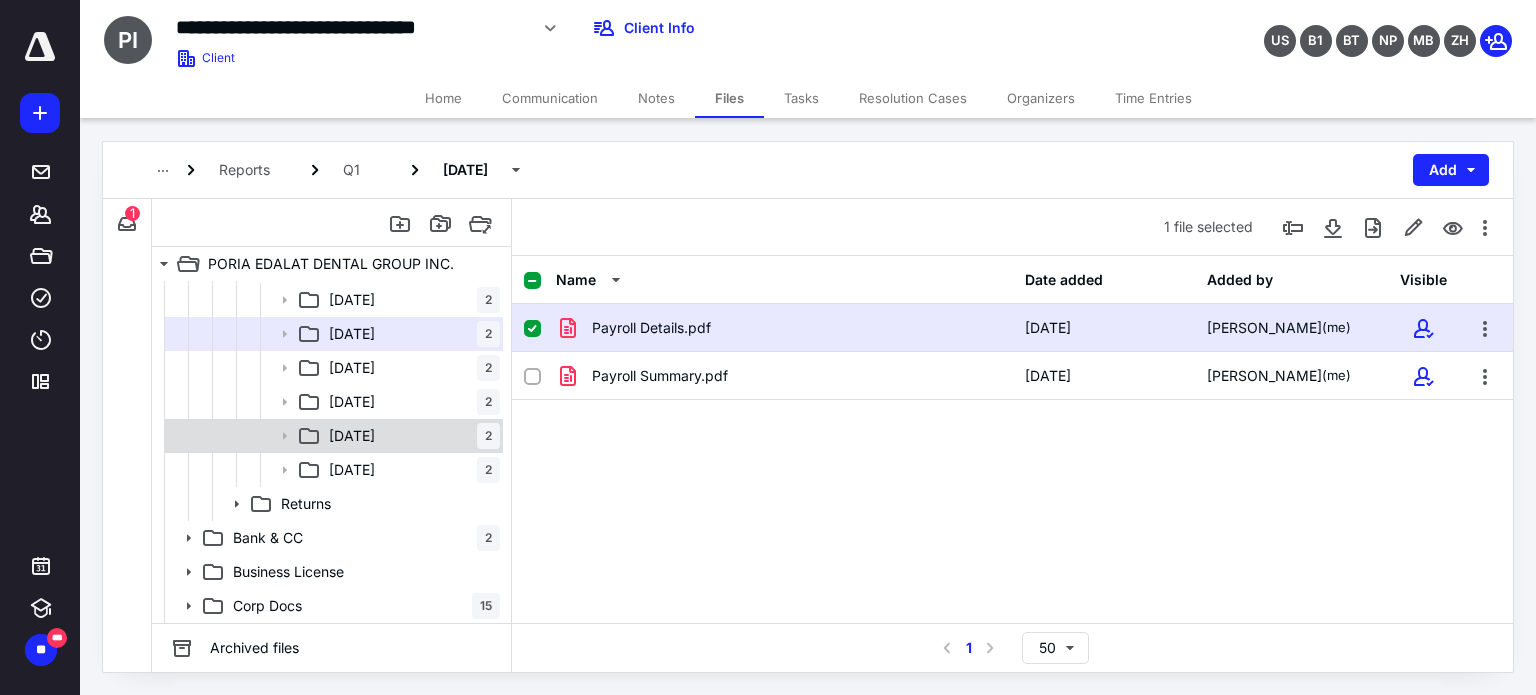 click on "[DATE]" at bounding box center (352, 436) 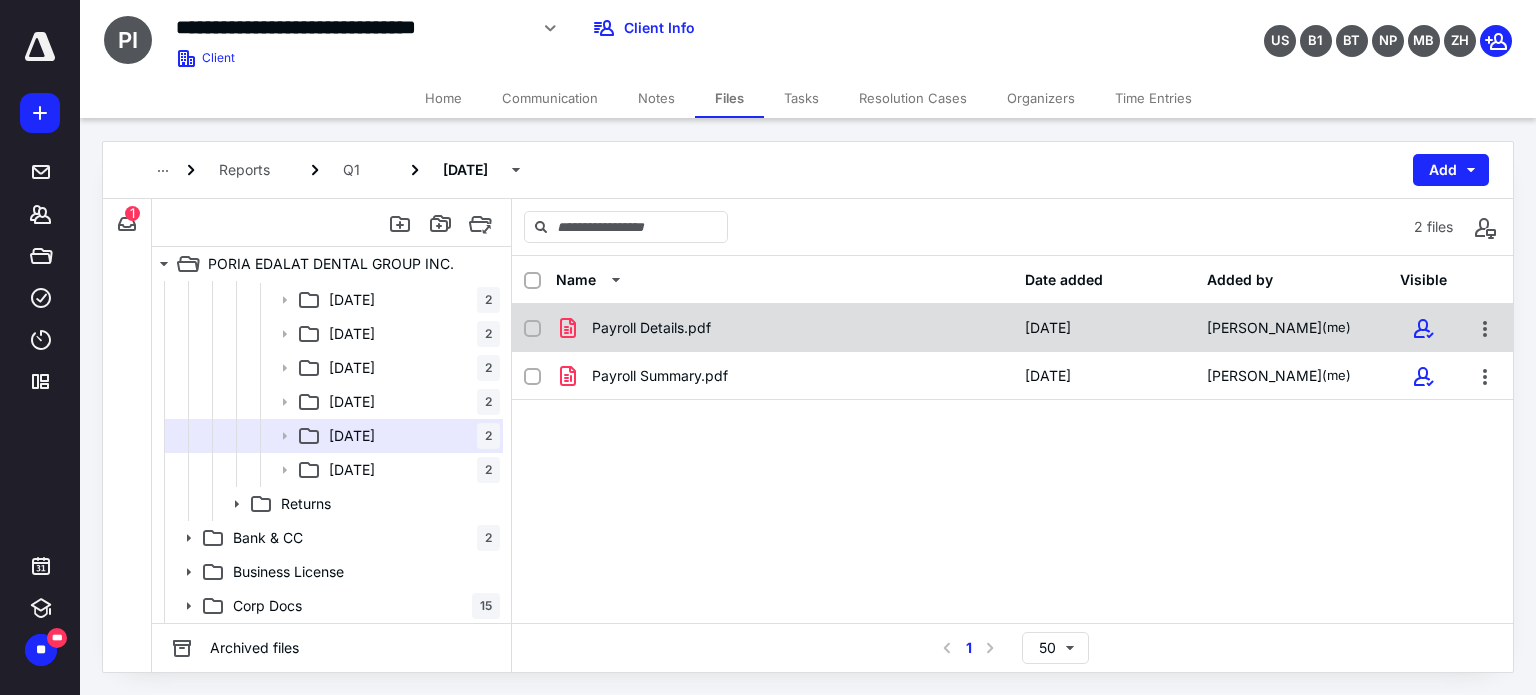 click on "Payroll Details.pdf" at bounding box center [651, 328] 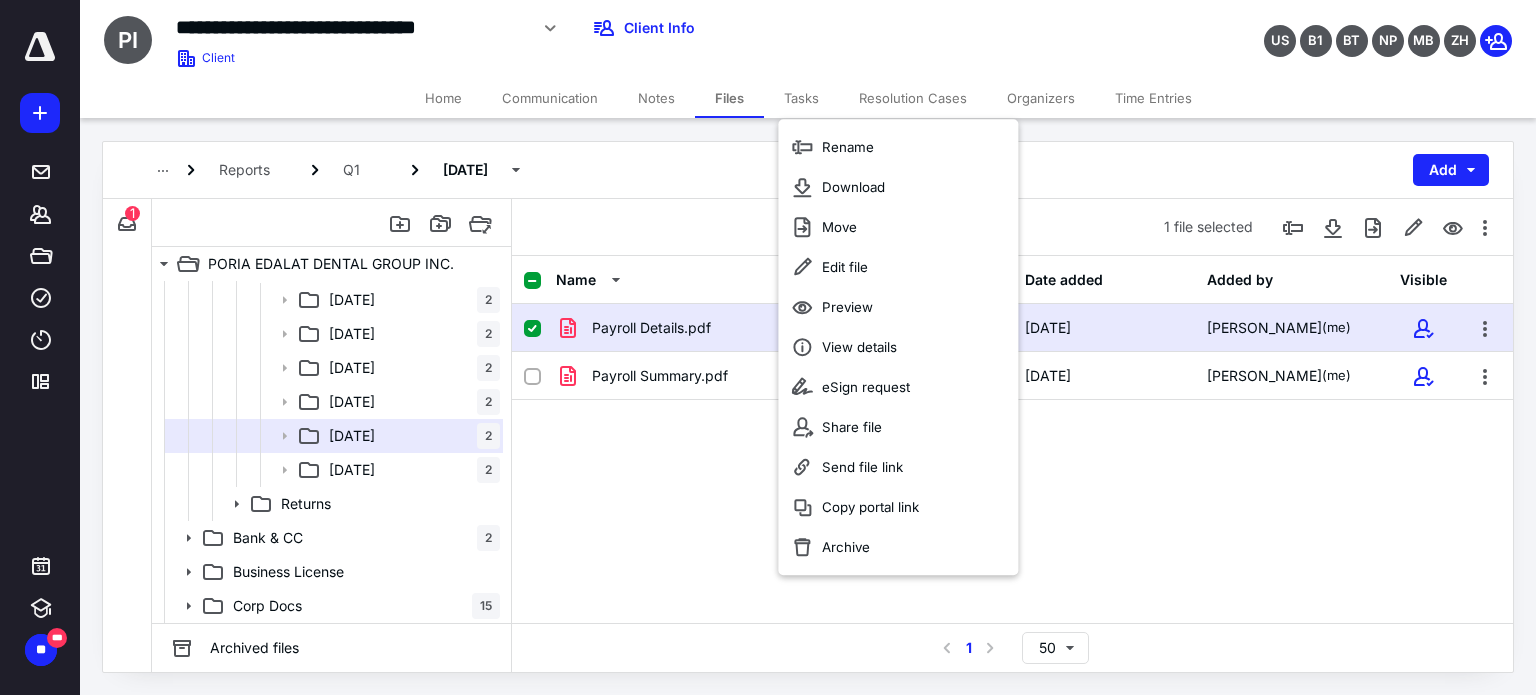 click on "Payroll Details.pdf" at bounding box center [651, 328] 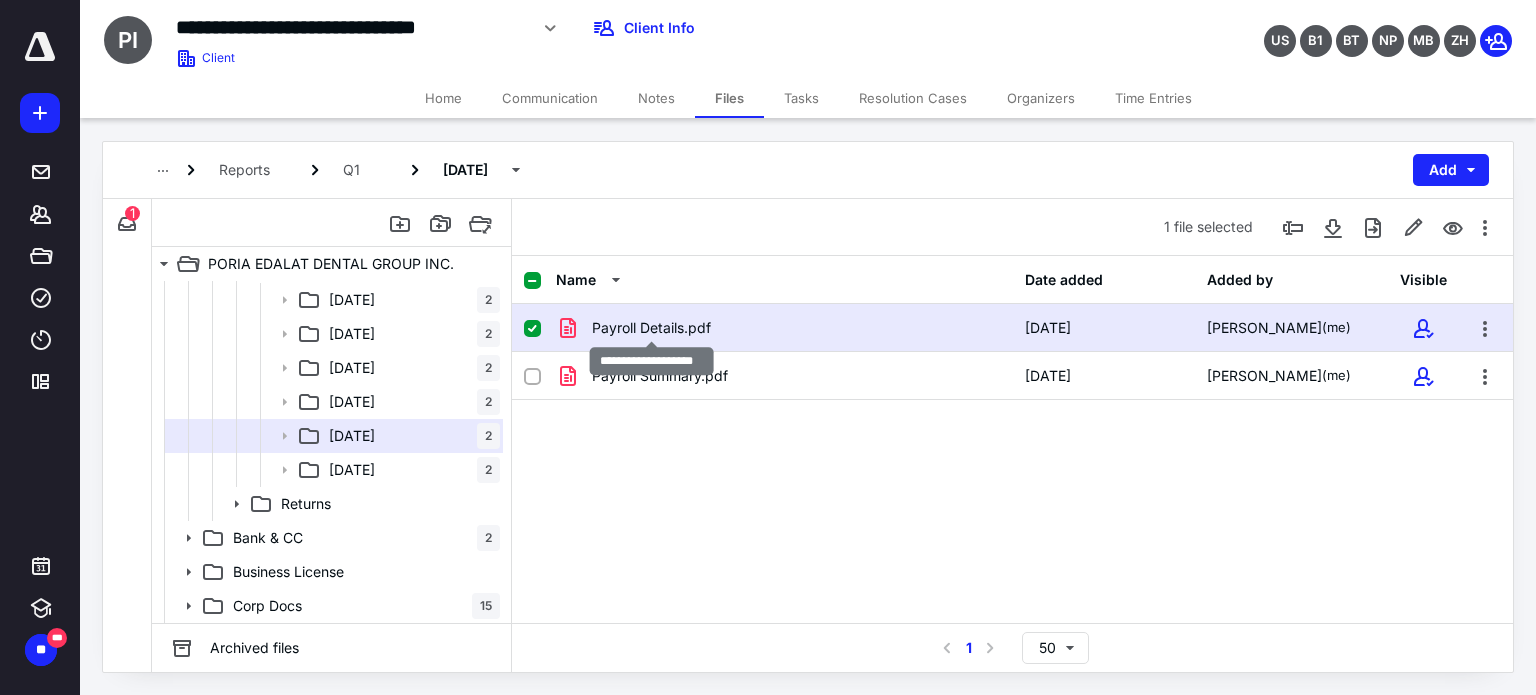 click on "Payroll Details.pdf" at bounding box center [651, 328] 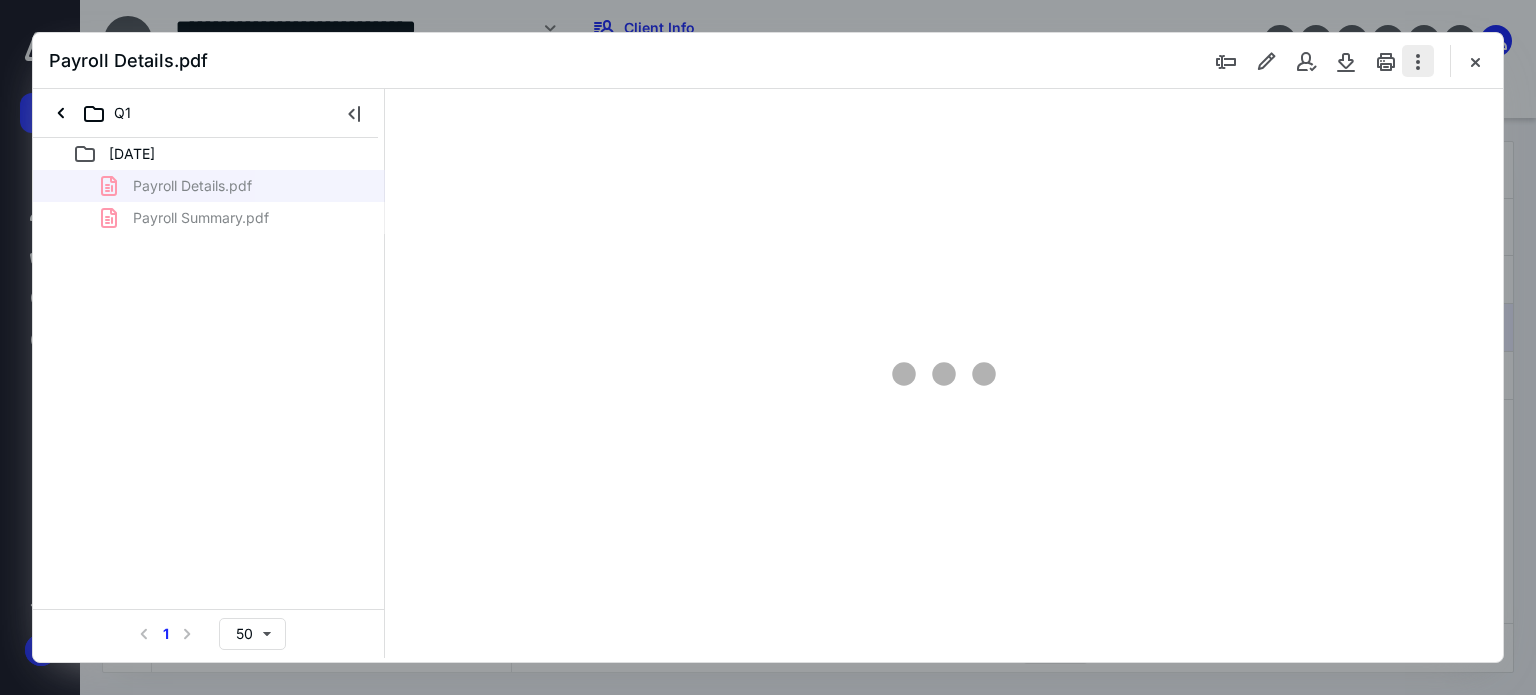 click at bounding box center [1418, 61] 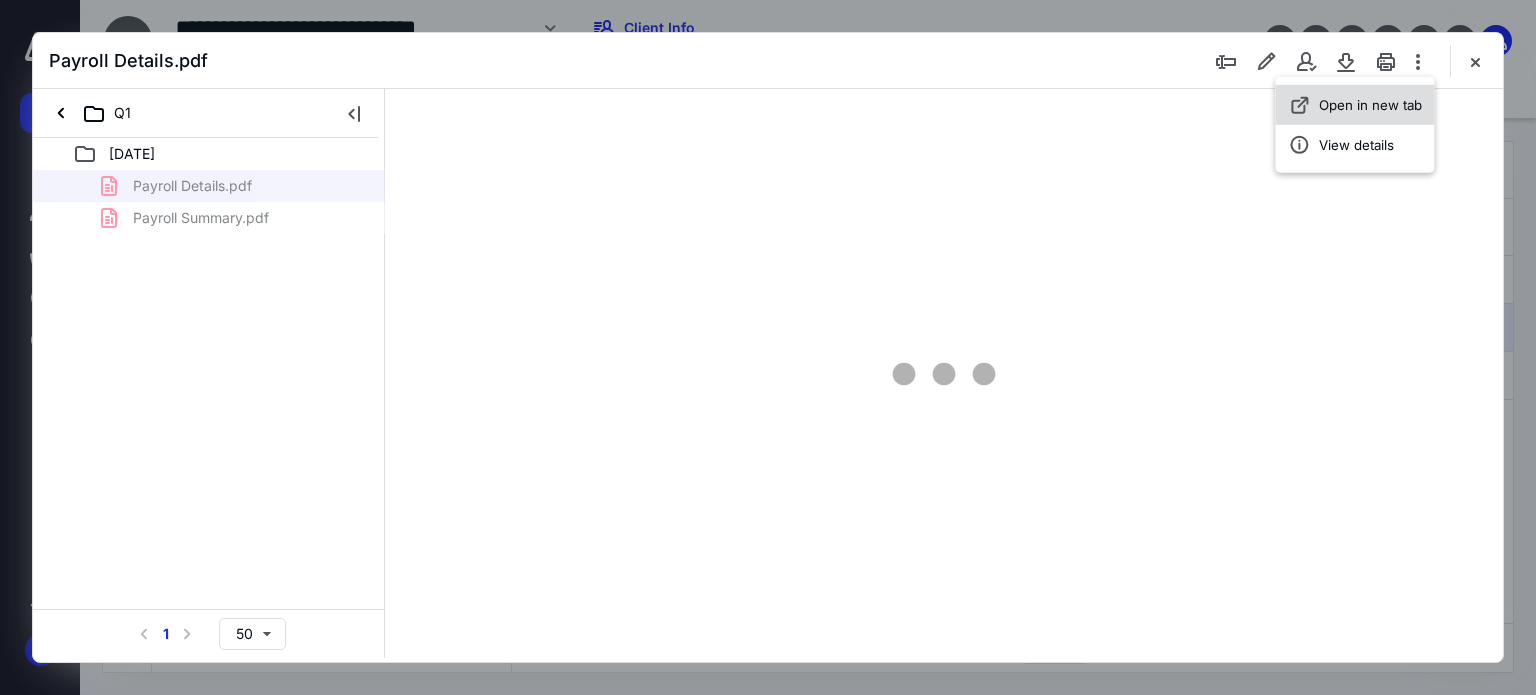 scroll, scrollTop: 0, scrollLeft: 0, axis: both 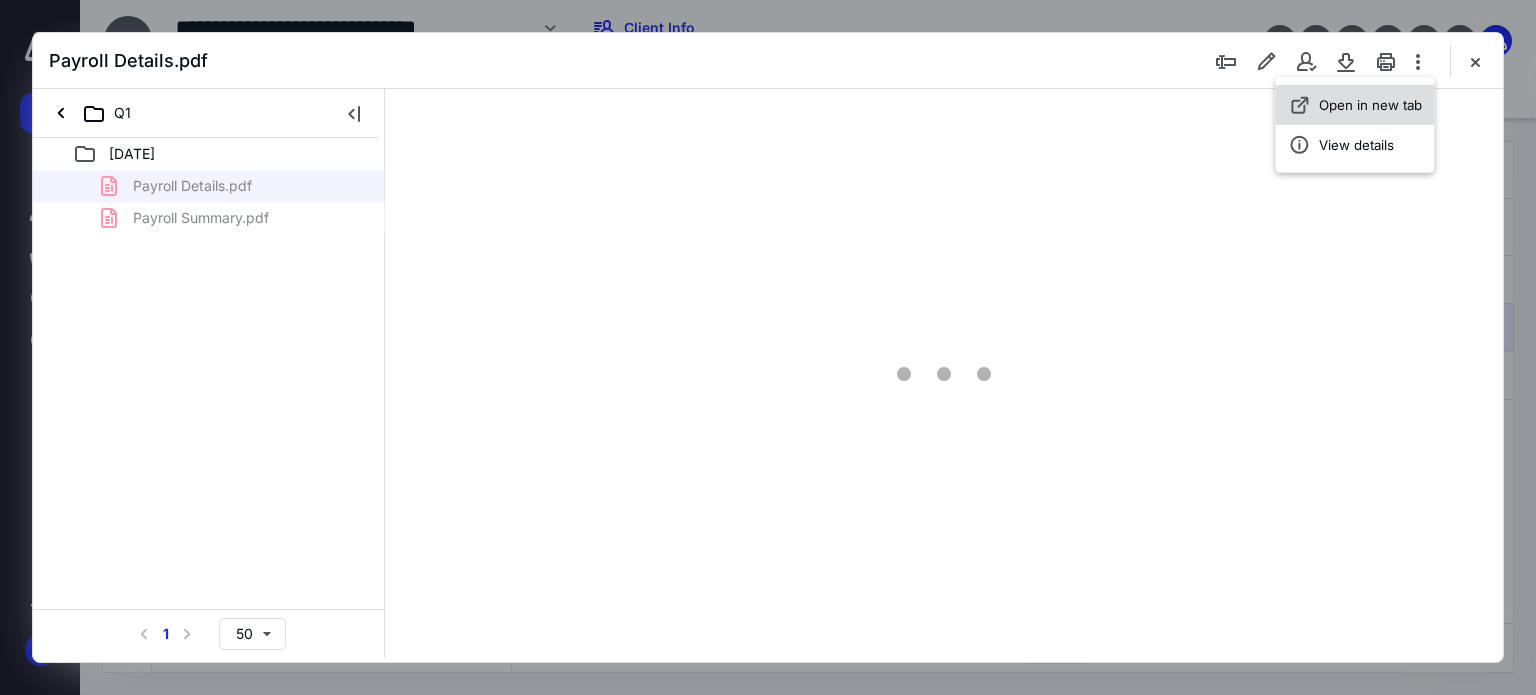 click on "Open in new tab" at bounding box center [1370, 105] 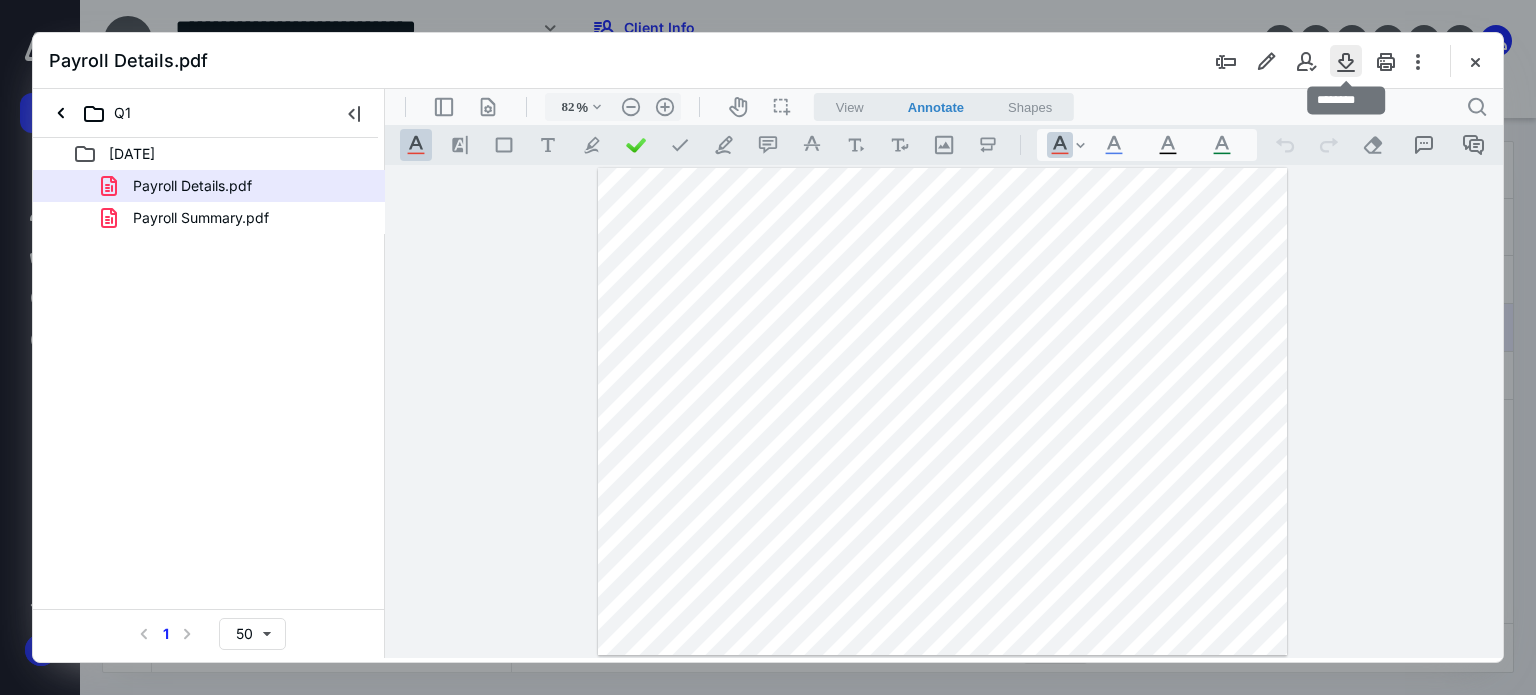click at bounding box center (1346, 61) 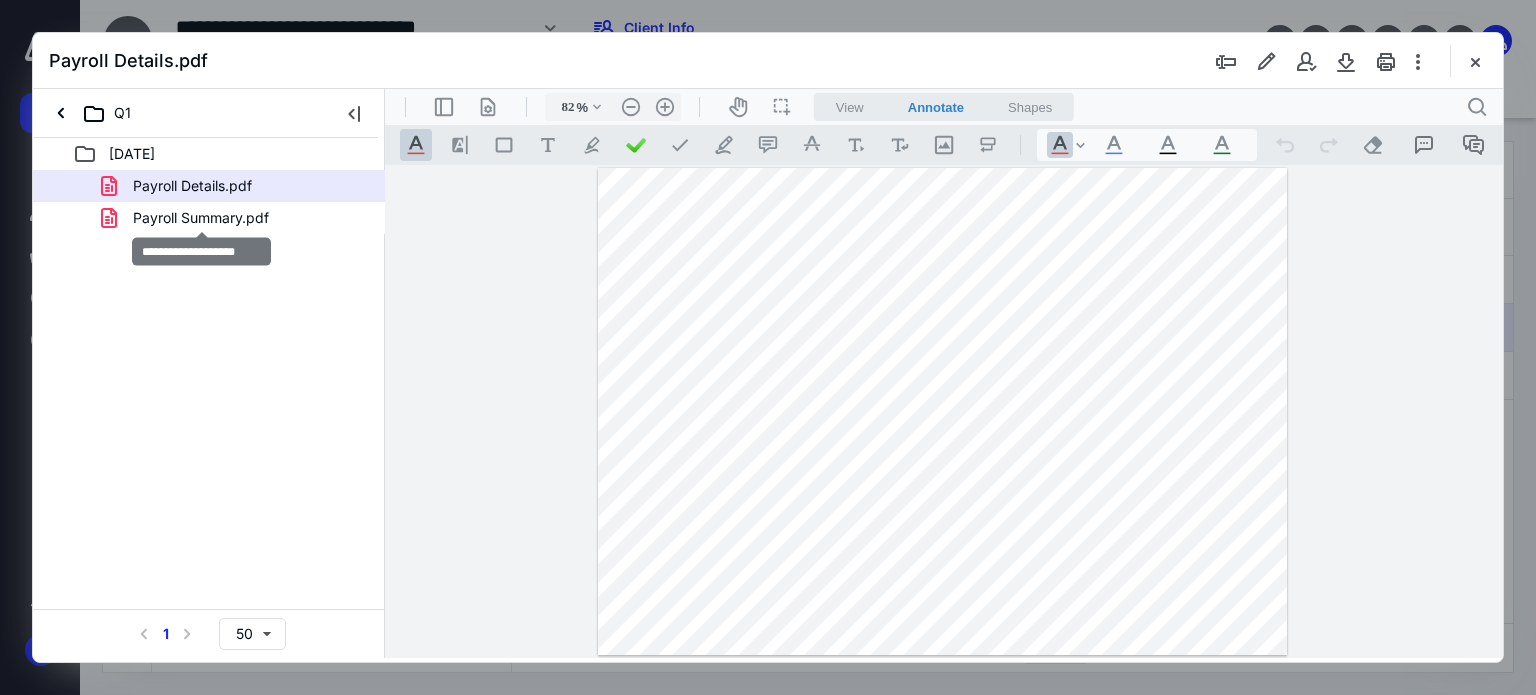 drag, startPoint x: 183, startPoint y: 223, endPoint x: 488, endPoint y: 178, distance: 308.3018 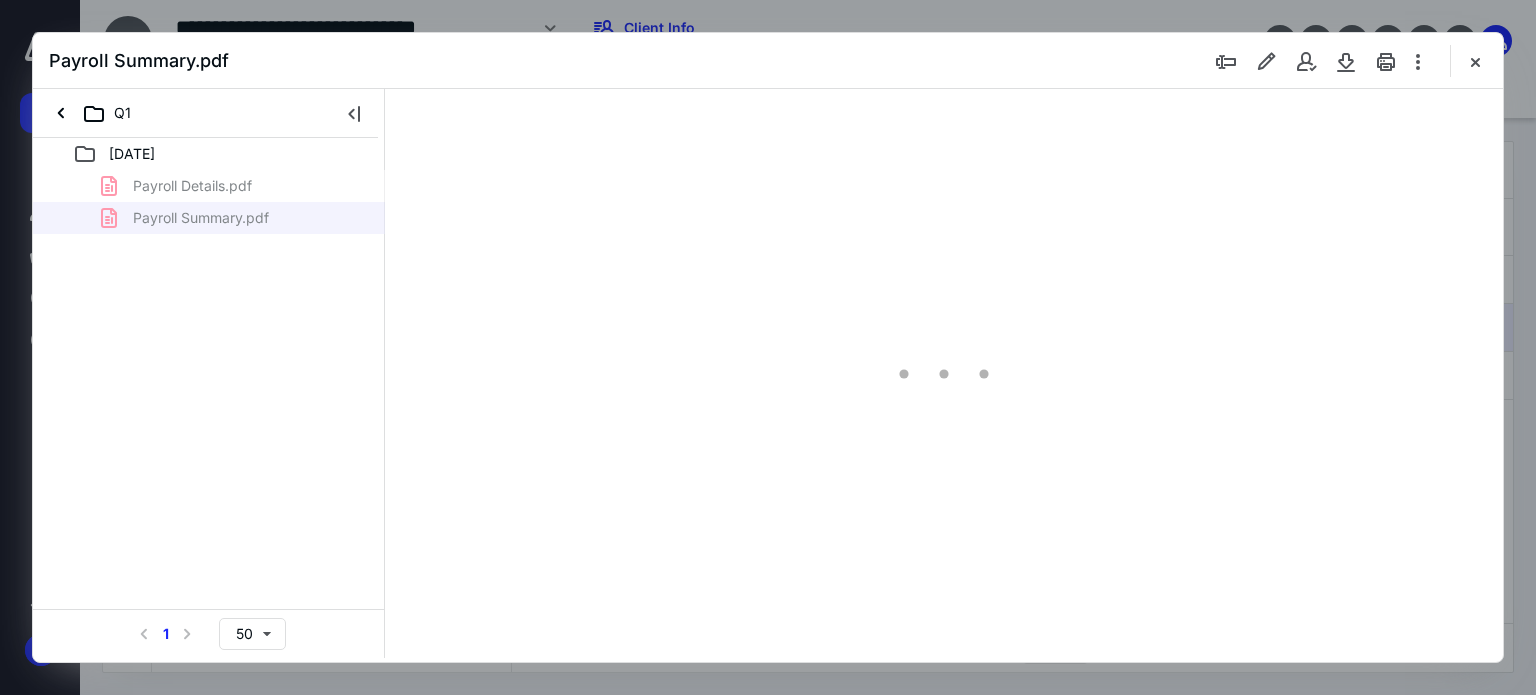 type on "59" 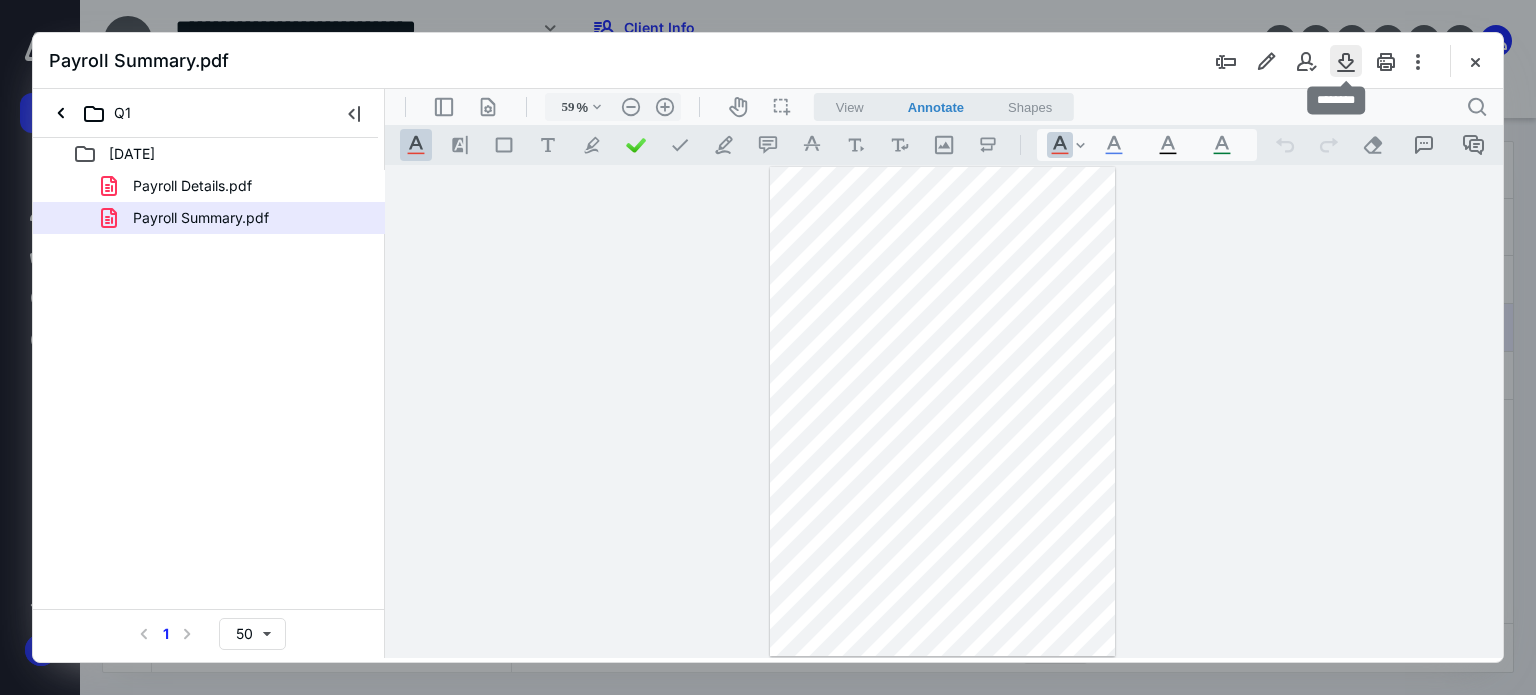 click at bounding box center [1346, 61] 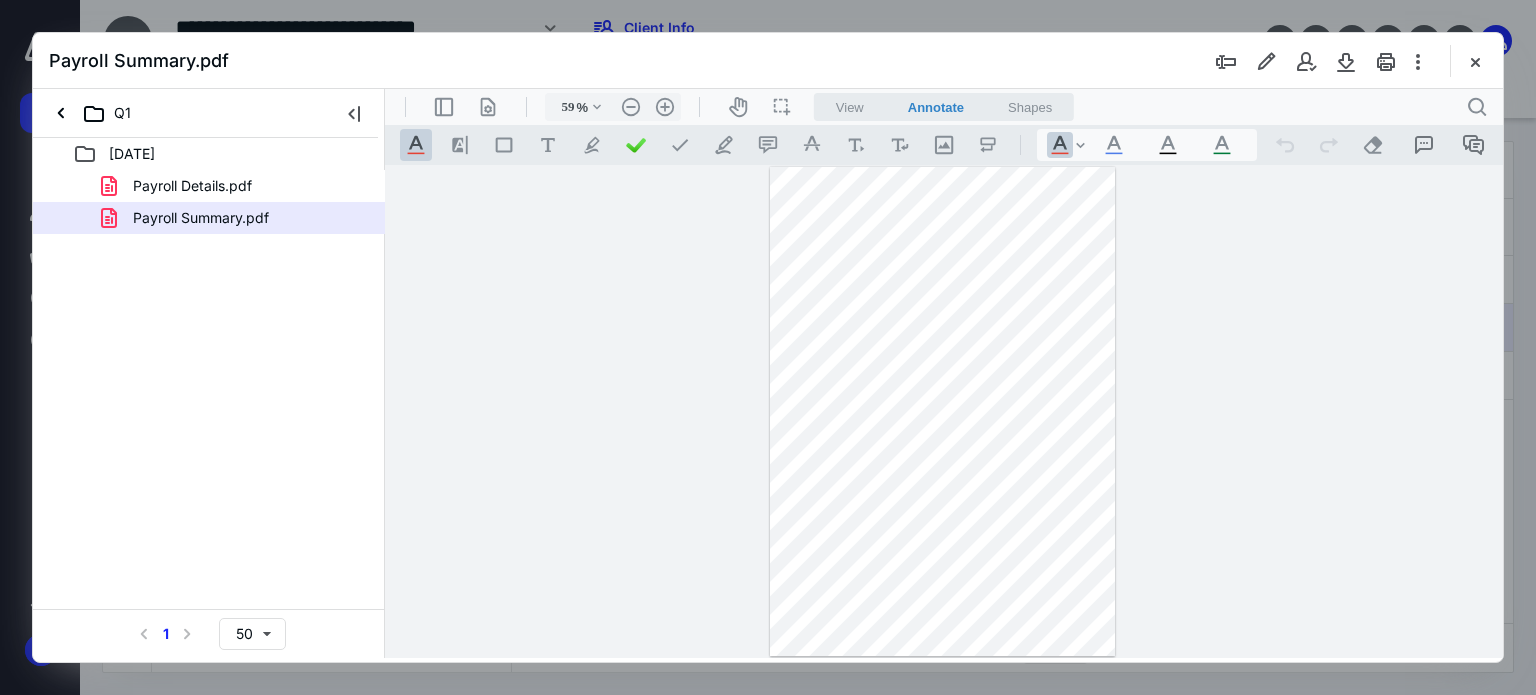 click on "**********" at bounding box center [944, 412] 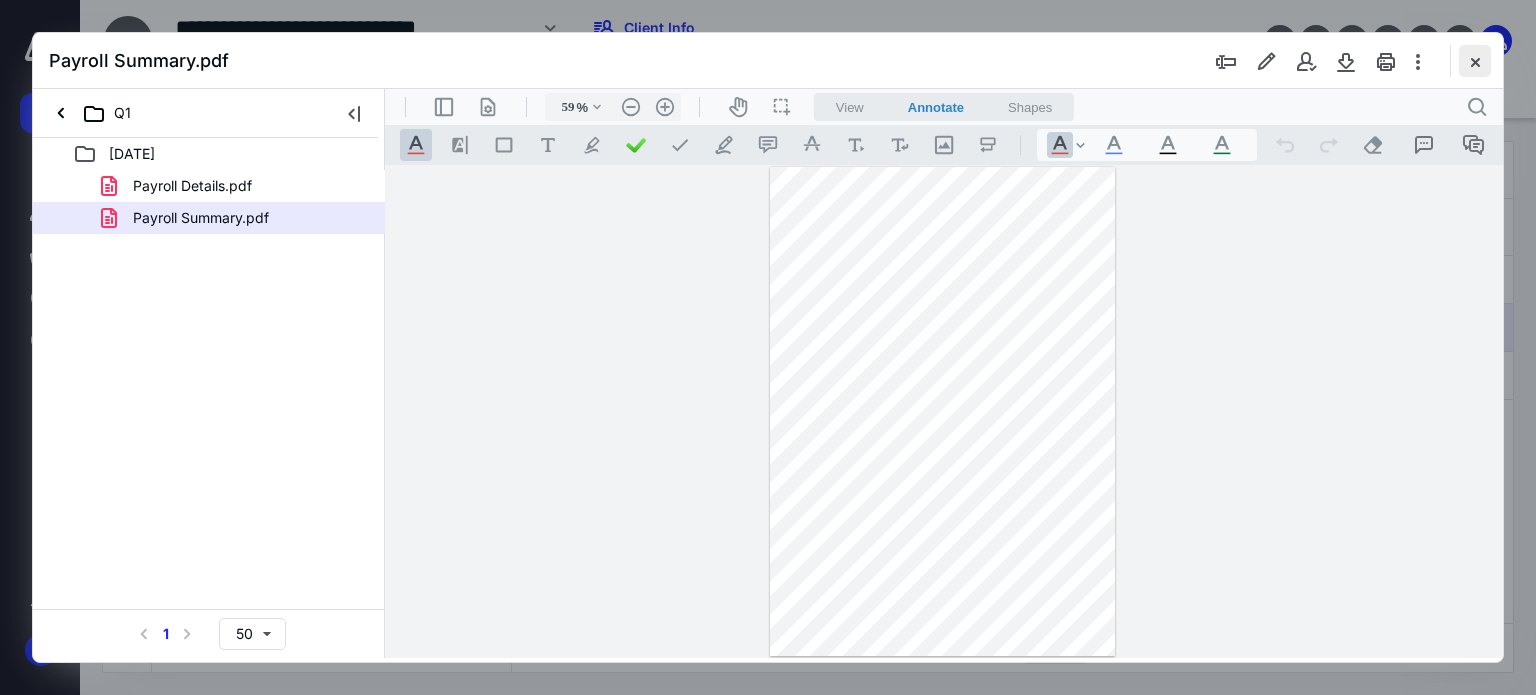 click at bounding box center [1475, 61] 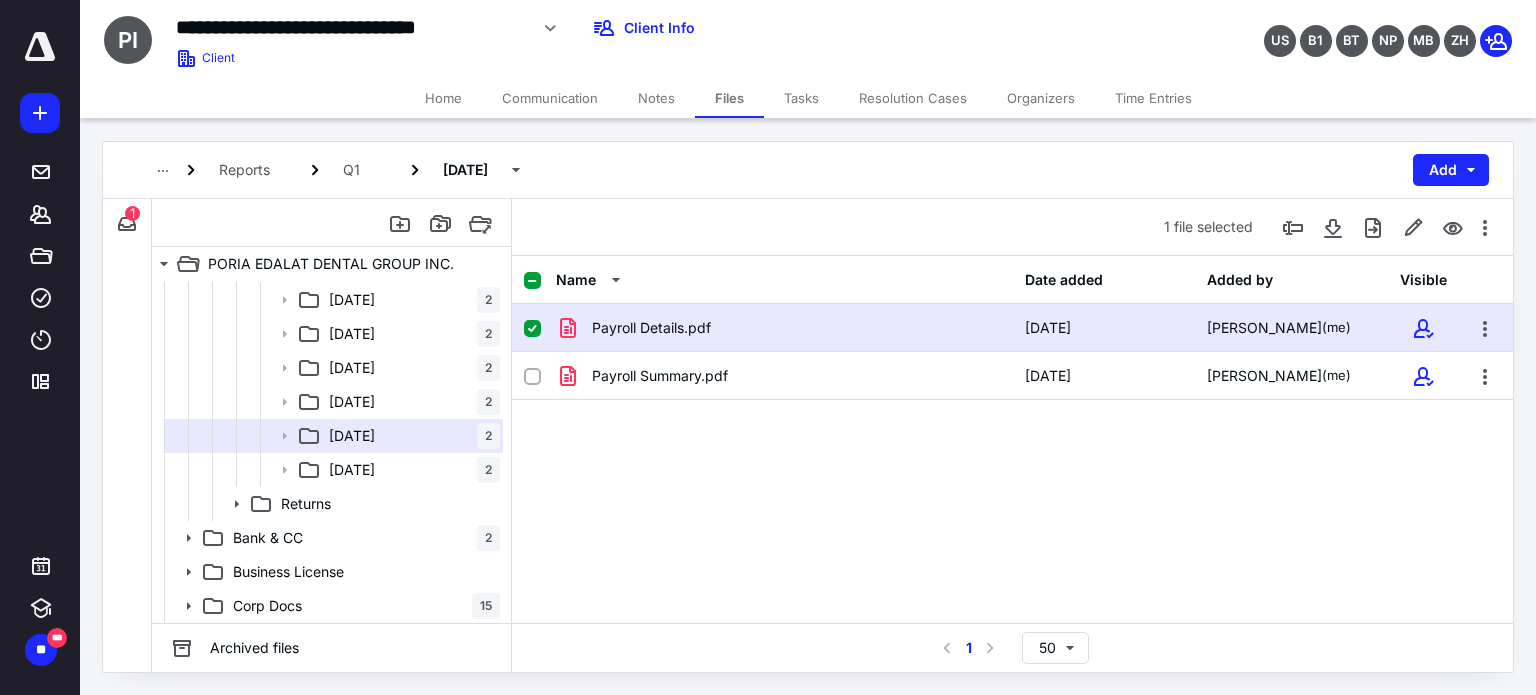 click 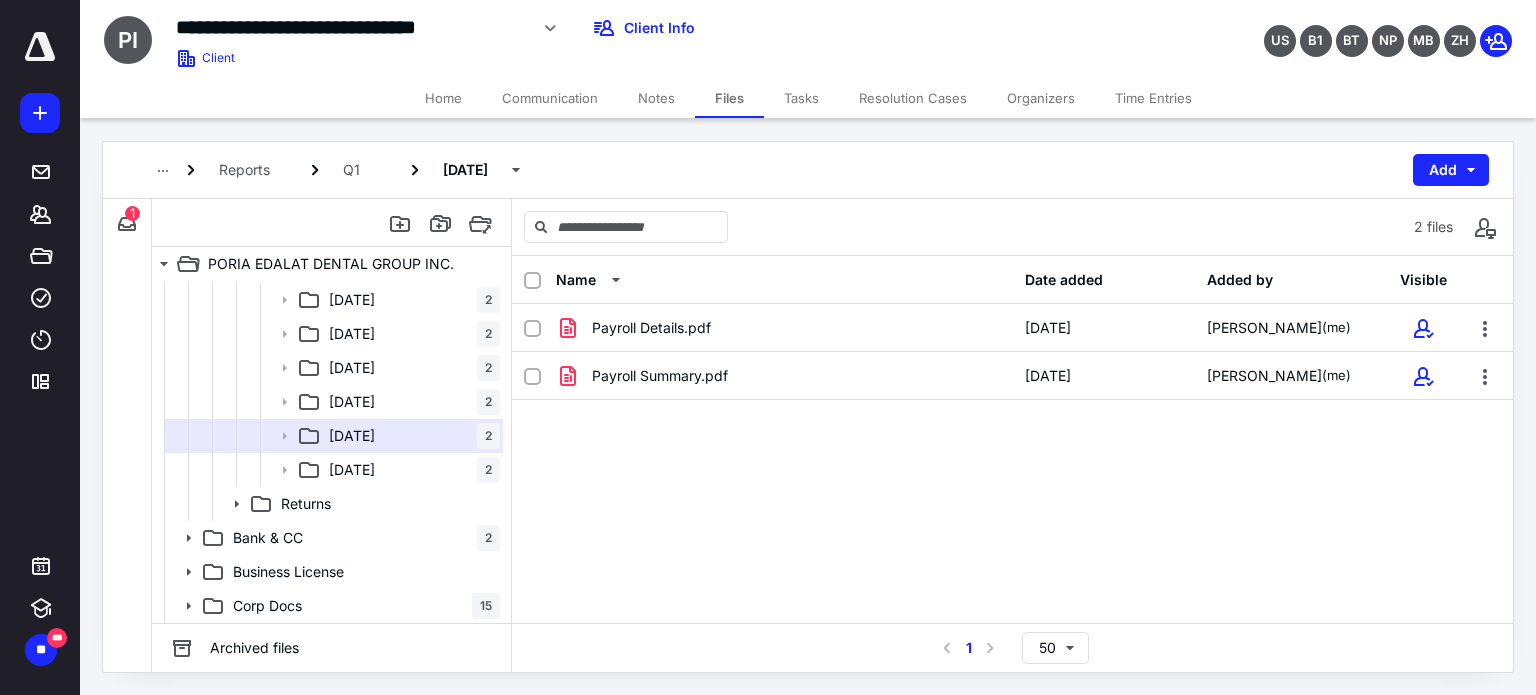 click on "Payroll Details.pdf [DATE] [PERSON_NAME]  (me) Payroll Summary.pdf [DATE] [PERSON_NAME]  (me)" at bounding box center [1012, 454] 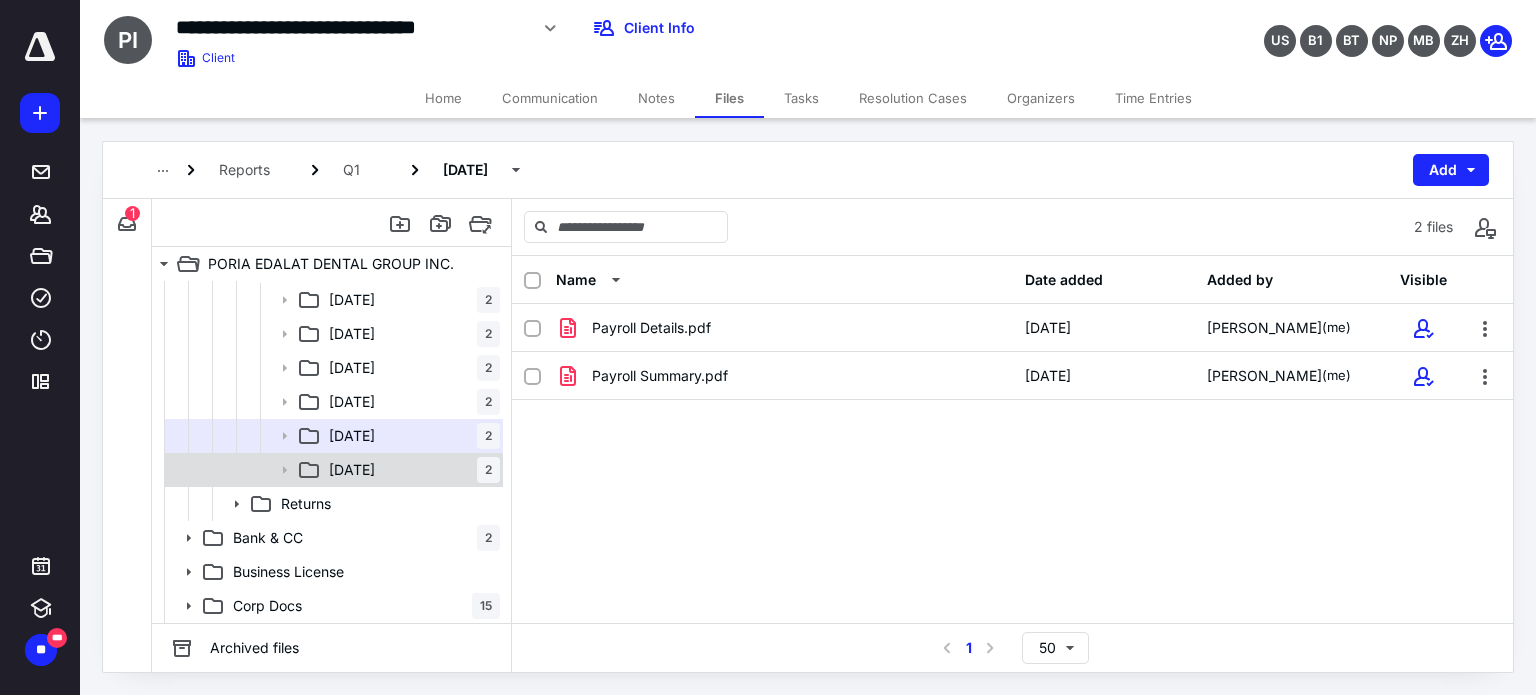 click on "[DATE]" at bounding box center (352, 470) 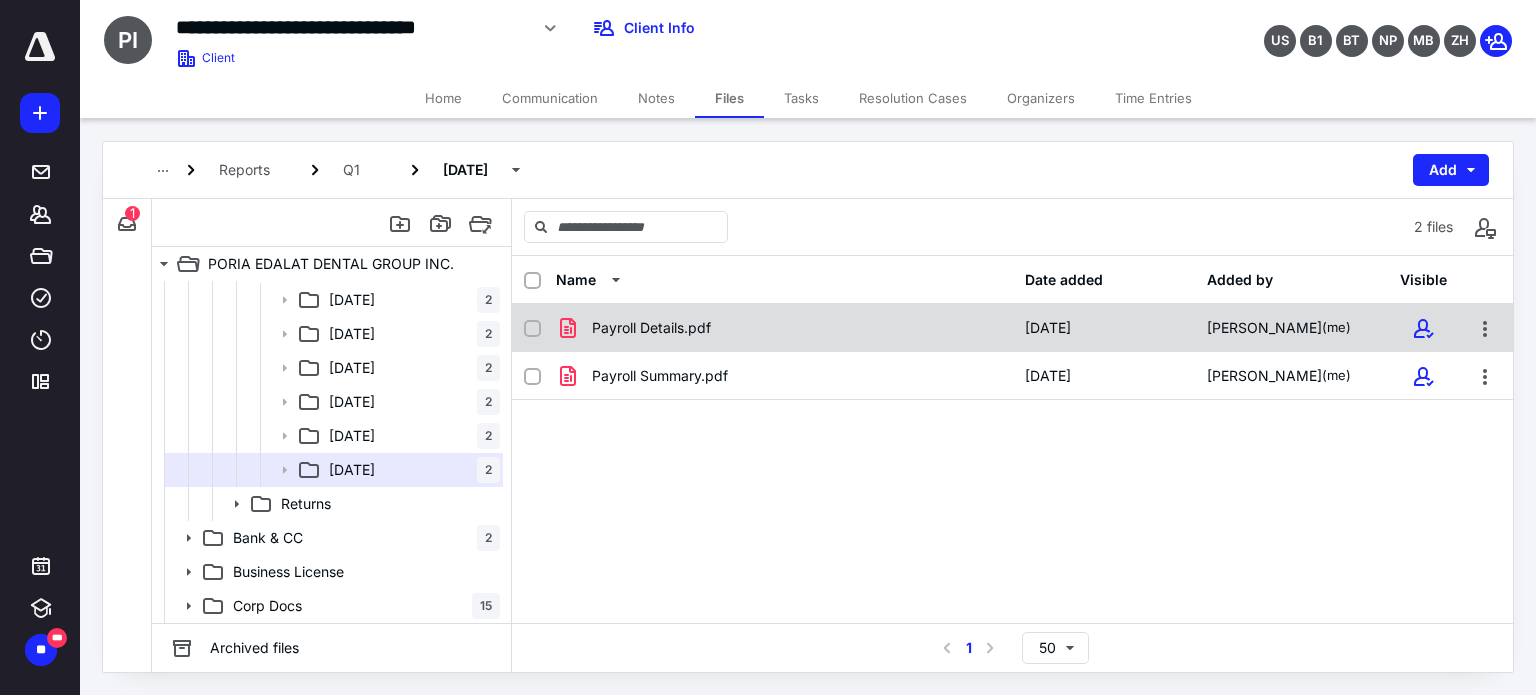 click on "Payroll Details.pdf" at bounding box center [784, 328] 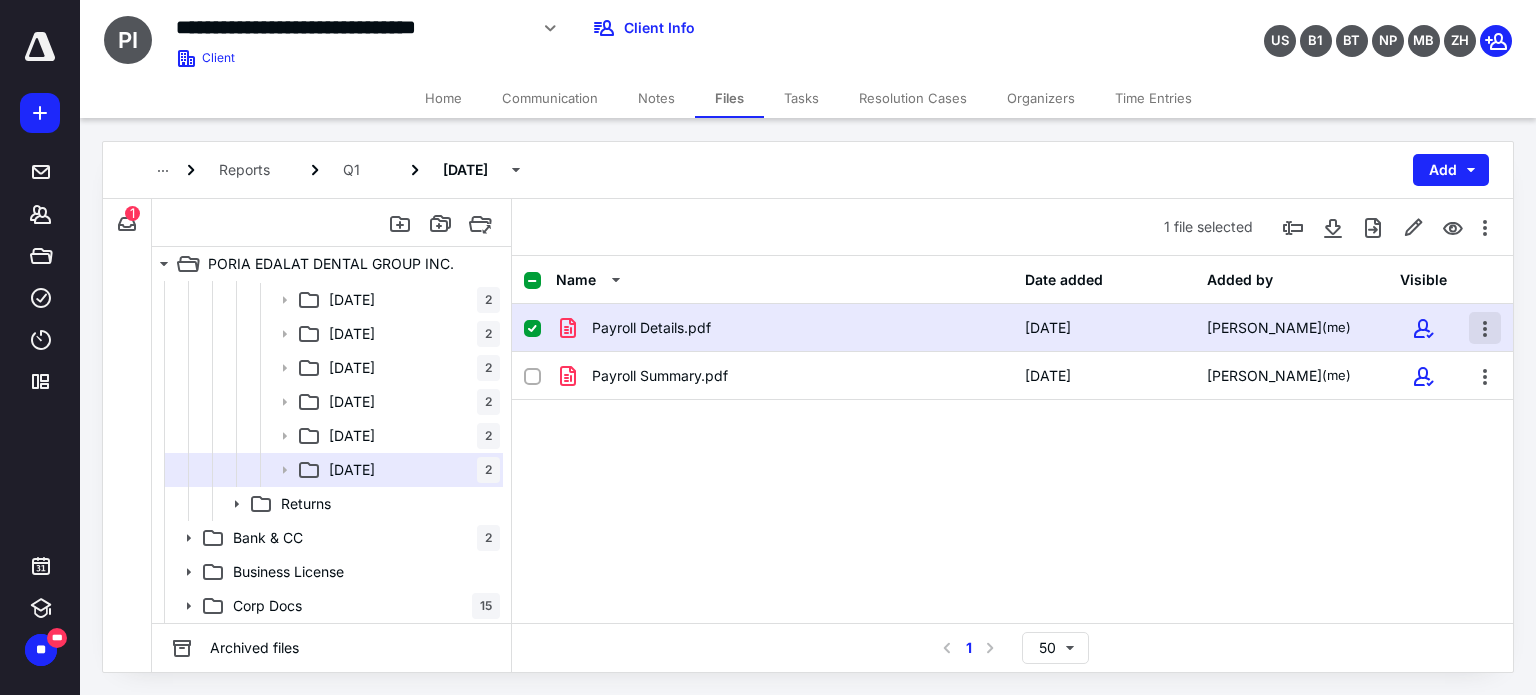 click at bounding box center (1485, 328) 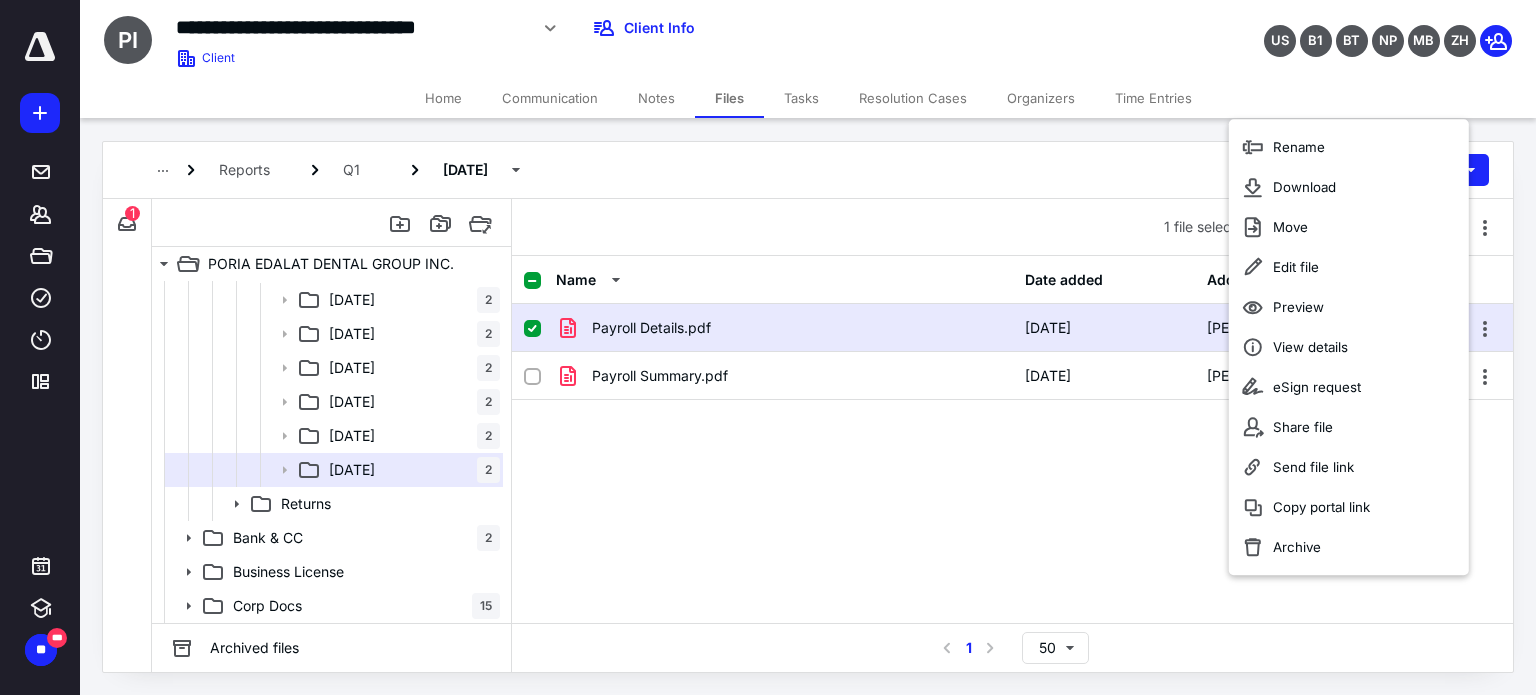click on "Payroll Details.pdf [DATE] [PERSON_NAME]  (me) Payroll Summary.pdf [DATE] [PERSON_NAME]  (me)" at bounding box center (1012, 454) 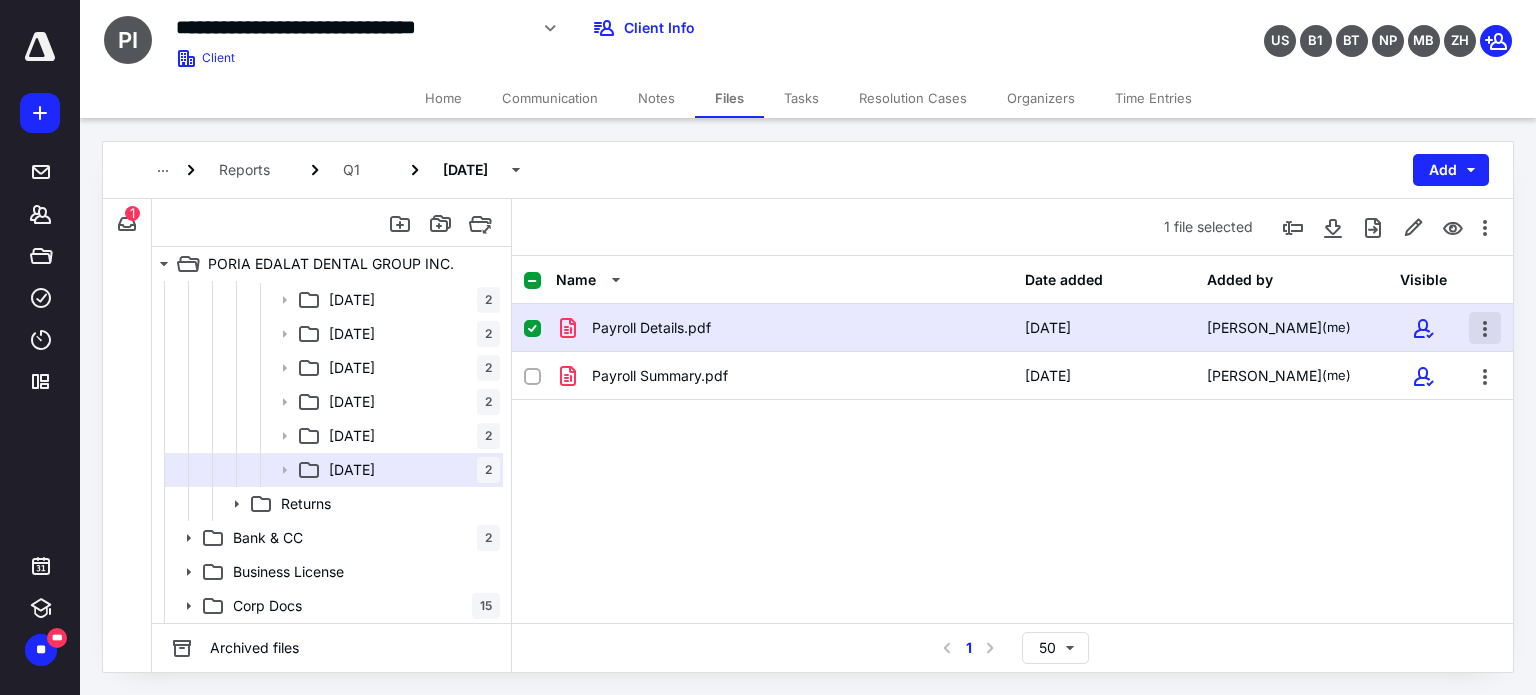 click at bounding box center (1485, 328) 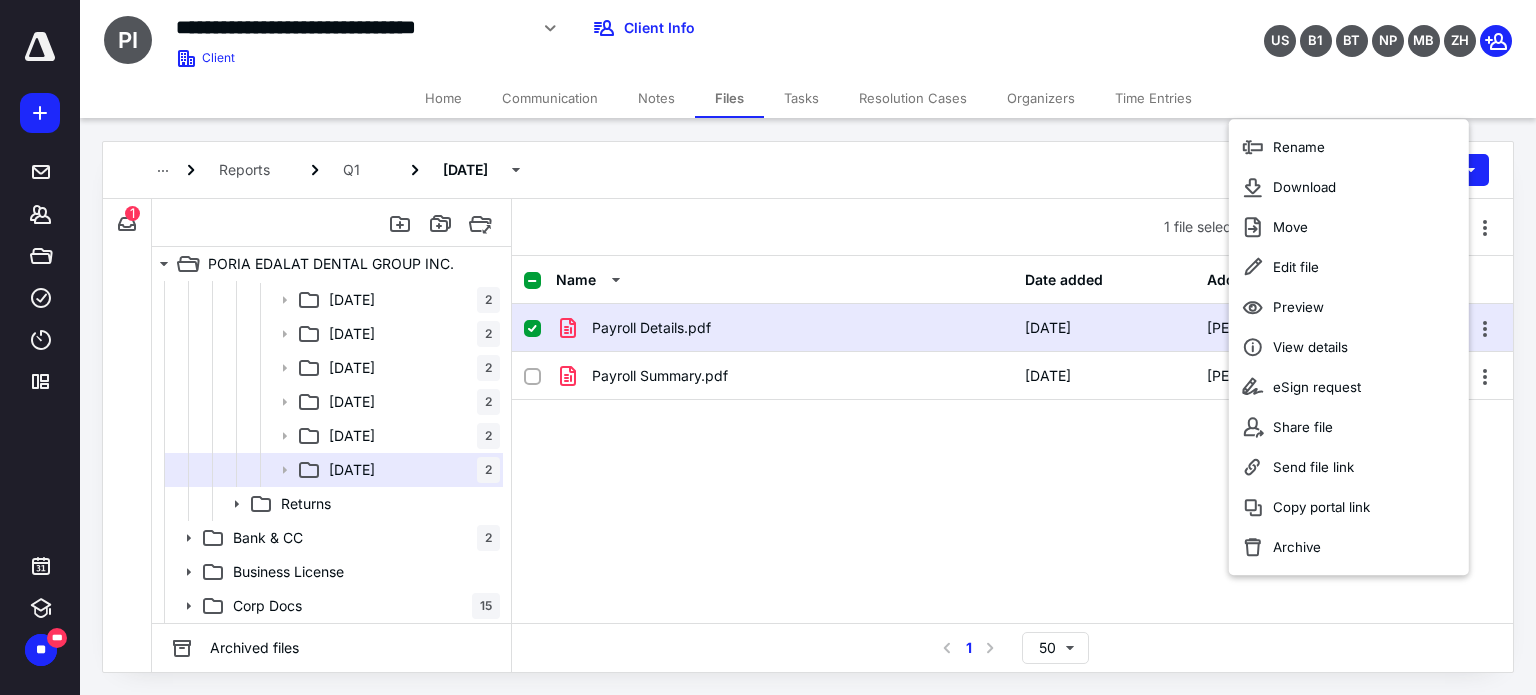 click on "Payroll Details.pdf [DATE] [PERSON_NAME]  (me) Payroll Summary.pdf [DATE] [PERSON_NAME]  (me)" at bounding box center (1012, 454) 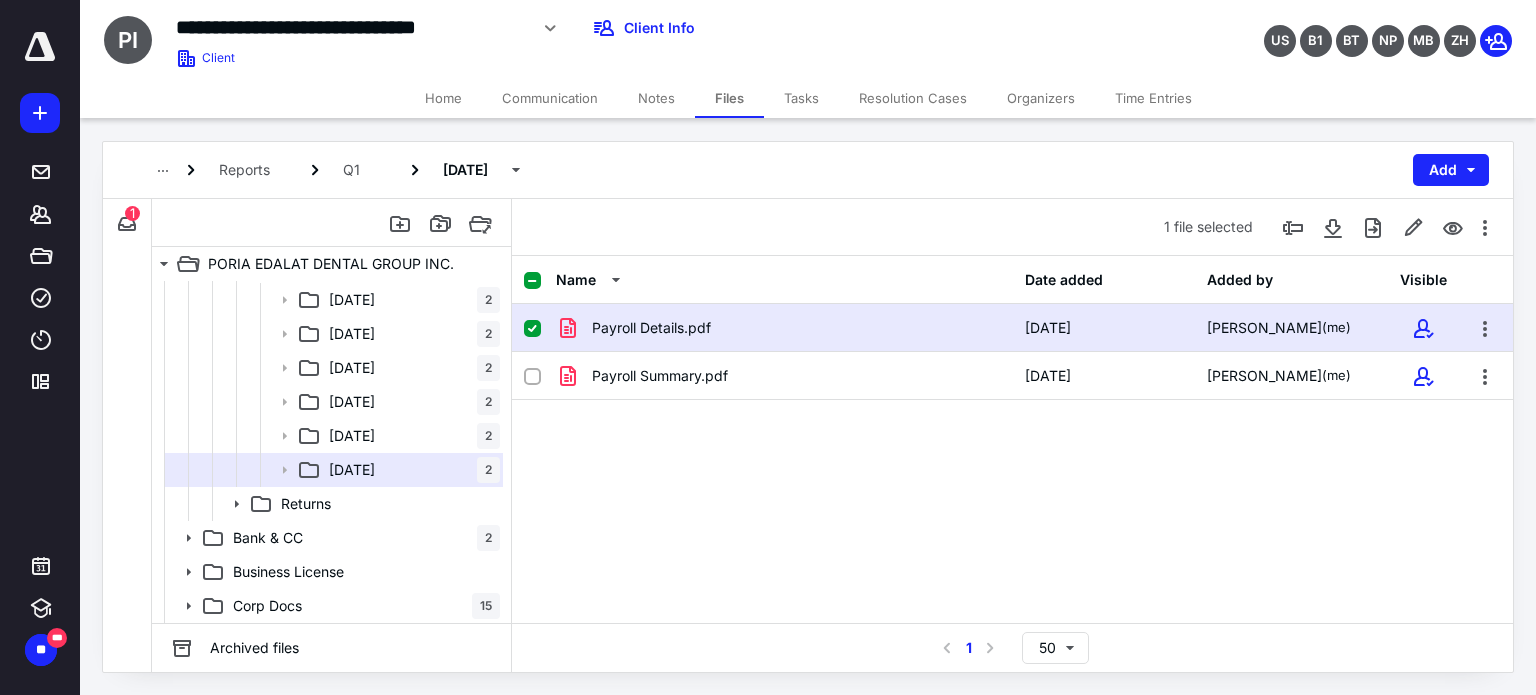 click on "Payroll Details.pdf" at bounding box center (784, 328) 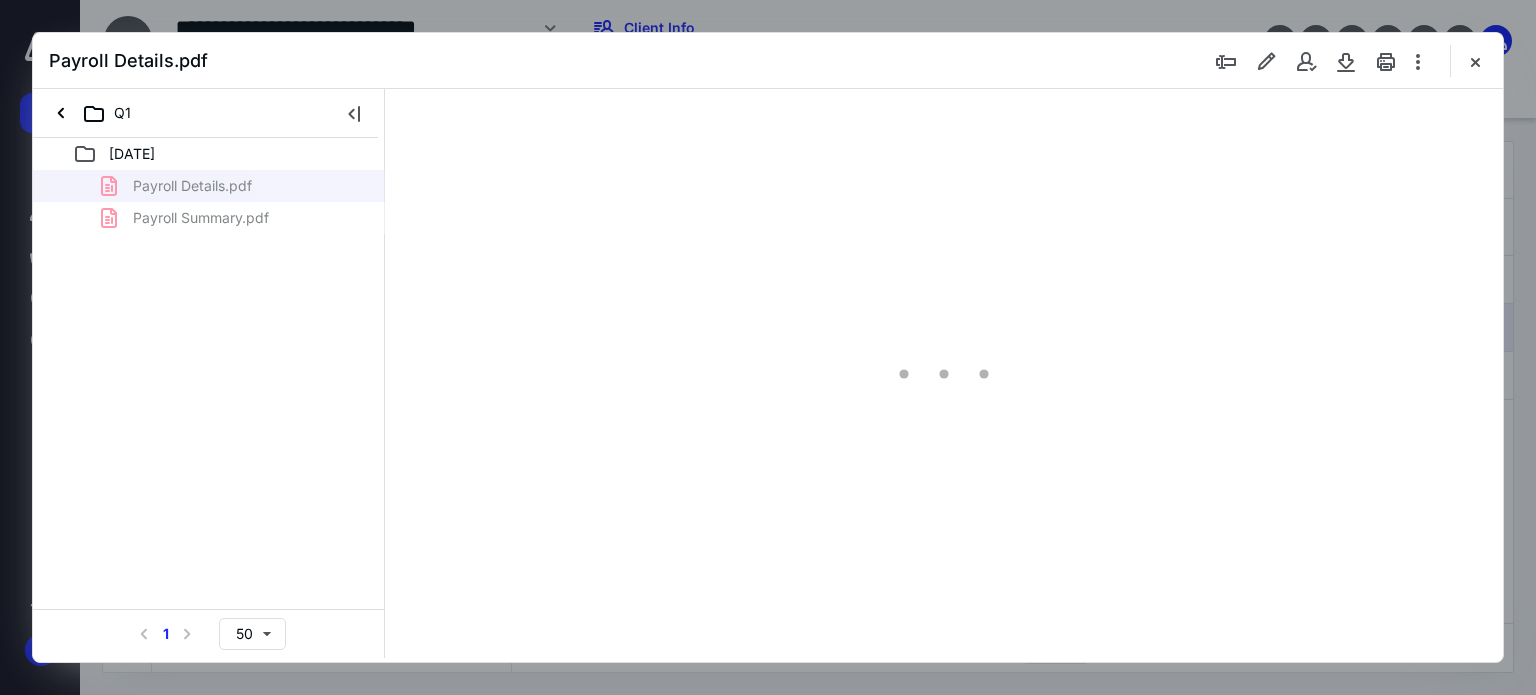 scroll, scrollTop: 0, scrollLeft: 0, axis: both 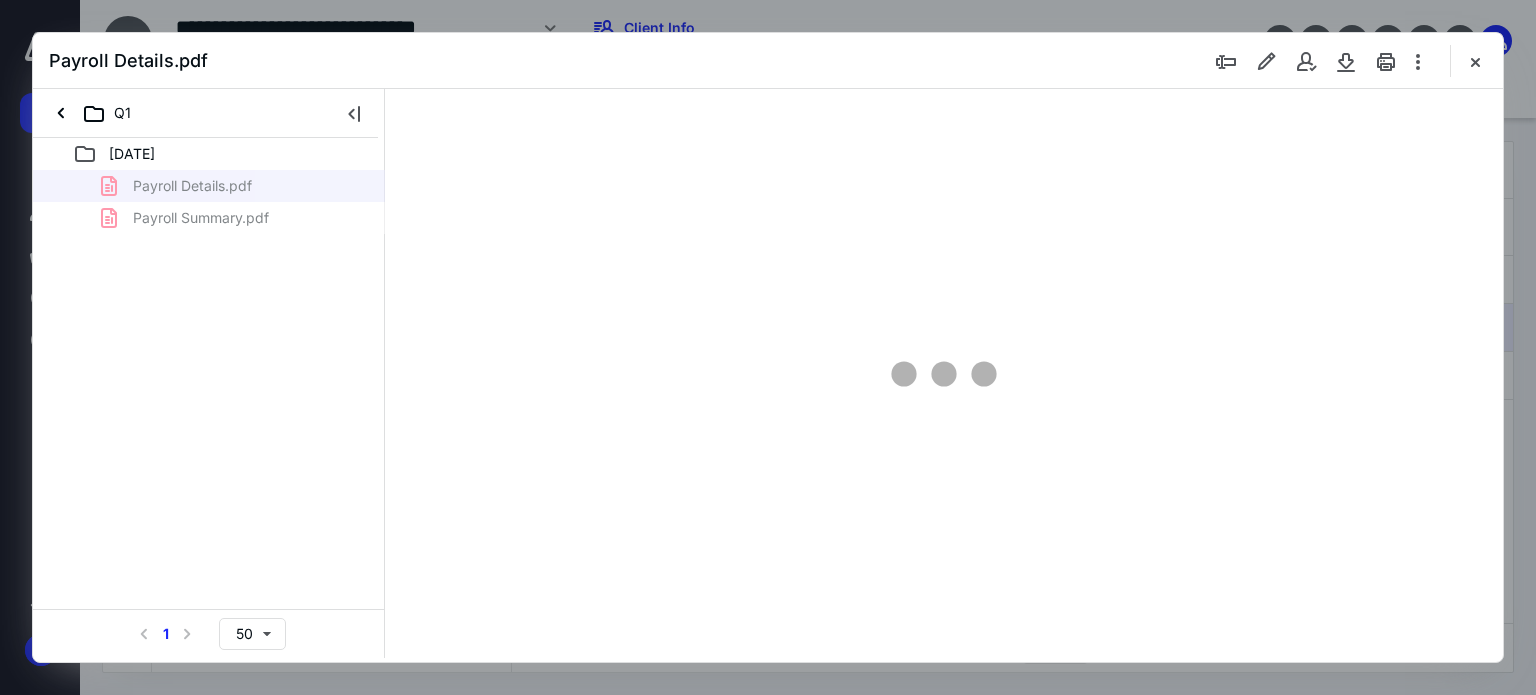 type on "82" 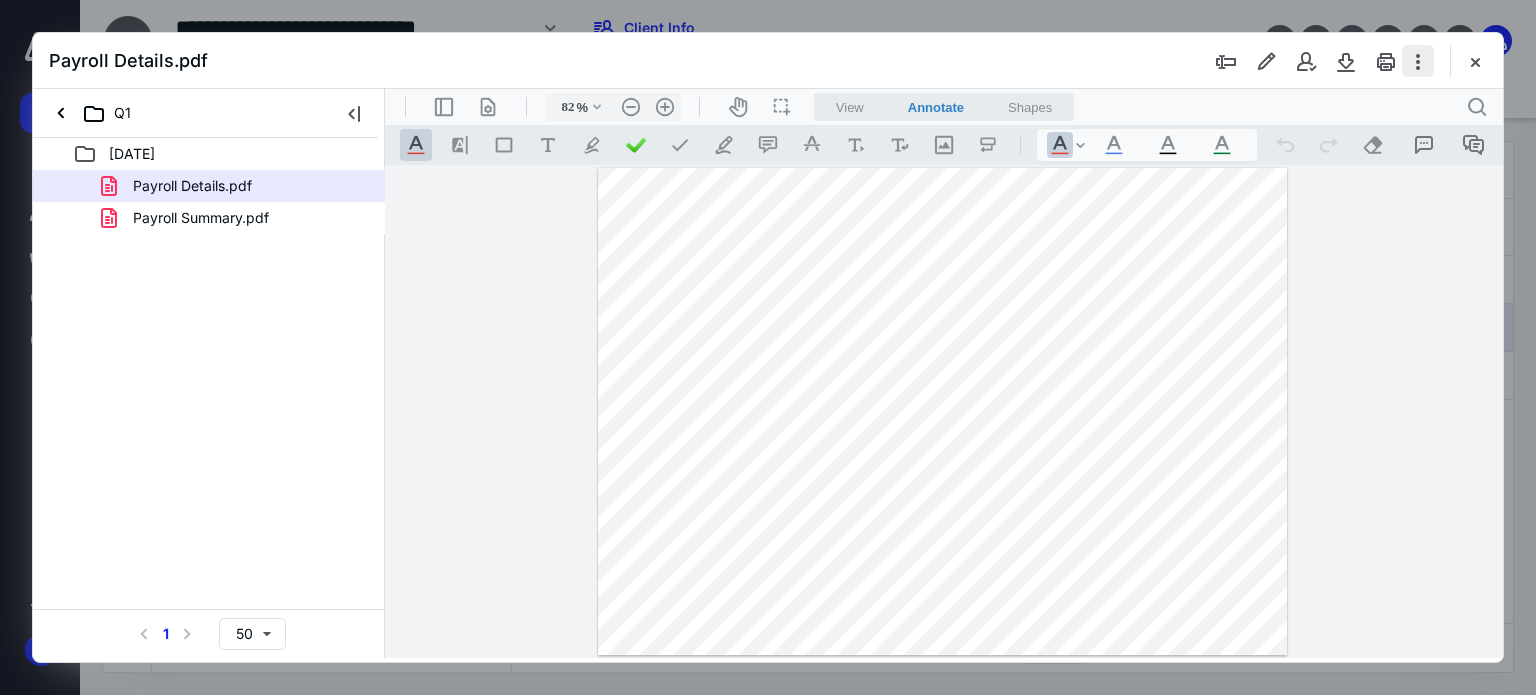 click at bounding box center (1418, 61) 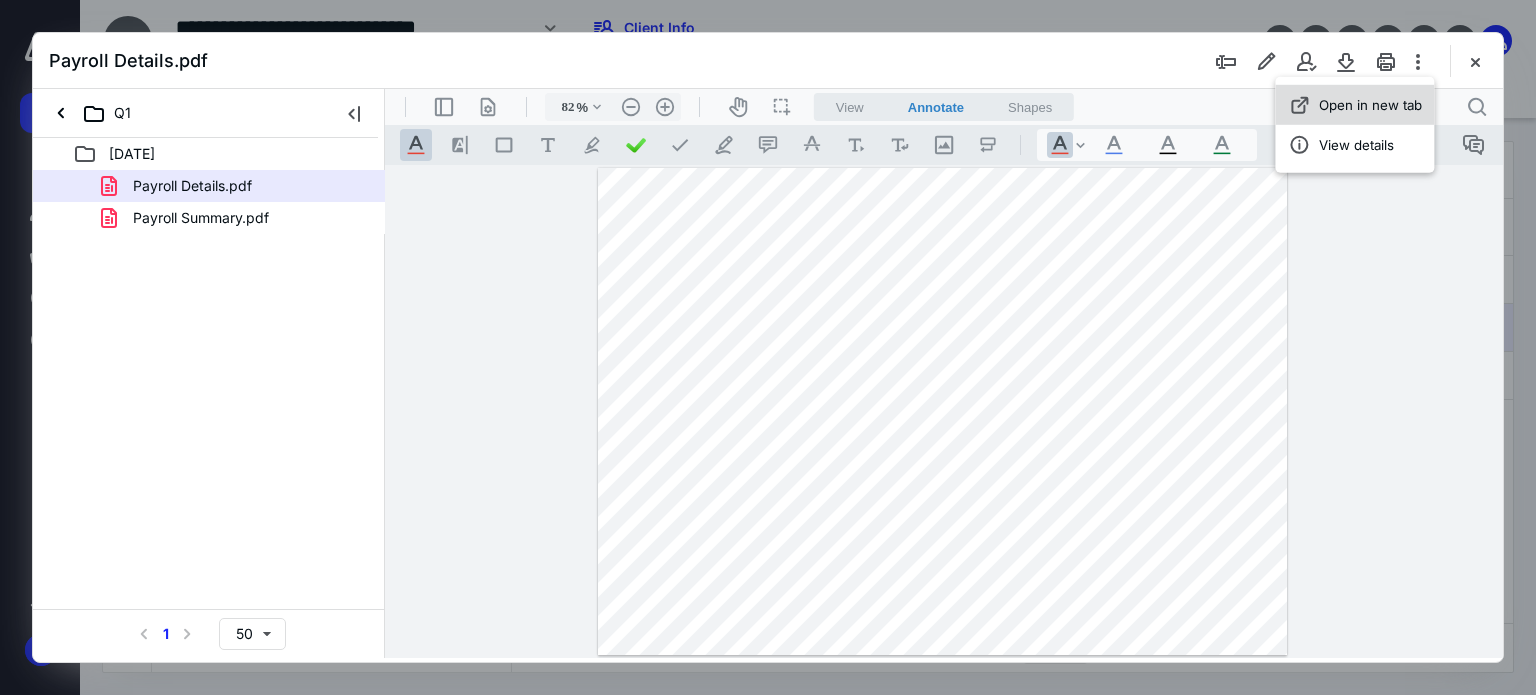 click on "Open in new tab" at bounding box center [1370, 105] 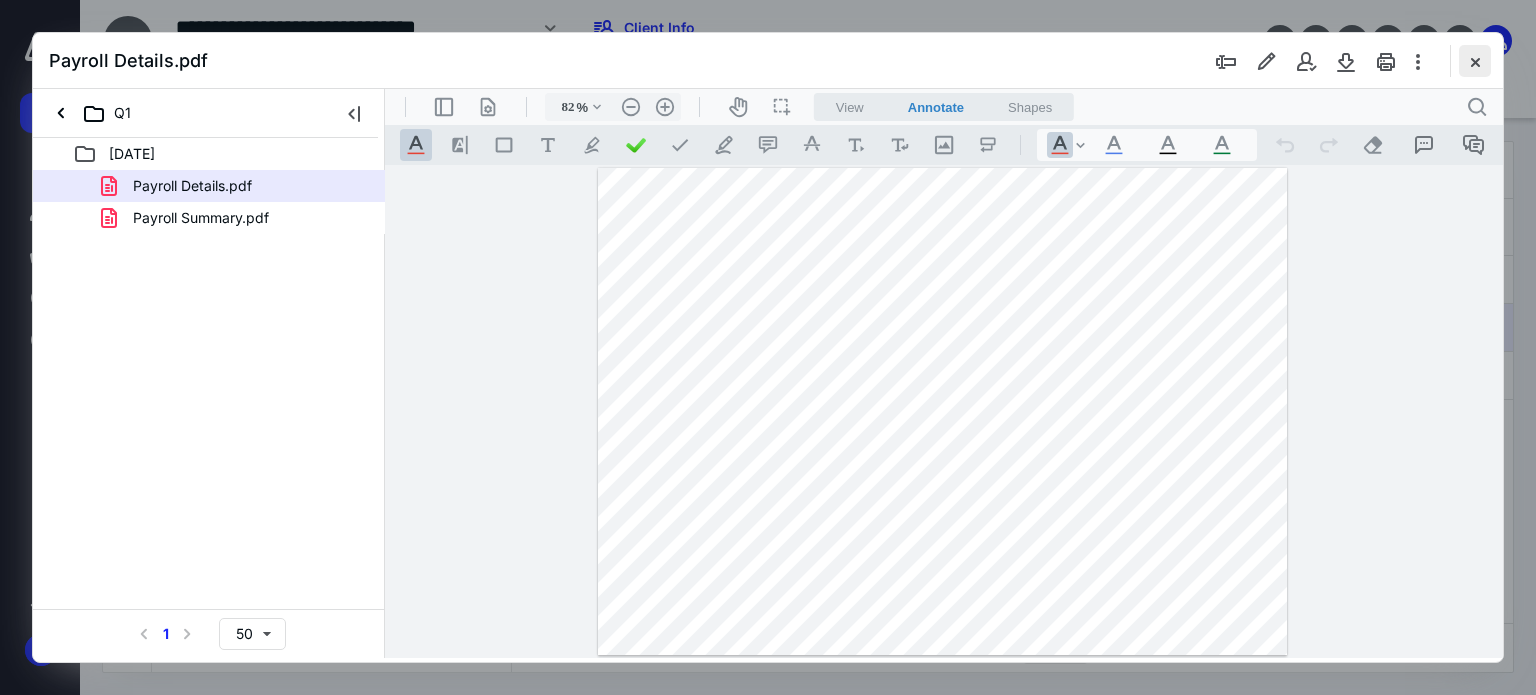 click at bounding box center [1475, 61] 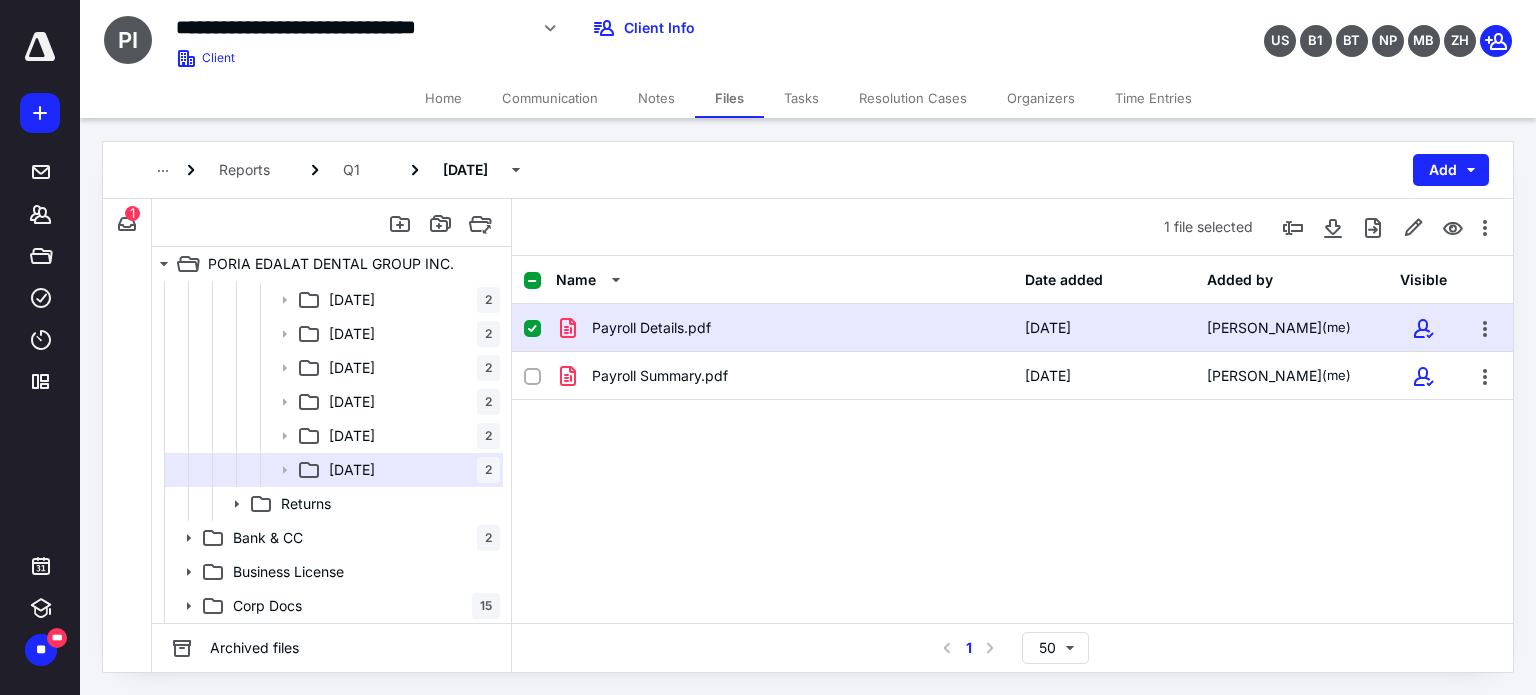 click on "Payroll Details.pdf [DATE] [PERSON_NAME]  (me) Payroll Summary.pdf [DATE] [PERSON_NAME]  (me)" at bounding box center [1012, 454] 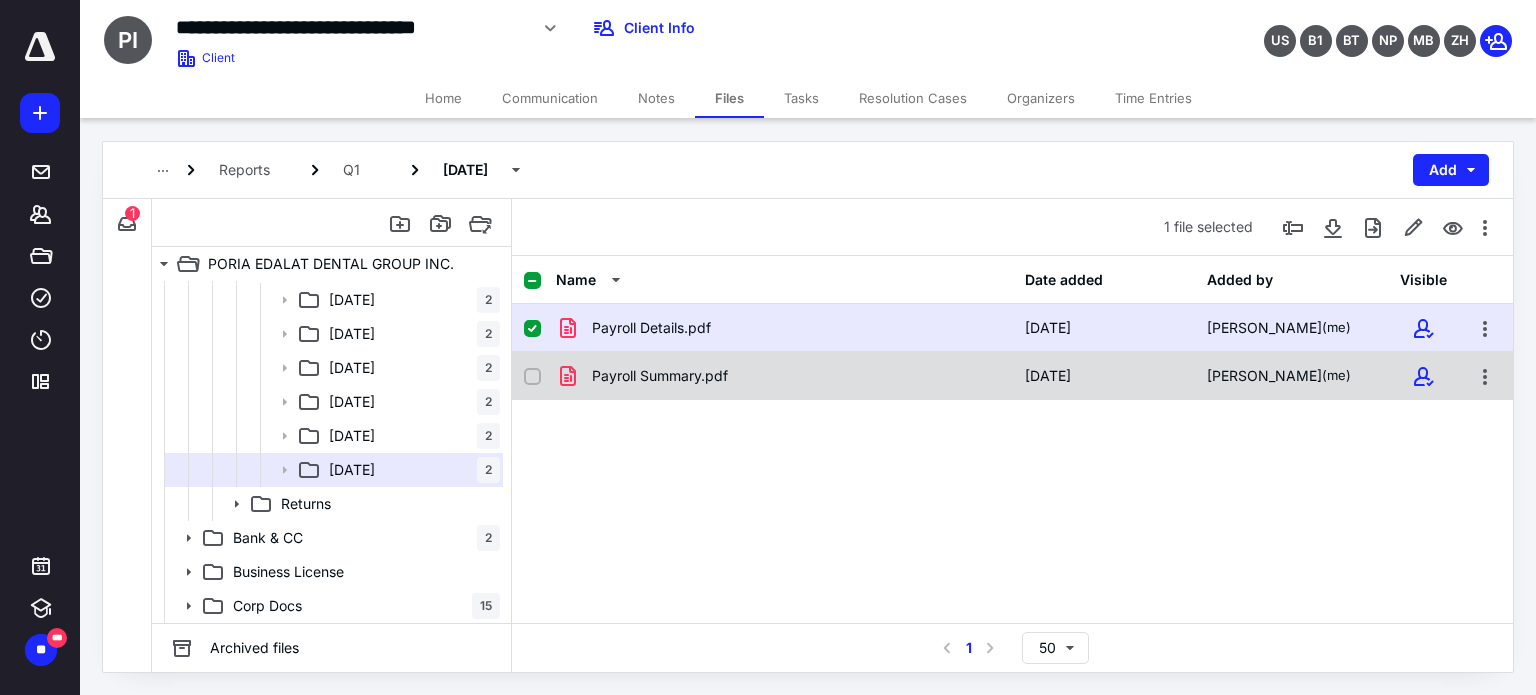 click 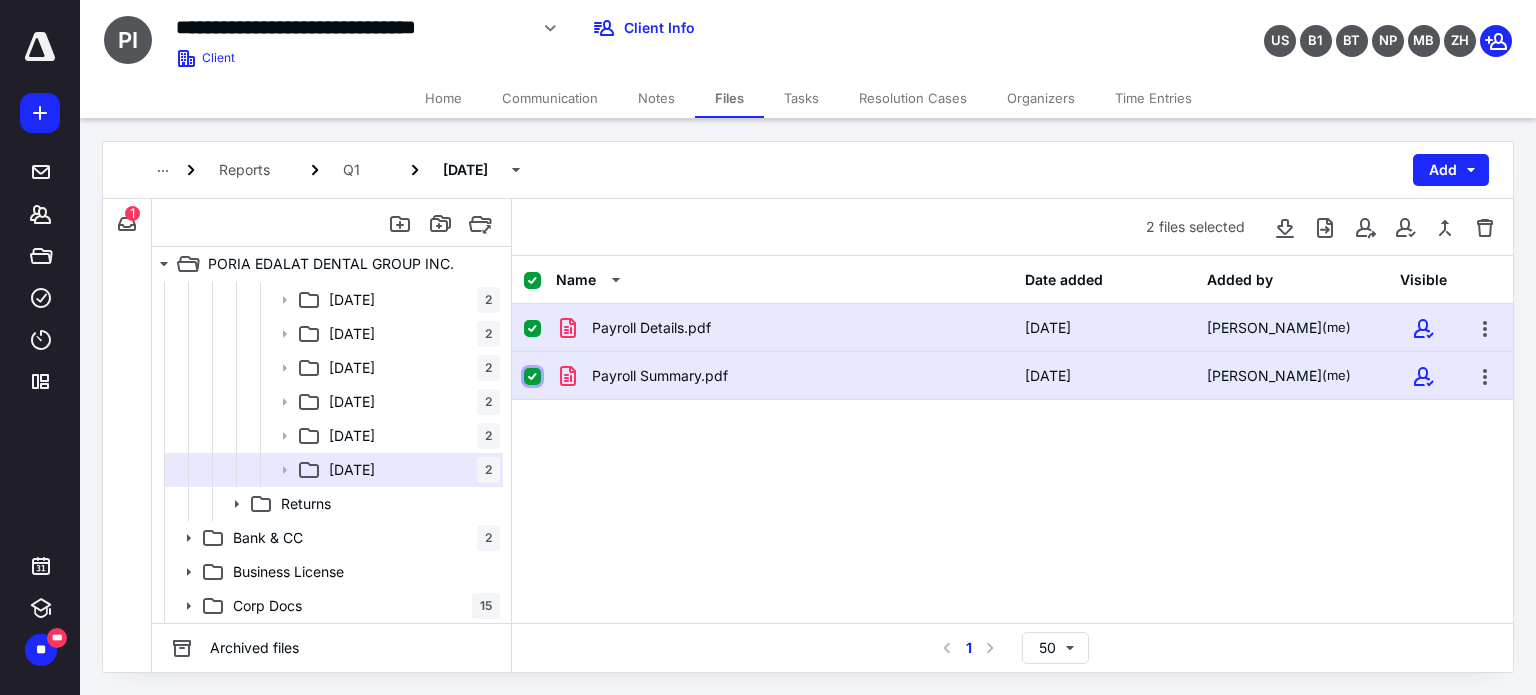 click at bounding box center [532, 377] 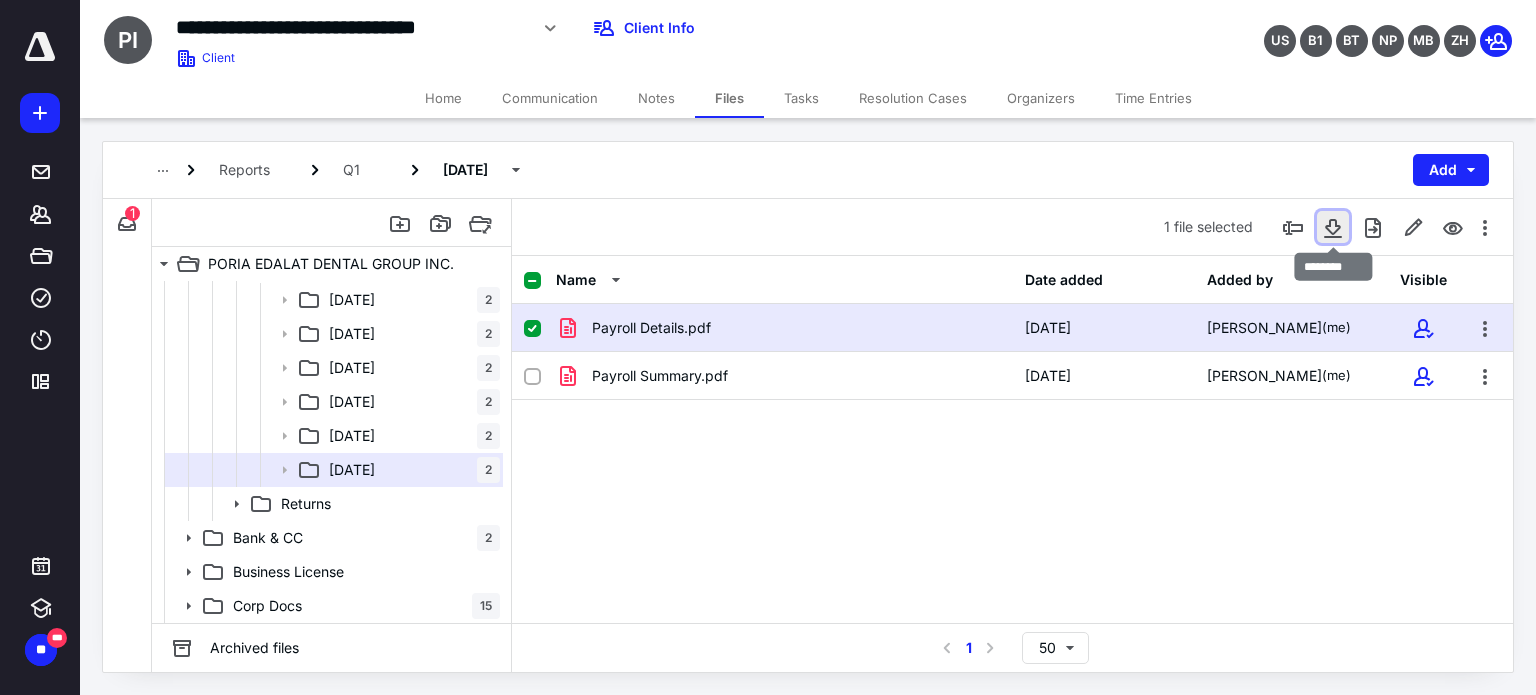 click at bounding box center (1333, 227) 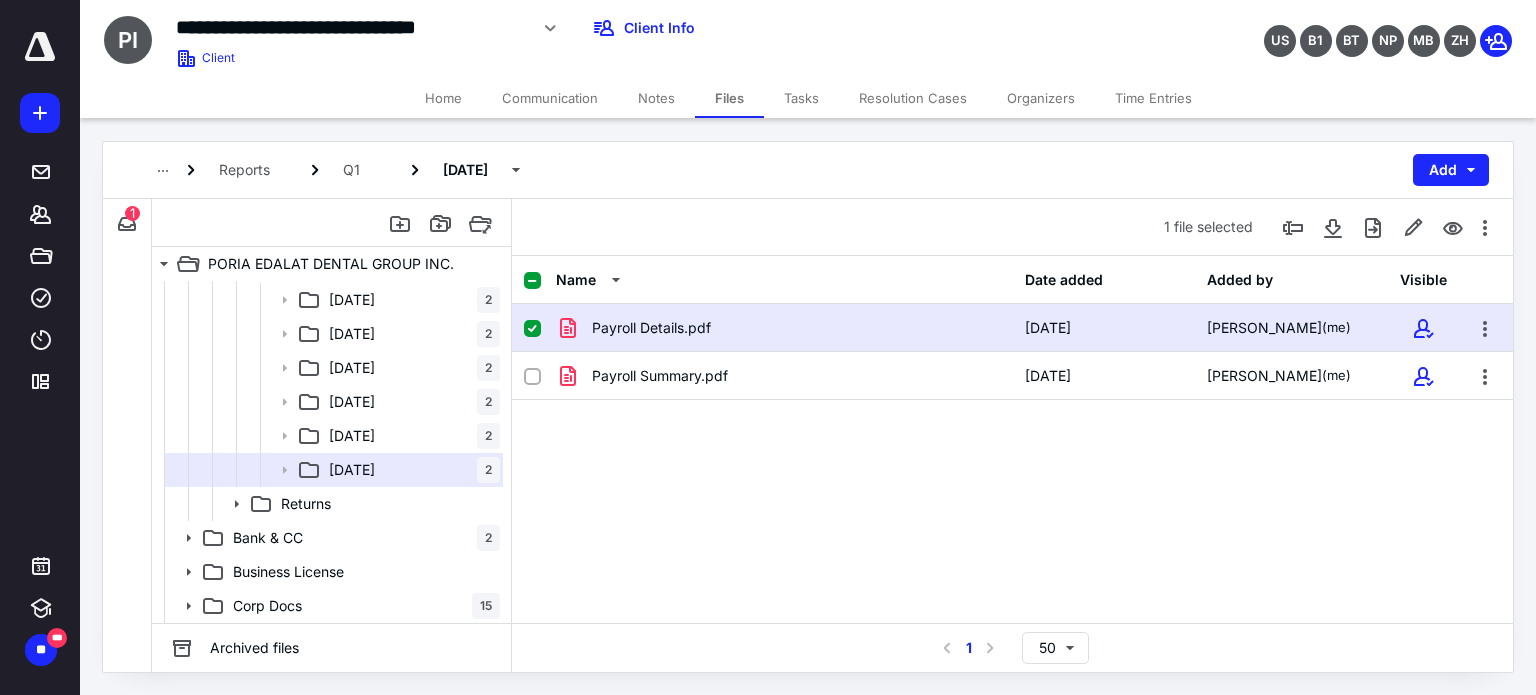 click on "Payroll Details.pdf [DATE] [PERSON_NAME]  (me) Payroll Summary.pdf [DATE] [PERSON_NAME]  (me)" at bounding box center [1012, 454] 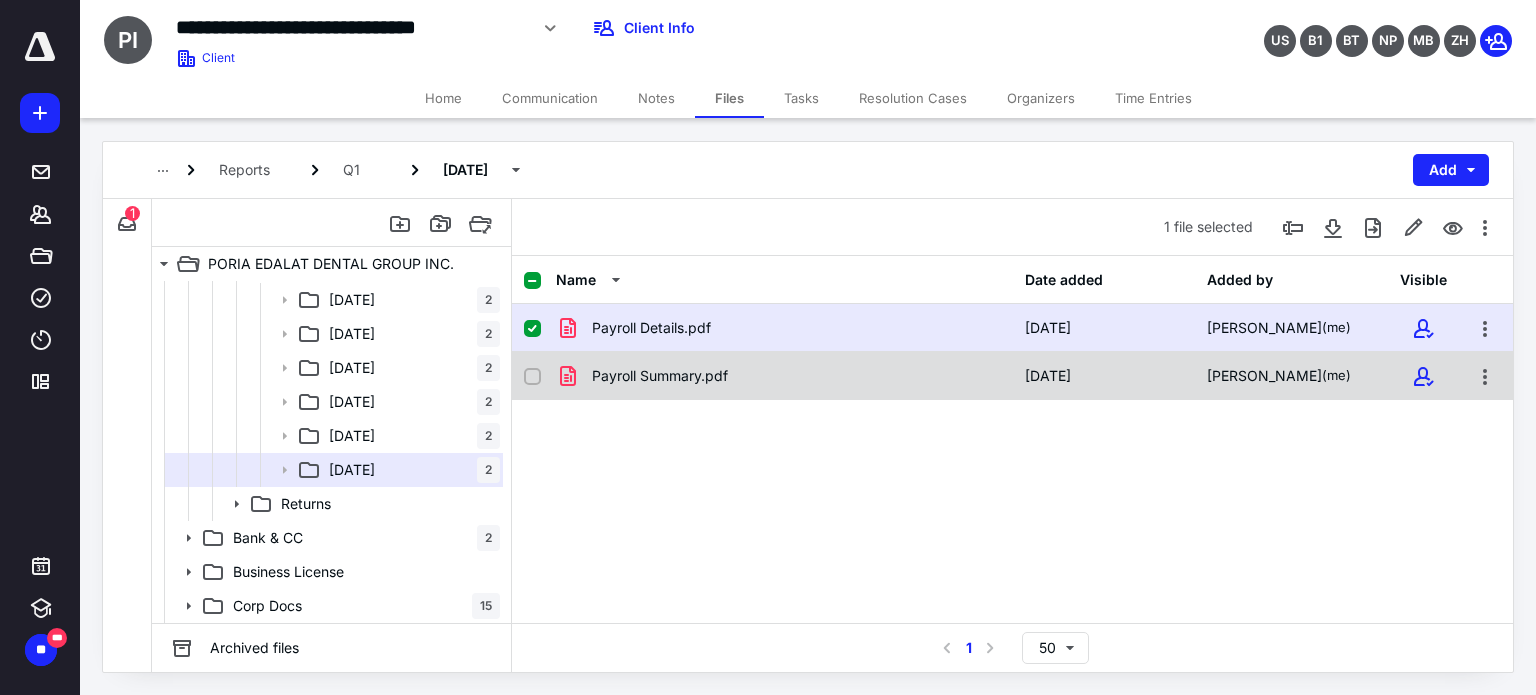 click on "Payroll Summary.pdf [DATE] [PERSON_NAME]  (me)" at bounding box center [1012, 376] 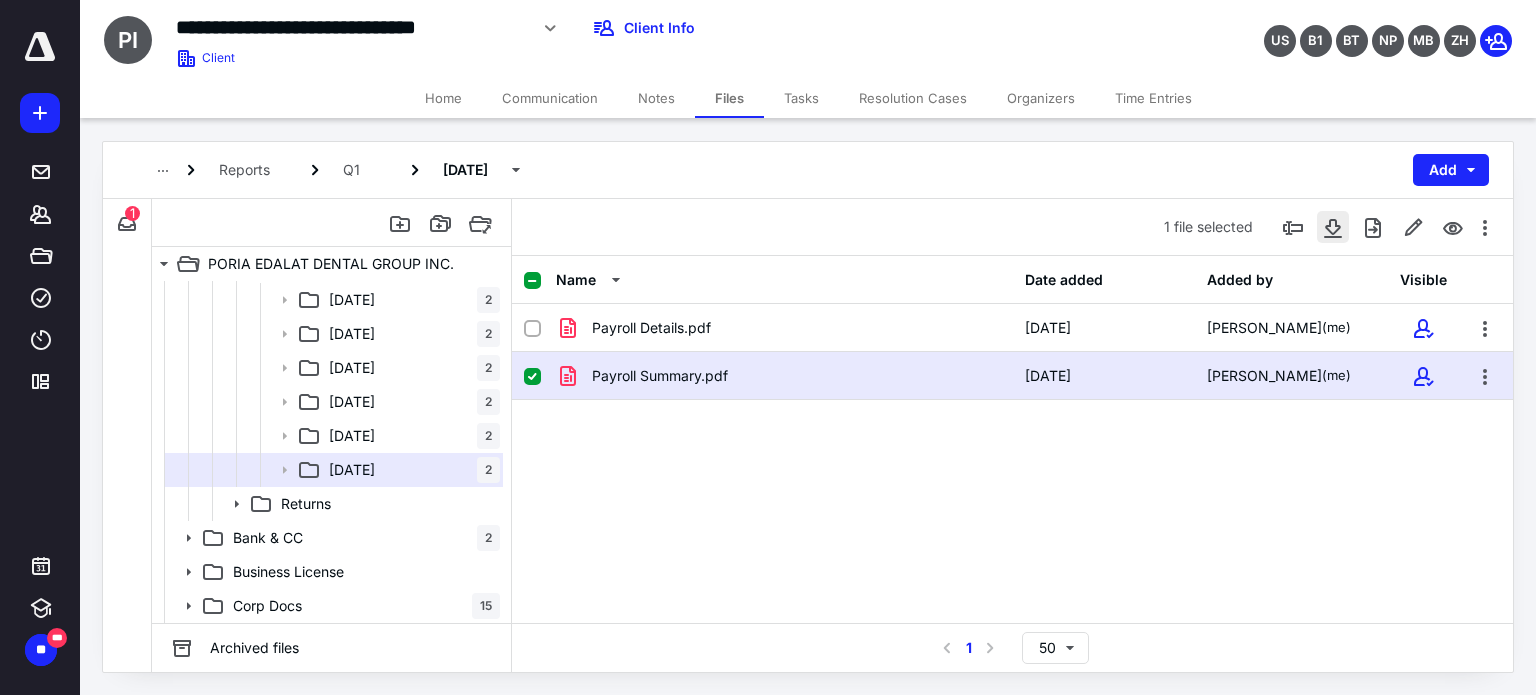 click at bounding box center [1333, 227] 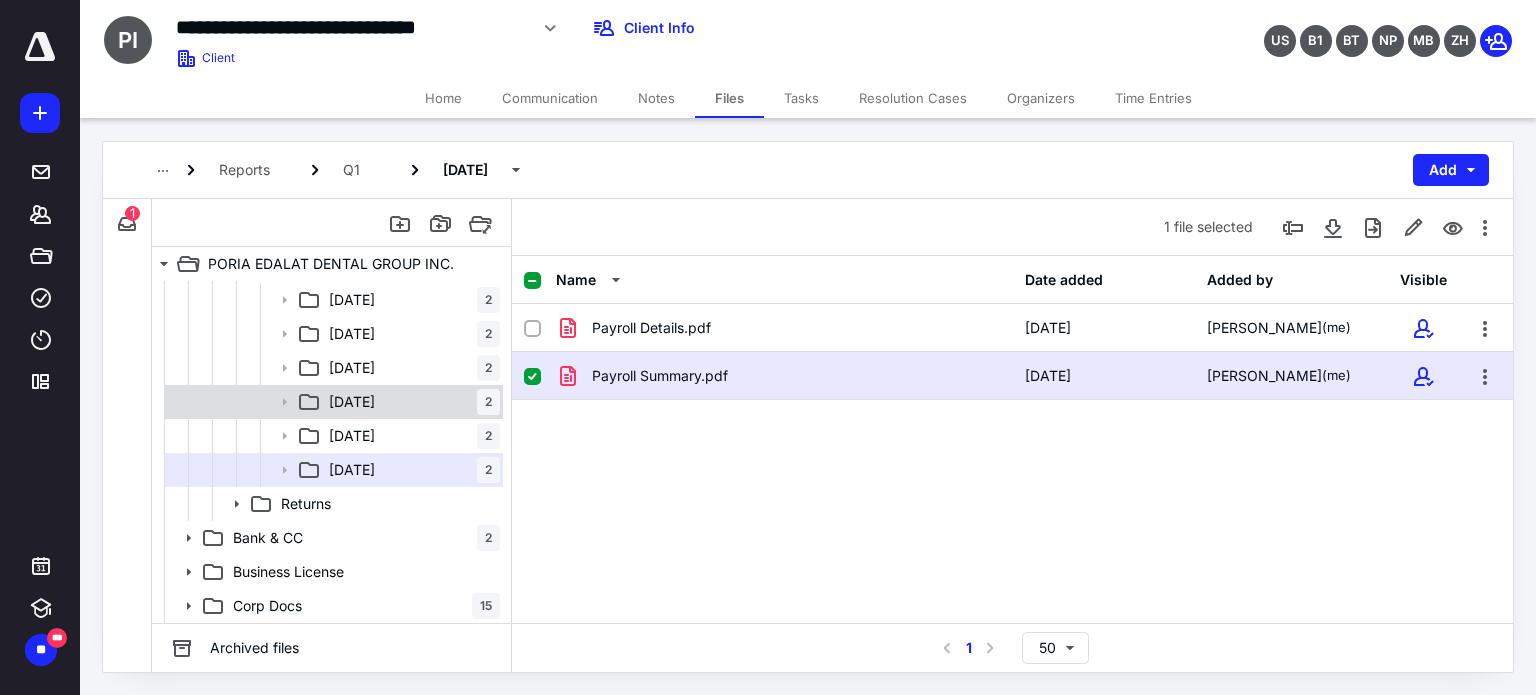 click on "[DATE]" at bounding box center (352, 402) 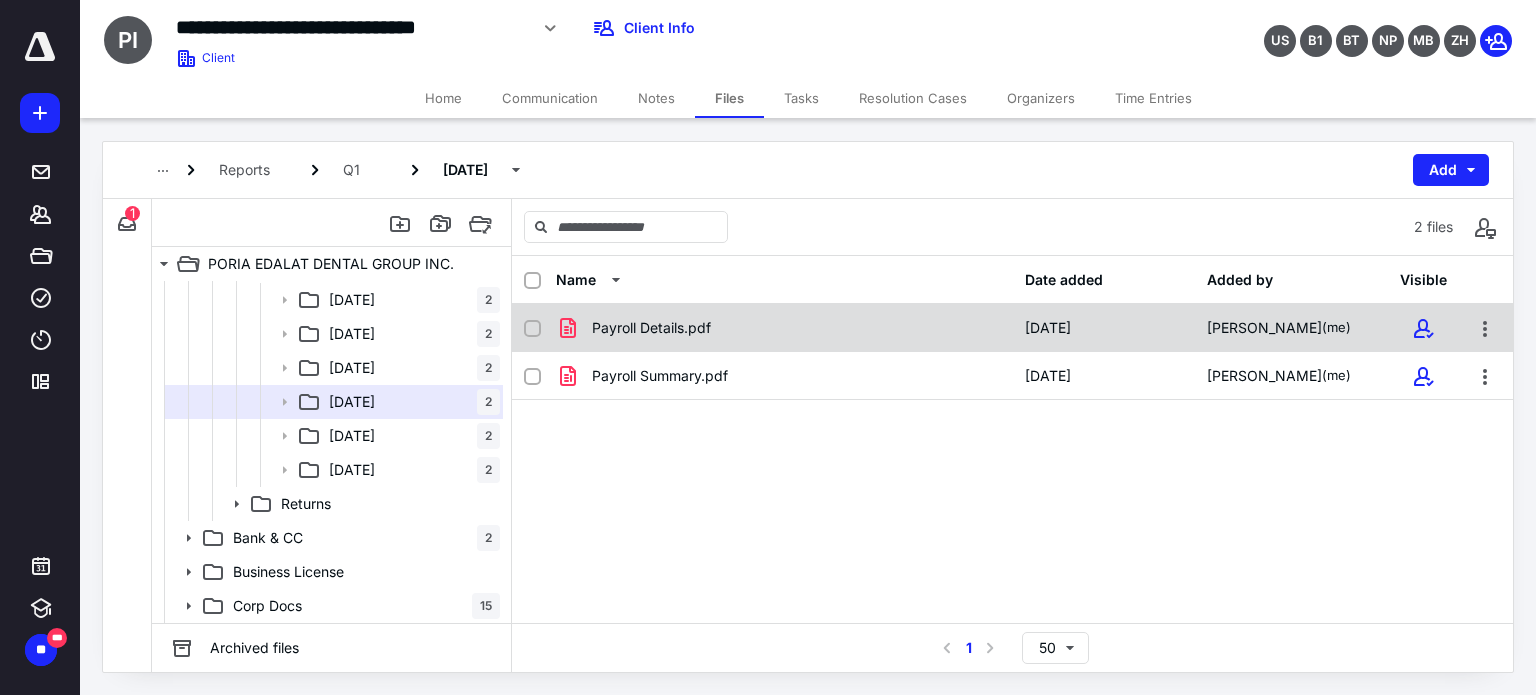 click on "Payroll Details.pdf" at bounding box center [651, 328] 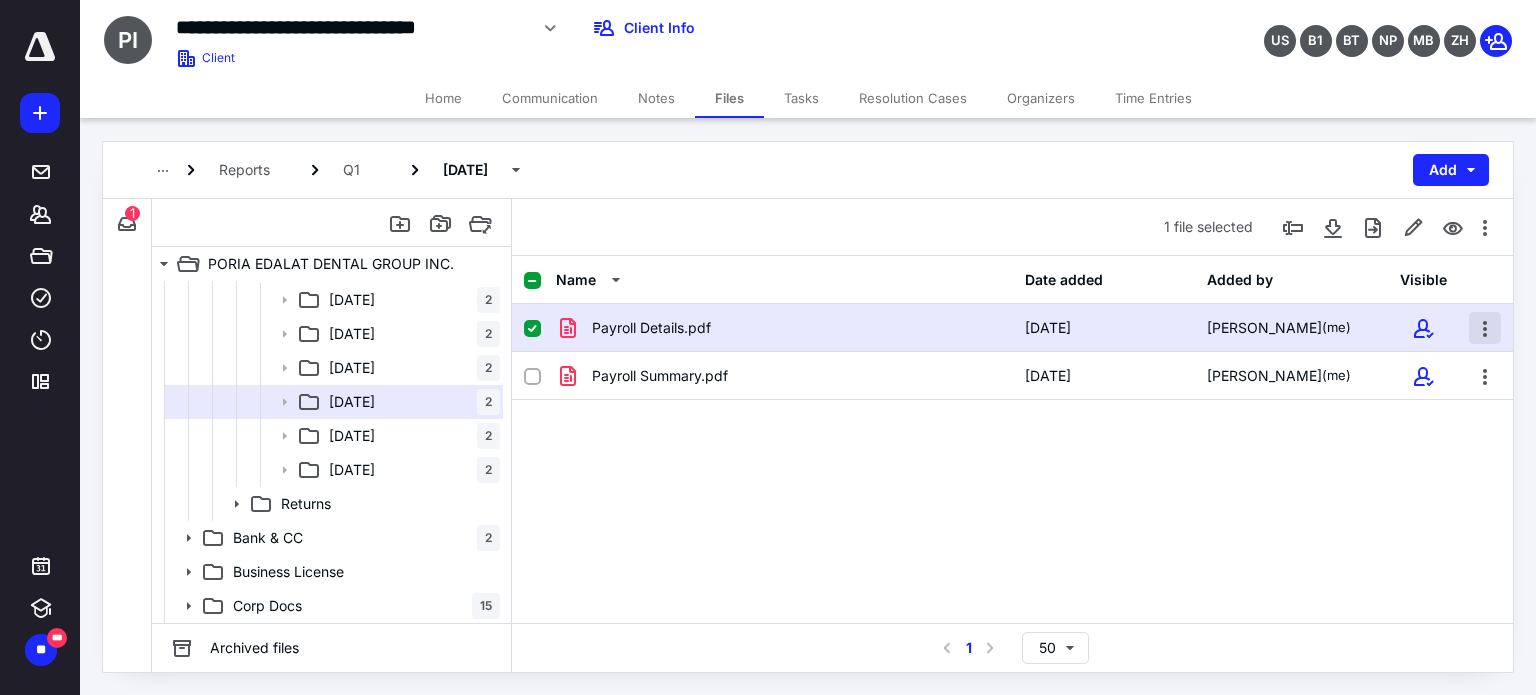 click at bounding box center (1485, 328) 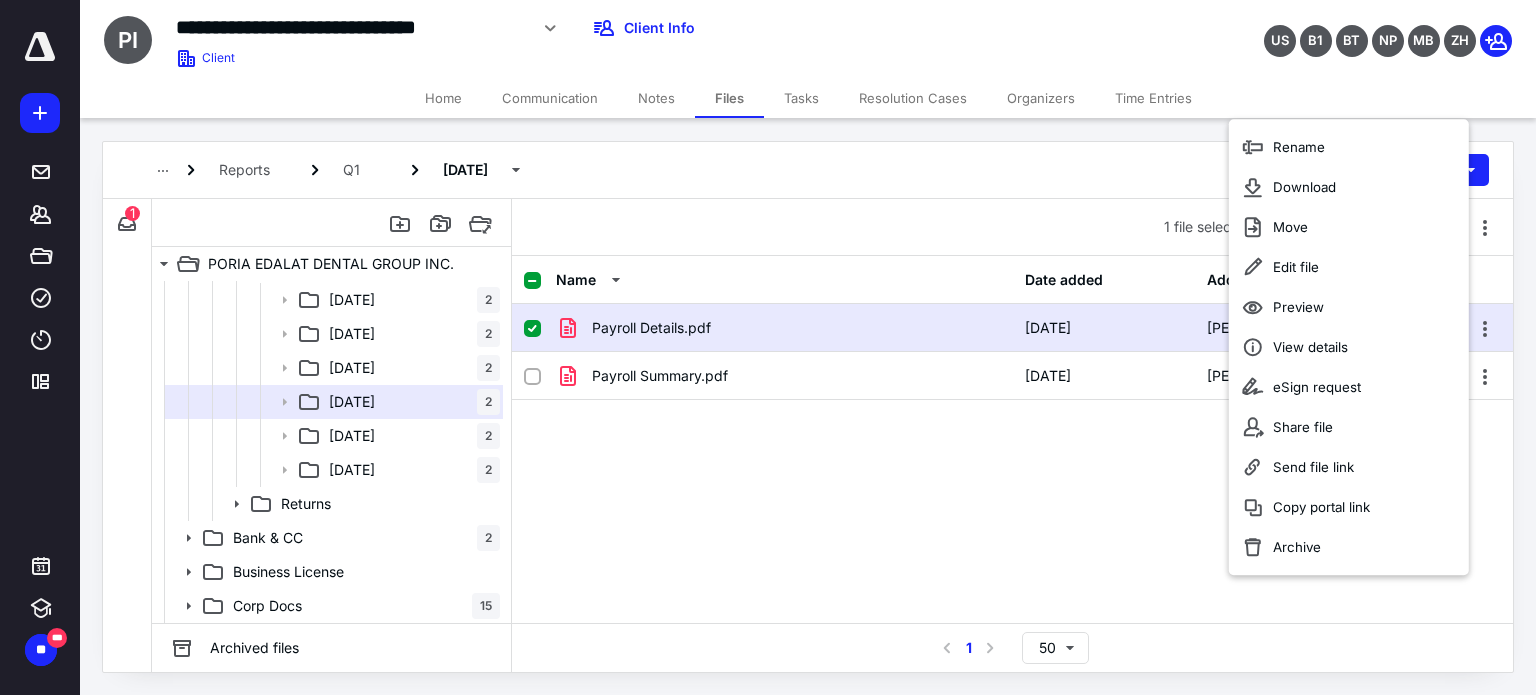 click on "Payroll Details.pdf" at bounding box center (784, 328) 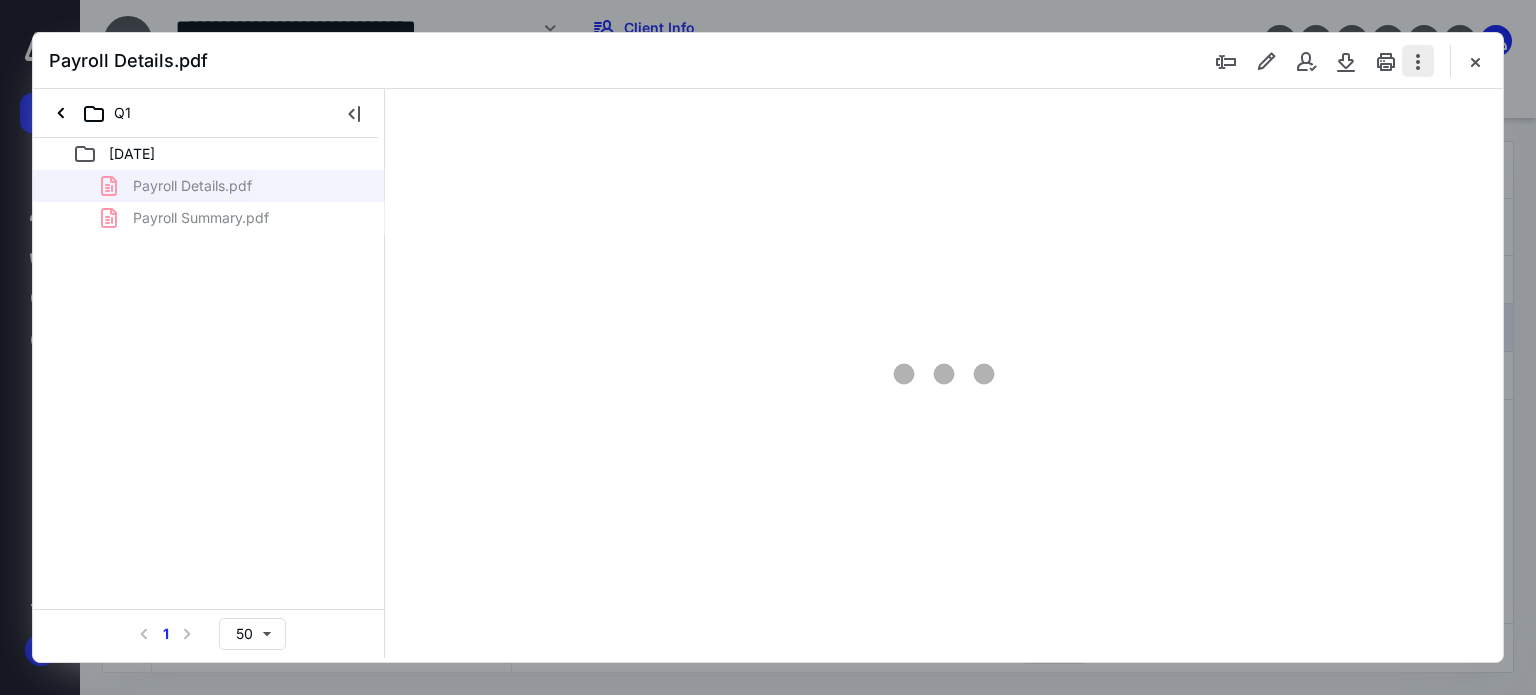 click at bounding box center [1418, 61] 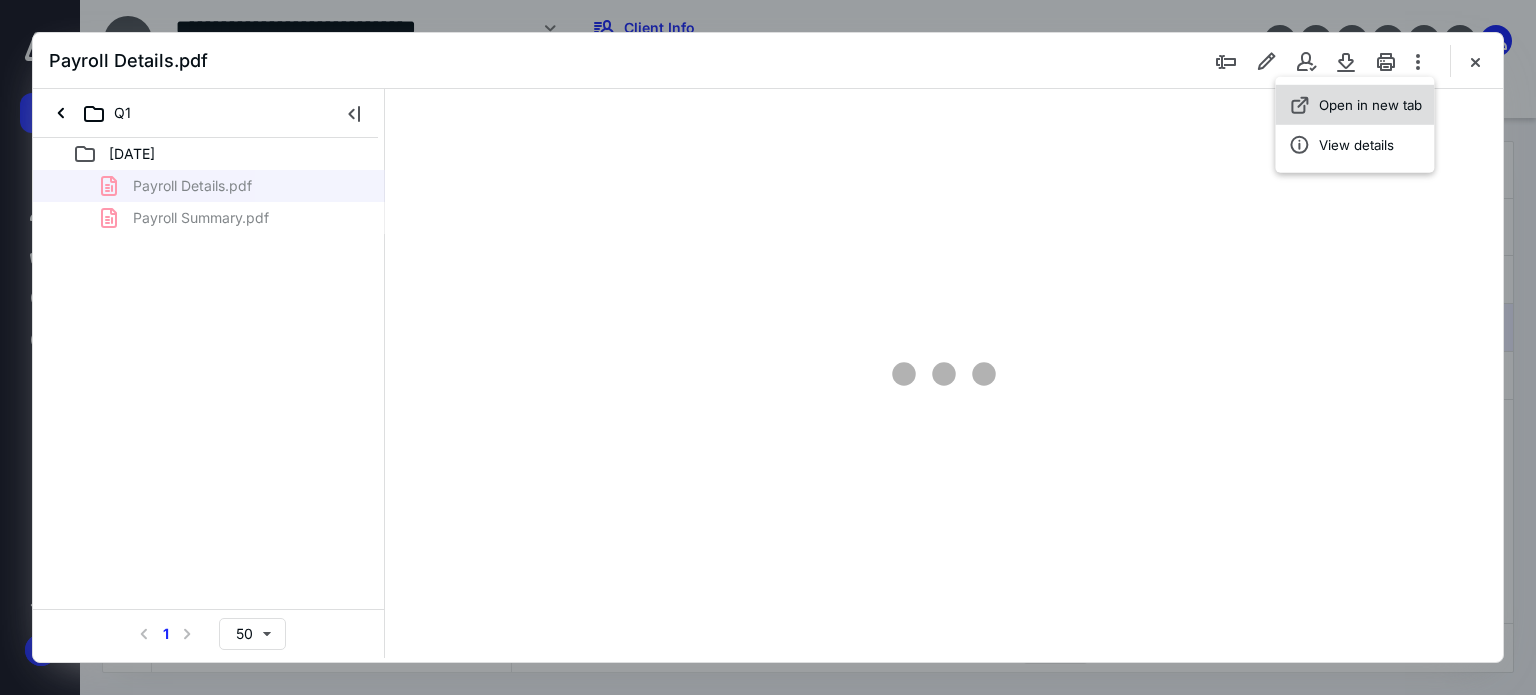 scroll, scrollTop: 0, scrollLeft: 0, axis: both 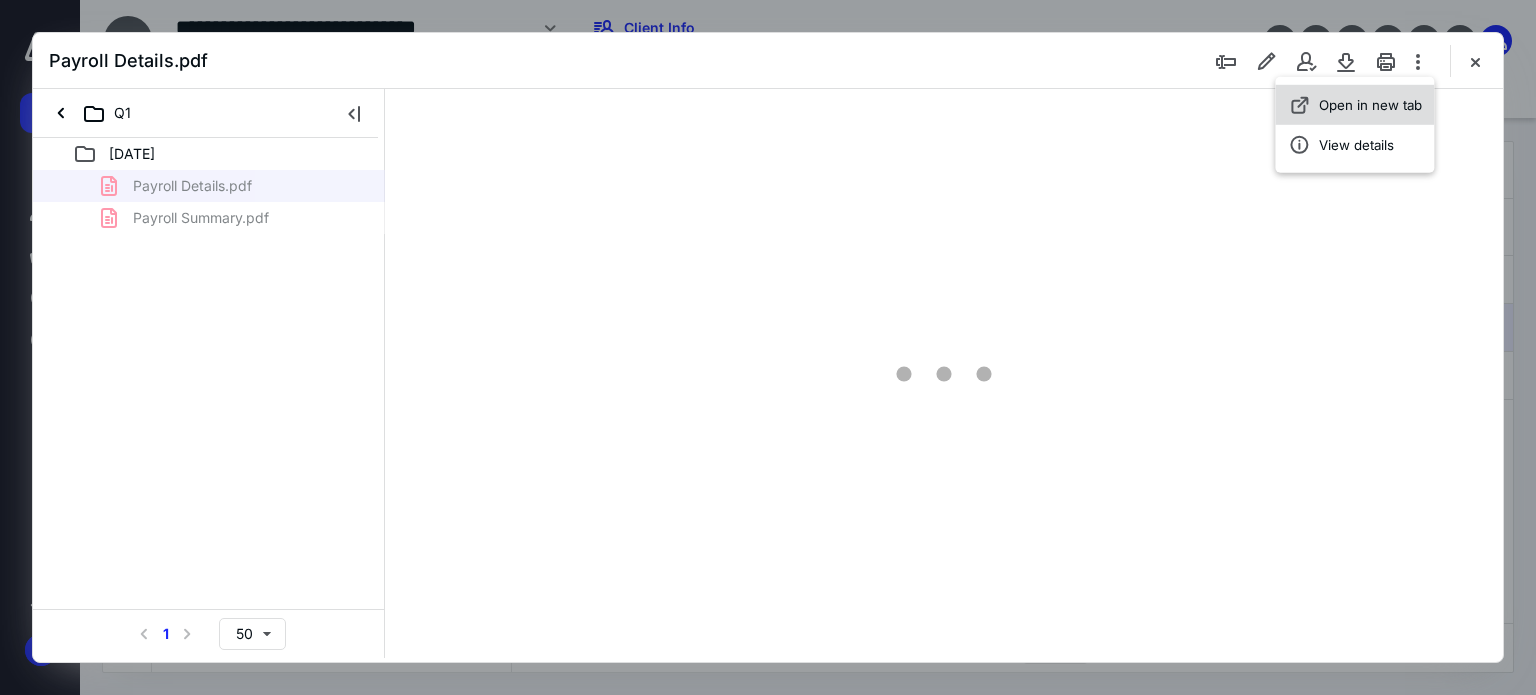click on "Open in new tab" at bounding box center [1370, 105] 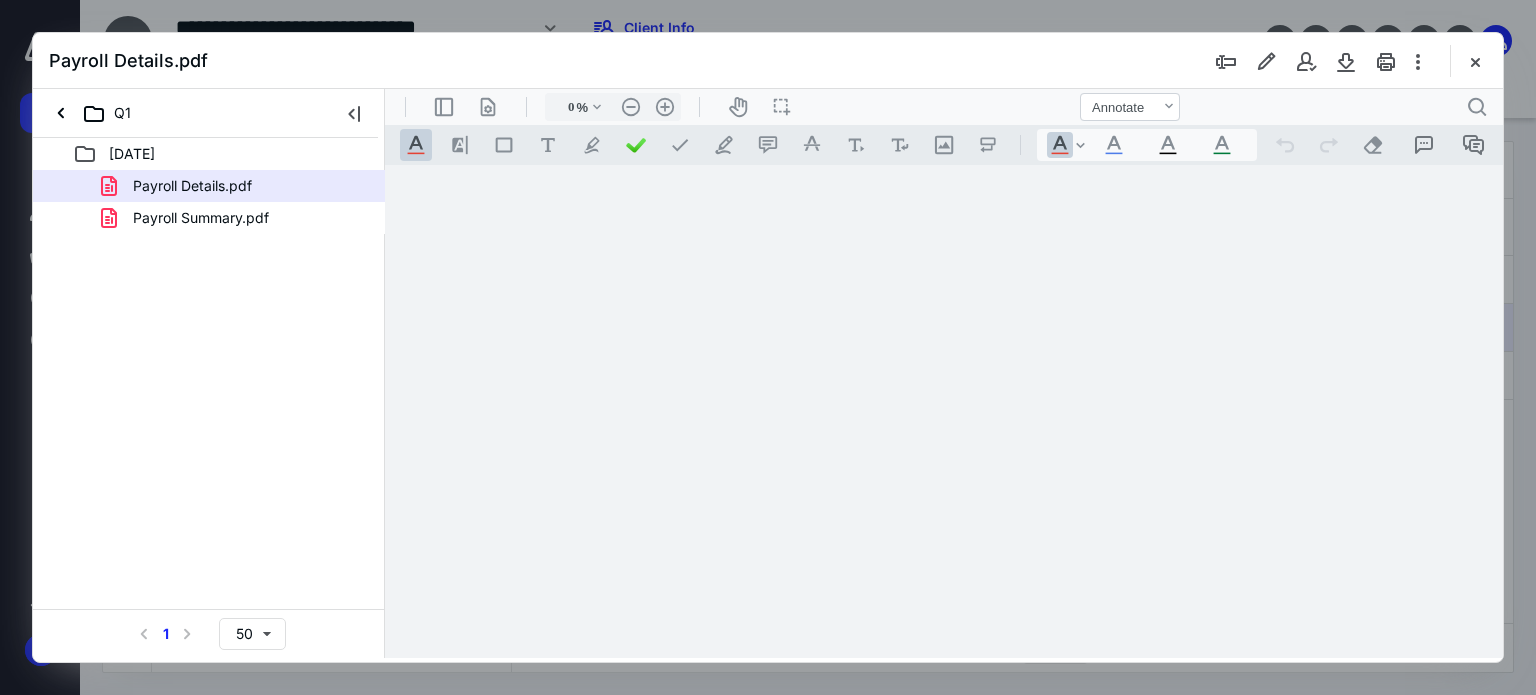 type on "82" 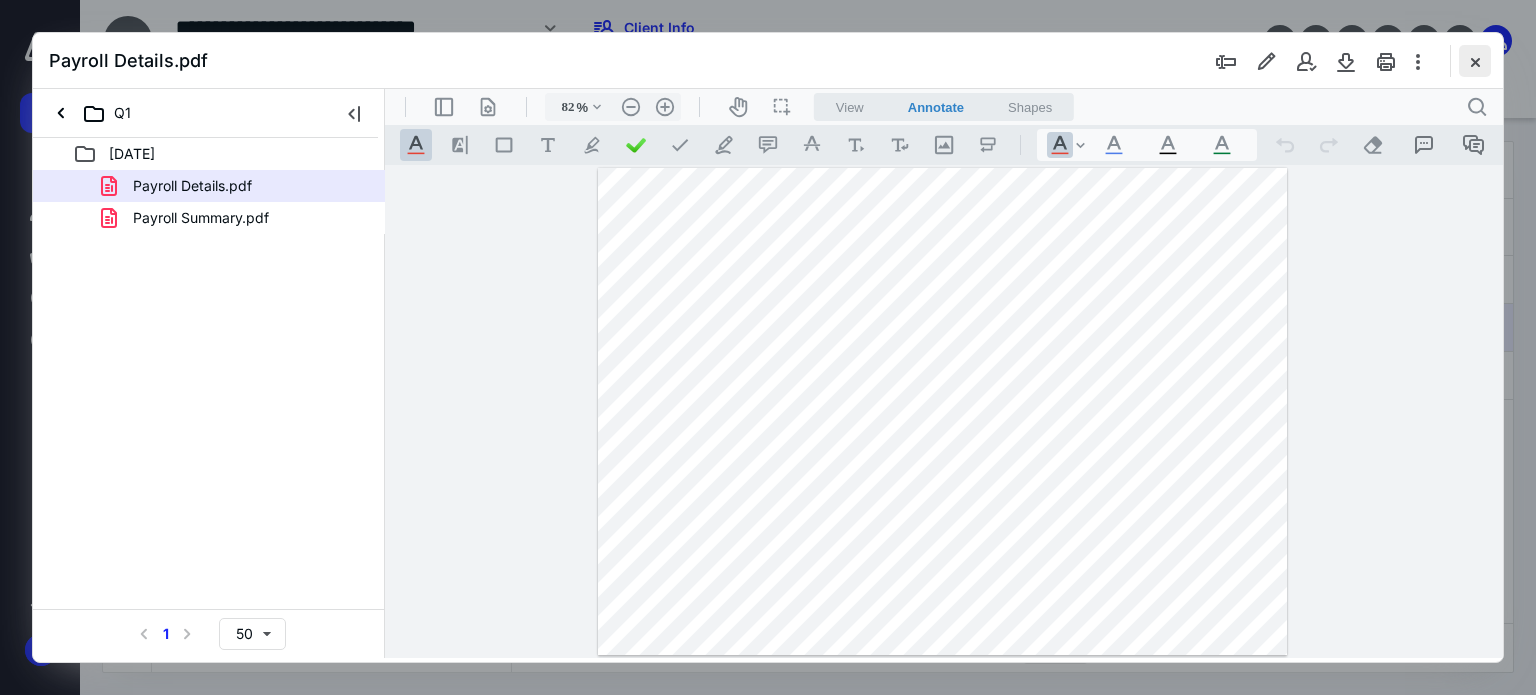 click at bounding box center (1475, 61) 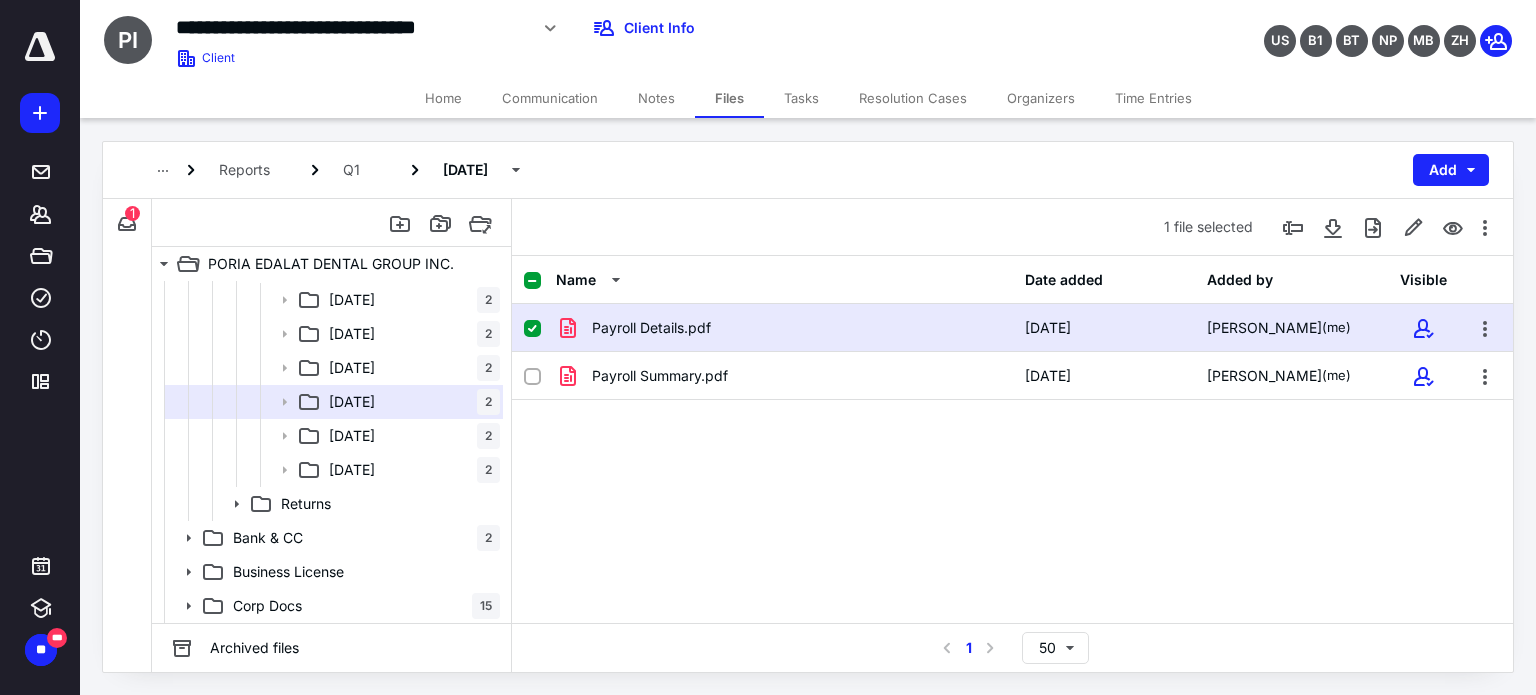 click at bounding box center [532, 329] 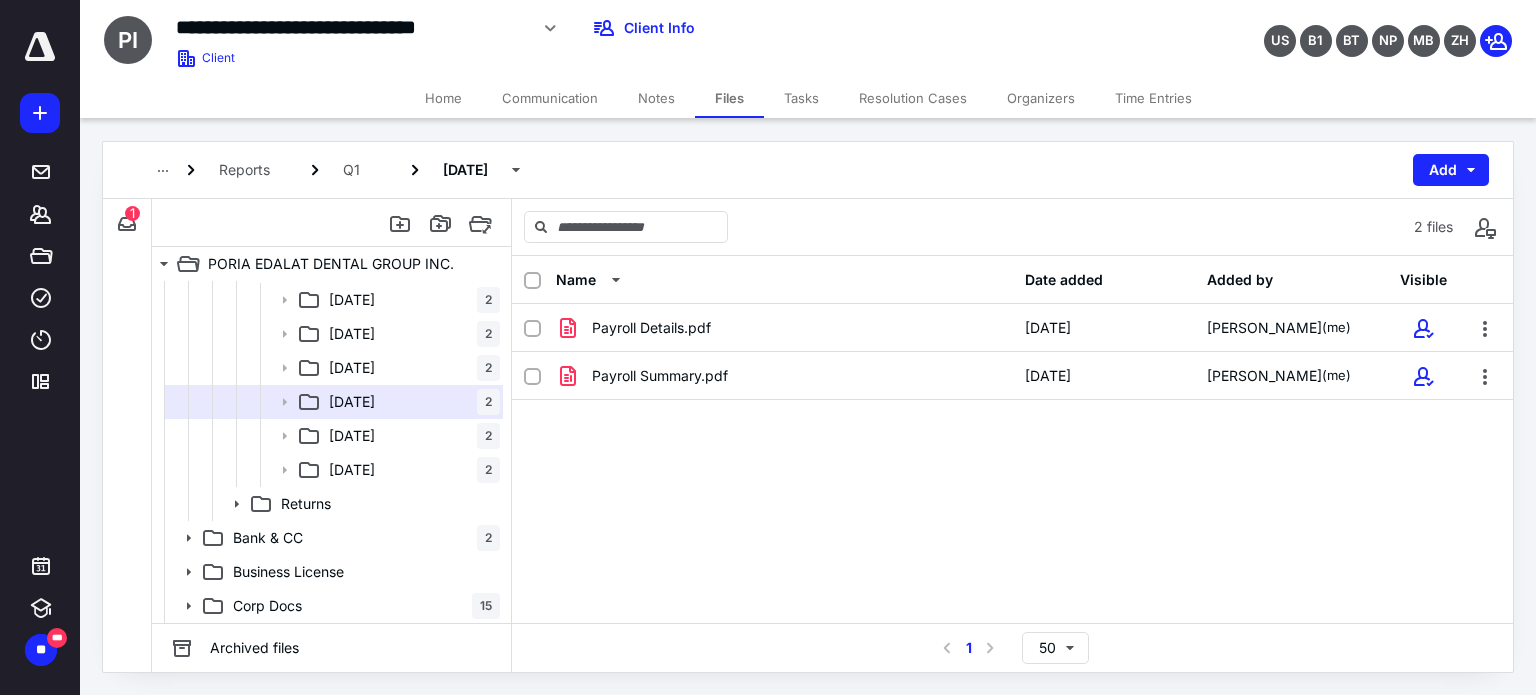 click on "Payroll Details.pdf [DATE] [PERSON_NAME]  (me) Payroll Summary.pdf [DATE] [PERSON_NAME]  (me)" at bounding box center [1012, 454] 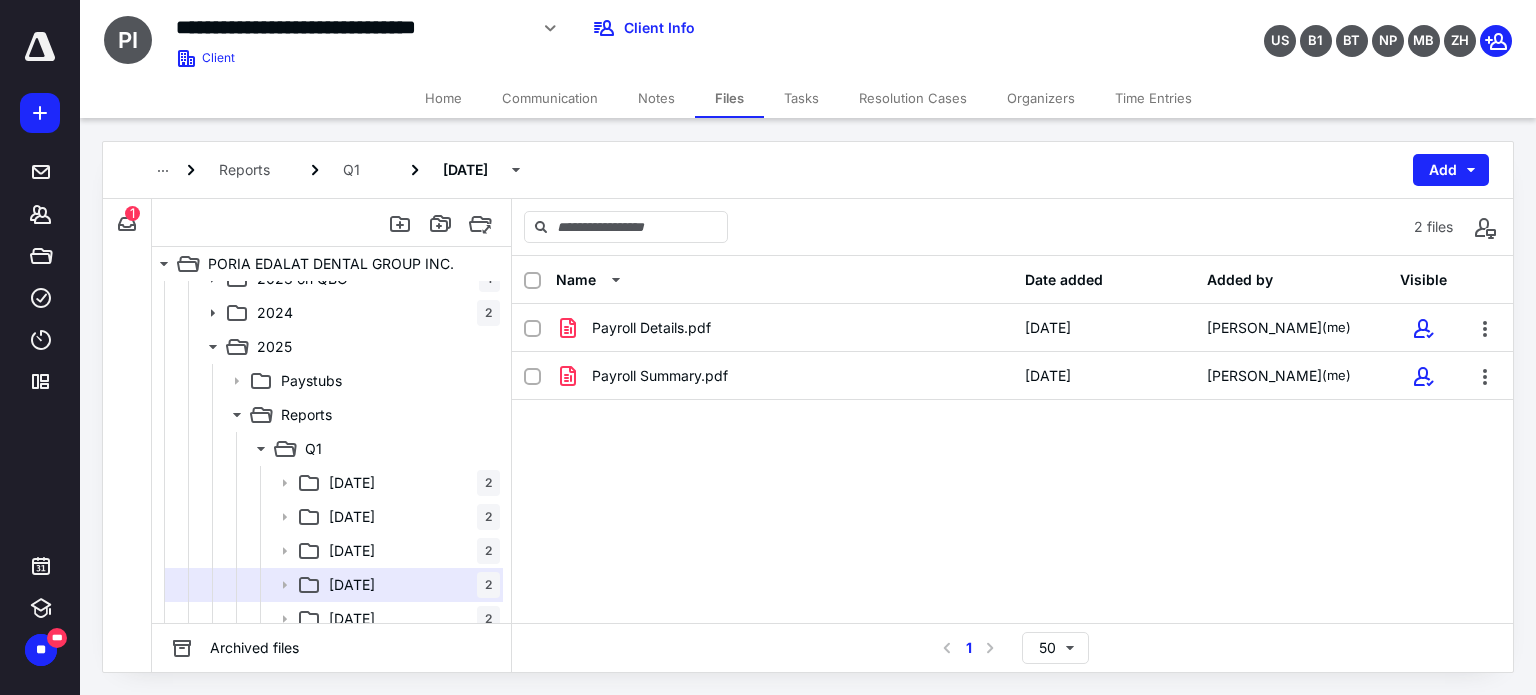 scroll, scrollTop: 338, scrollLeft: 0, axis: vertical 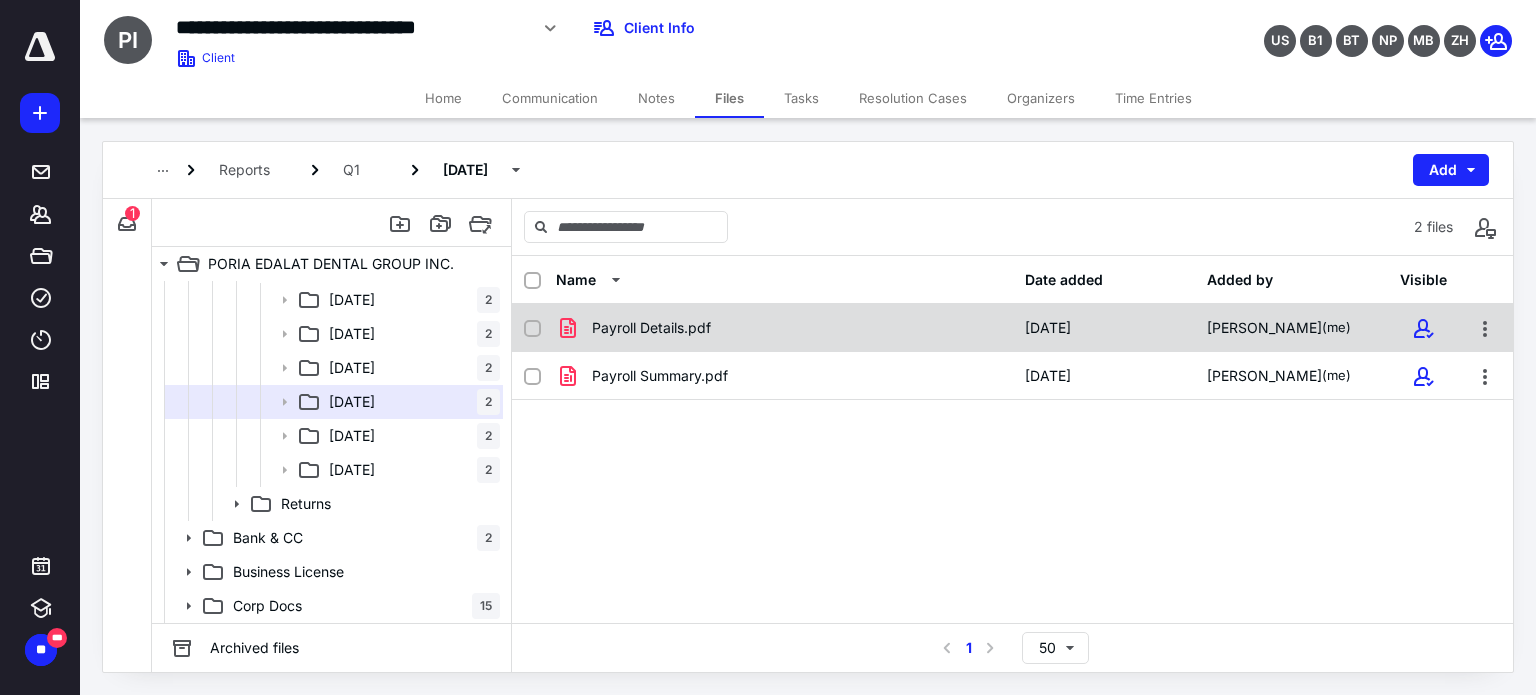 click on "Payroll Details.pdf" at bounding box center (784, 328) 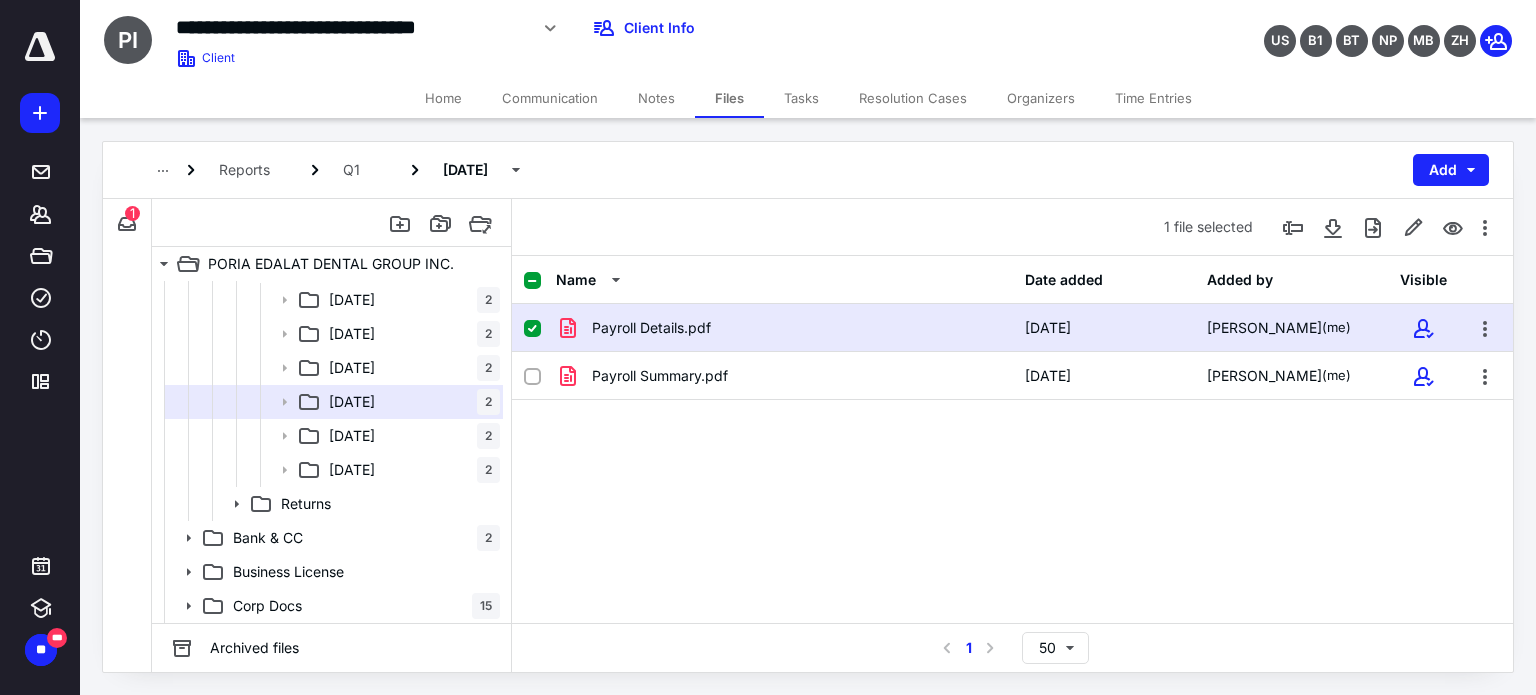 click on "Payroll Details.pdf" at bounding box center [784, 328] 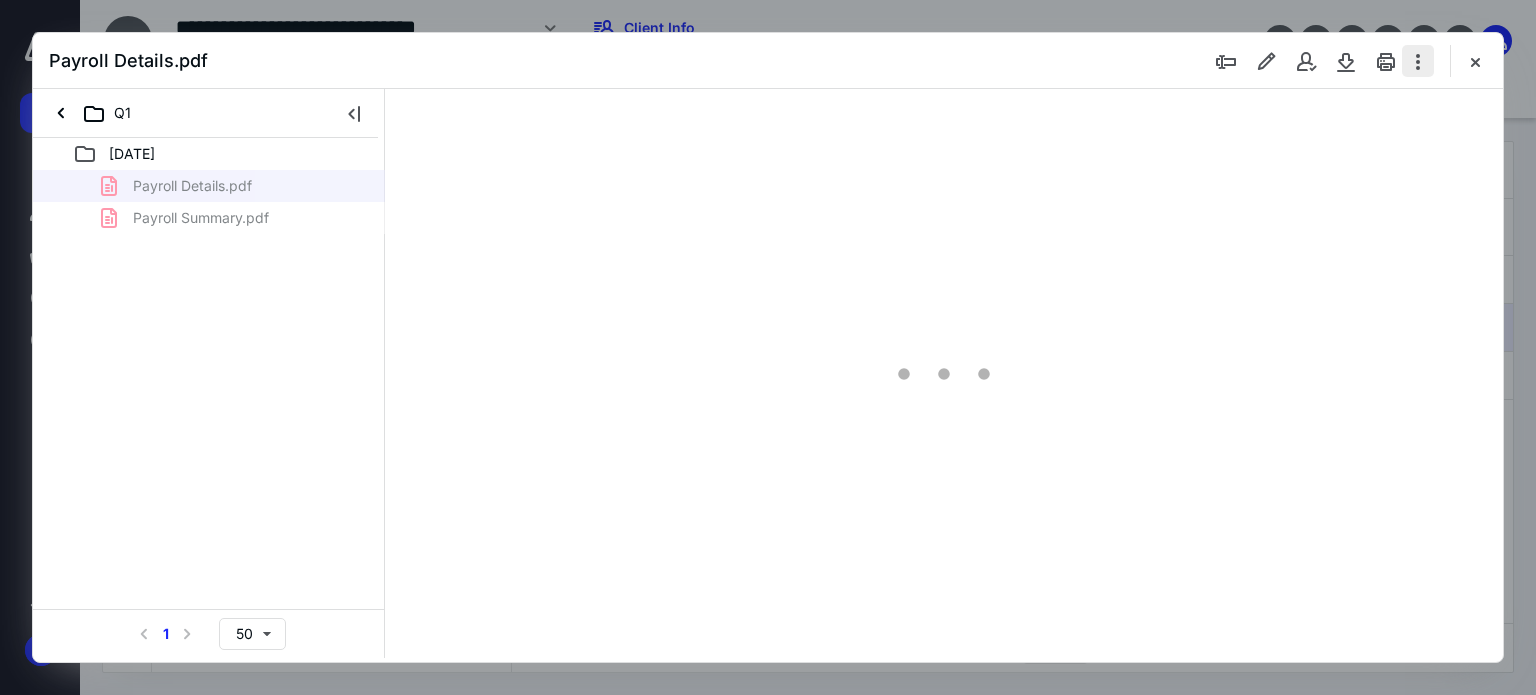 click at bounding box center (1418, 61) 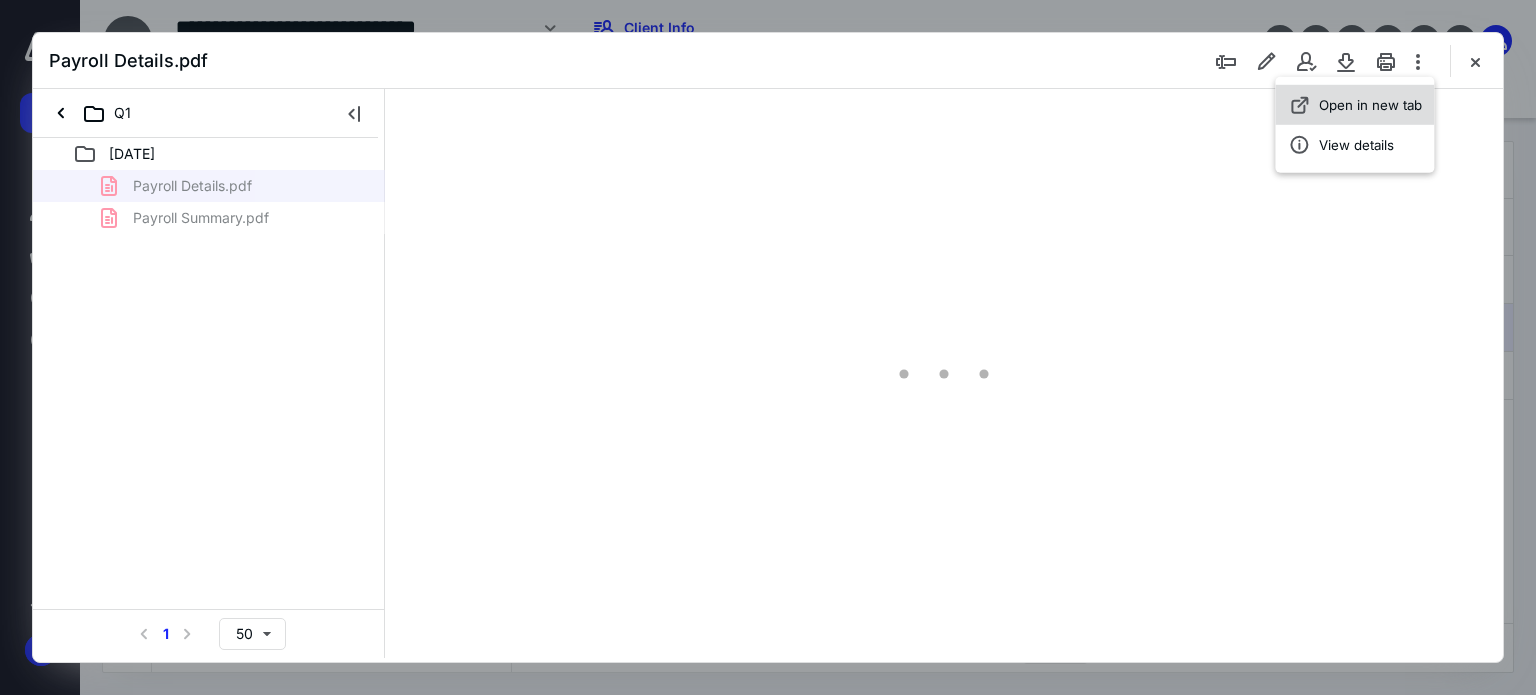 scroll, scrollTop: 0, scrollLeft: 0, axis: both 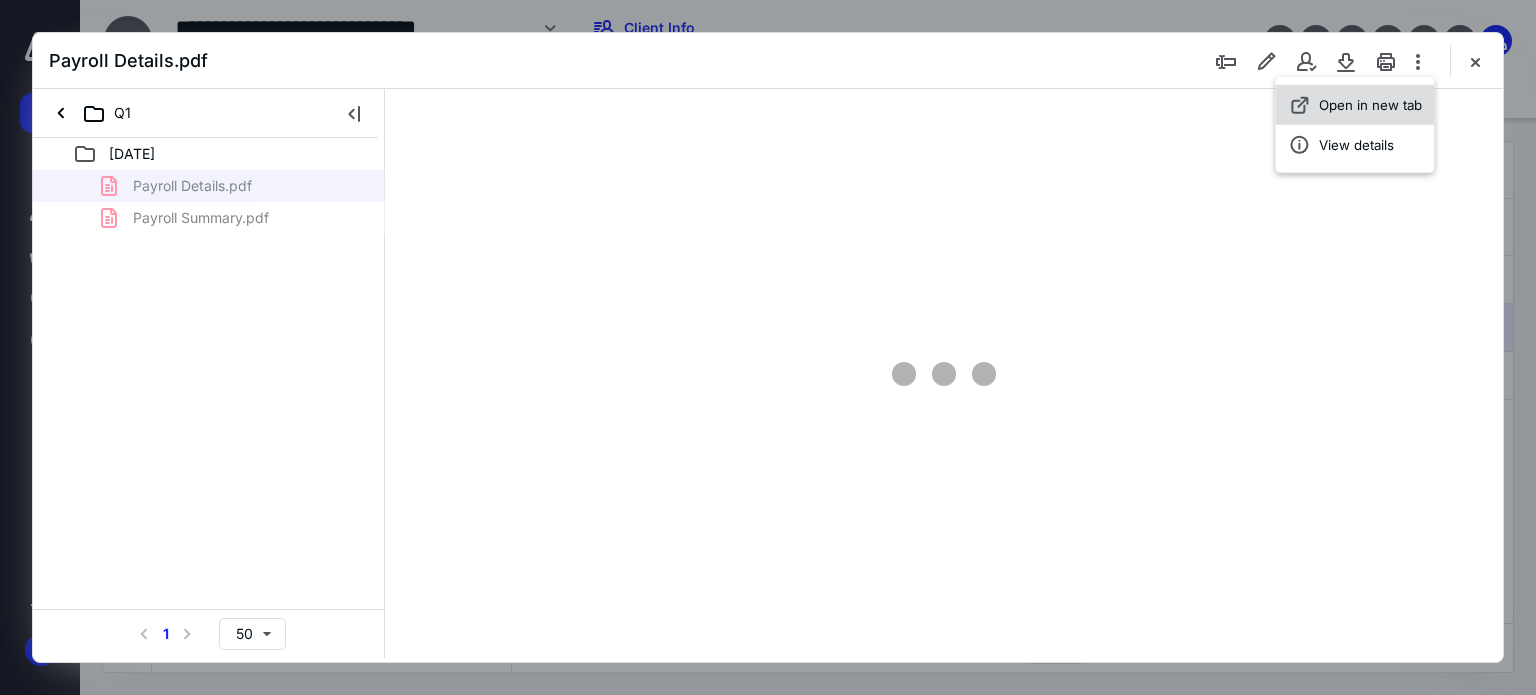 click on "Open in new tab" at bounding box center [1370, 105] 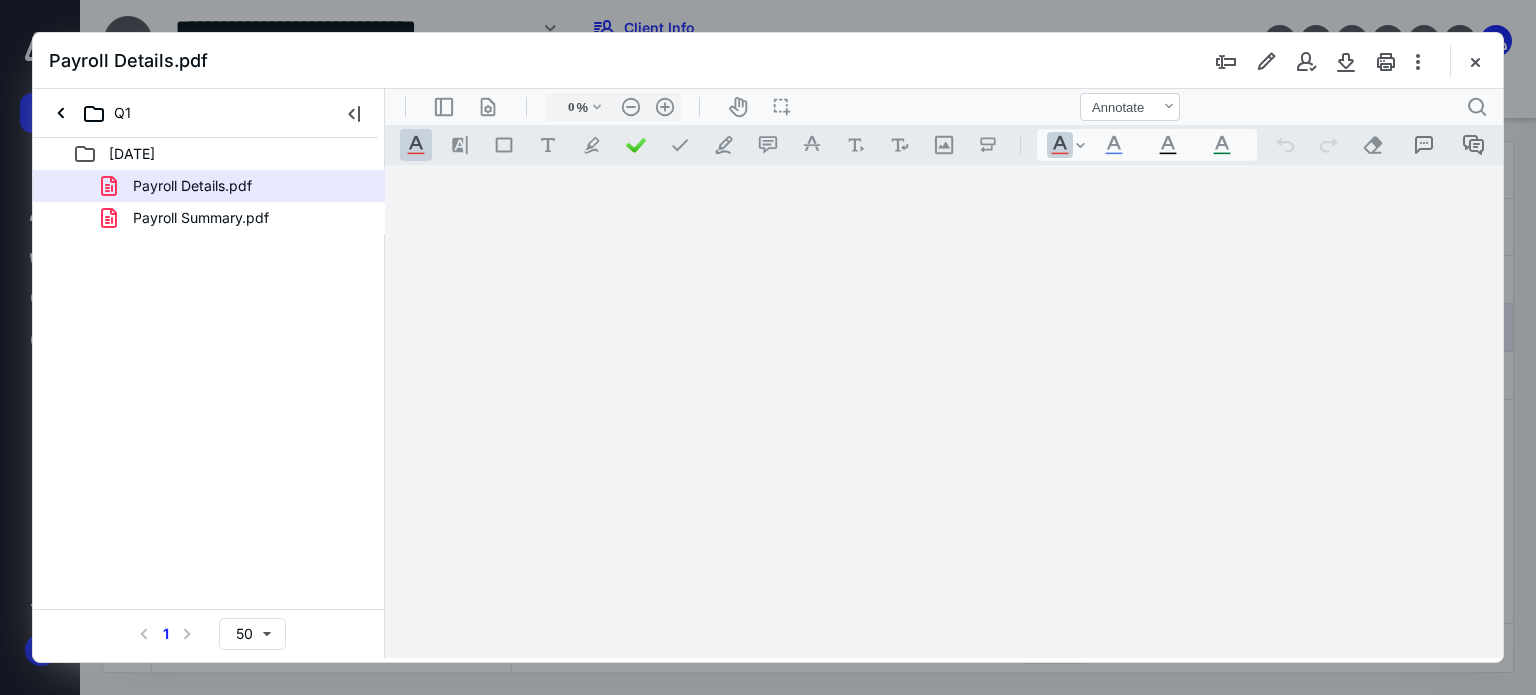 type on "82" 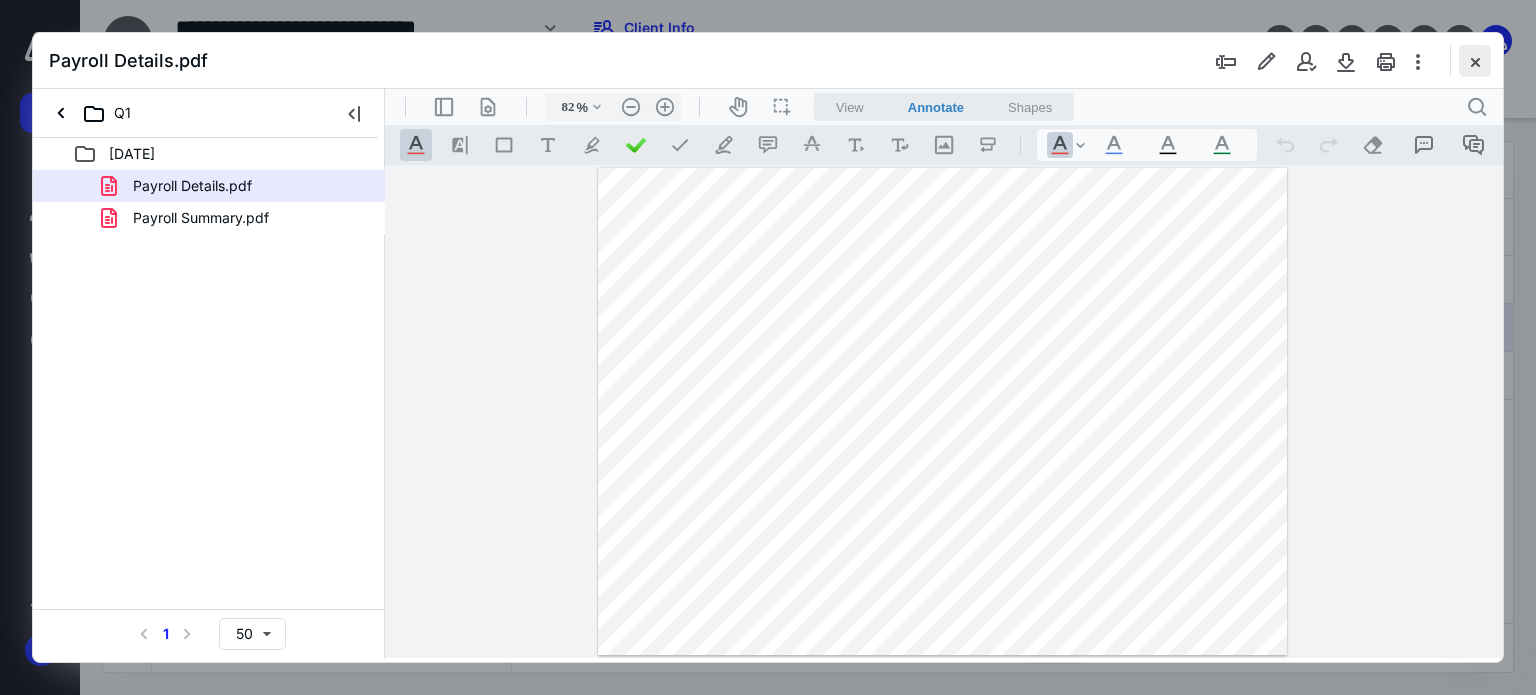 click at bounding box center [1475, 61] 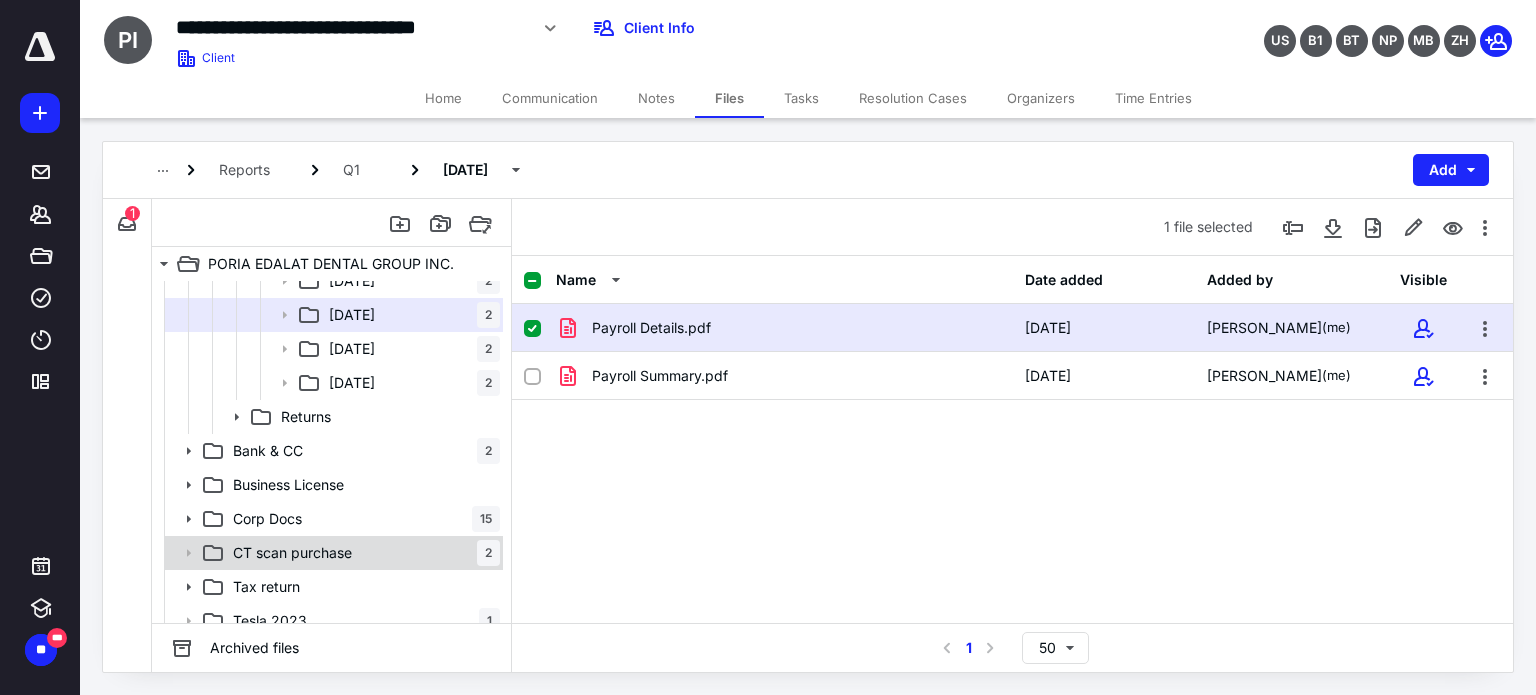 scroll, scrollTop: 438, scrollLeft: 0, axis: vertical 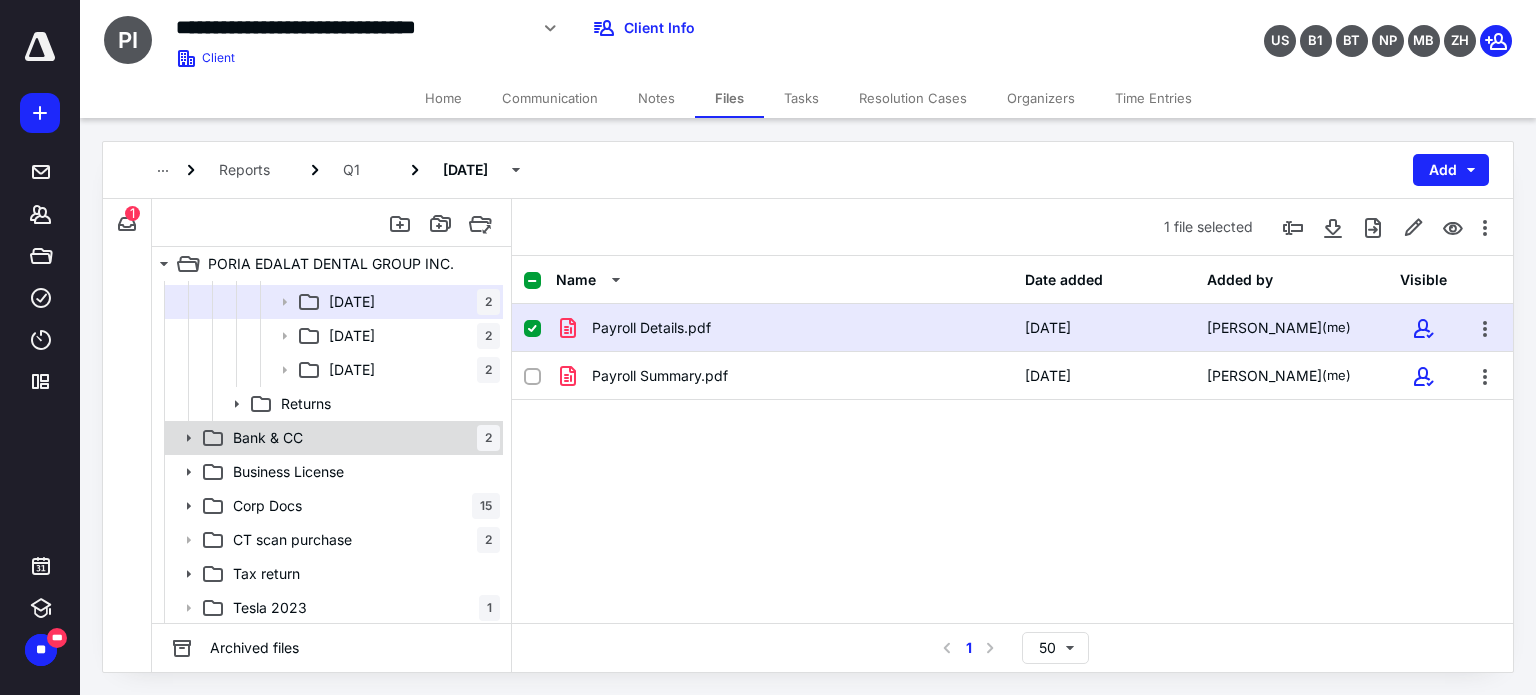 click on "Bank & CC 2" at bounding box center (362, 438) 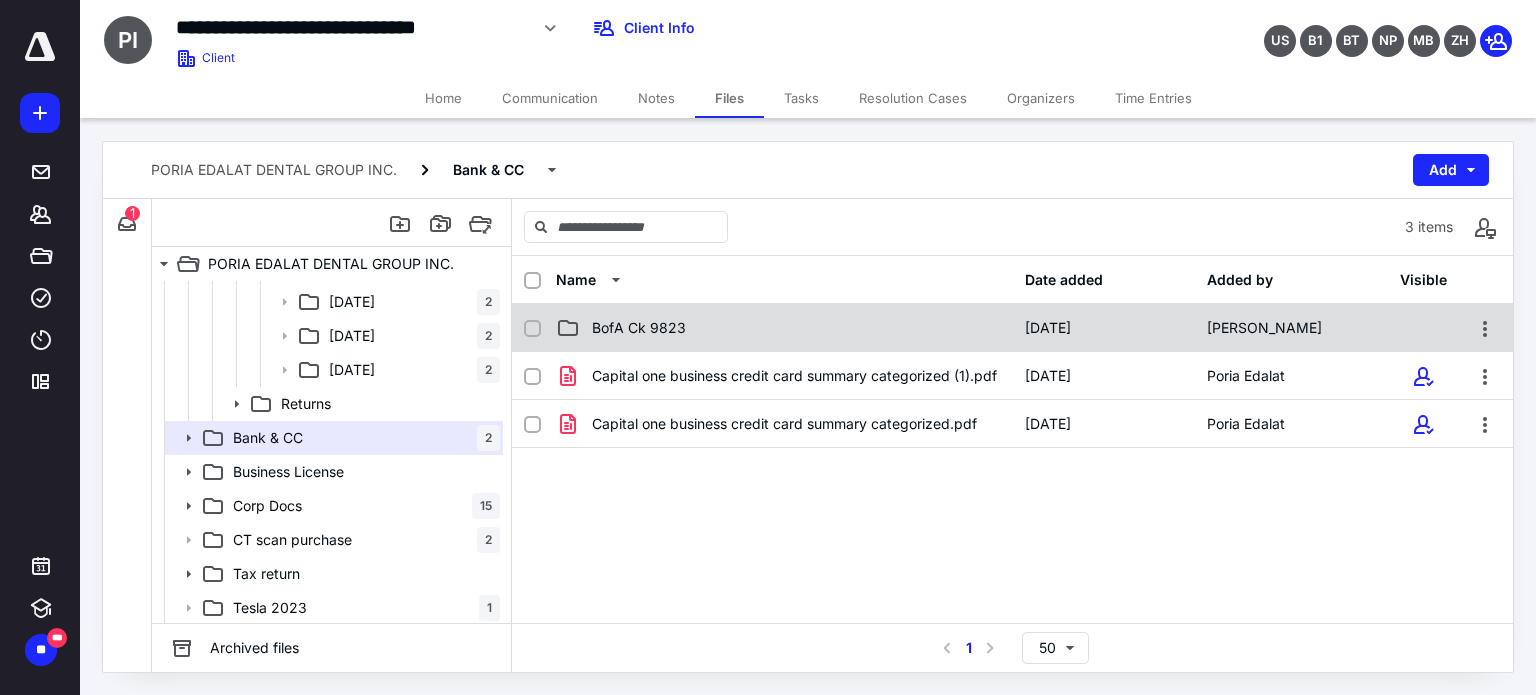 click on "BofA Ck 9823" at bounding box center (784, 328) 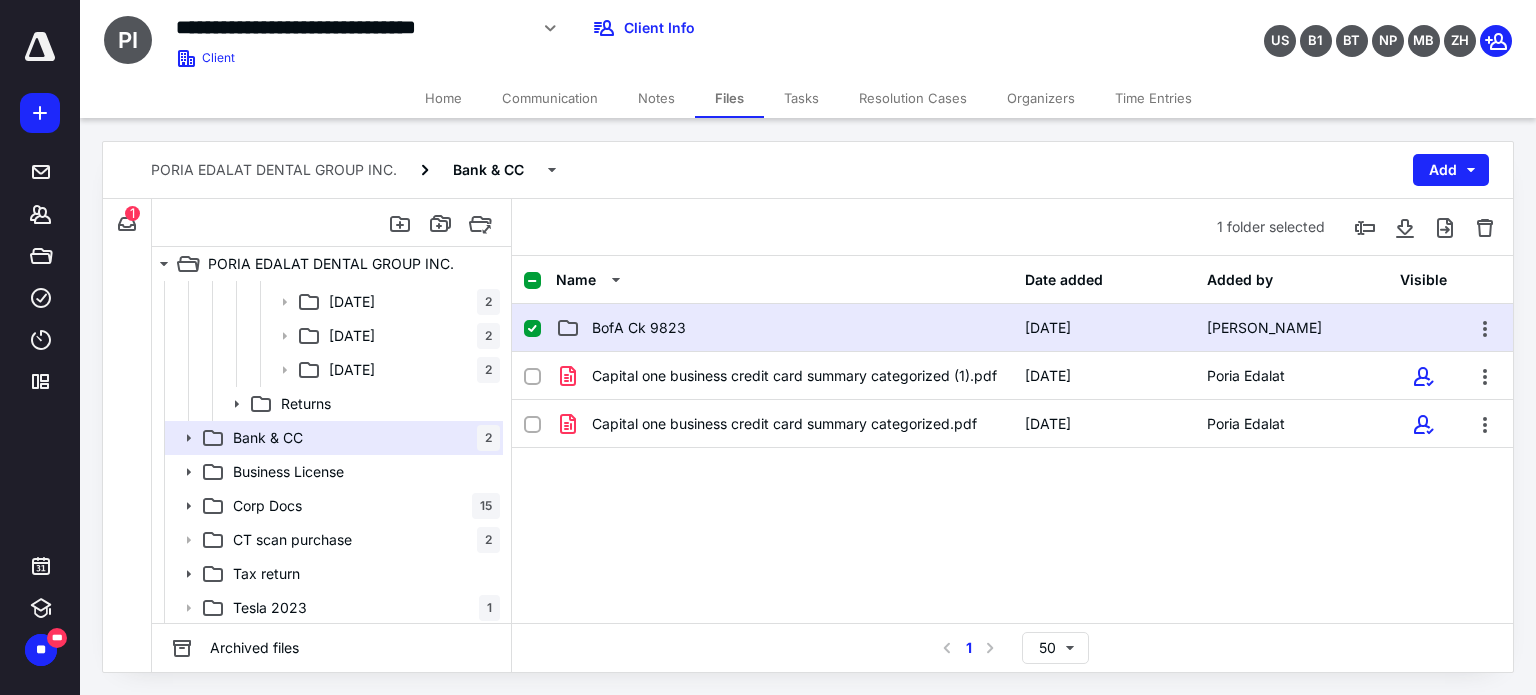 click on "BofA Ck 9823" at bounding box center [784, 328] 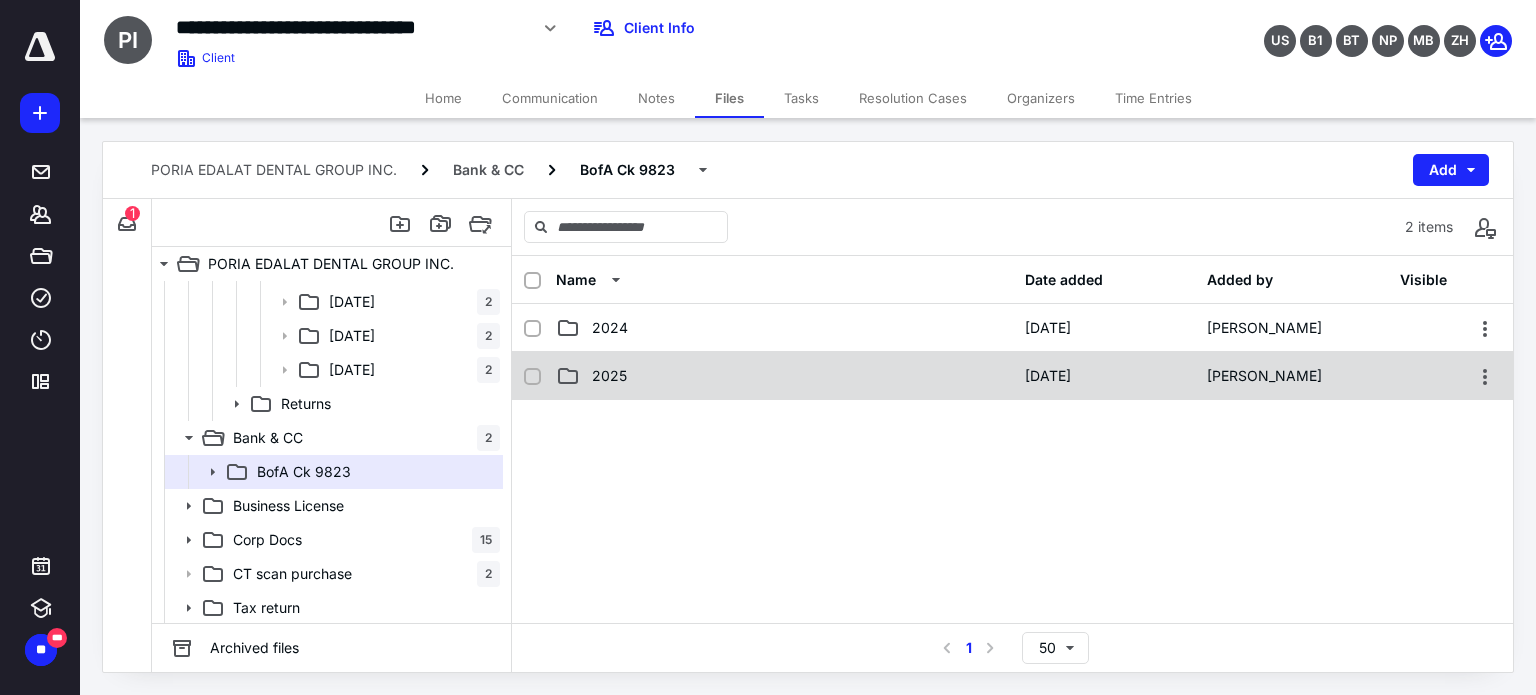 click on "2025" at bounding box center (784, 376) 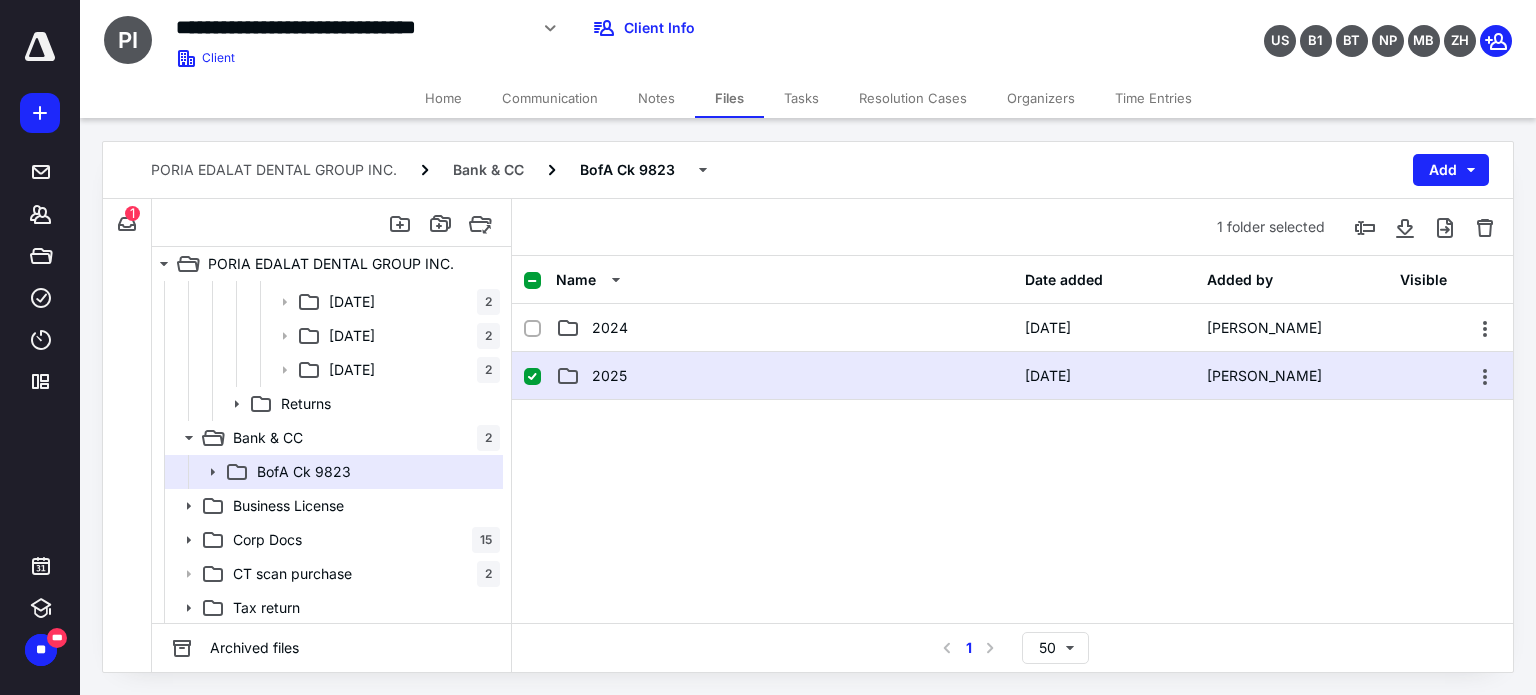 click on "2025" at bounding box center [784, 376] 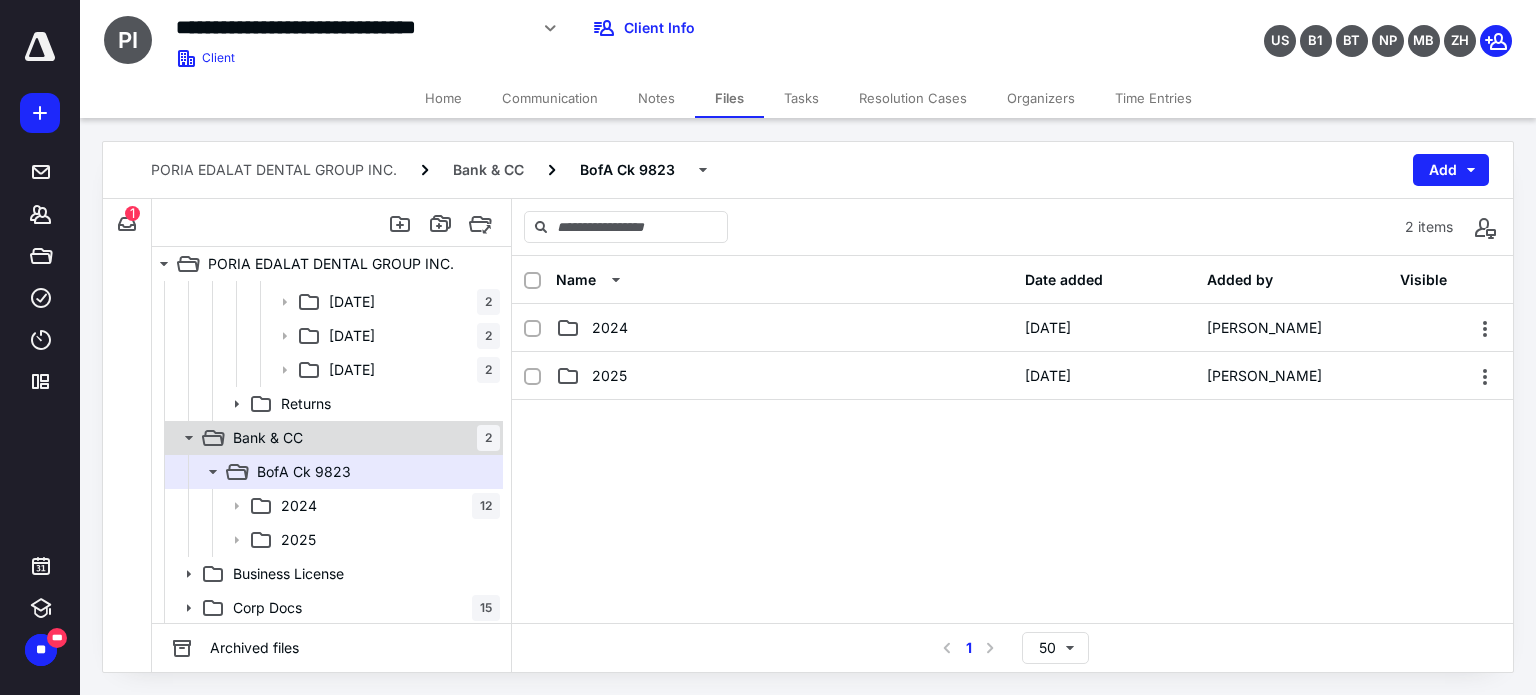 click on "Bank & CC 2" at bounding box center [362, 438] 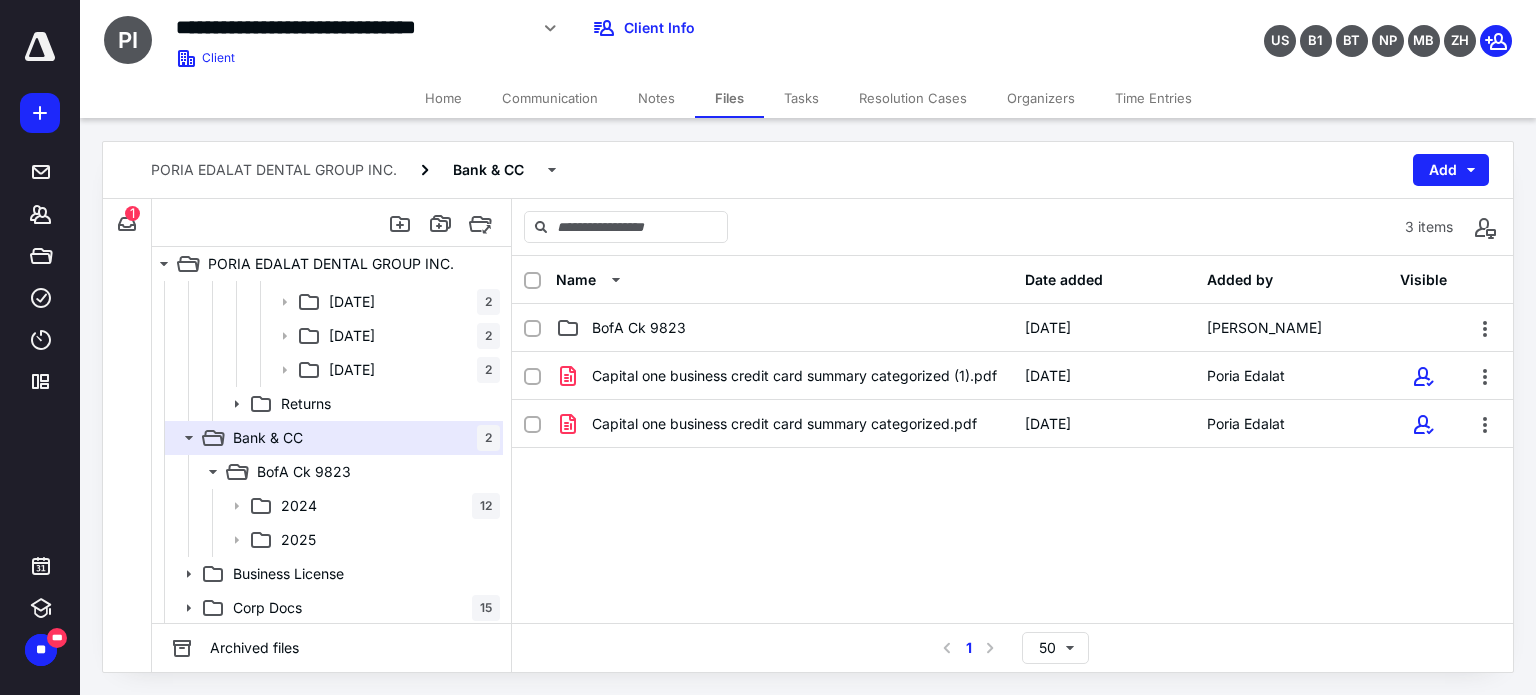 click on "Capital one business credit card summary categorized (1).pdf [DATE] Poria Edalat Capital one business credit card summary categorized.pdf [DATE] Poria Edalat" at bounding box center [1012, 502] 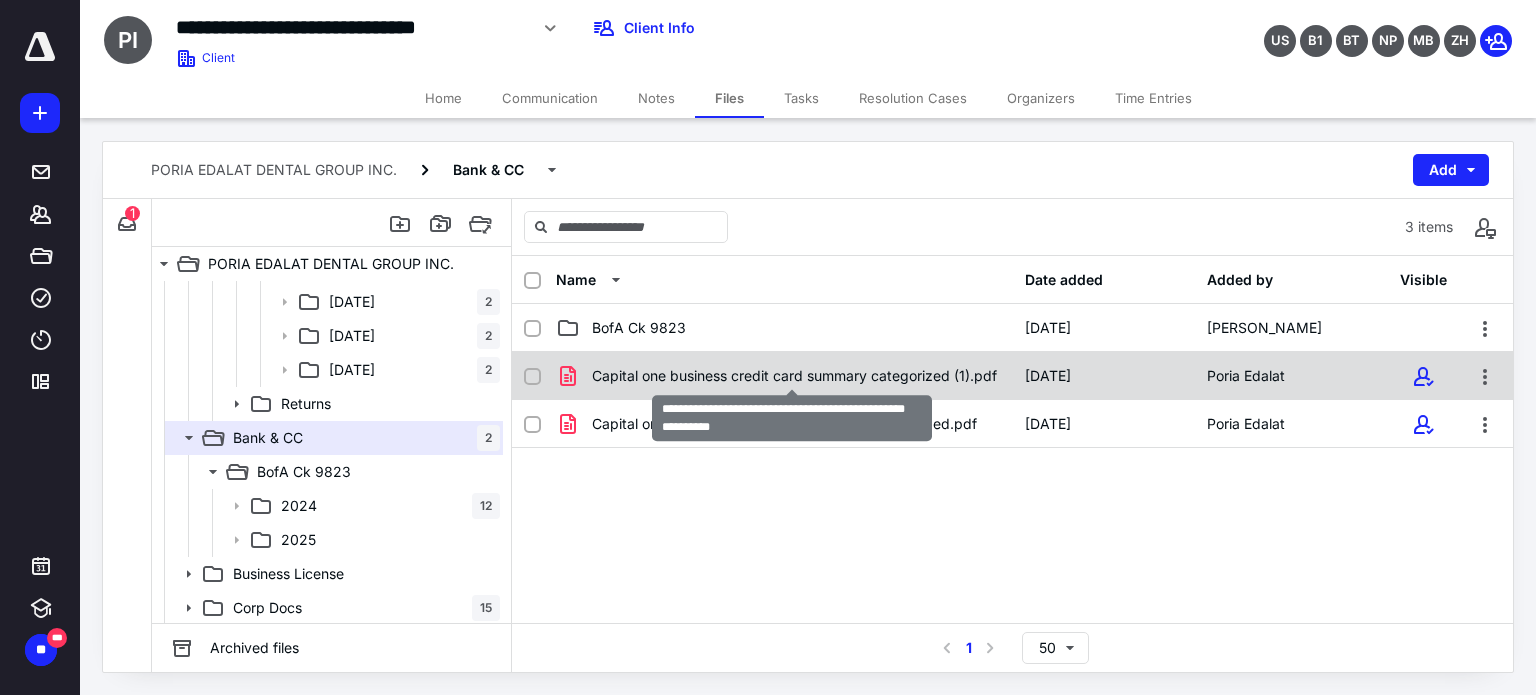 click on "Capital one business credit card summary categorized (1).pdf" at bounding box center [794, 376] 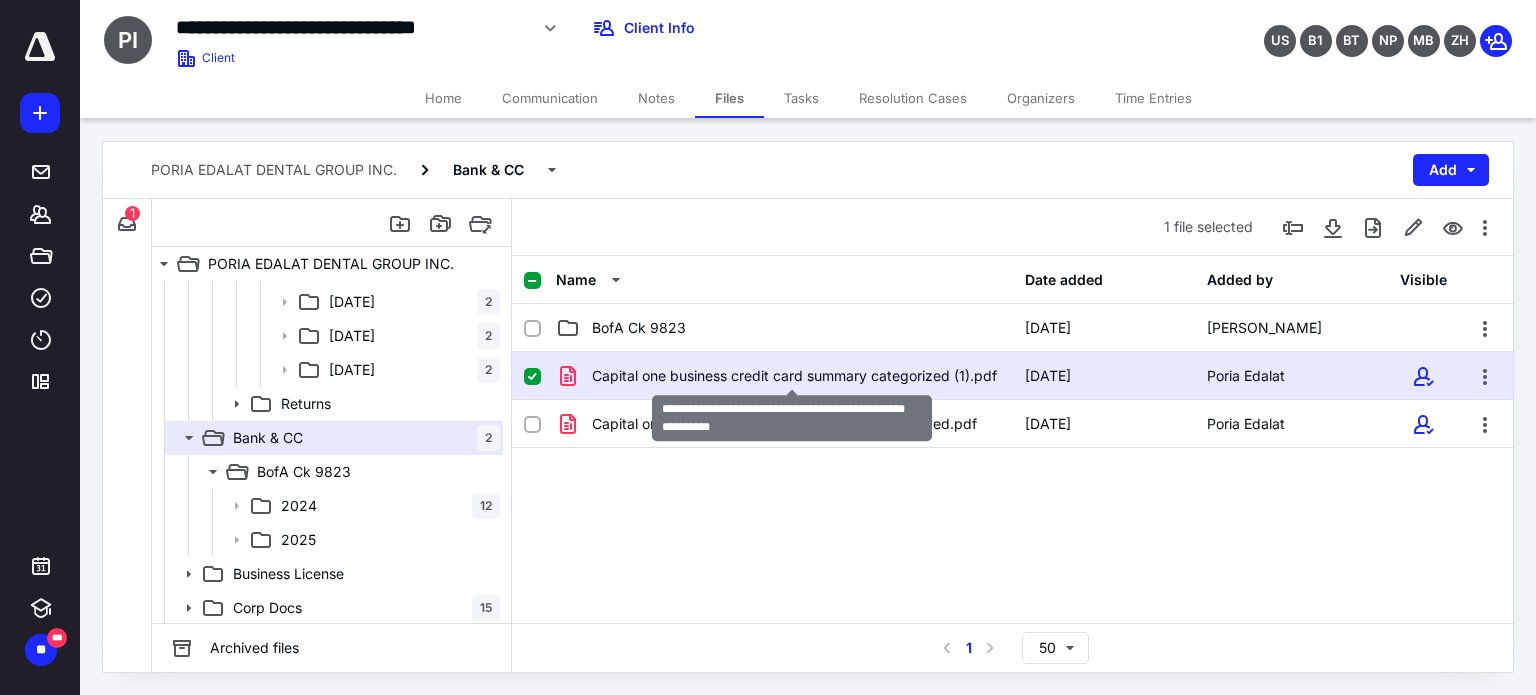 click on "Capital one business credit card summary categorized (1).pdf" at bounding box center (794, 376) 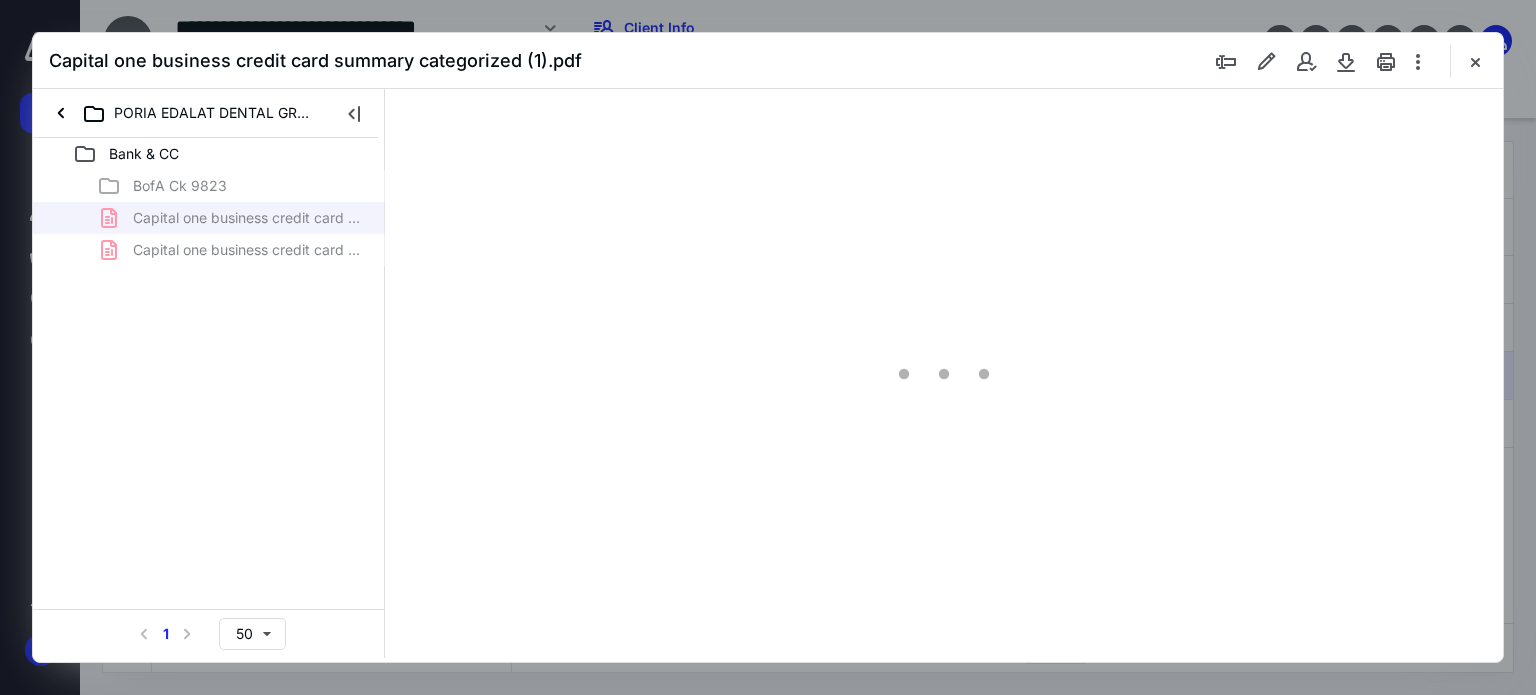 scroll, scrollTop: 0, scrollLeft: 0, axis: both 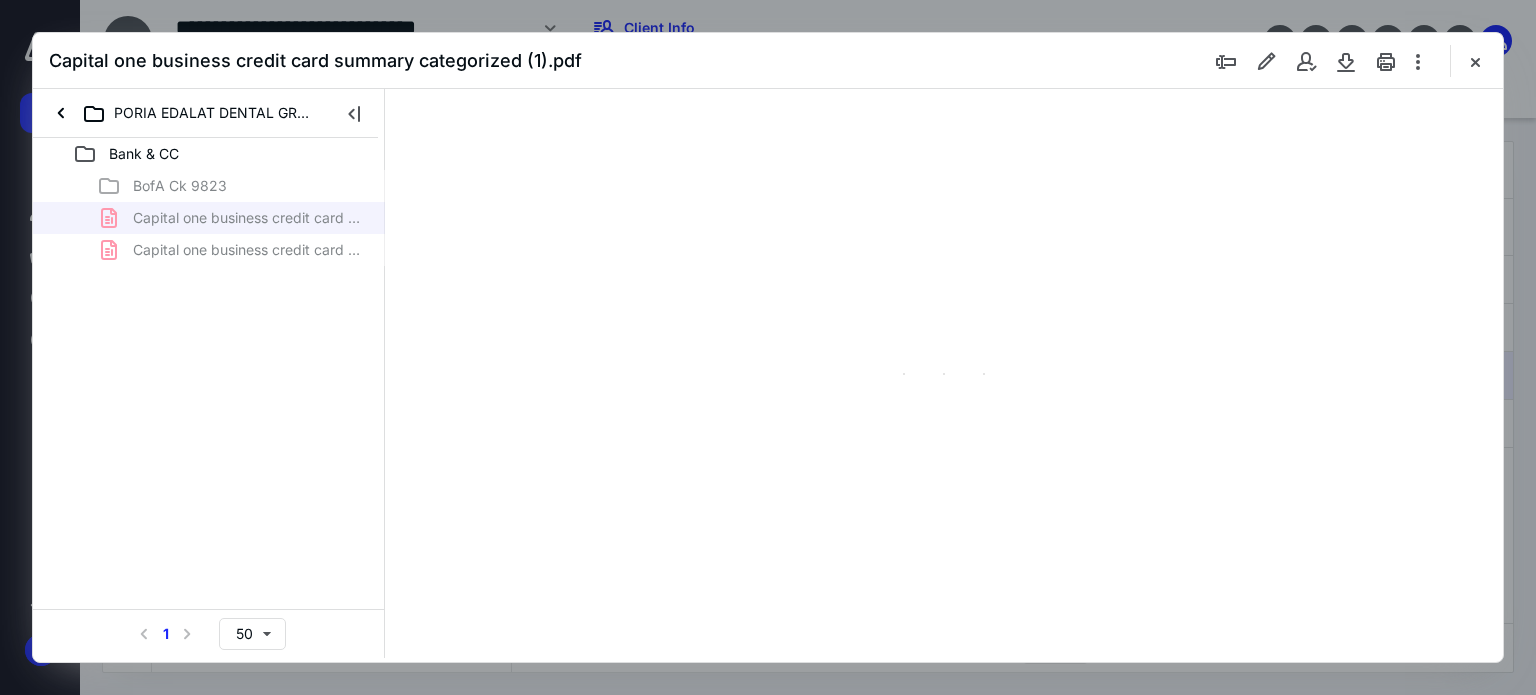 type on "62" 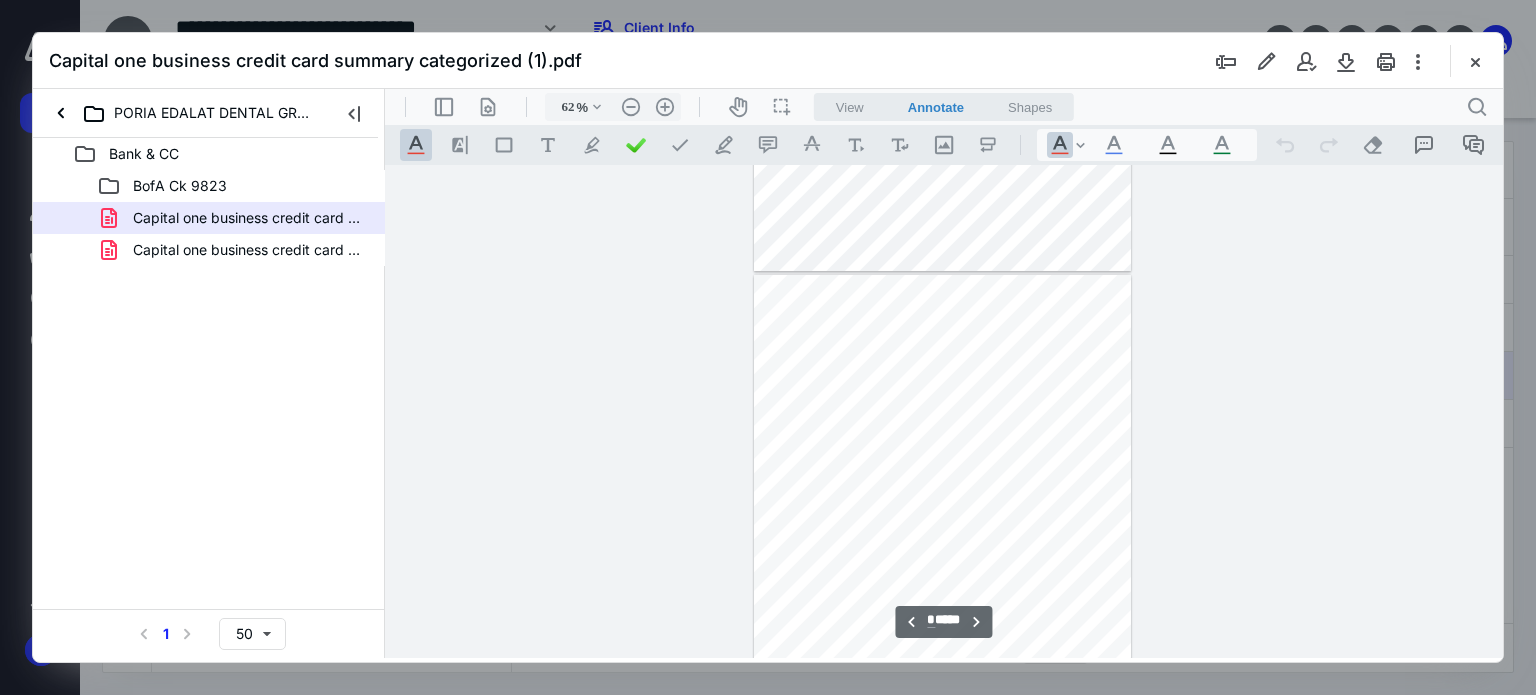 type on "*" 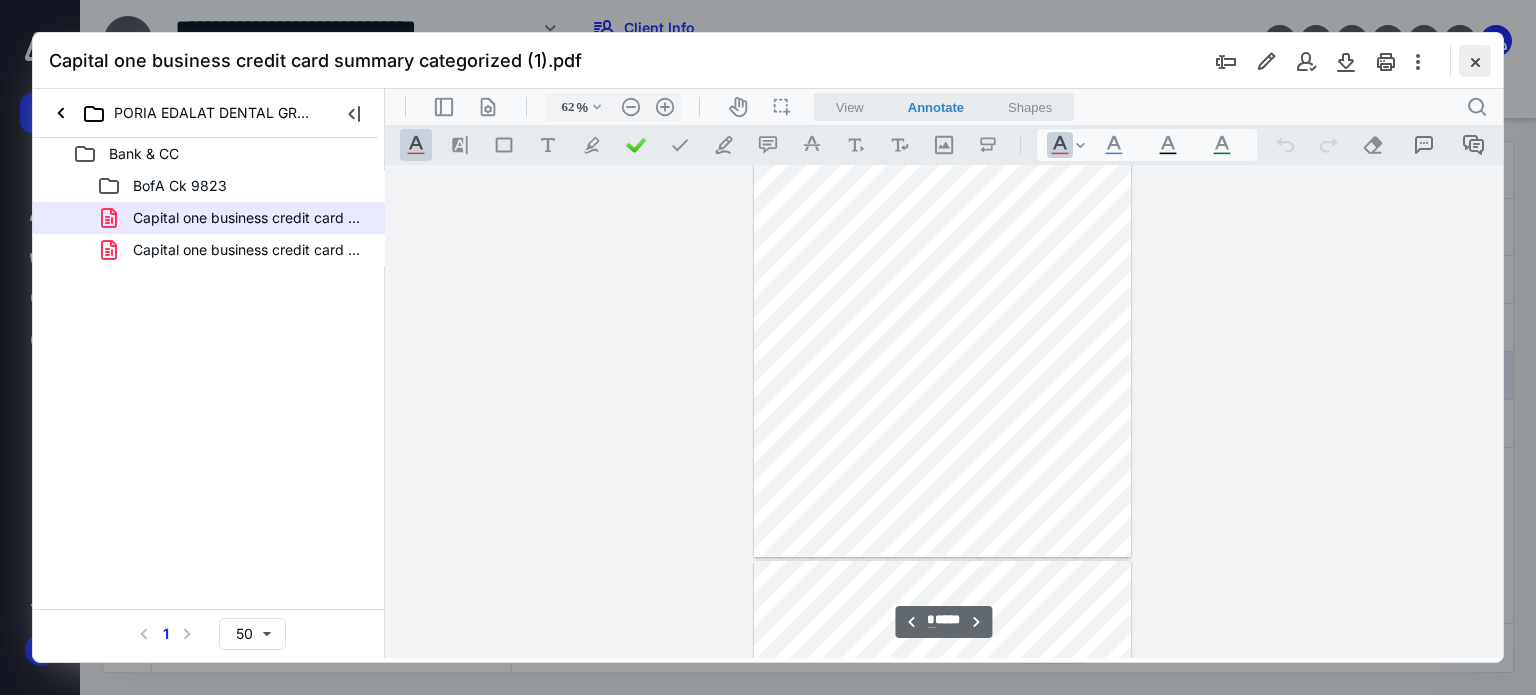 click at bounding box center [1475, 61] 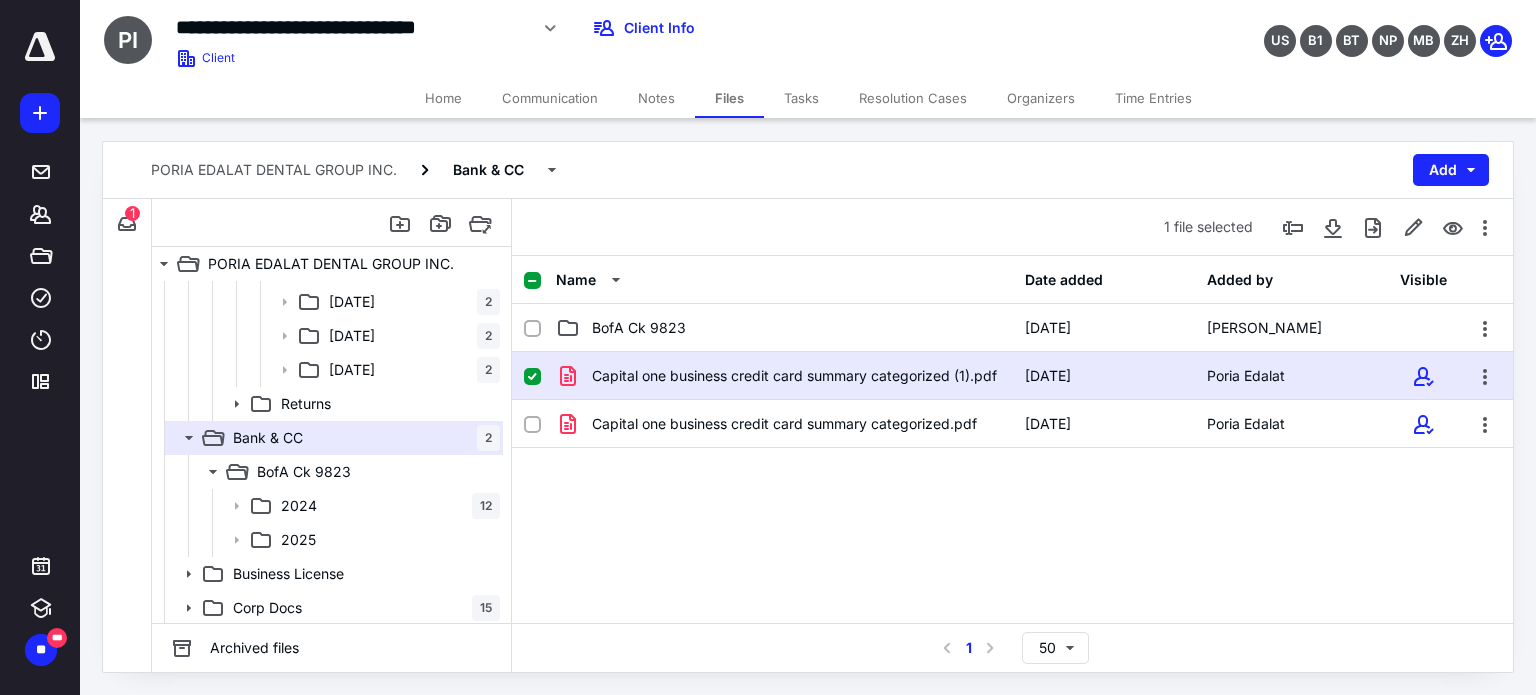click at bounding box center [532, 377] 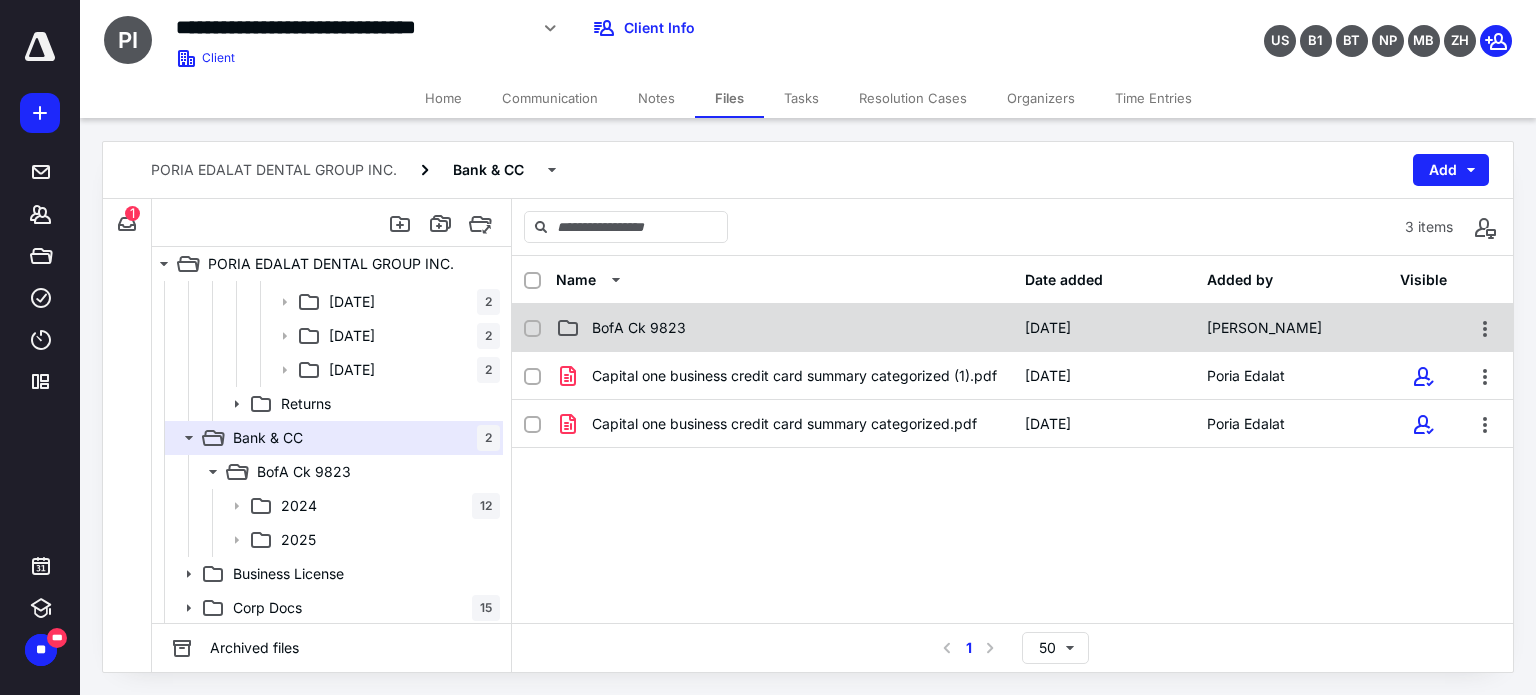 click on "BofA Ck 9823" at bounding box center [784, 328] 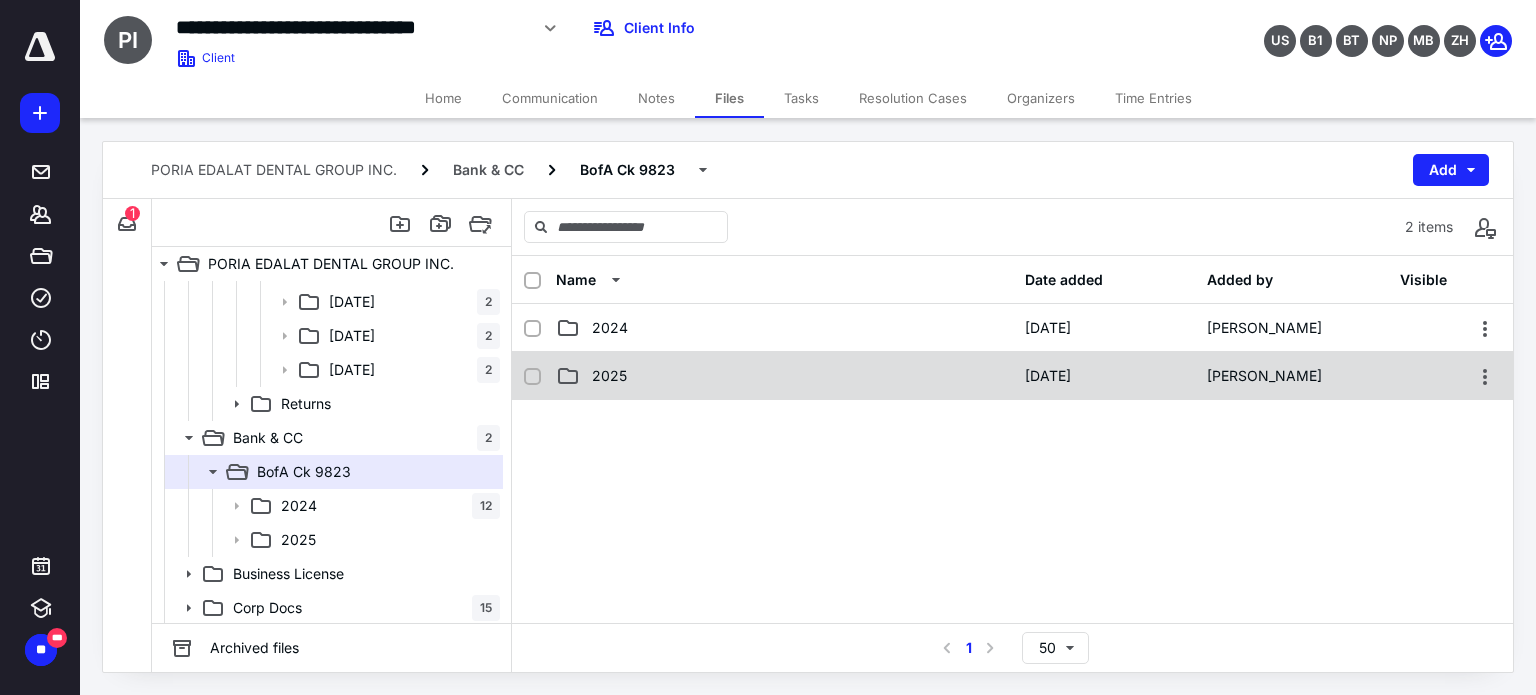 click on "2025" at bounding box center [784, 376] 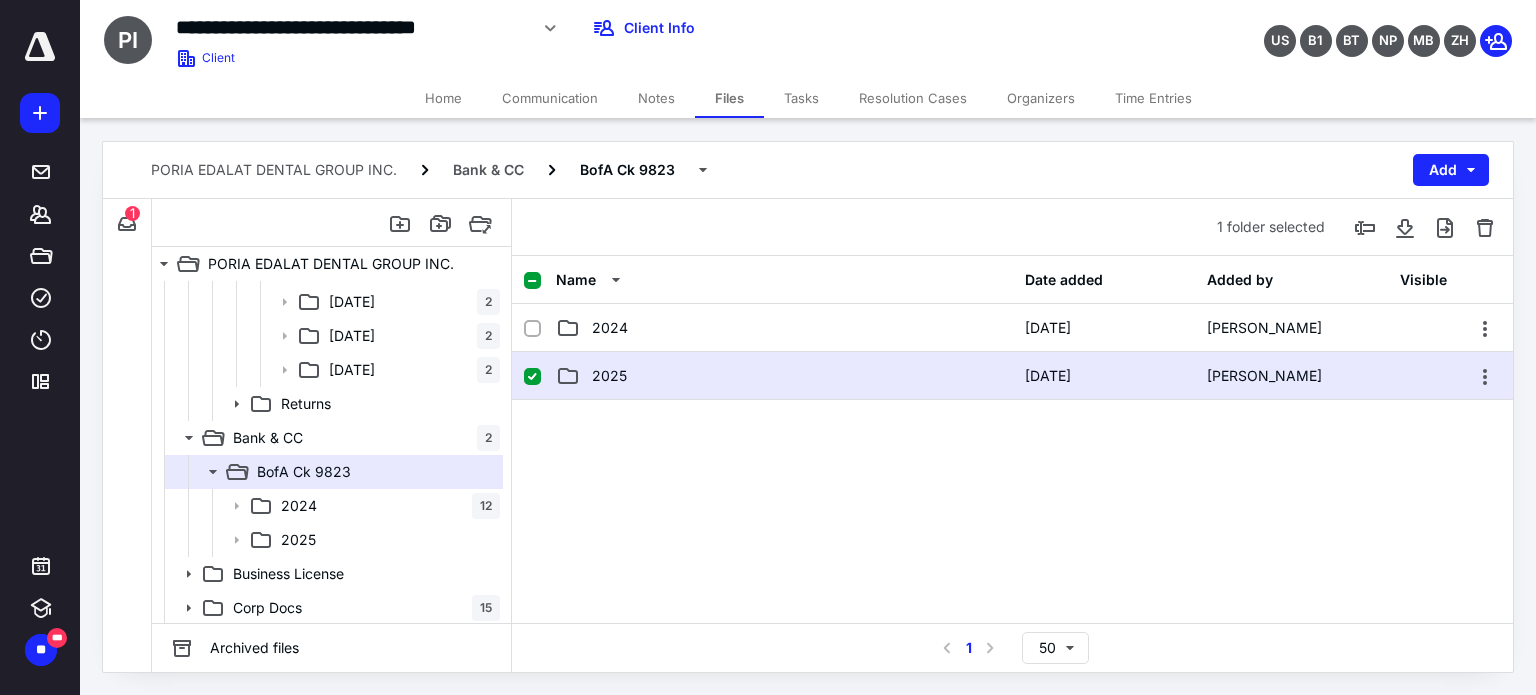 click on "2025" at bounding box center [784, 376] 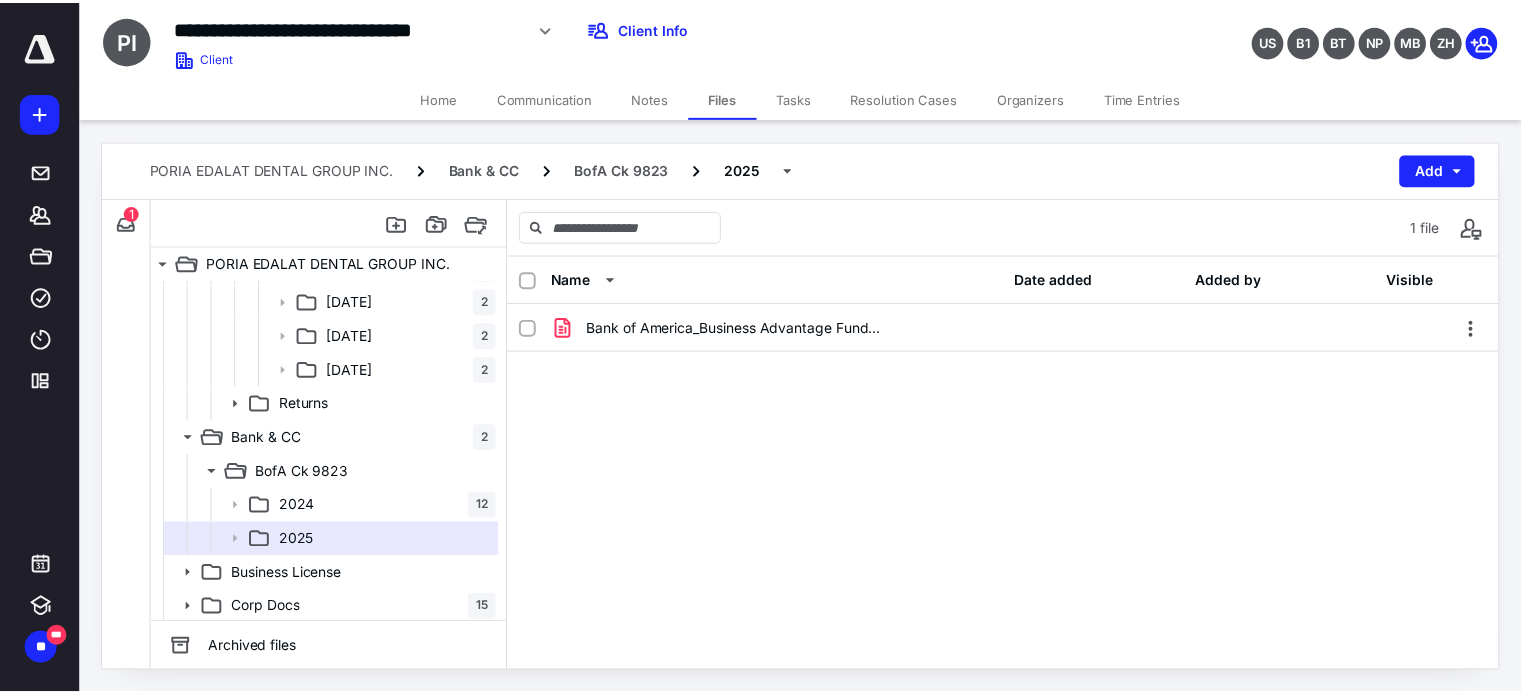 scroll, scrollTop: 0, scrollLeft: 0, axis: both 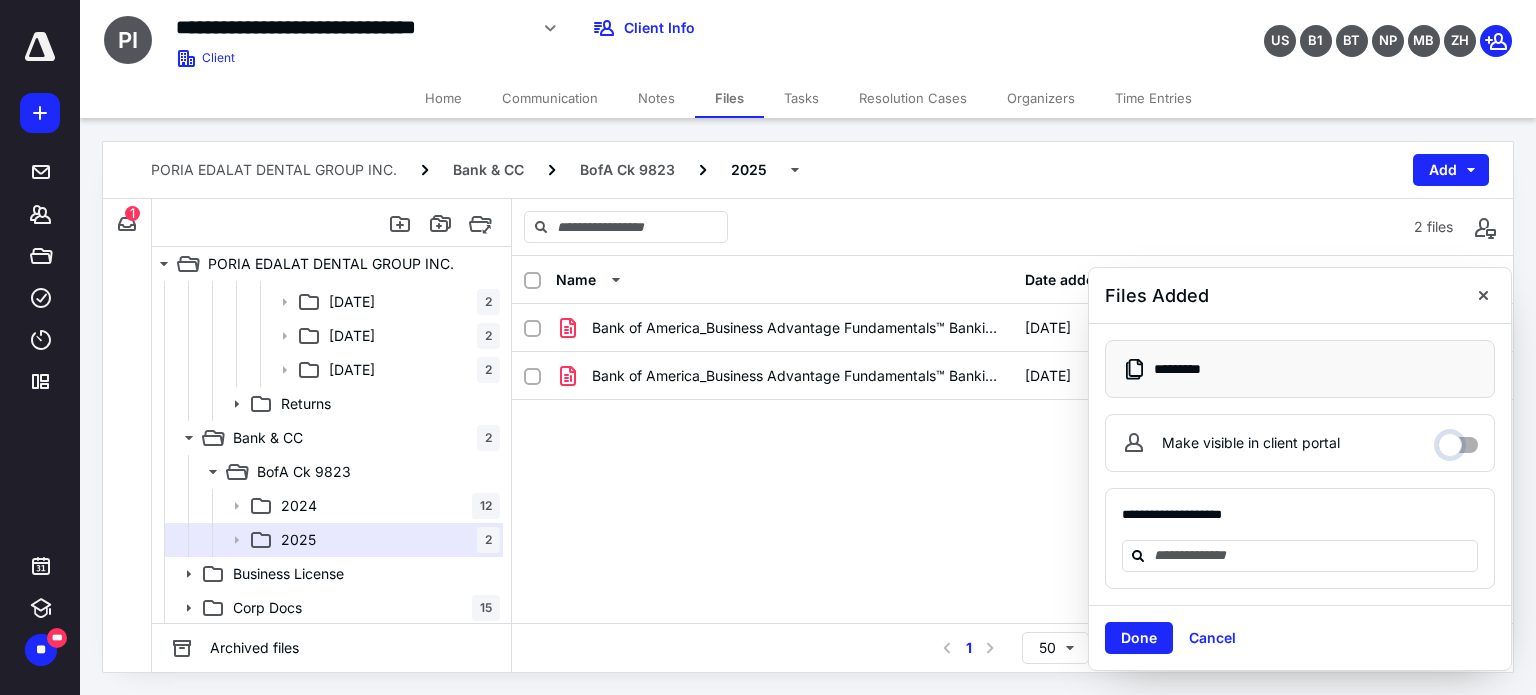 click on "Make visible in client portal" at bounding box center (1458, 440) 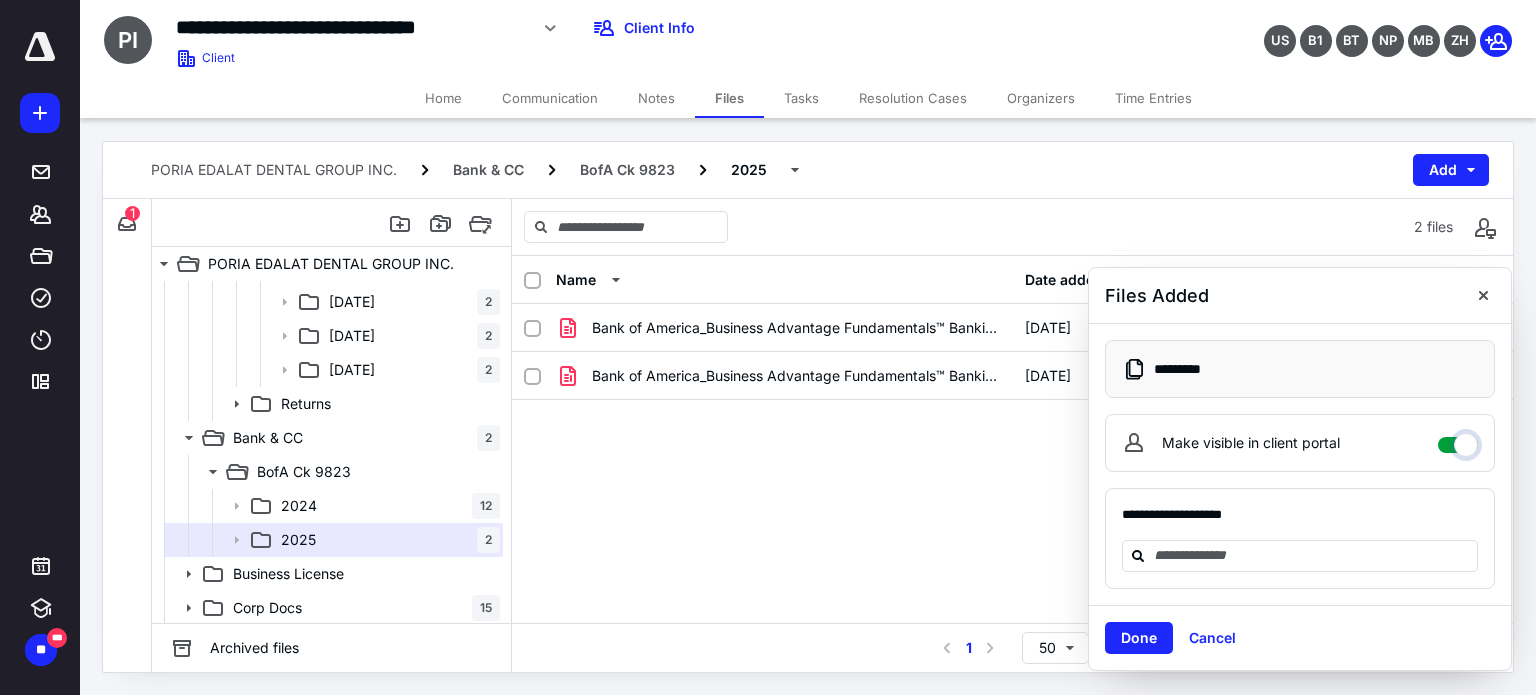 checkbox on "****" 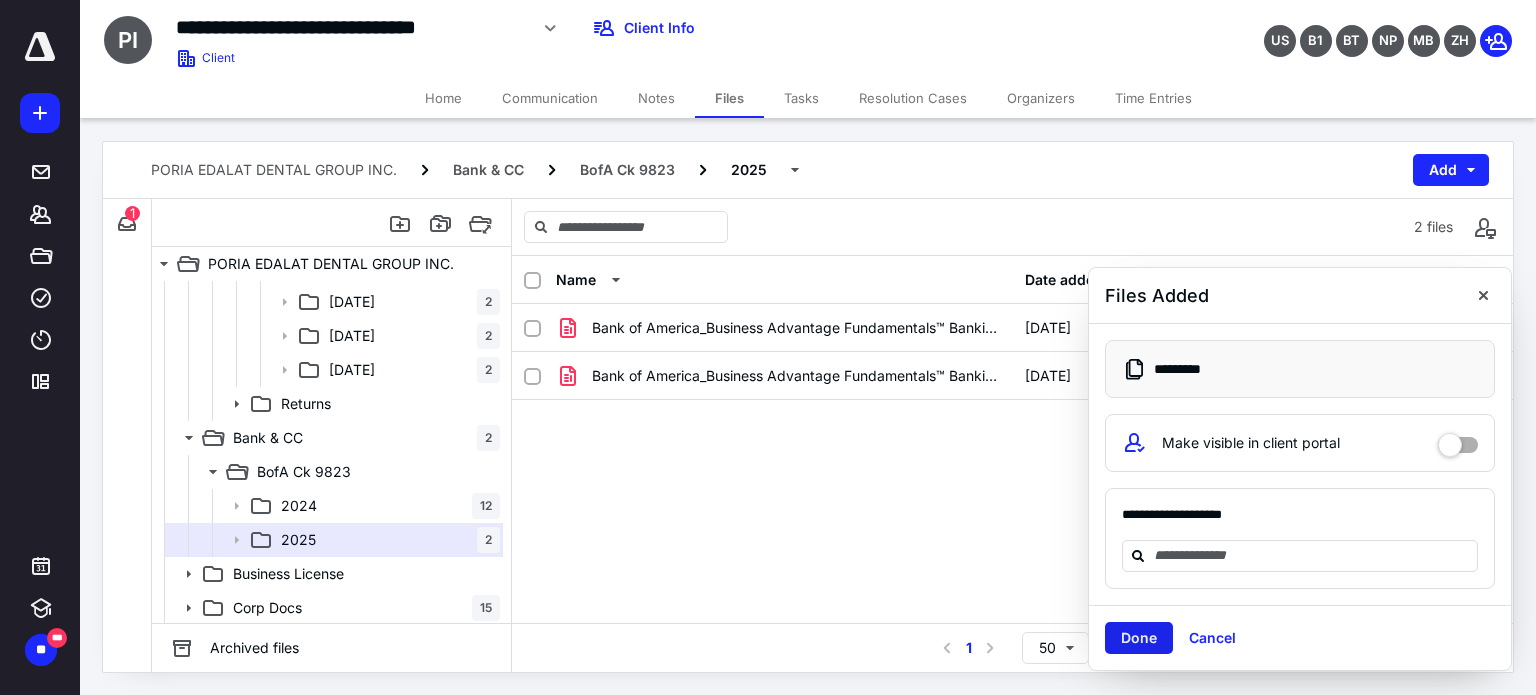 click on "Done" at bounding box center [1139, 638] 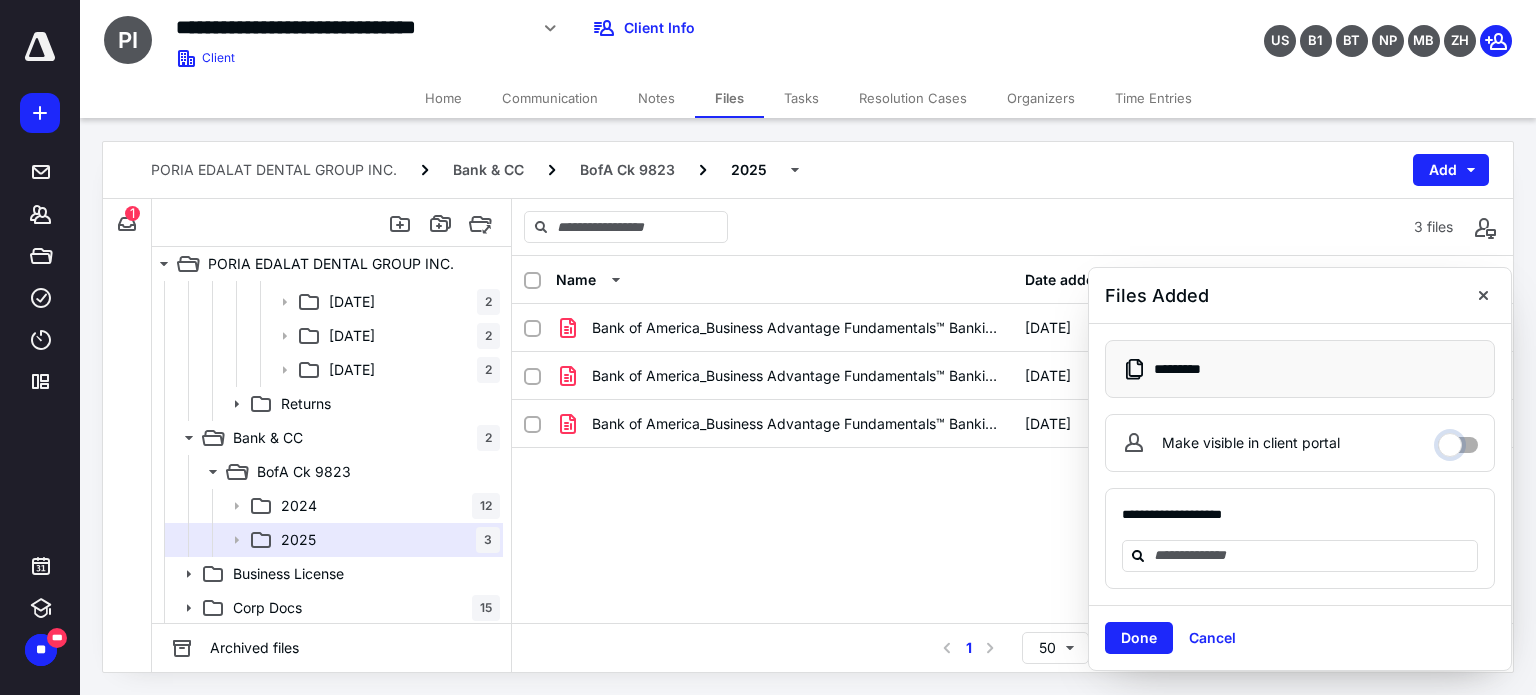 click on "Make visible in client portal" at bounding box center [1458, 440] 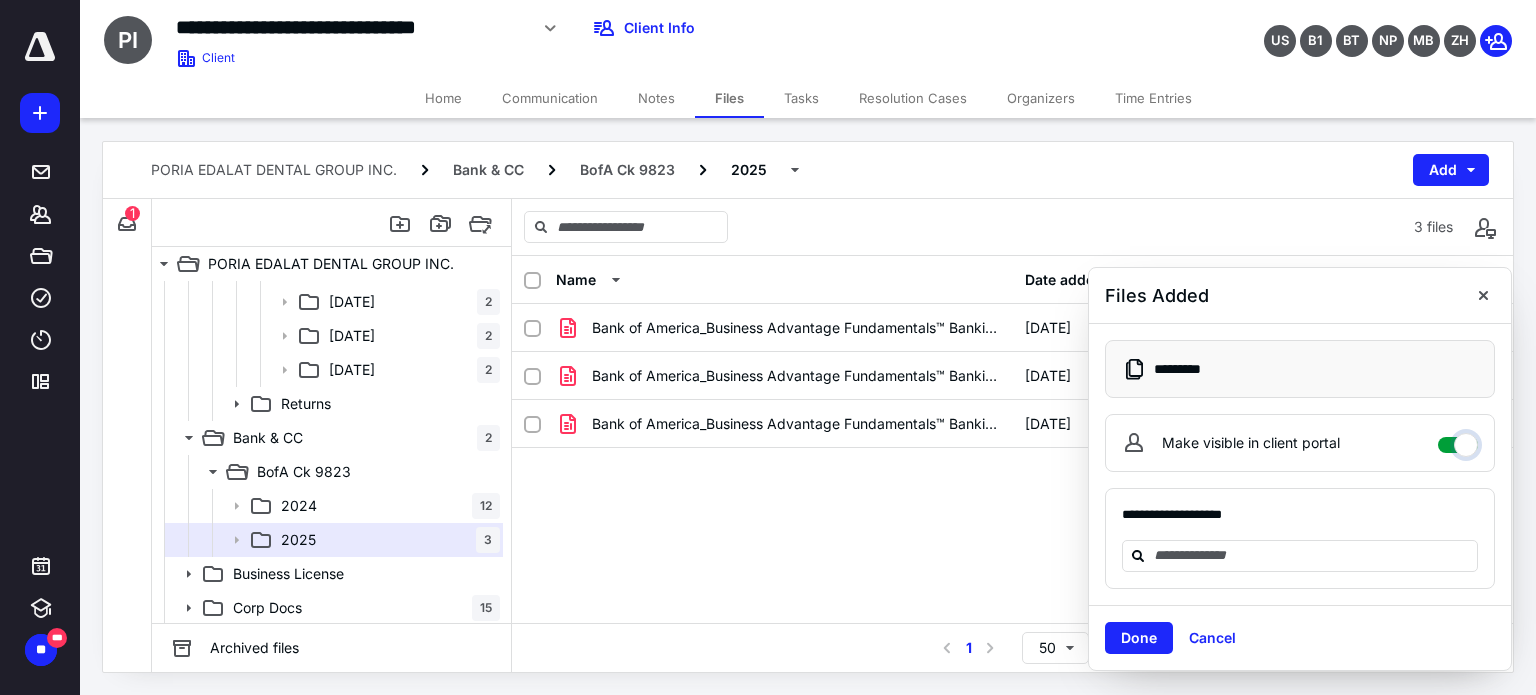 checkbox on "****" 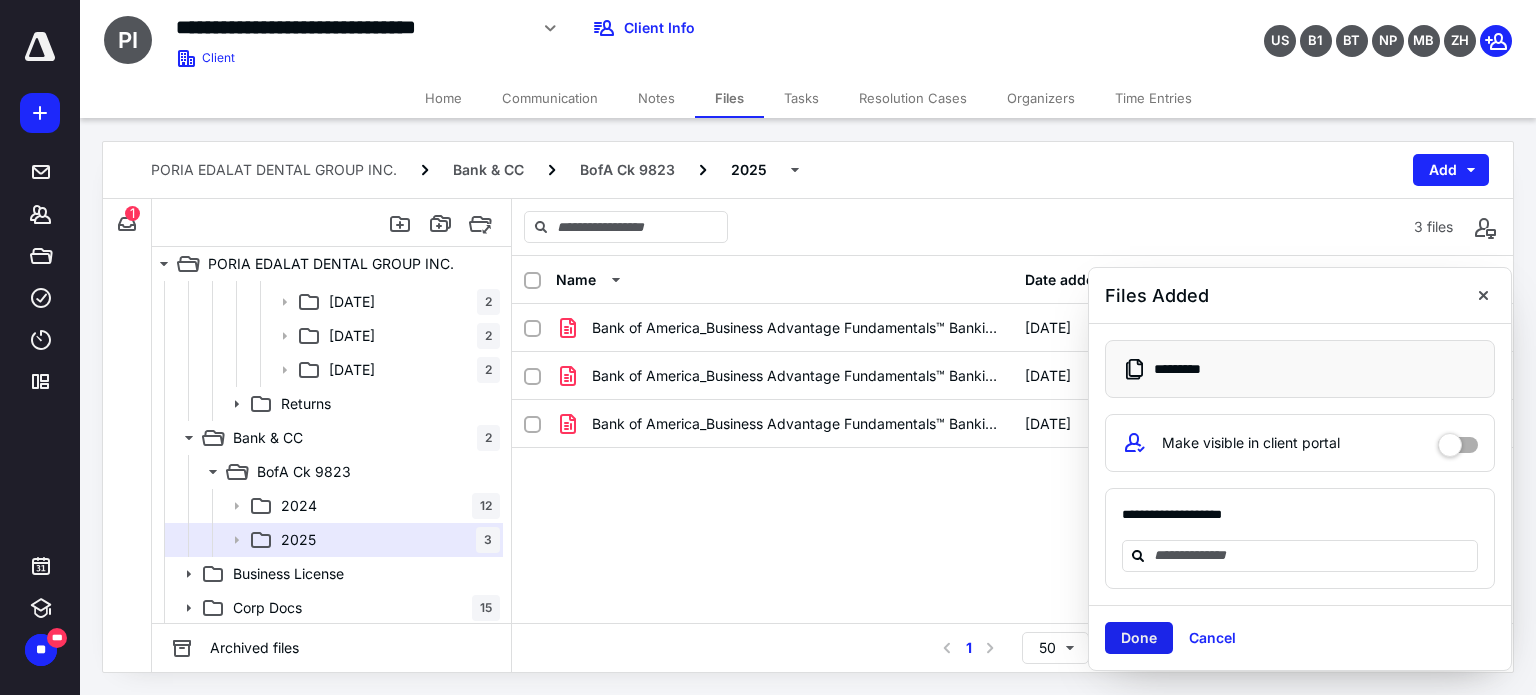 click on "Done" at bounding box center (1139, 638) 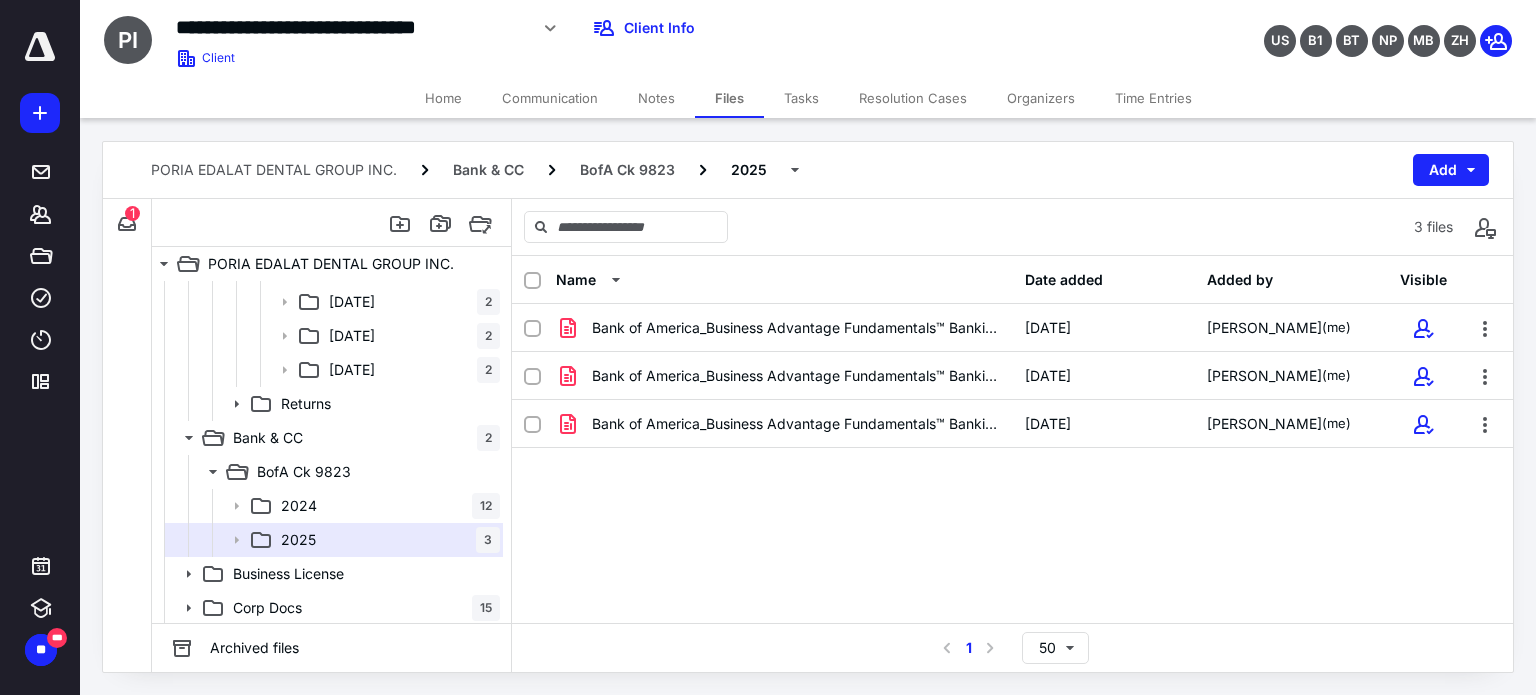 click on "Bank of America_Business Advantage Fundamentals™ Banking_9 (1).pdf [DATE] [PERSON_NAME]  (me) Bank of America_Business Advantage Fundamentals™ Banking_9 (2).pdf [DATE] [PERSON_NAME]  (me) Bank of America_Business Advantage Fundamentals™ Banking_9.pdf [DATE] [PERSON_NAME]  (me)" at bounding box center [1012, 454] 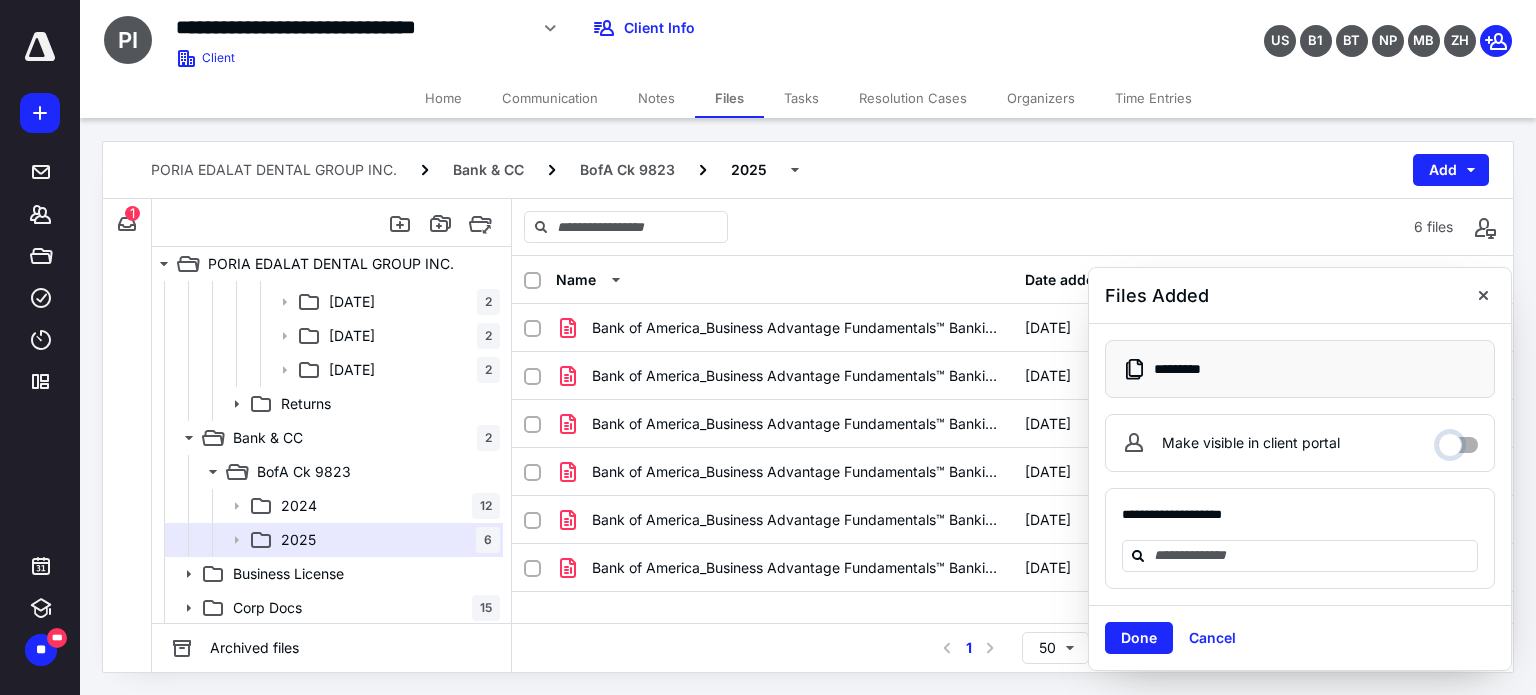 click on "Make visible in client portal" at bounding box center [1458, 440] 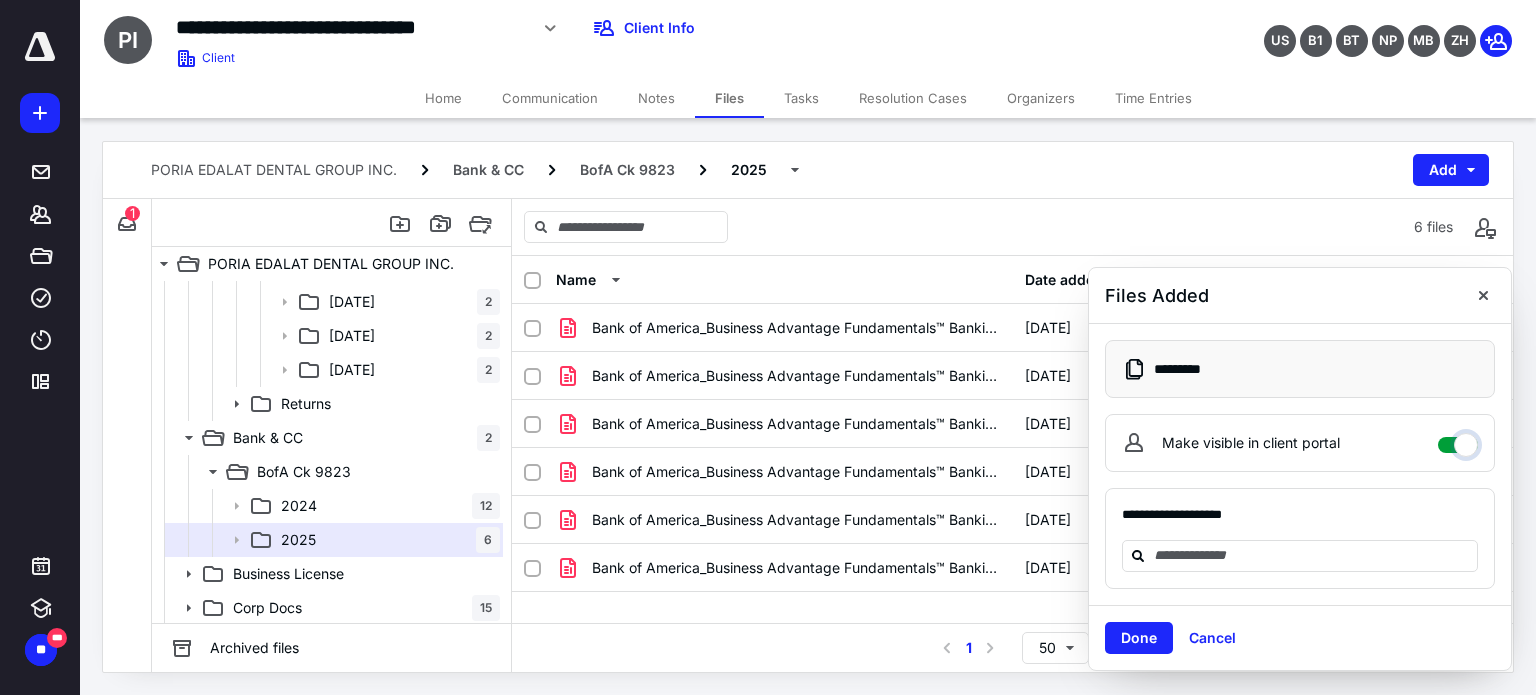 checkbox on "****" 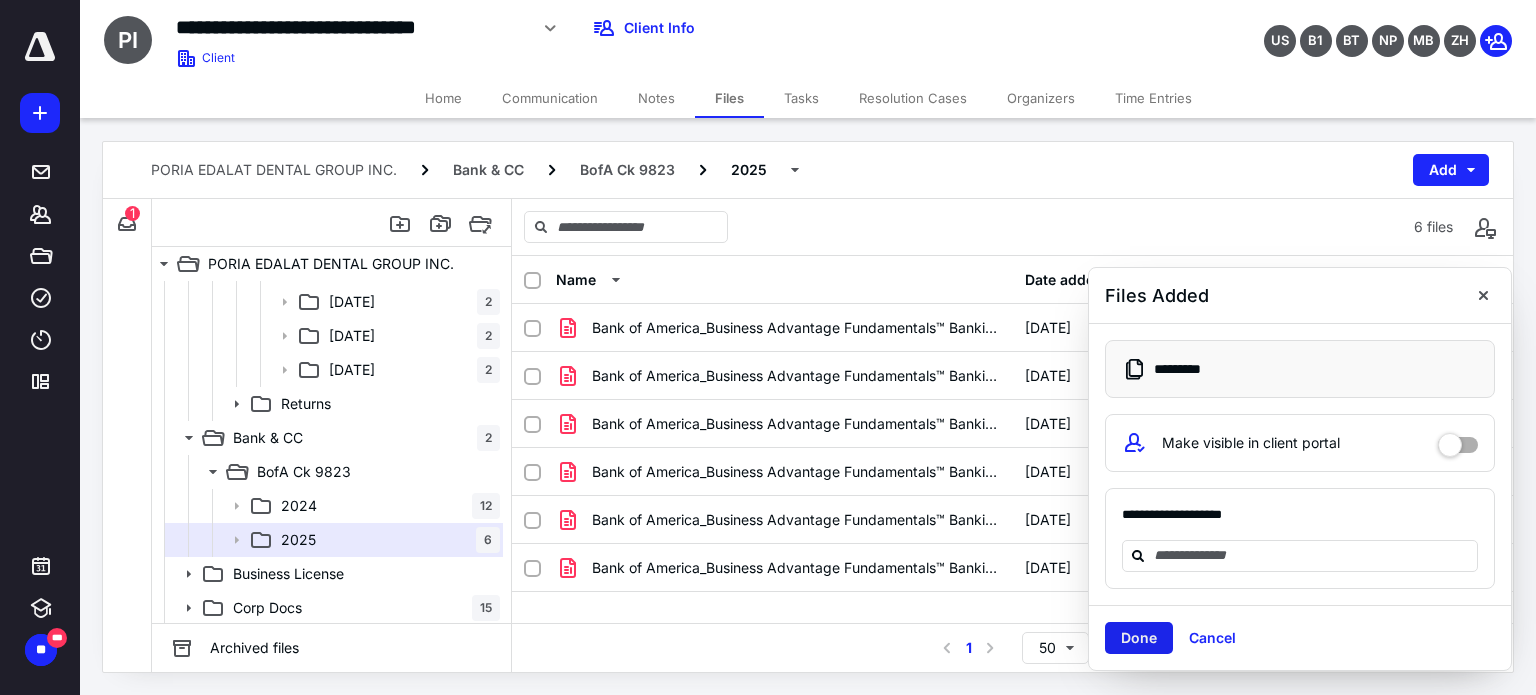 click on "Done" at bounding box center [1139, 638] 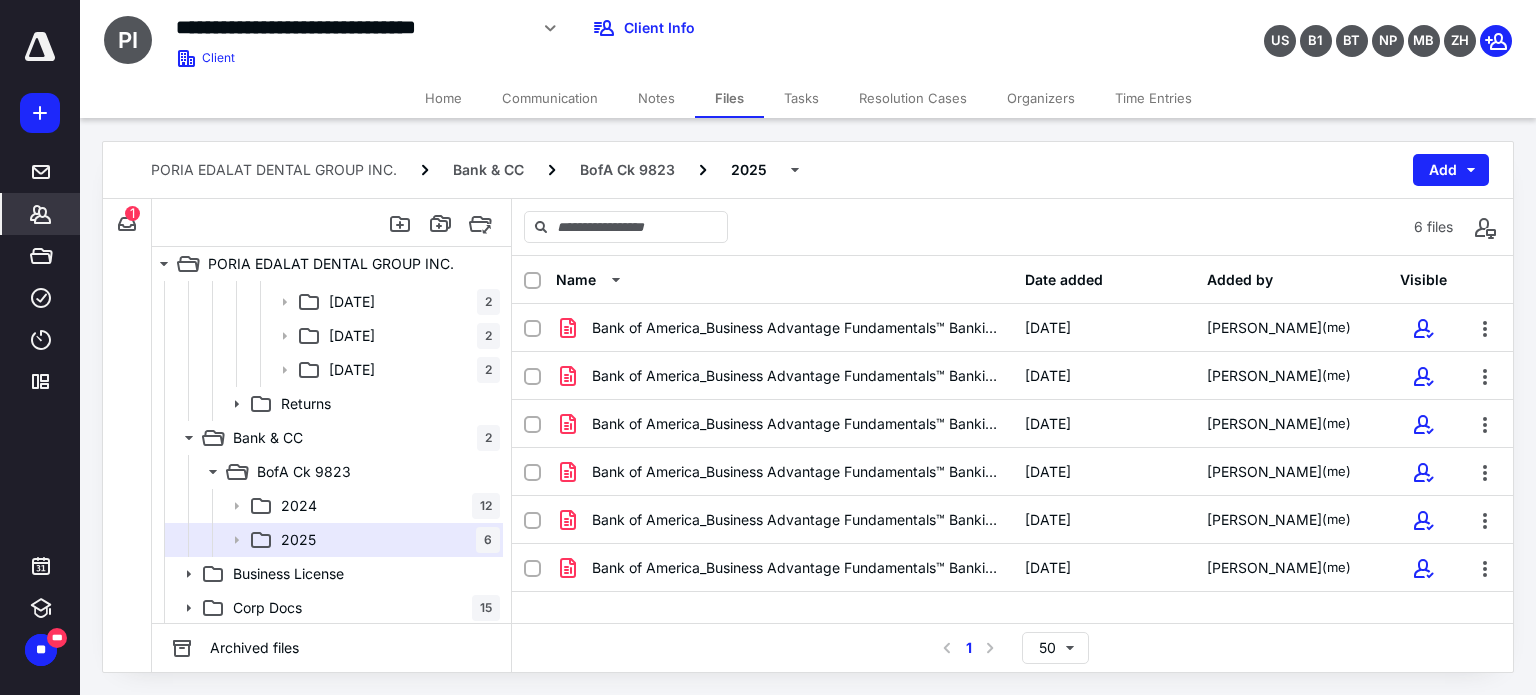 click on "*******" at bounding box center (41, 214) 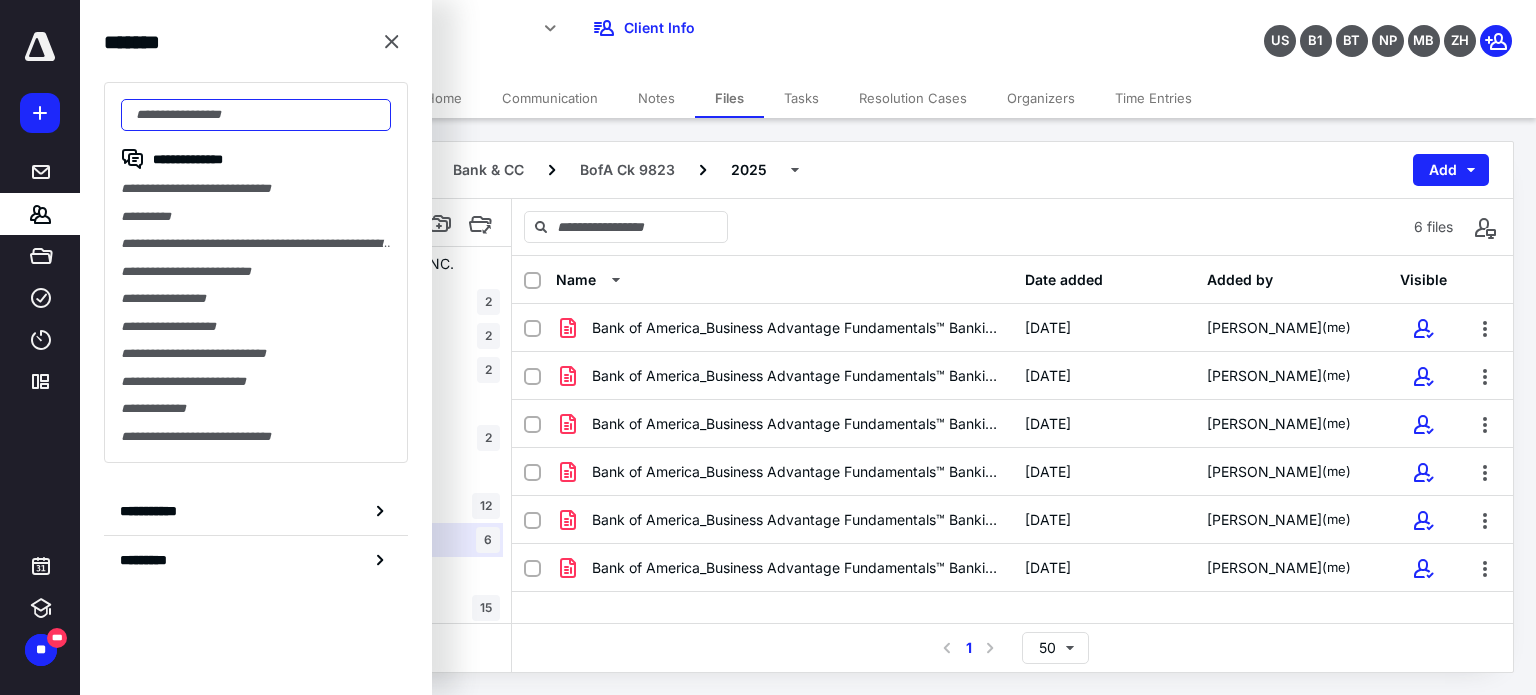 click at bounding box center [256, 115] 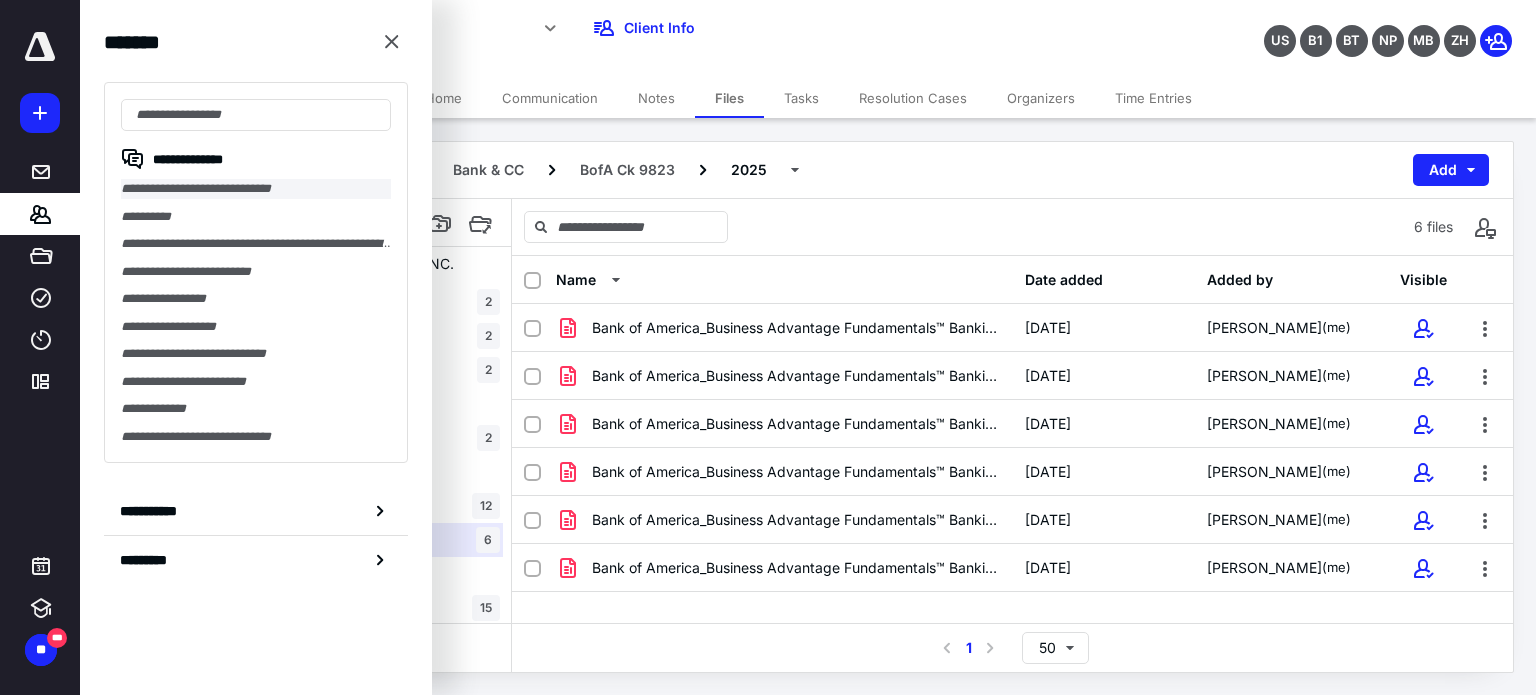 click on "**********" at bounding box center (256, 189) 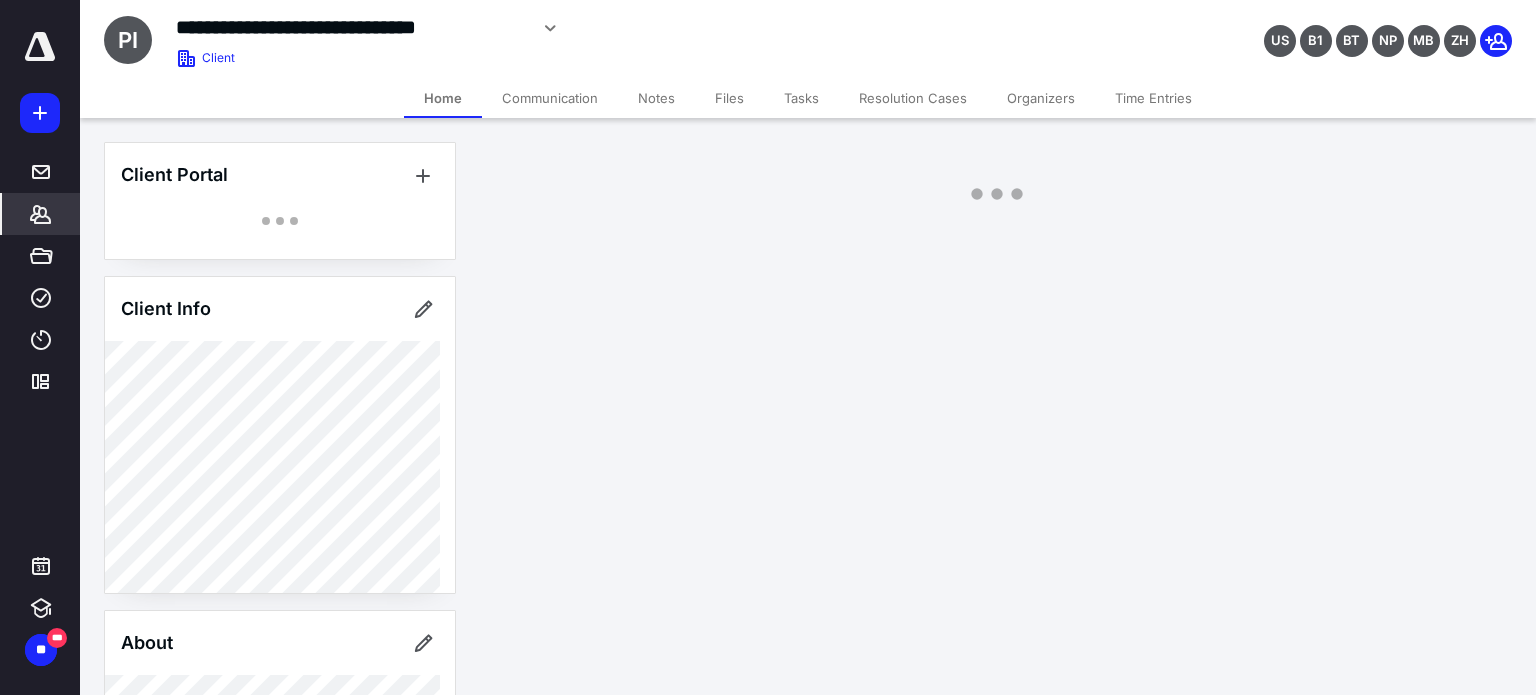 click on "Files" at bounding box center [729, 98] 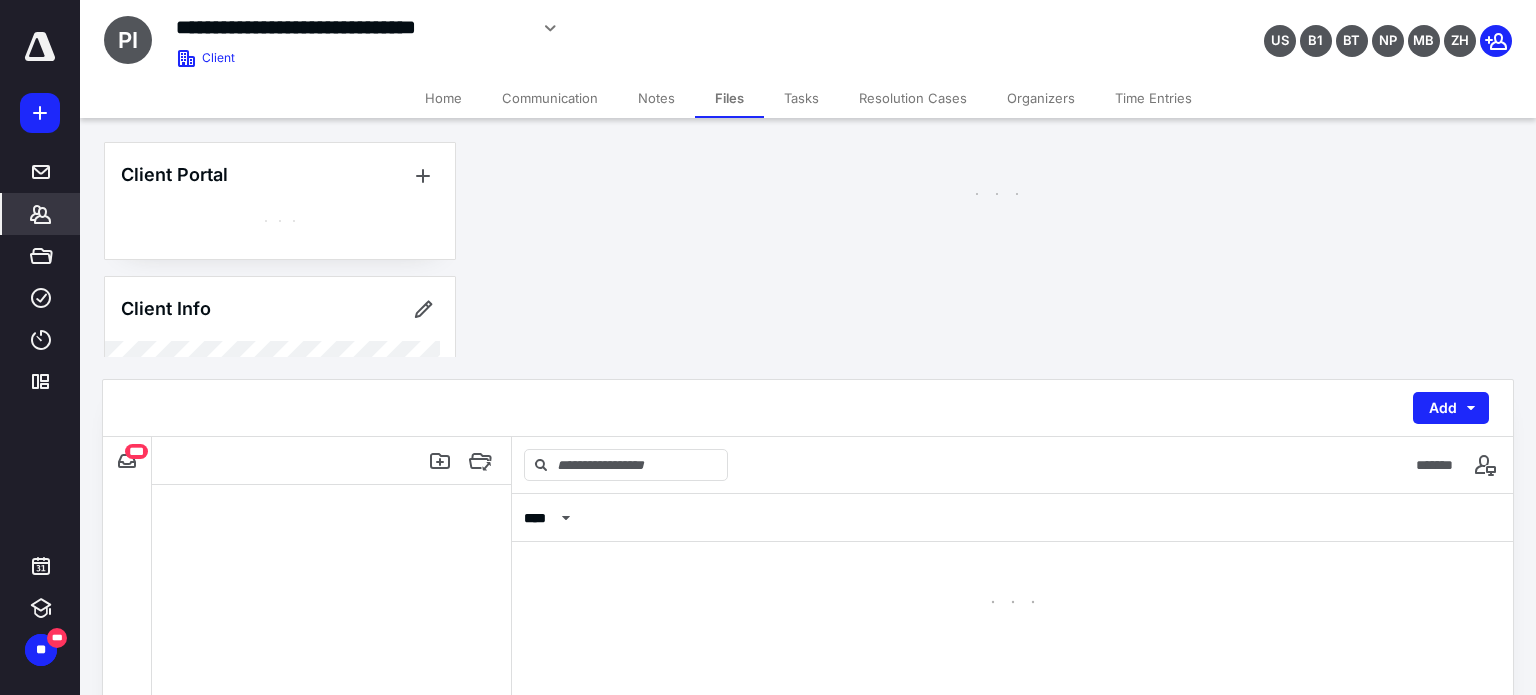 click on "Tasks" at bounding box center (801, 98) 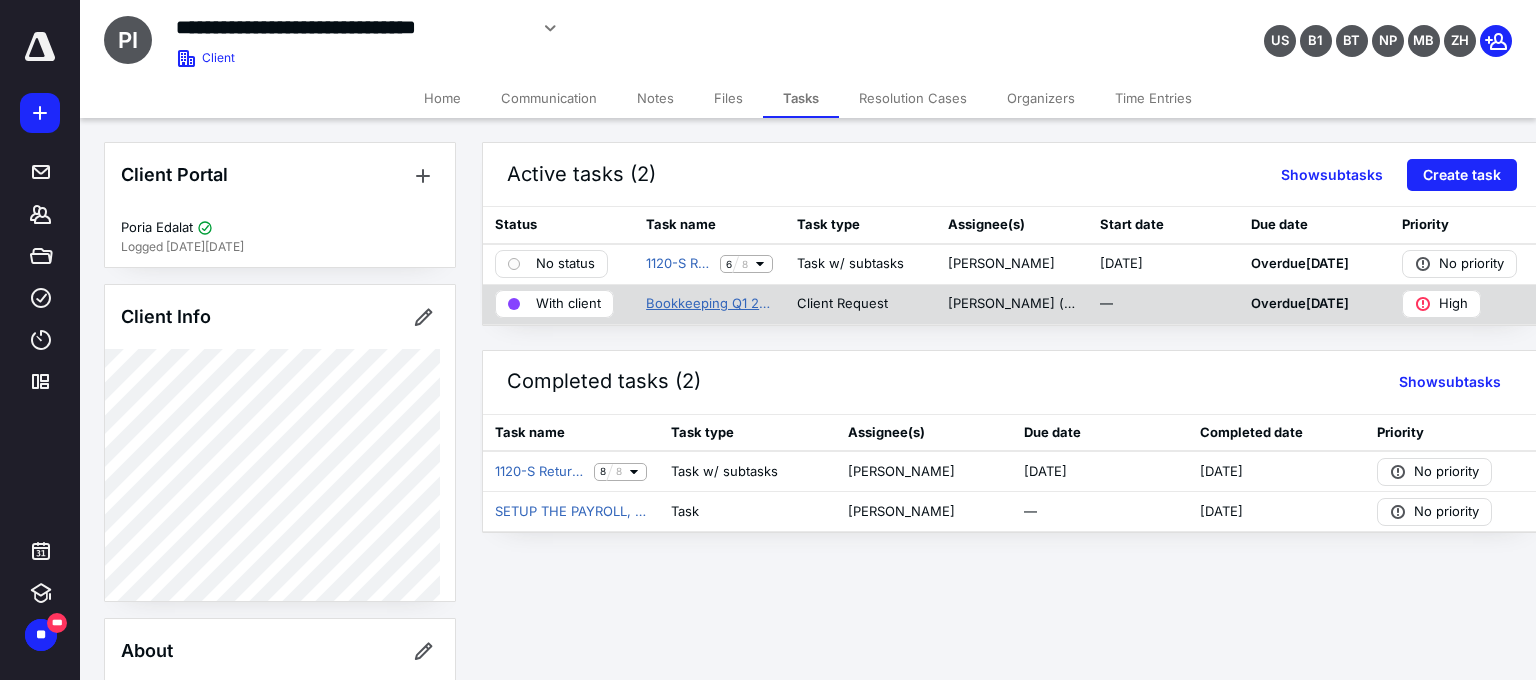 click on "Bookkeeping Q1 2025 Open Points" at bounding box center (709, 304) 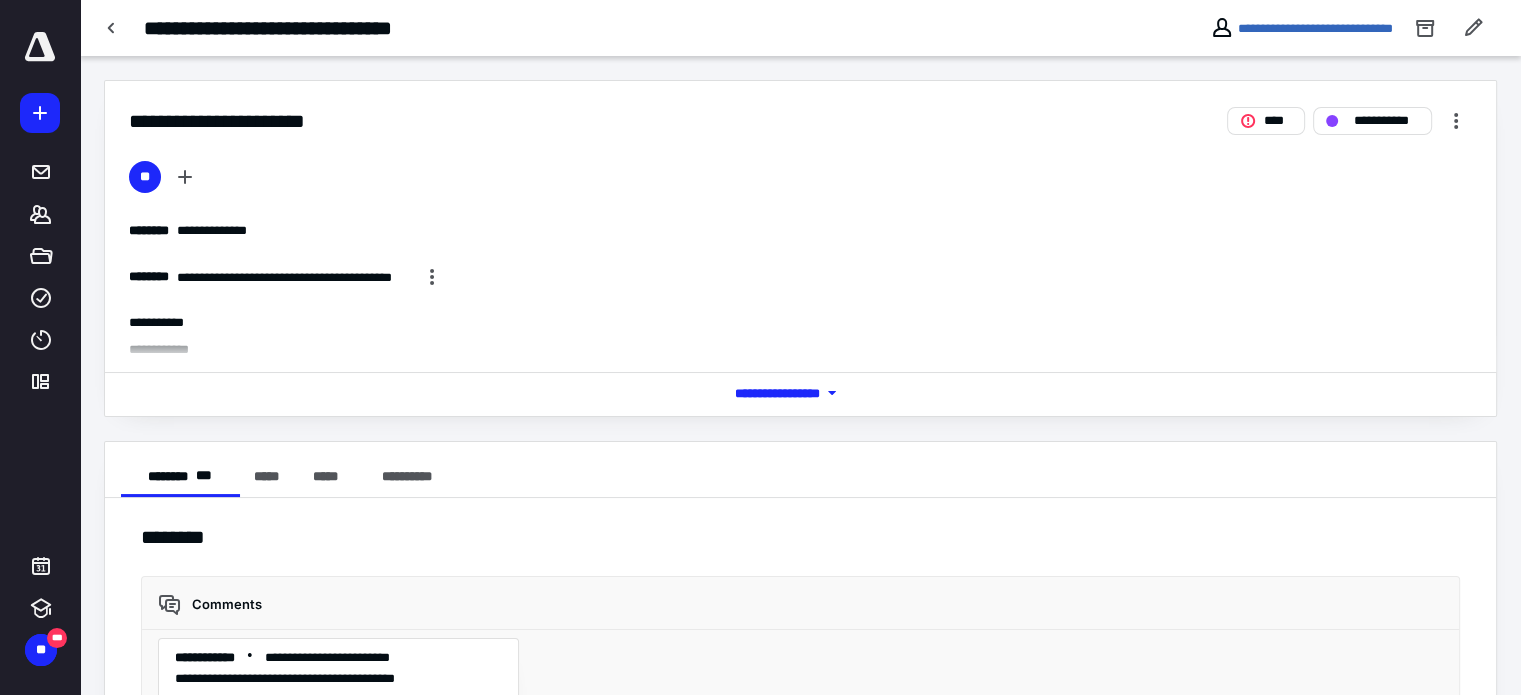 click on "*** **** *******" at bounding box center [801, 393] 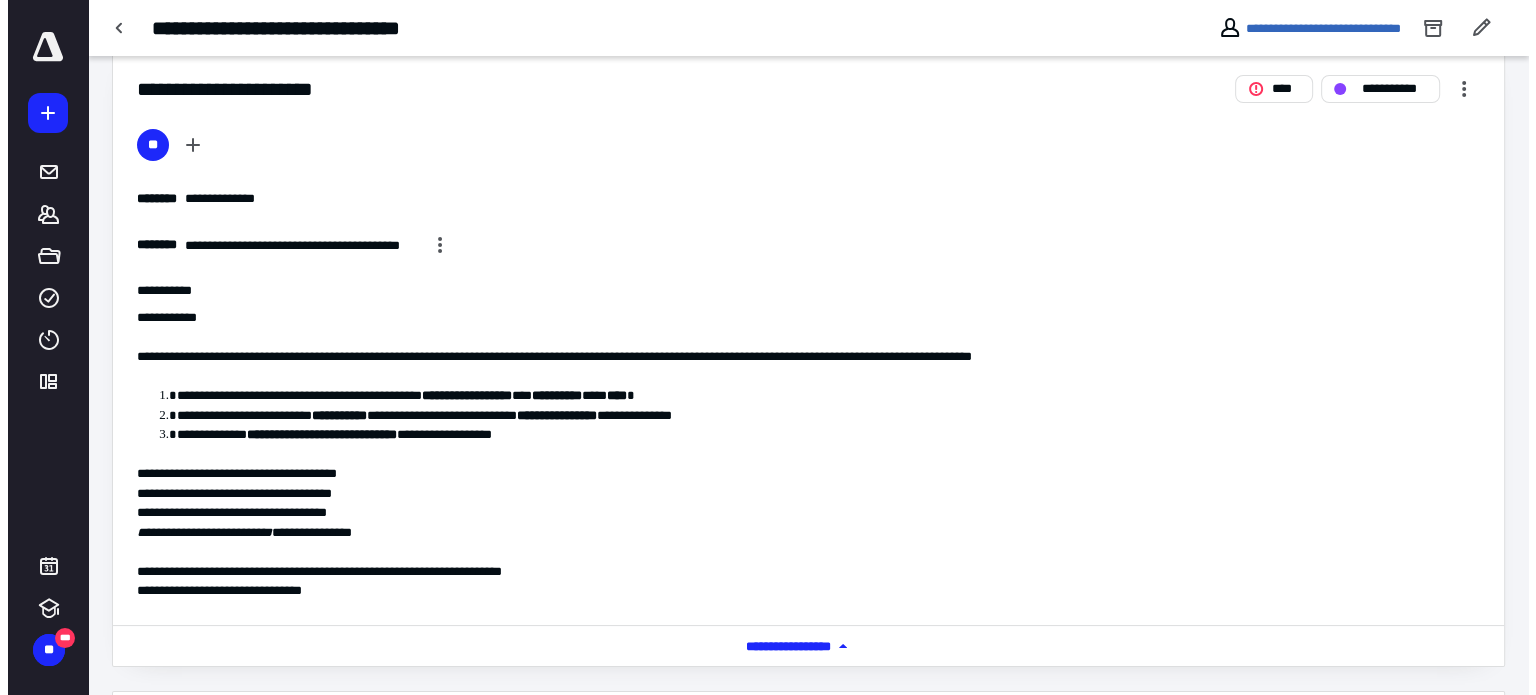 scroll, scrollTop: 0, scrollLeft: 0, axis: both 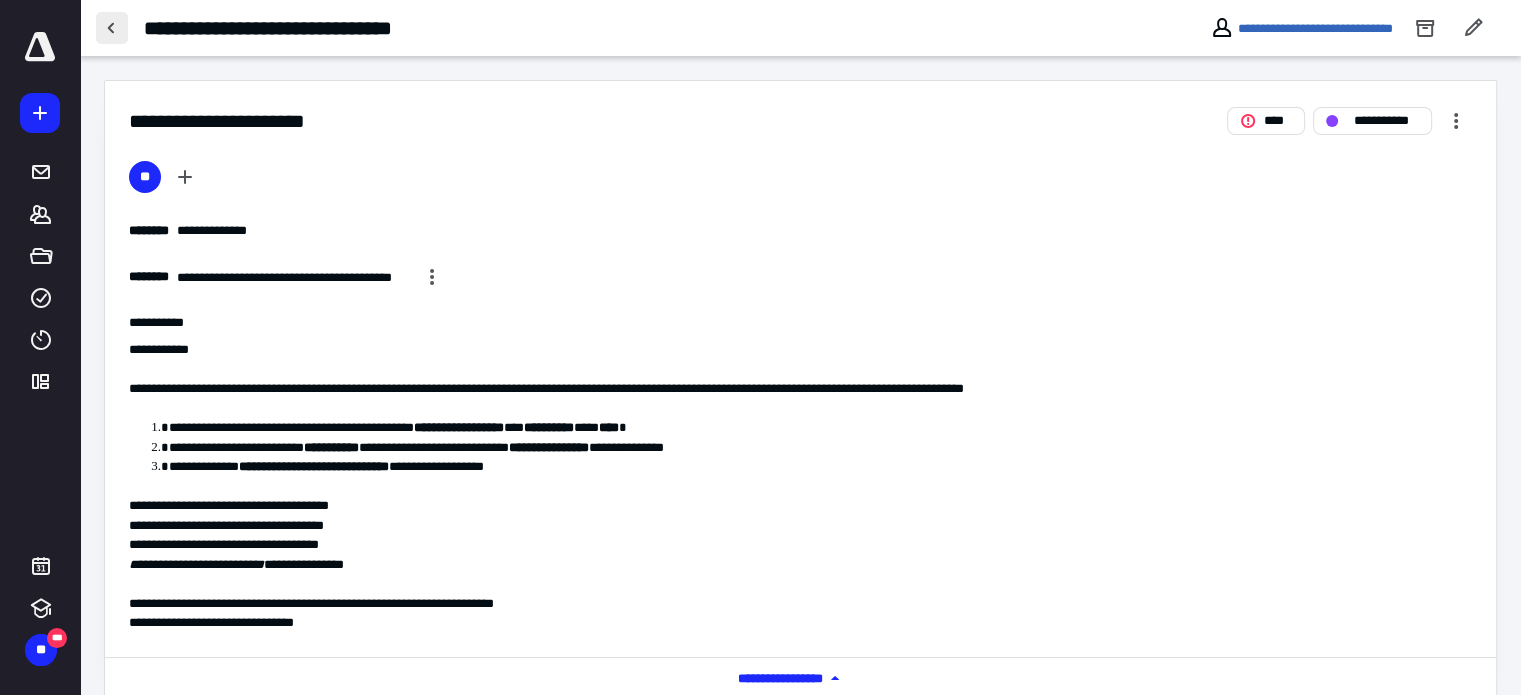 click at bounding box center [112, 28] 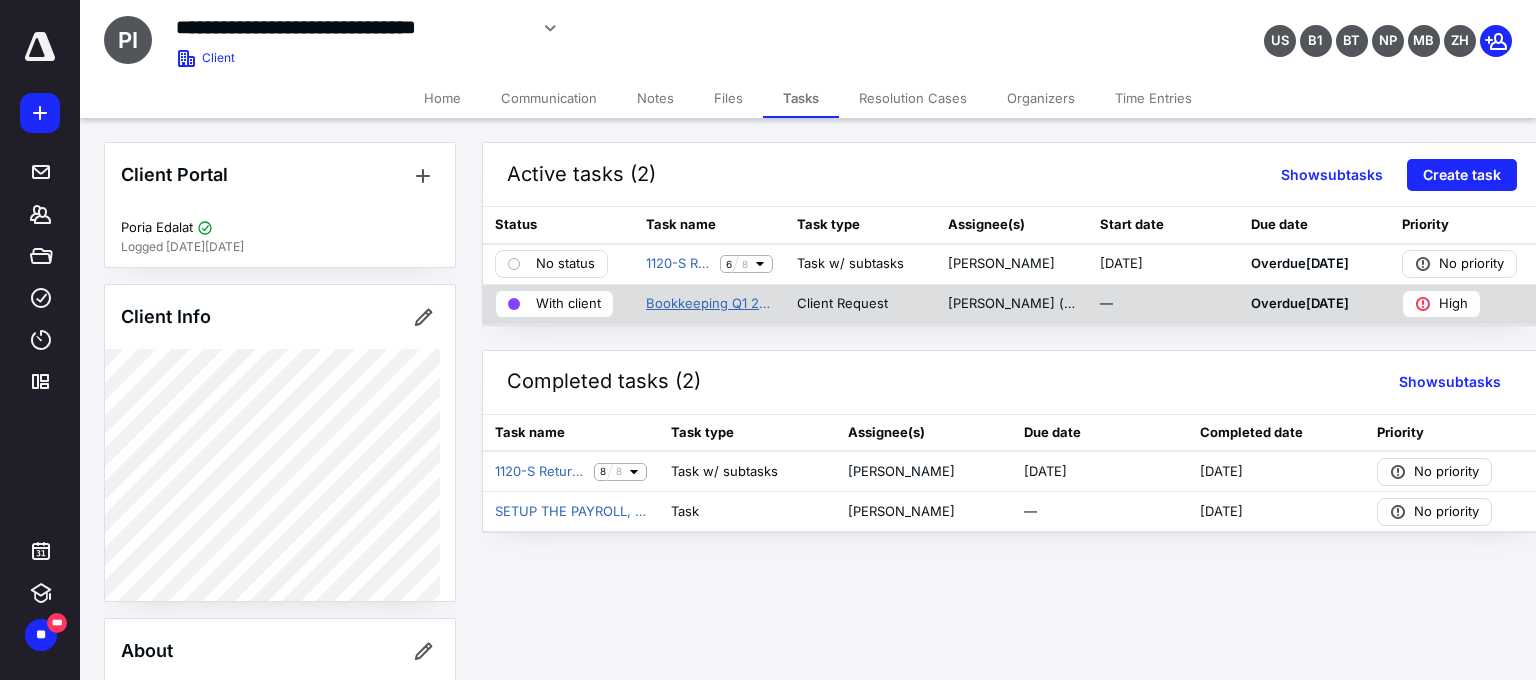 click on "Bookkeeping Q1 2025 Open Points" at bounding box center [709, 304] 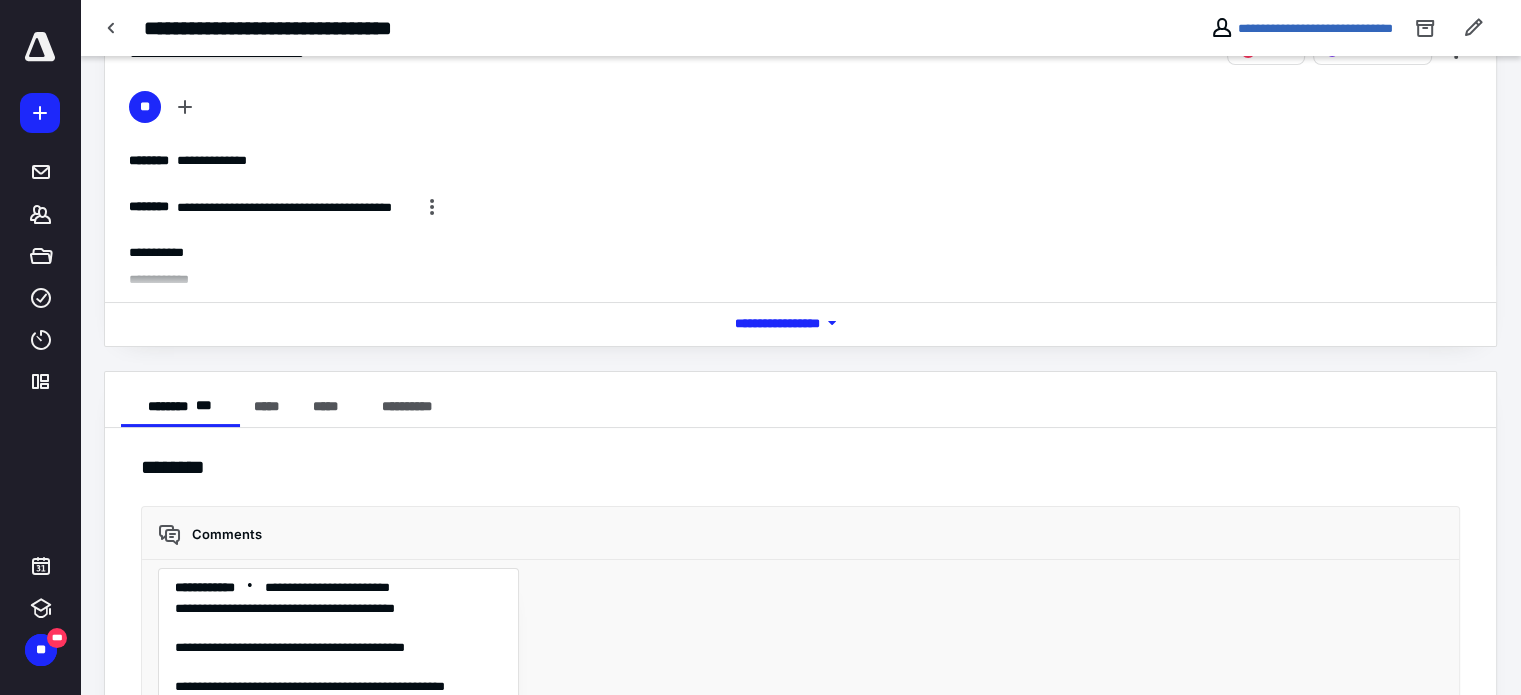scroll, scrollTop: 0, scrollLeft: 0, axis: both 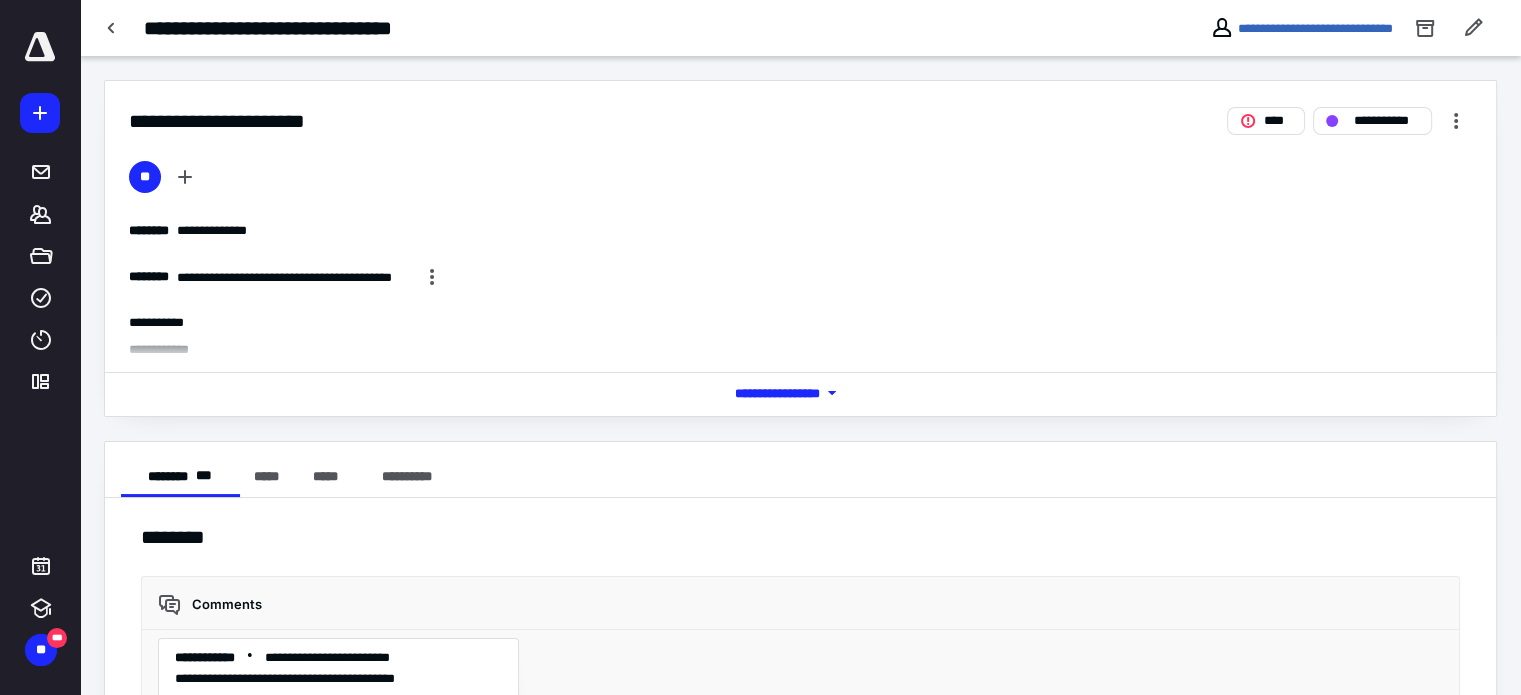 click on "*** **** *******" at bounding box center [801, 393] 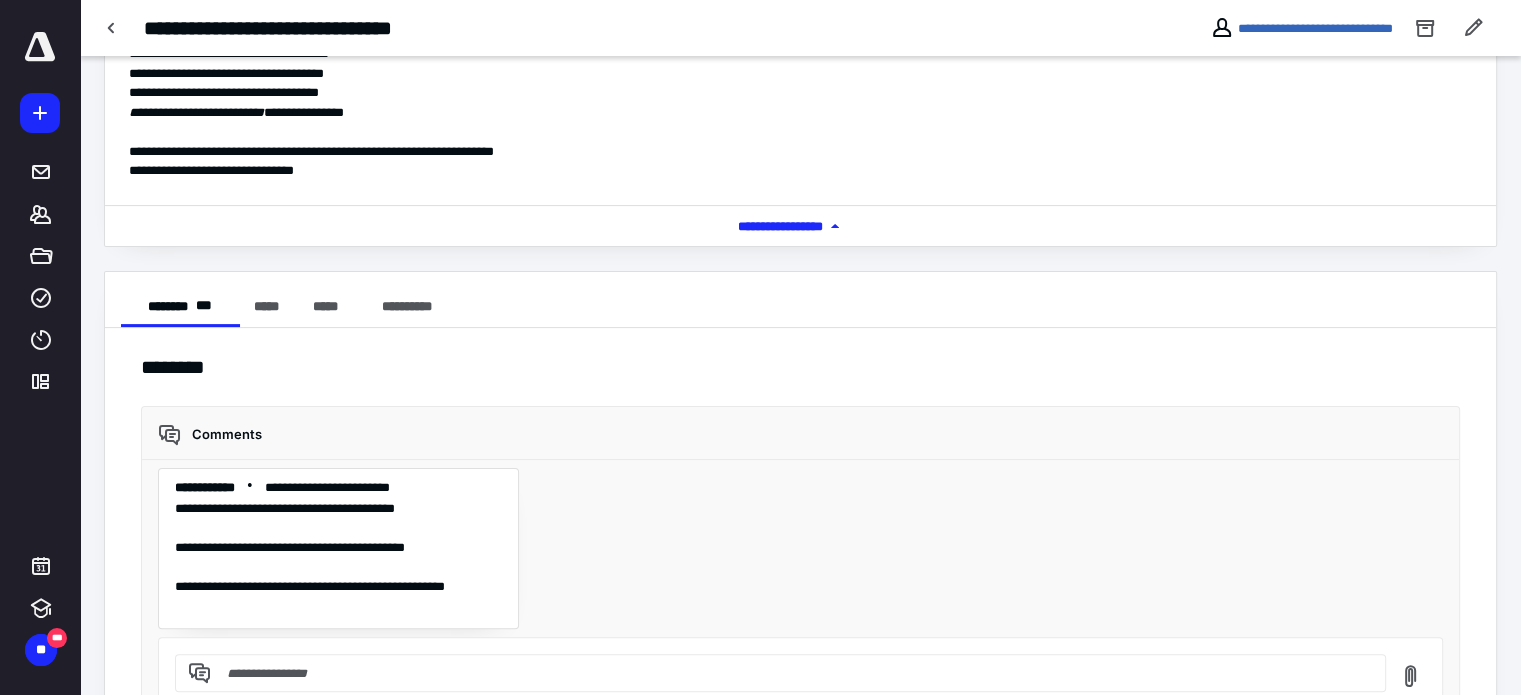 scroll, scrollTop: 528, scrollLeft: 0, axis: vertical 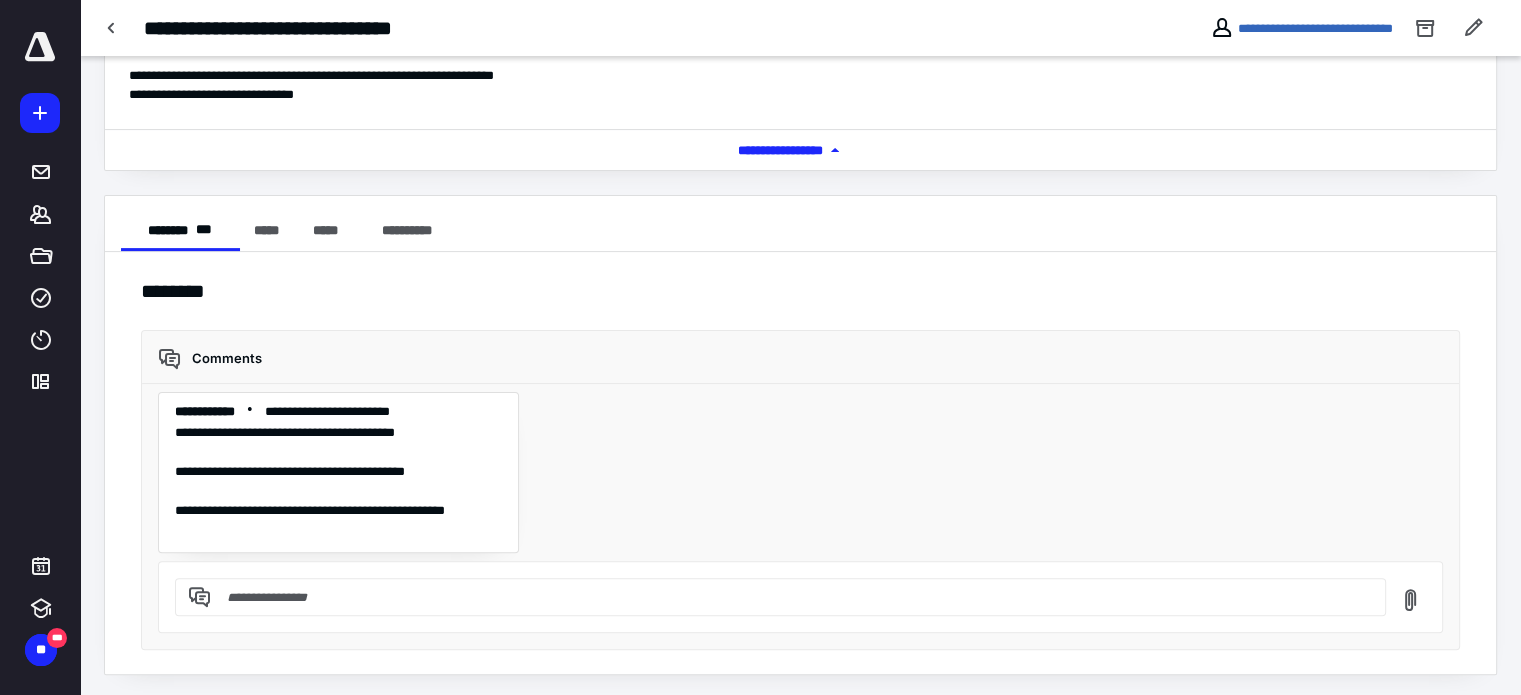 click at bounding box center (792, 597) 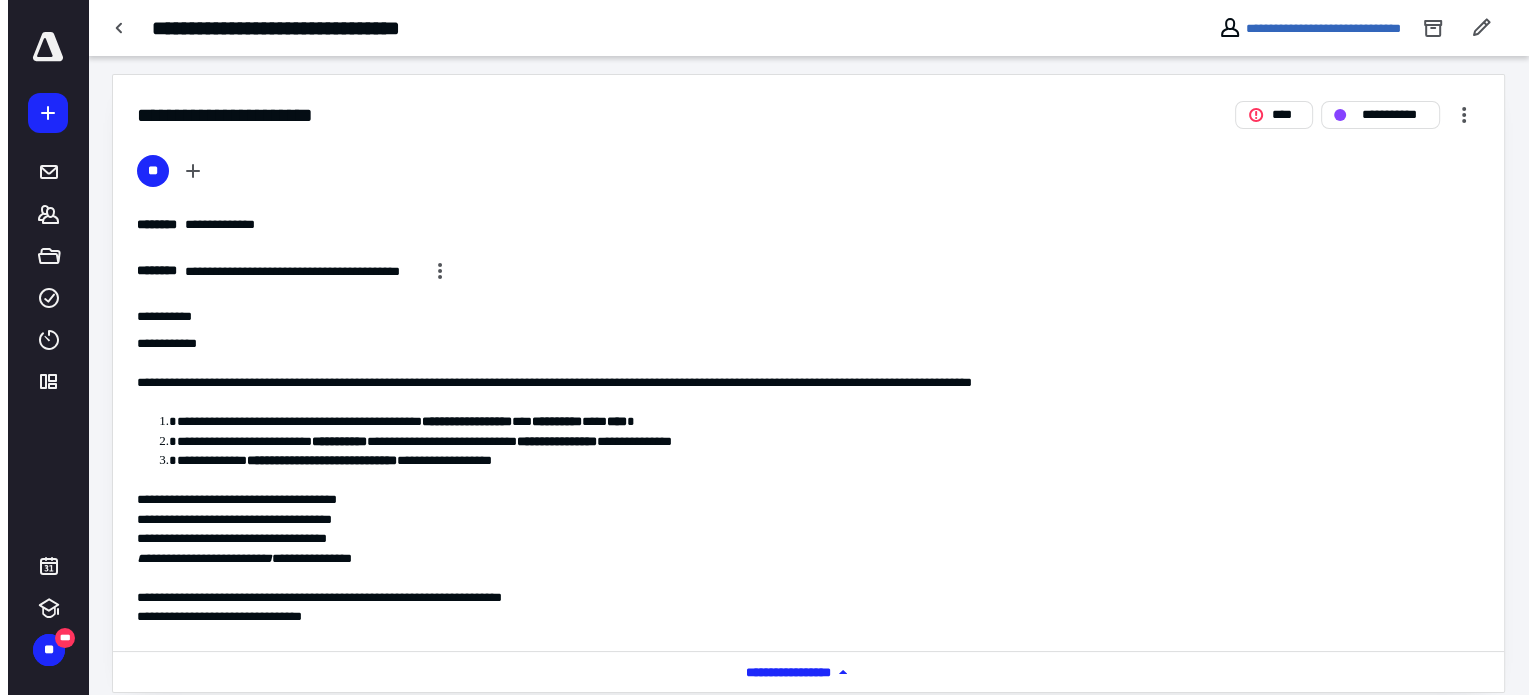 scroll, scrollTop: 0, scrollLeft: 0, axis: both 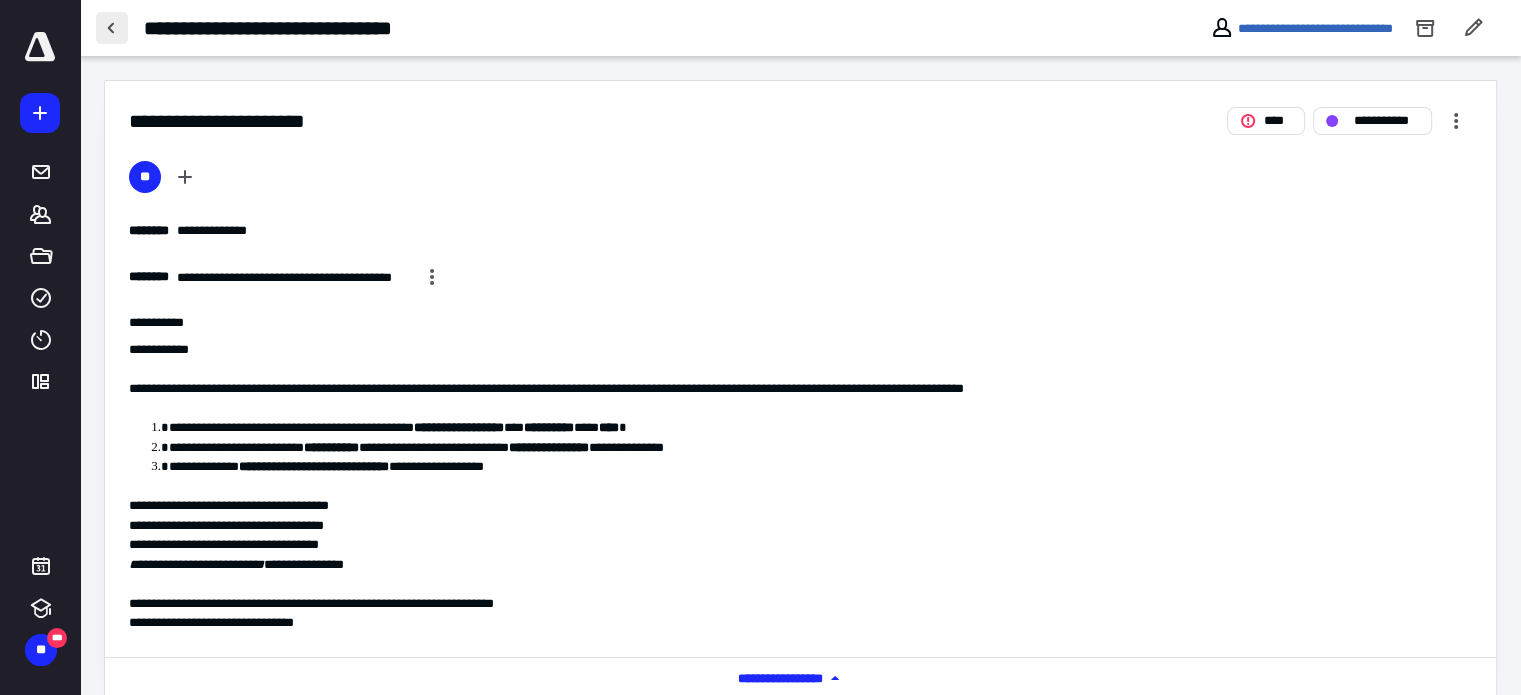 click at bounding box center (112, 28) 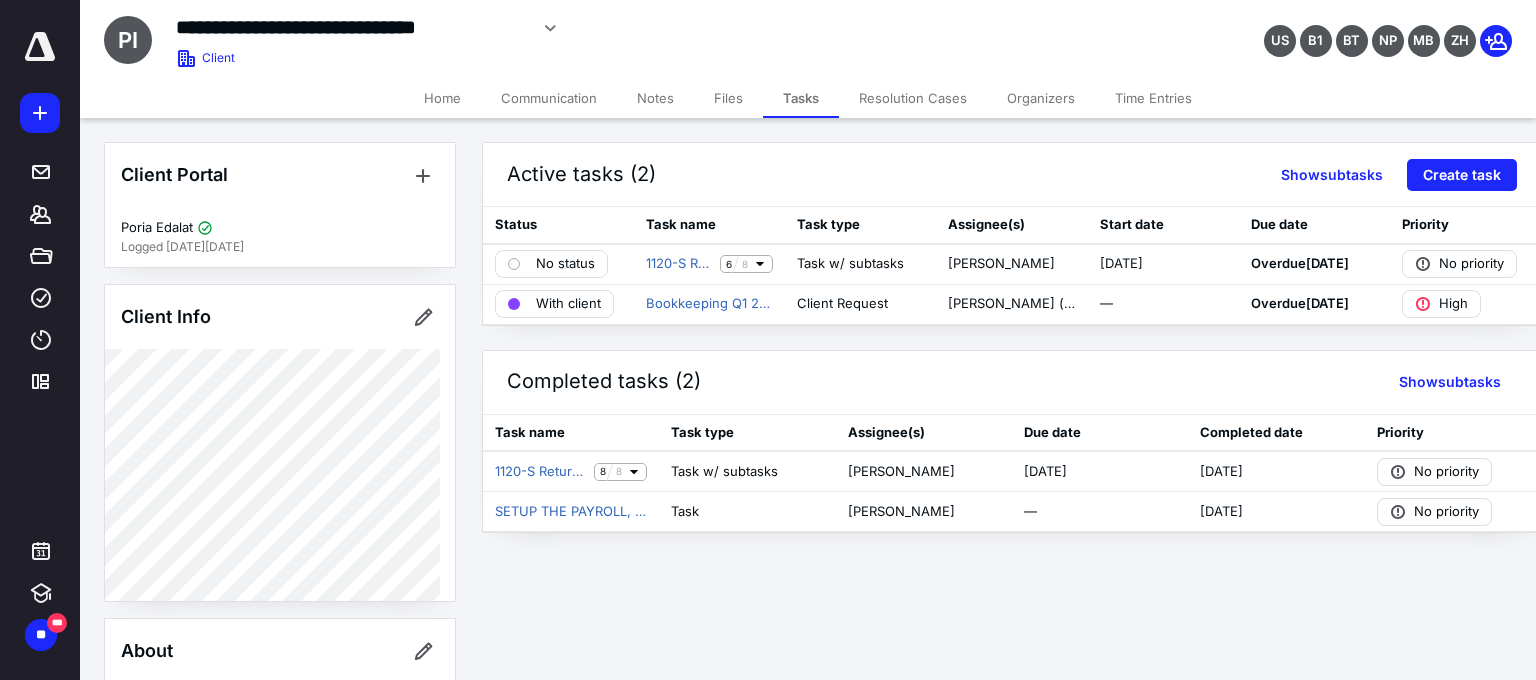 click at bounding box center [40, 113] 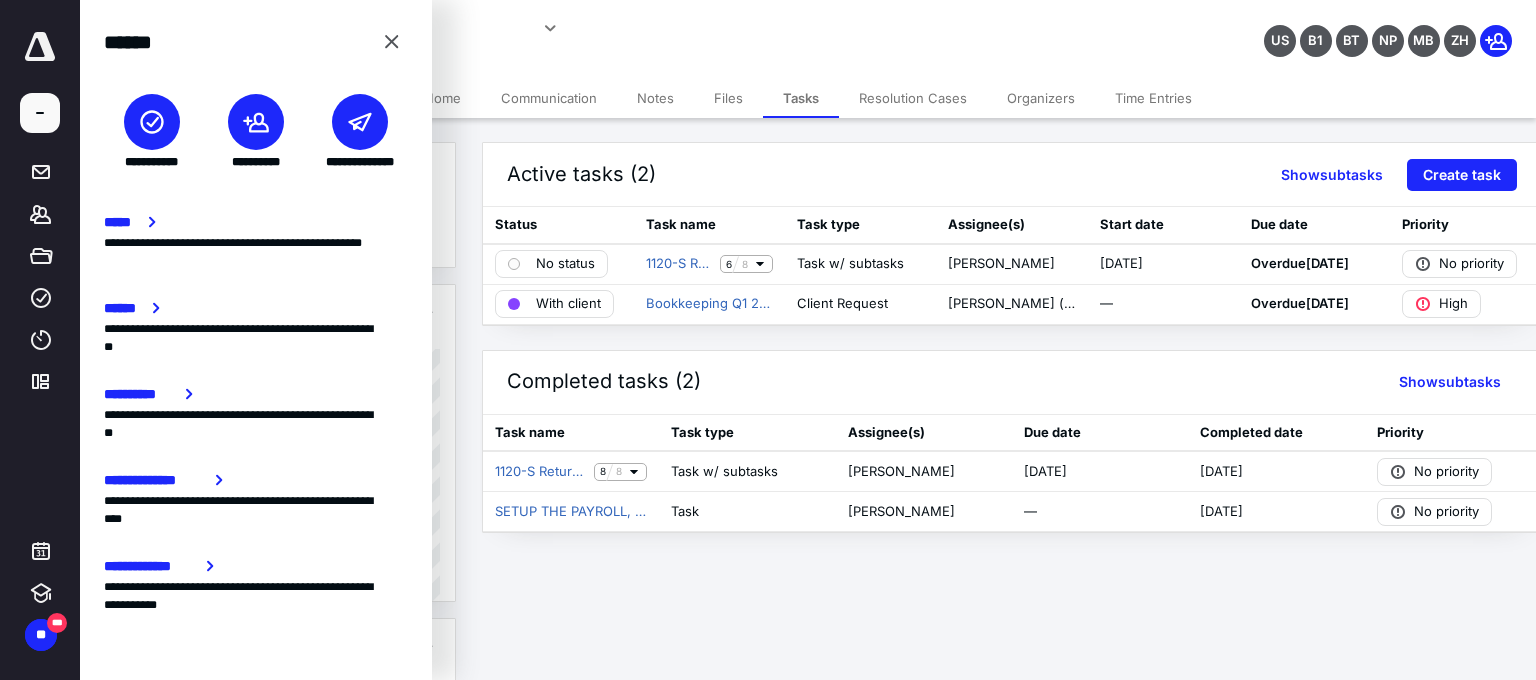 click 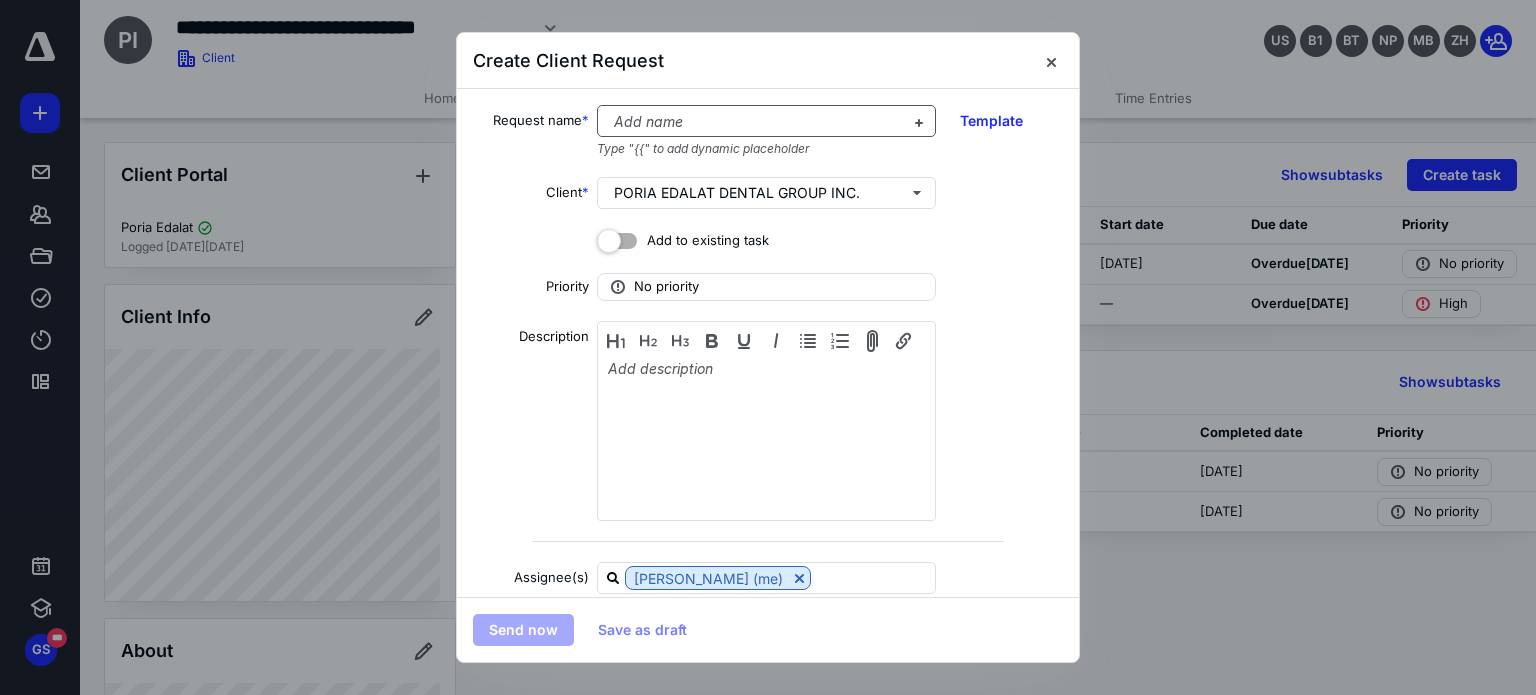 click at bounding box center [754, 122] 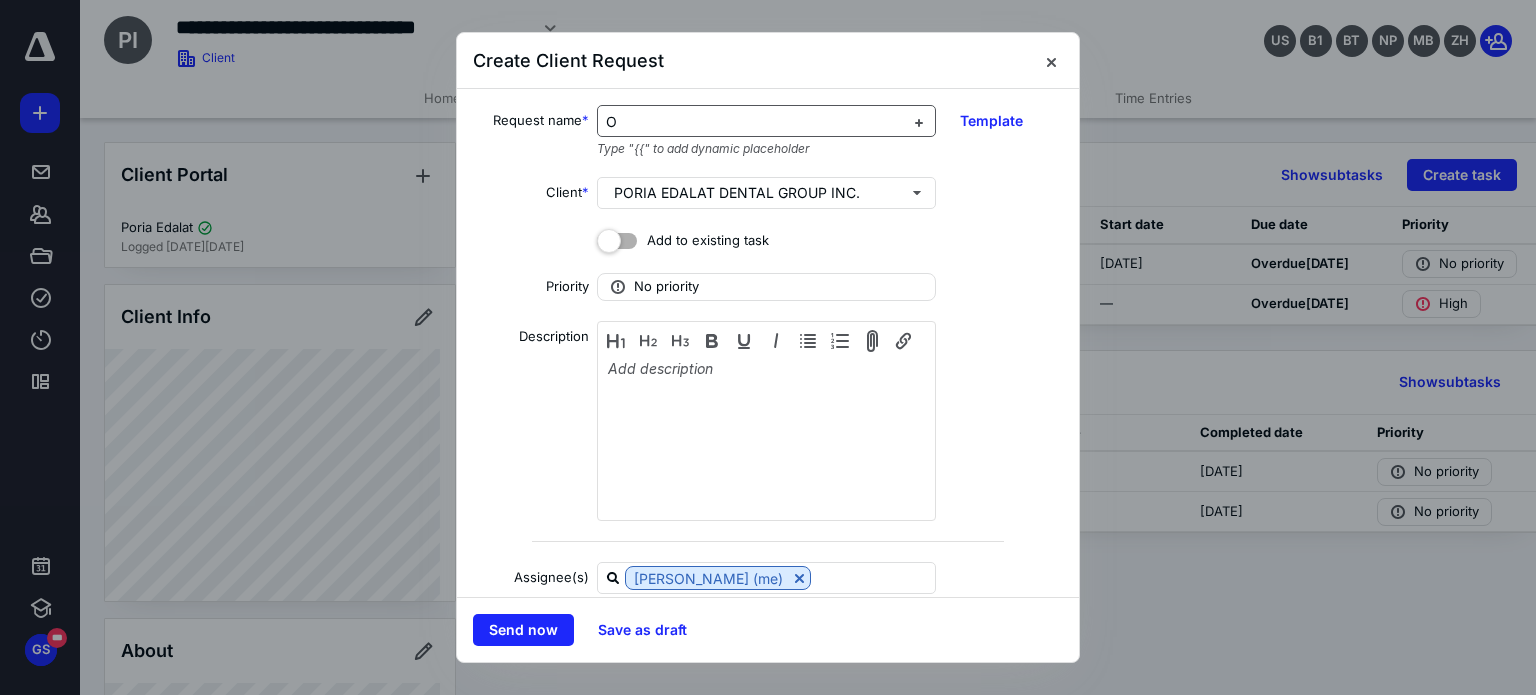 type 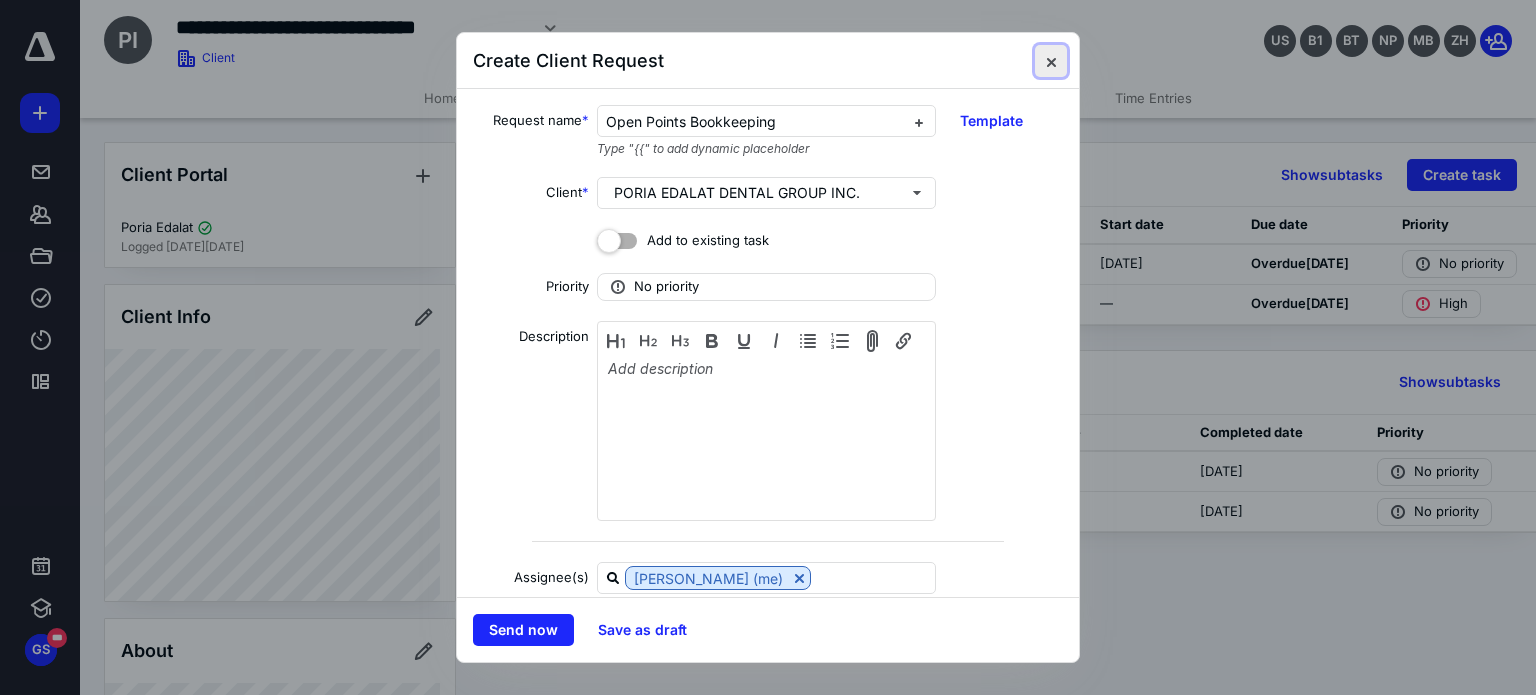 click at bounding box center (1051, 61) 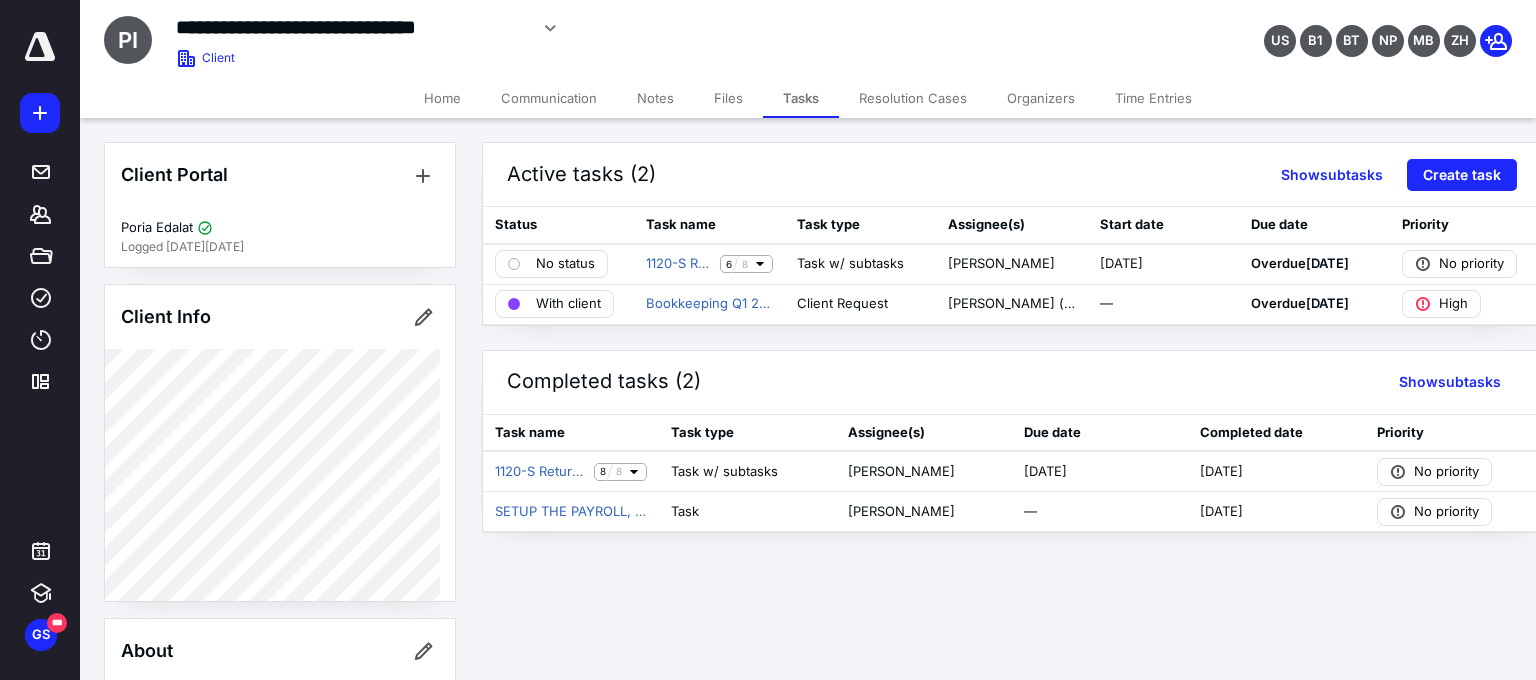 click on "**********" at bounding box center [768, 340] 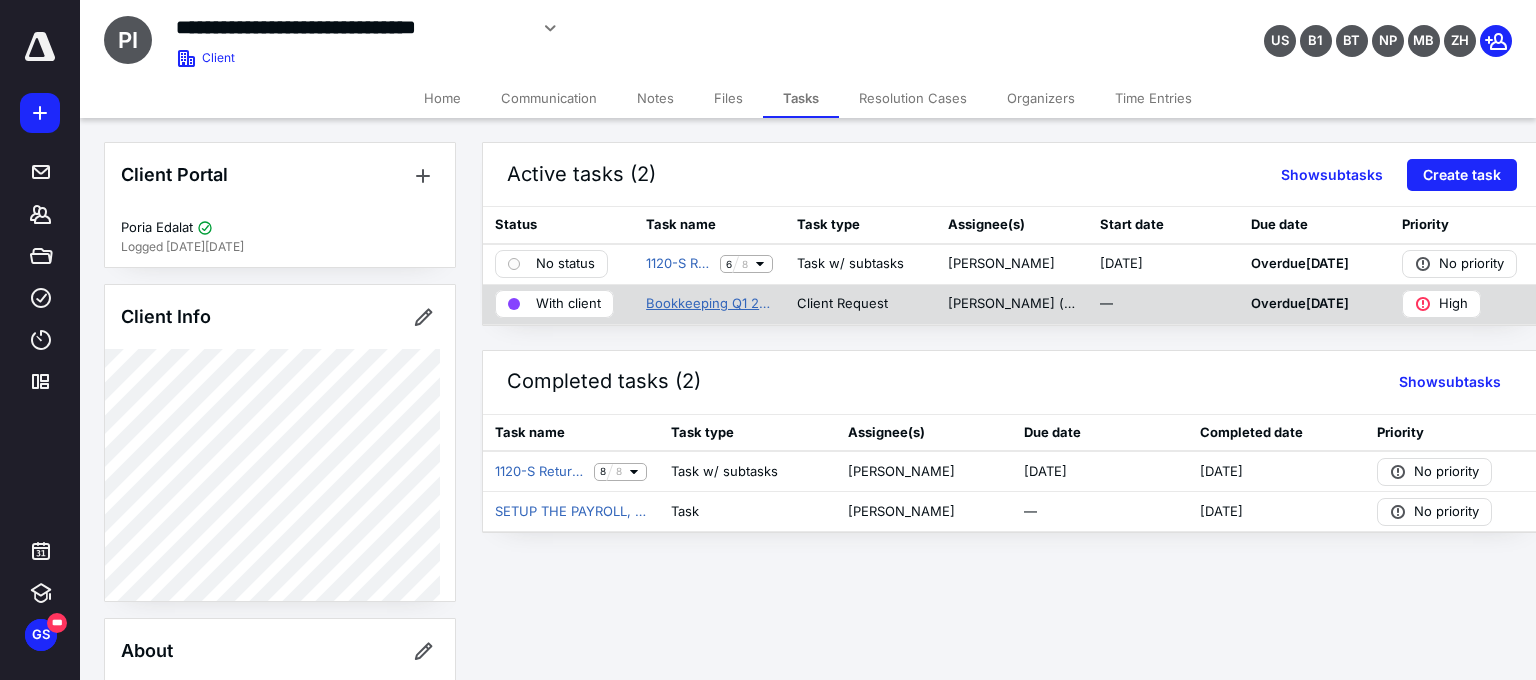 click on "Bookkeeping Q1 2025 Open Points" at bounding box center [709, 304] 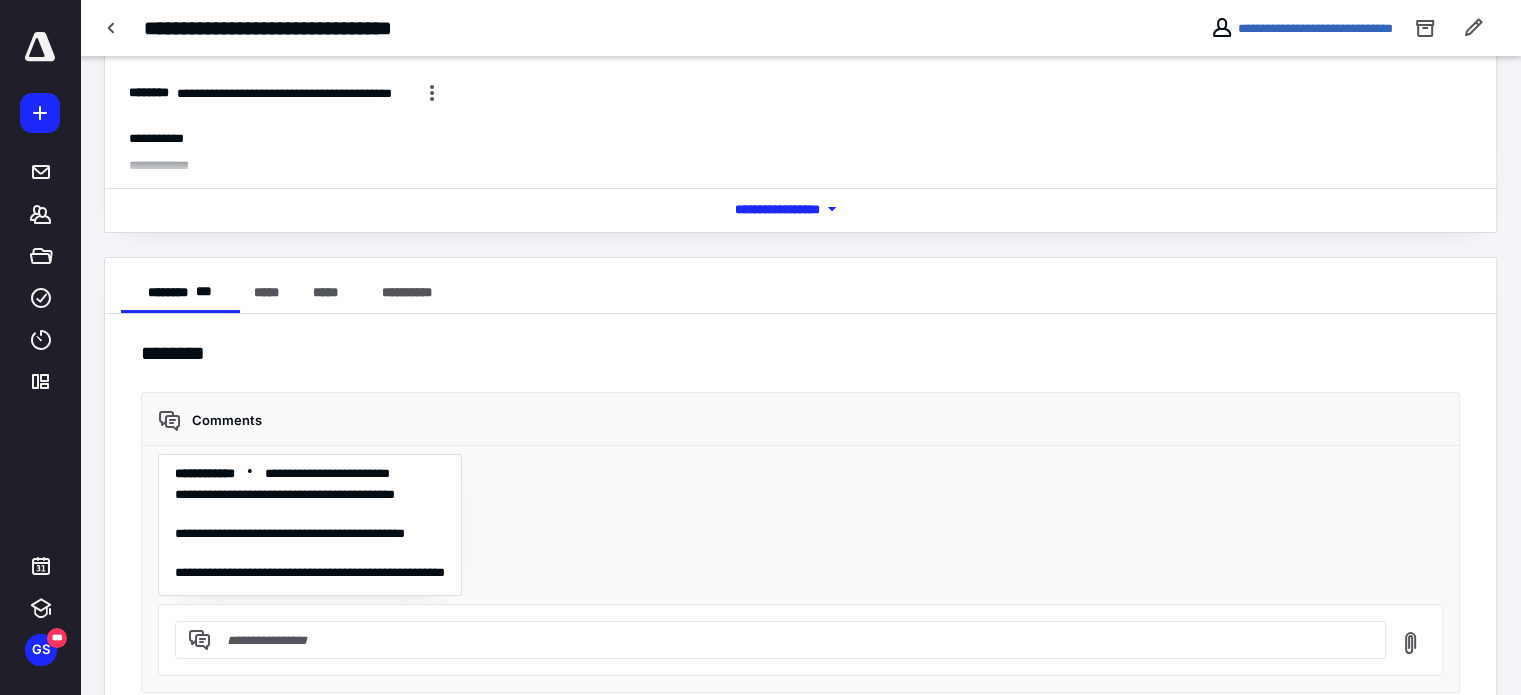 scroll, scrollTop: 248, scrollLeft: 0, axis: vertical 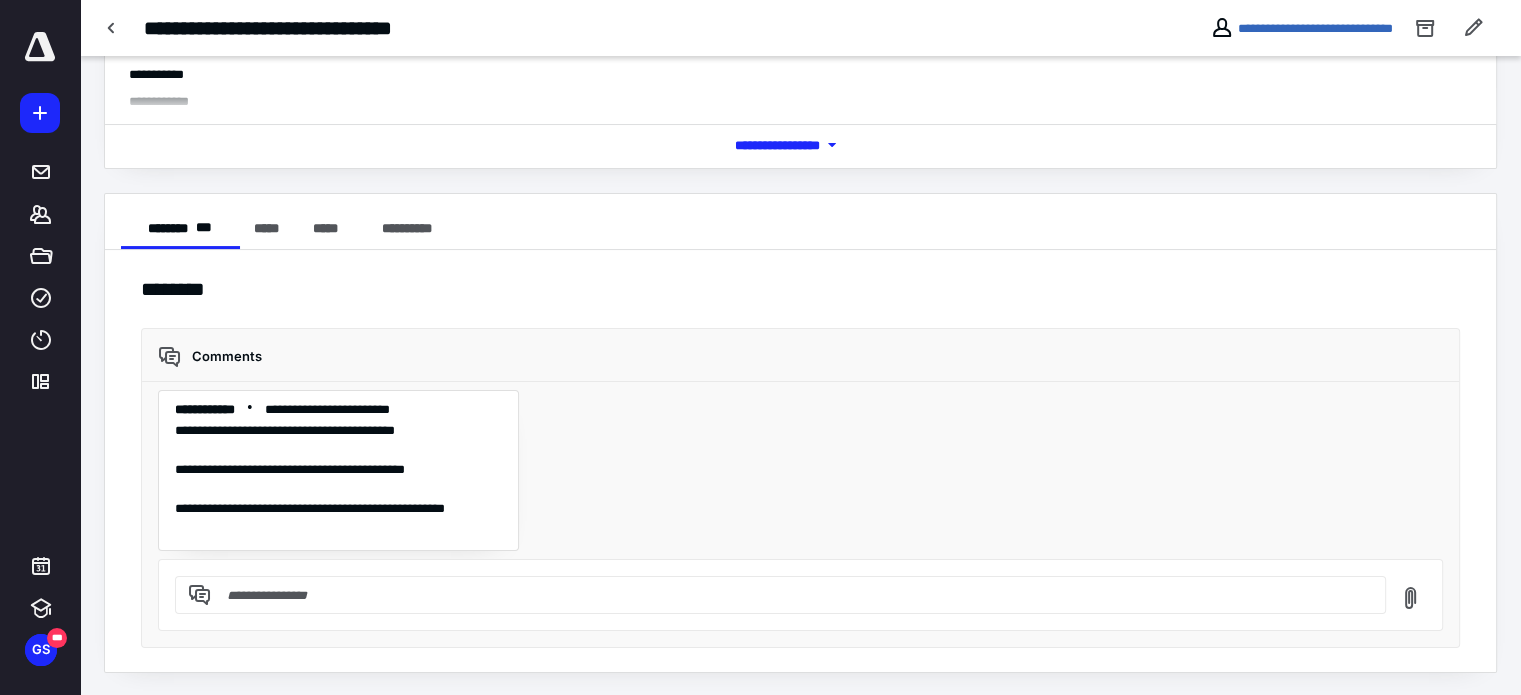 click at bounding box center [792, 595] 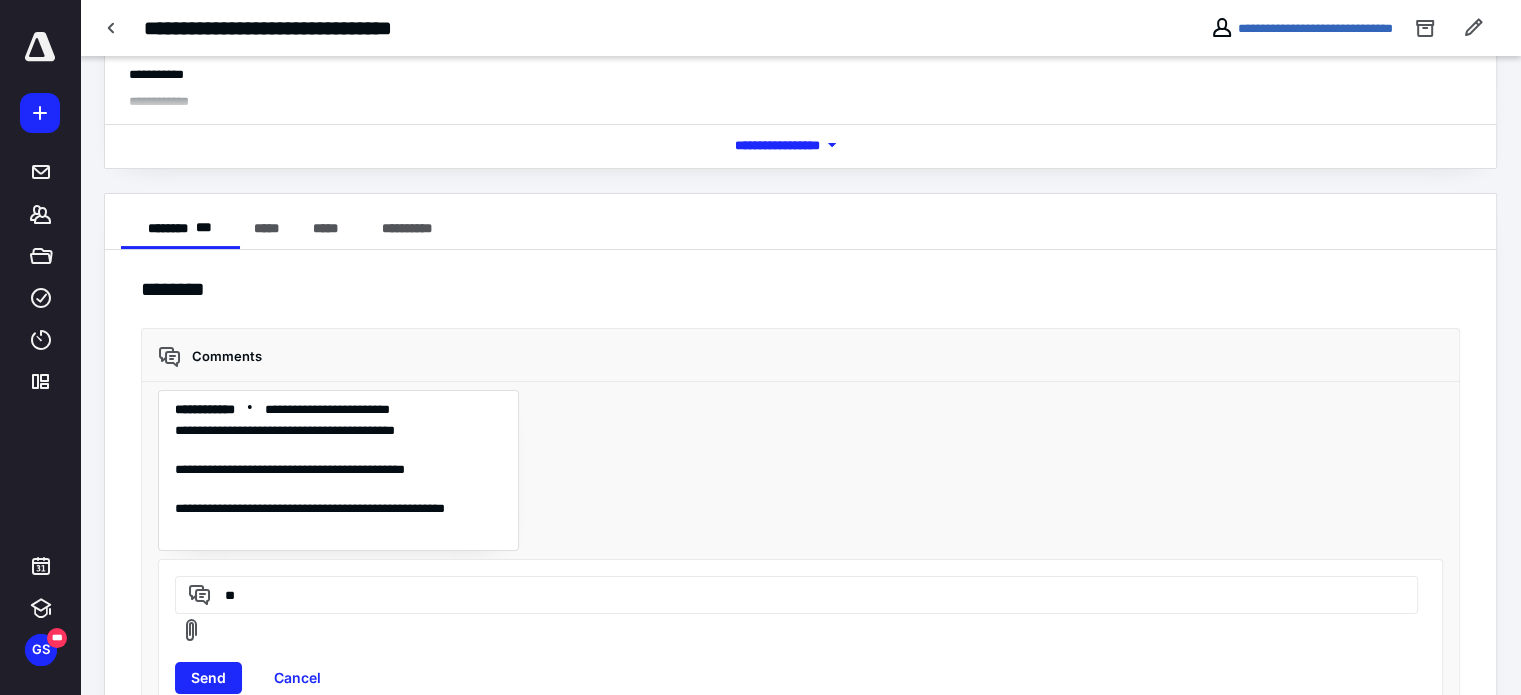 type on "*" 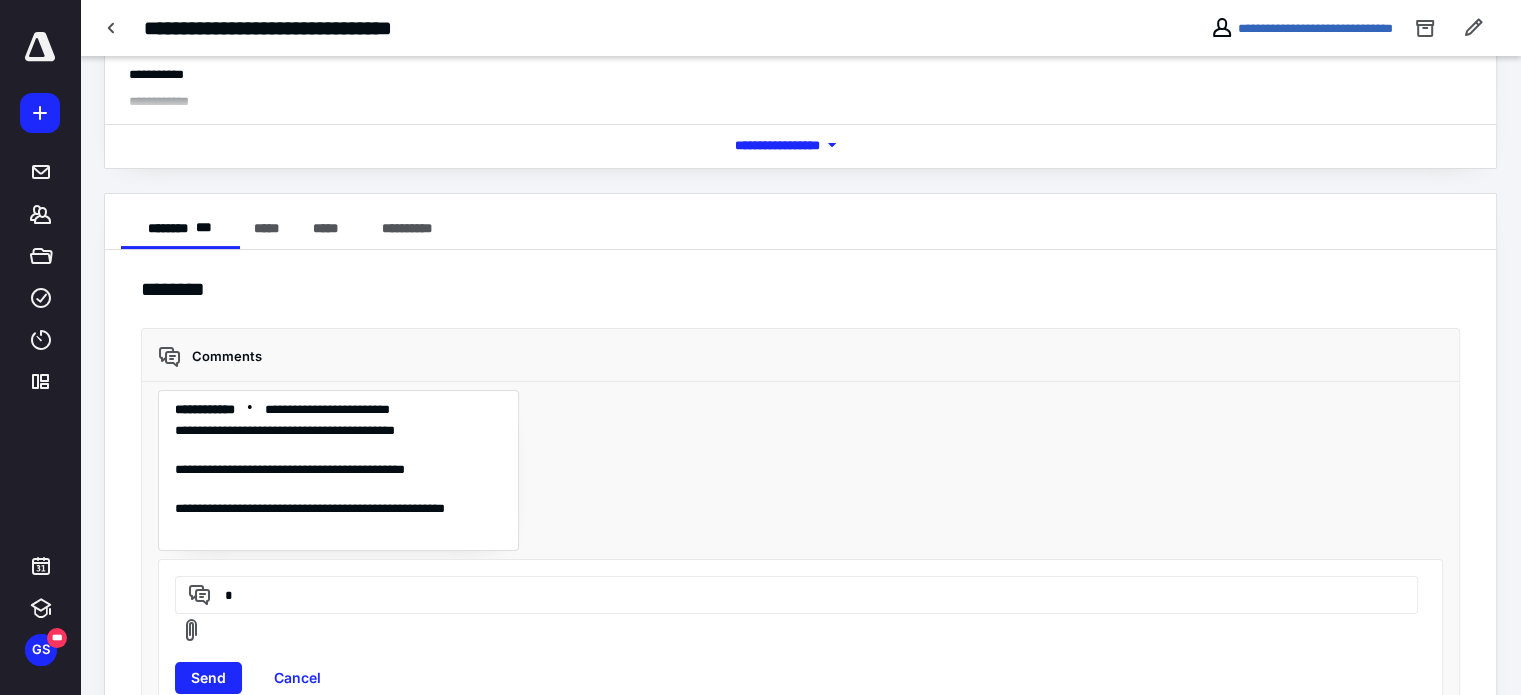 type 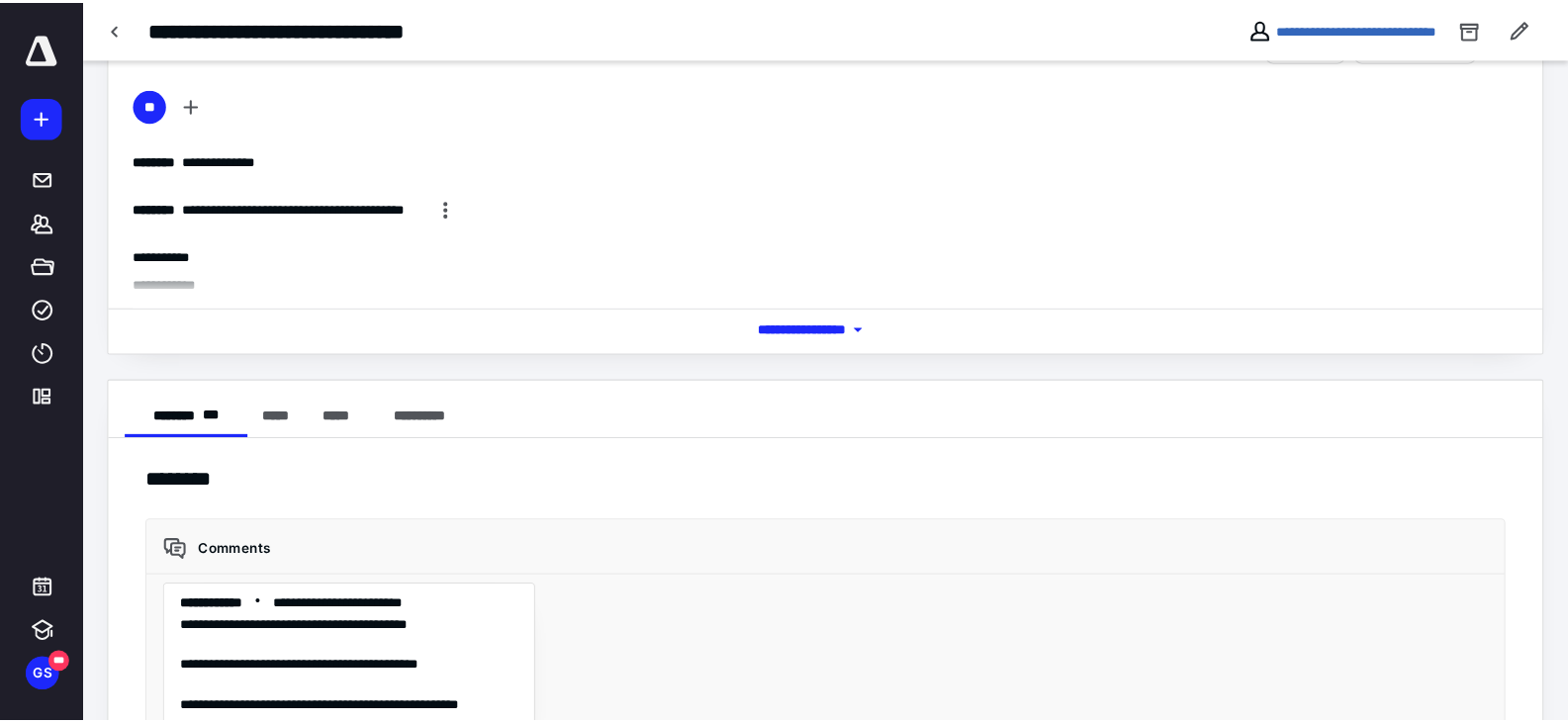 scroll, scrollTop: 0, scrollLeft: 0, axis: both 